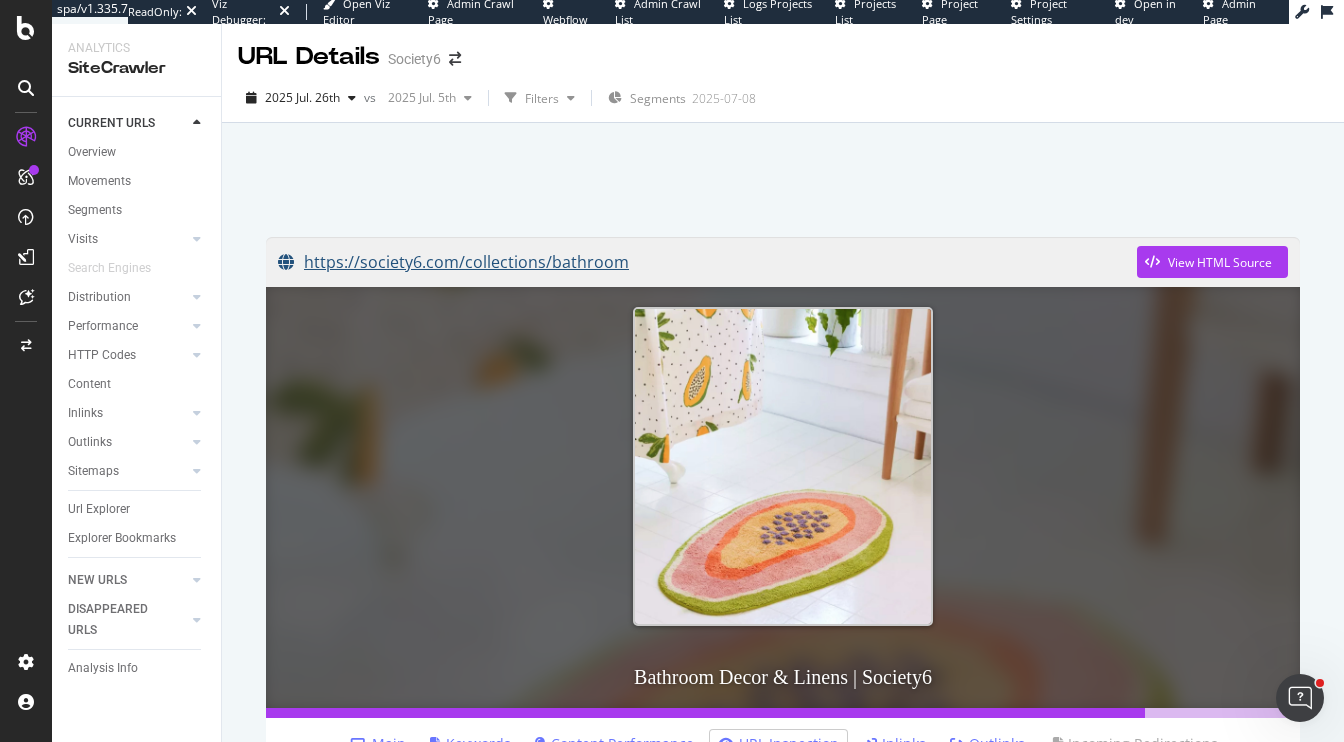 scroll, scrollTop: 0, scrollLeft: 0, axis: both 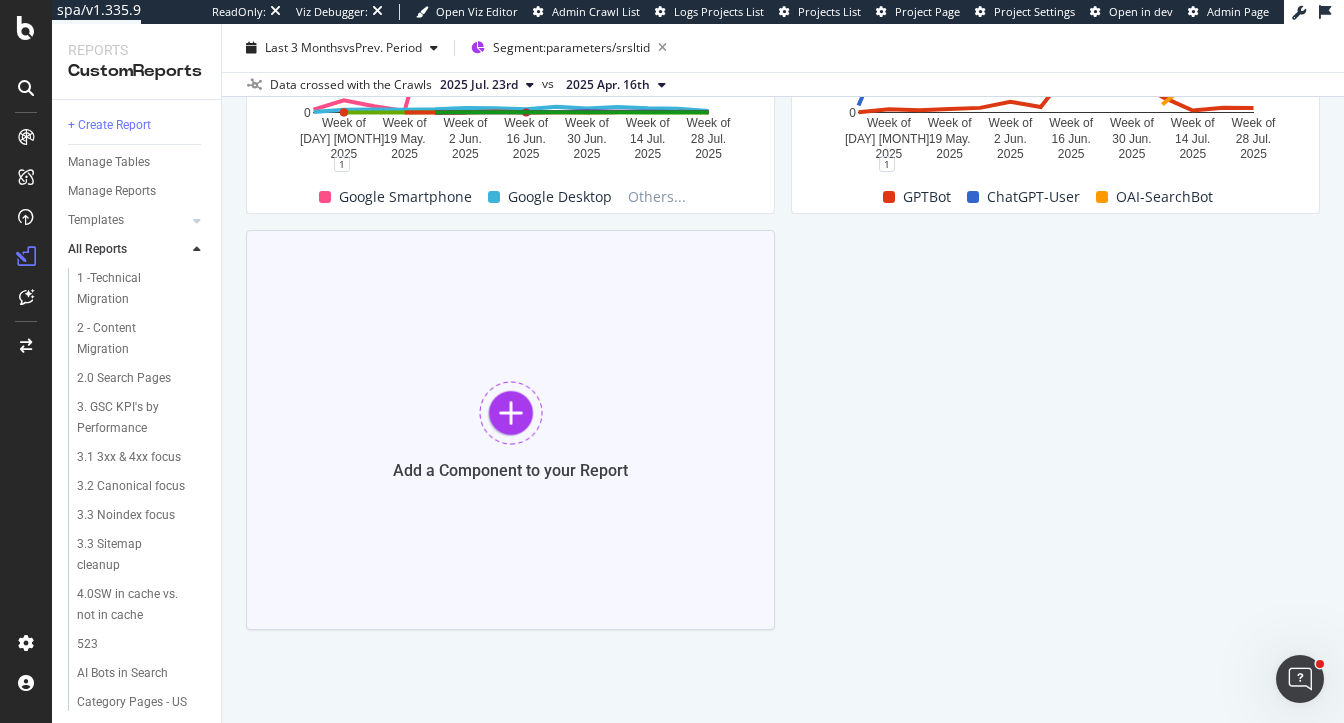 click at bounding box center [511, 413] 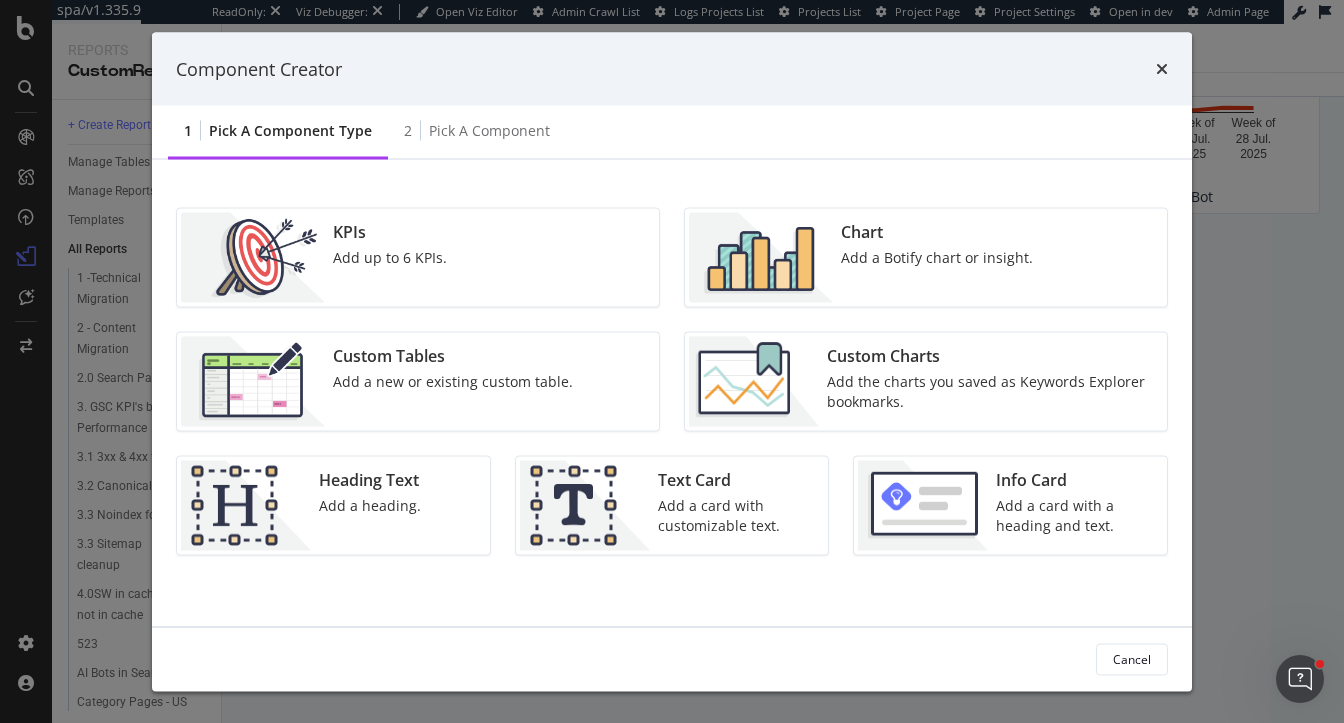 click on "KPIs Add up to 6 KPIs." at bounding box center [418, 258] 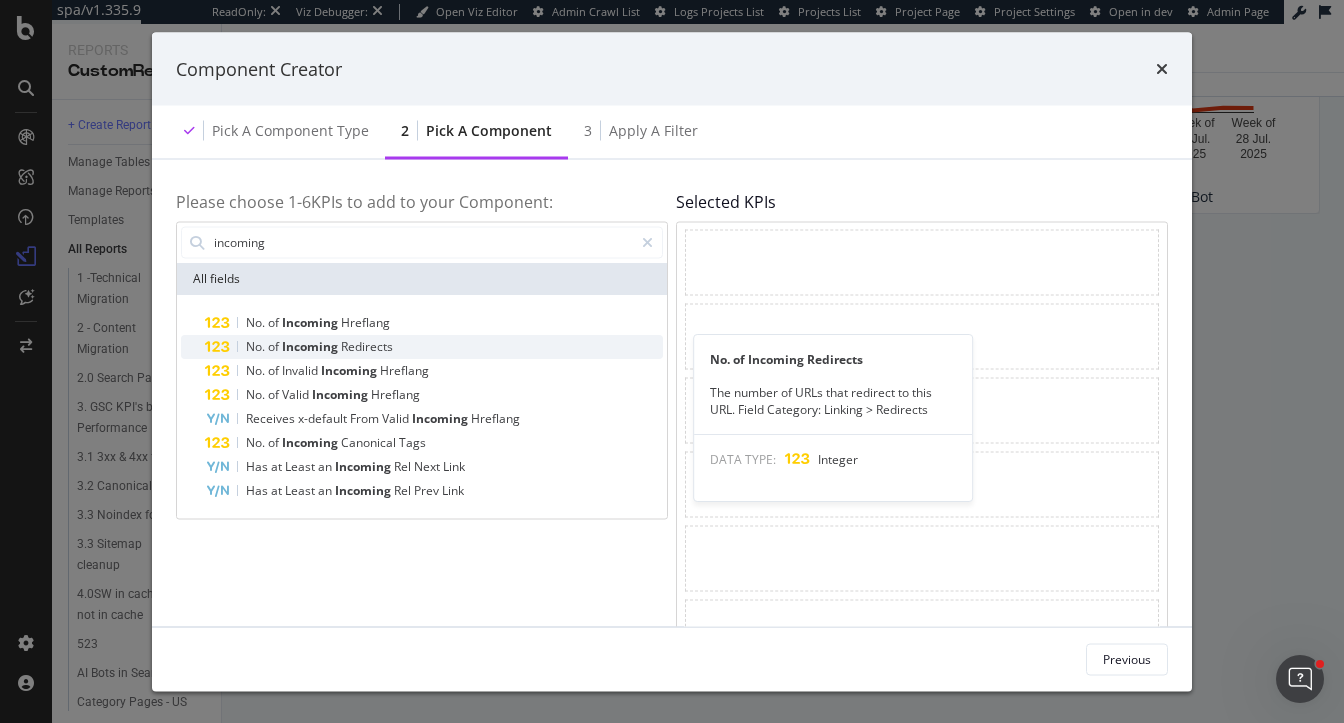 type on "incoming" 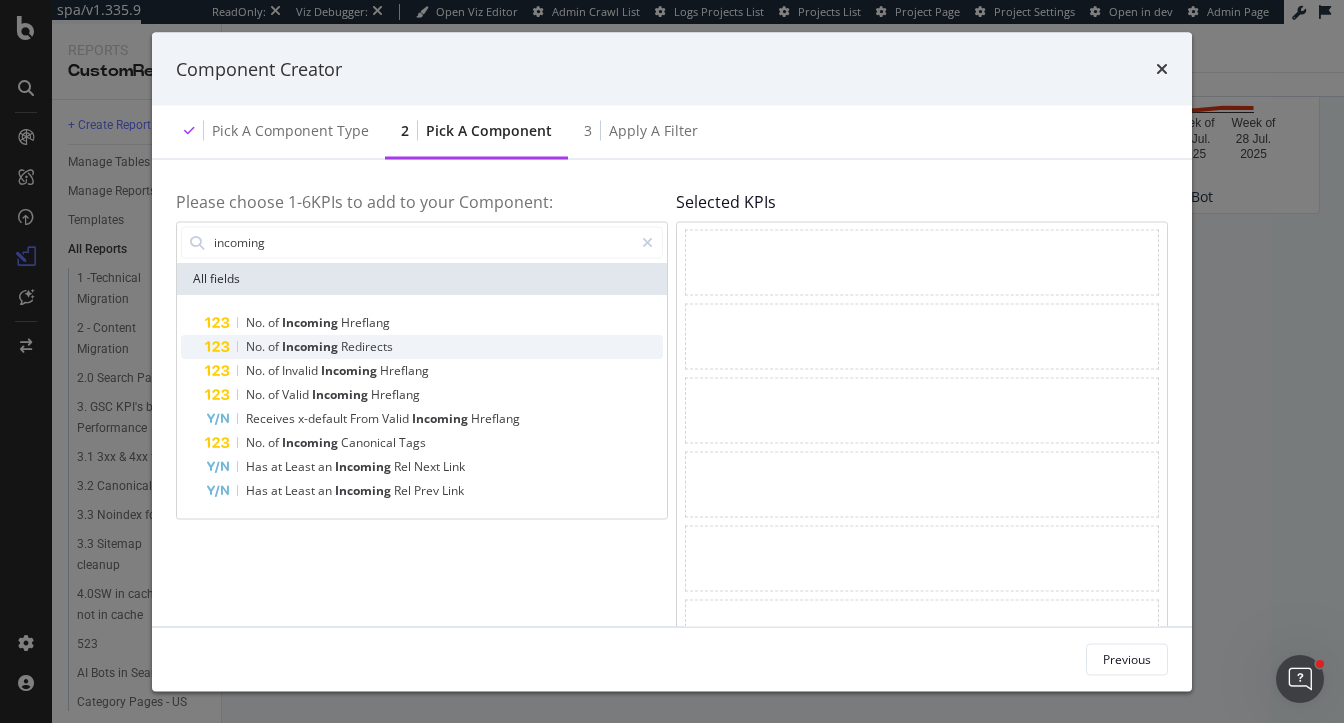 click on "Incoming" at bounding box center [311, 345] 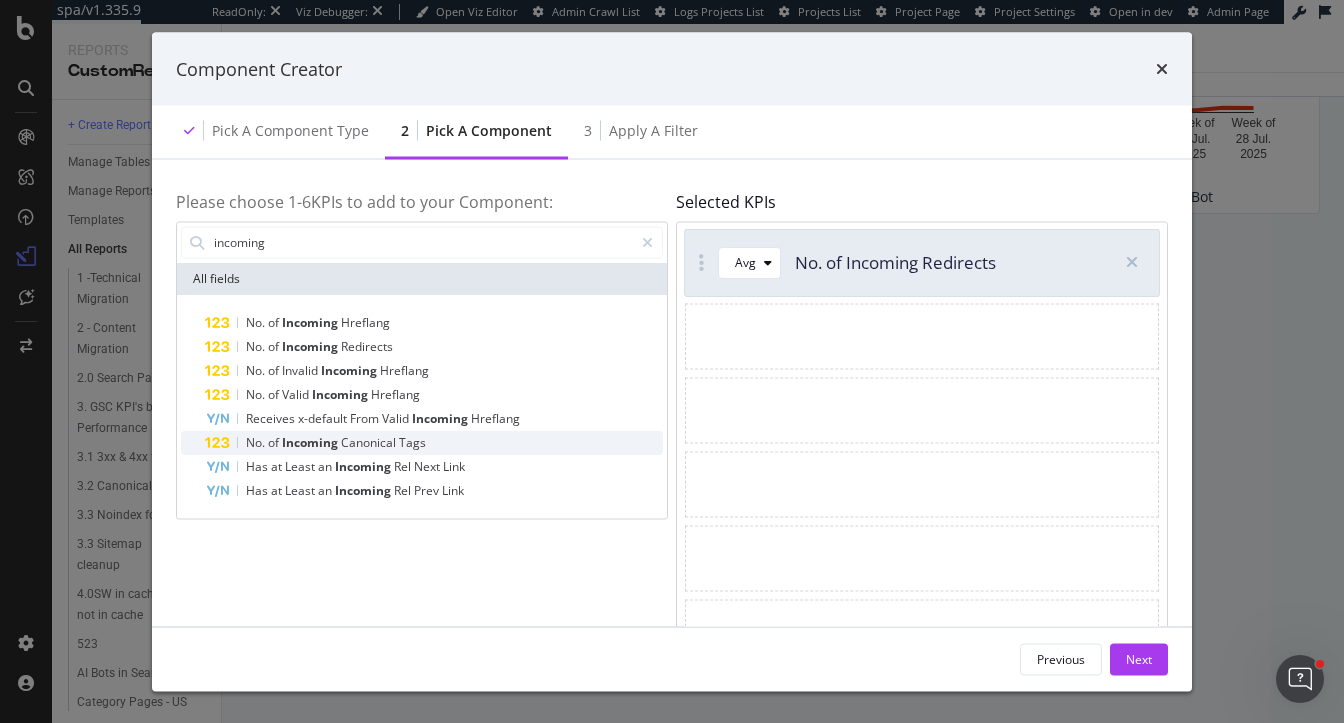 click on "Incoming" at bounding box center [311, 441] 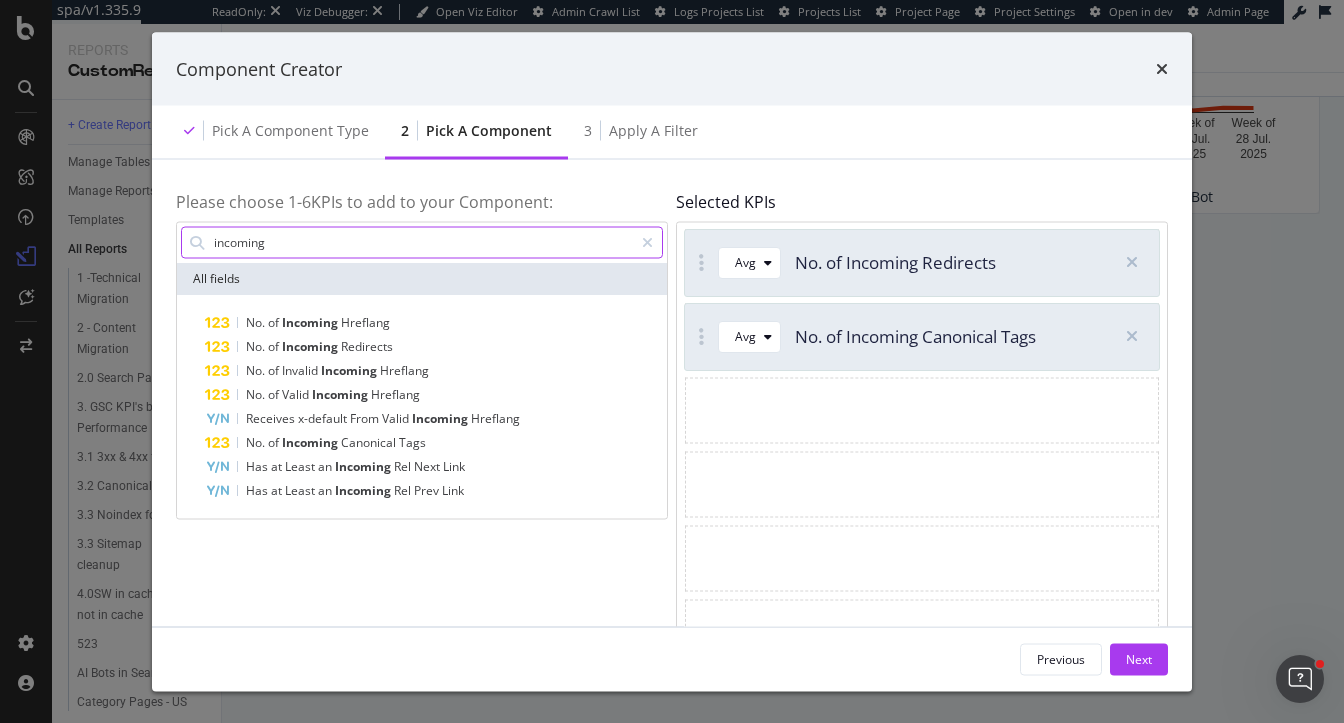 click on "incoming" at bounding box center [422, 242] 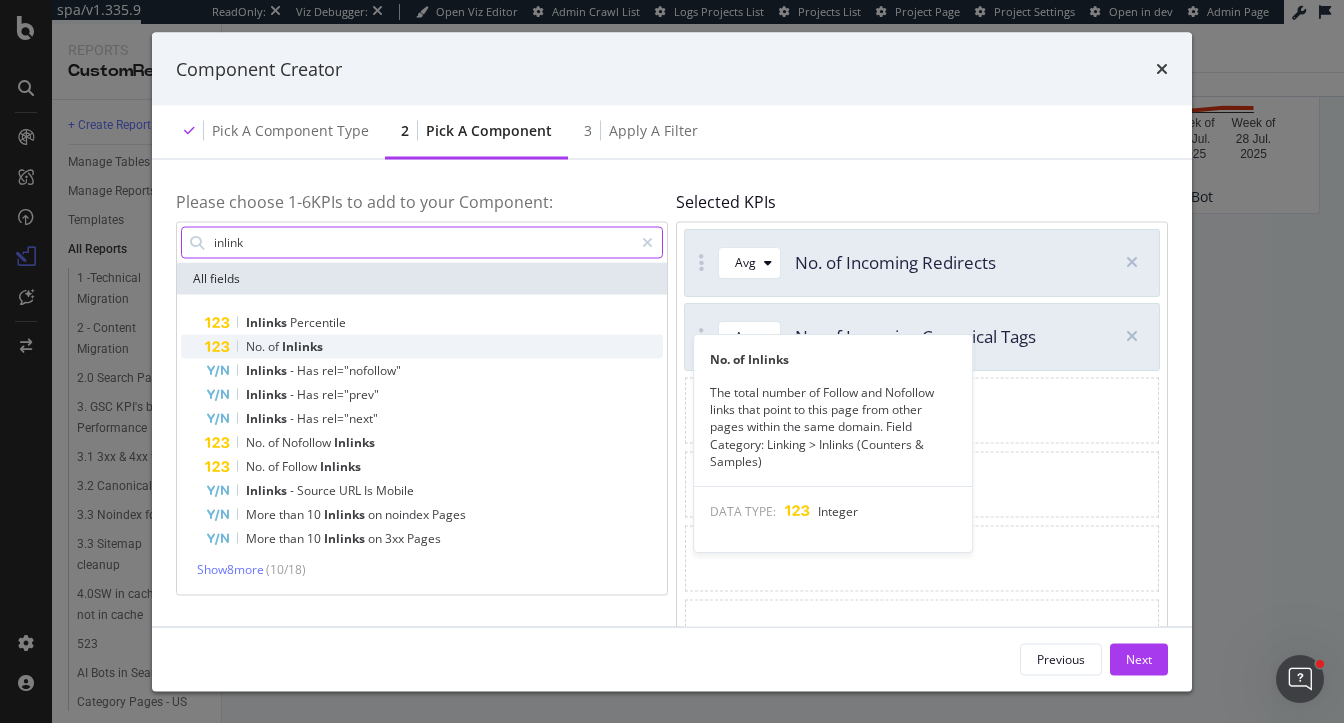 type on "inlink" 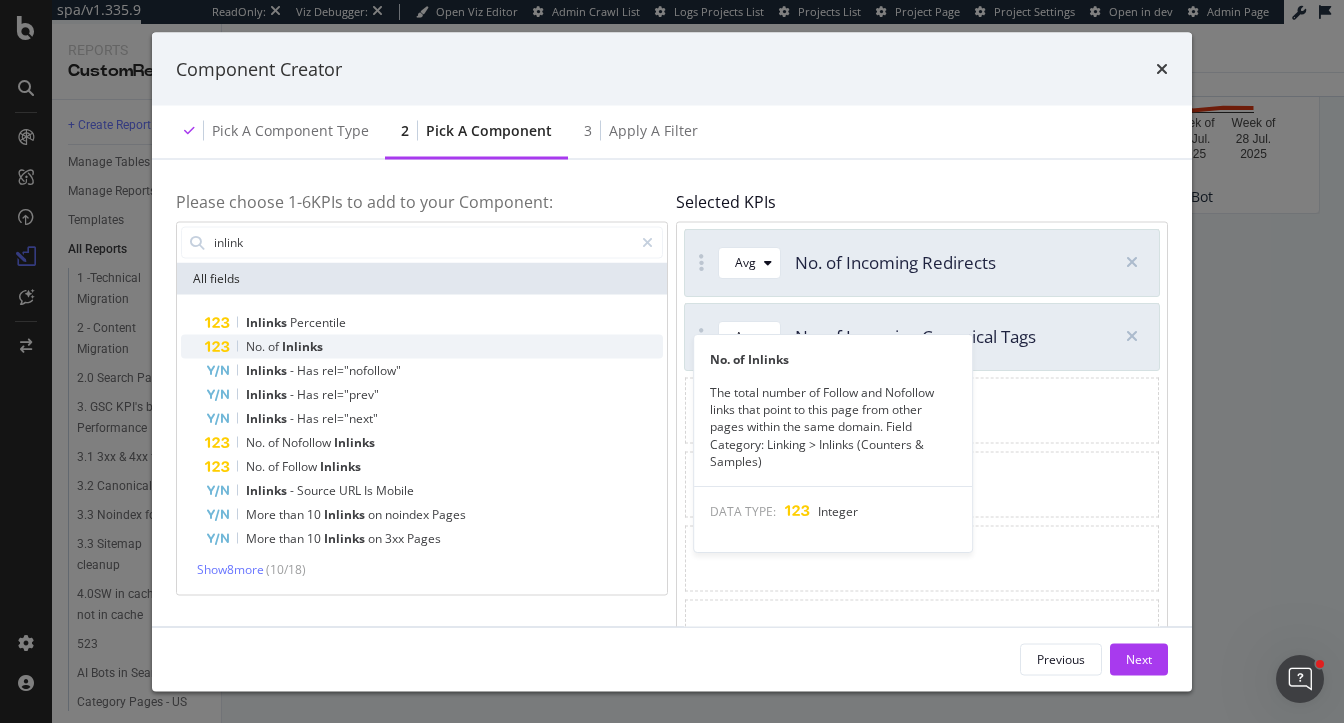 click on "Inlinks" at bounding box center [302, 345] 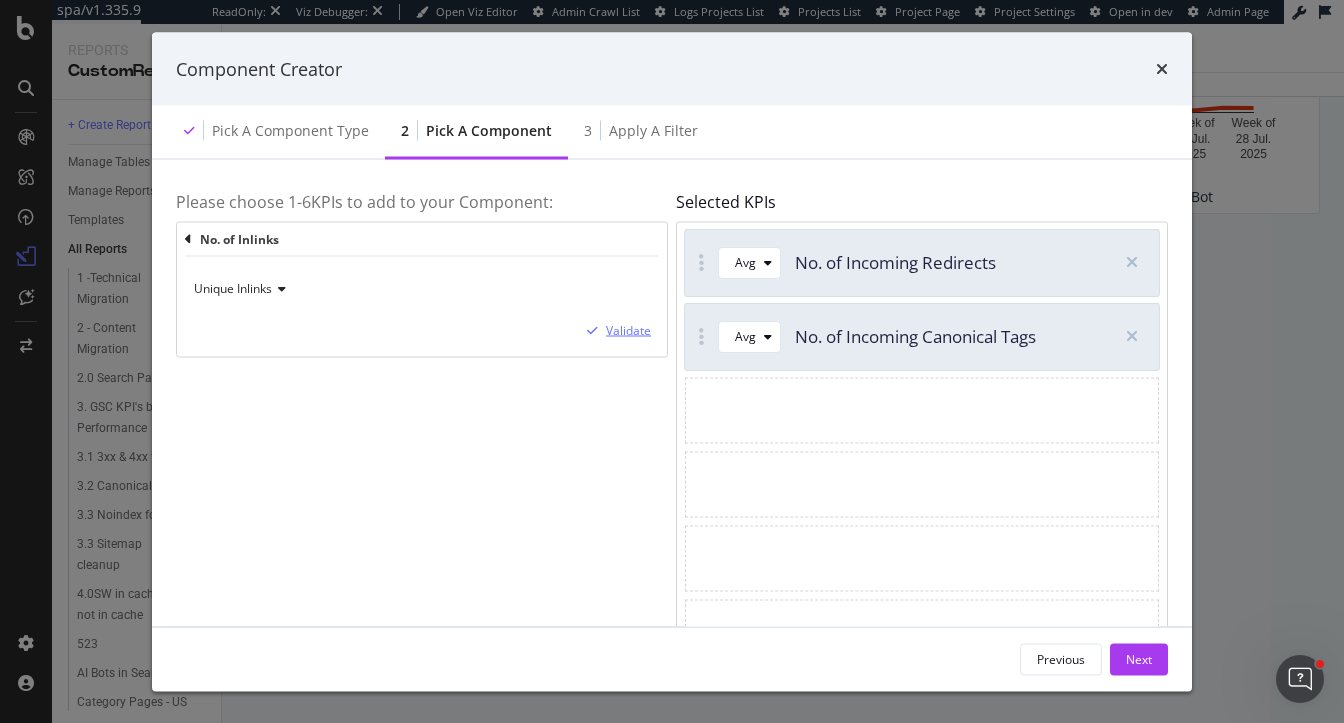 click on "Validate" at bounding box center (628, 330) 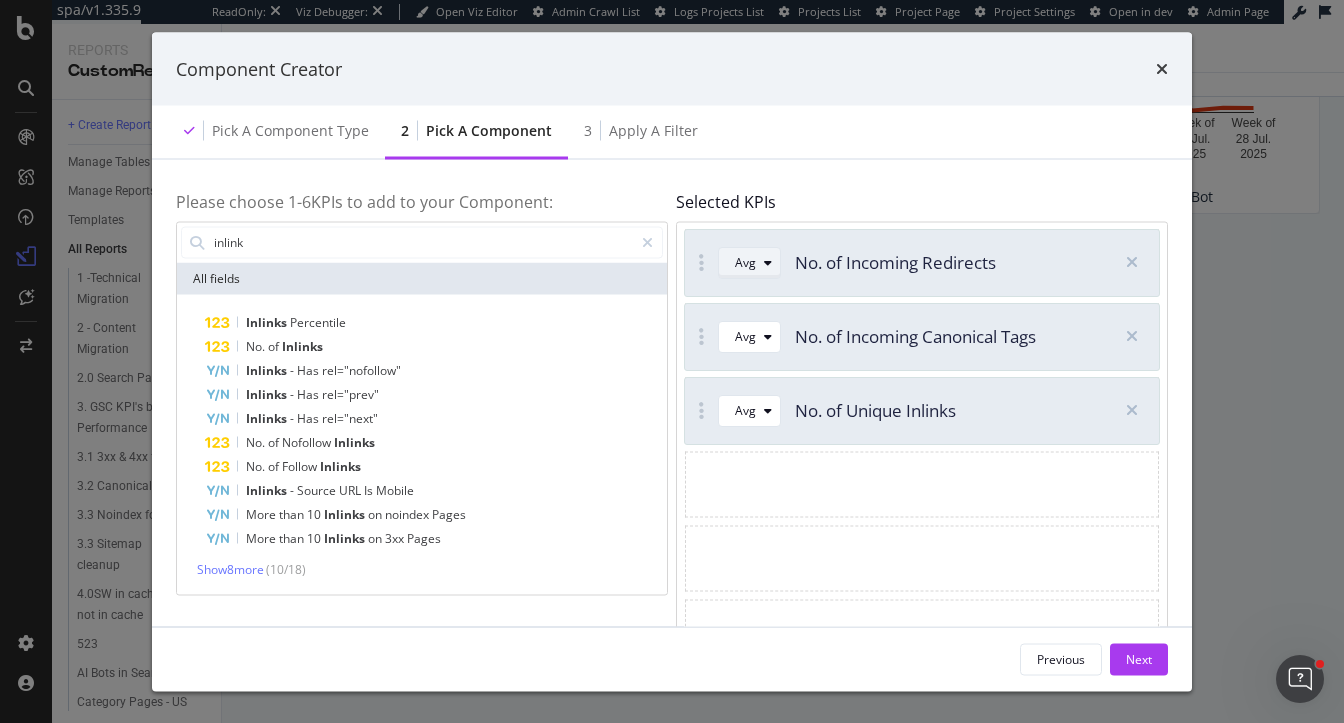 click on "Avg" at bounding box center (745, 262) 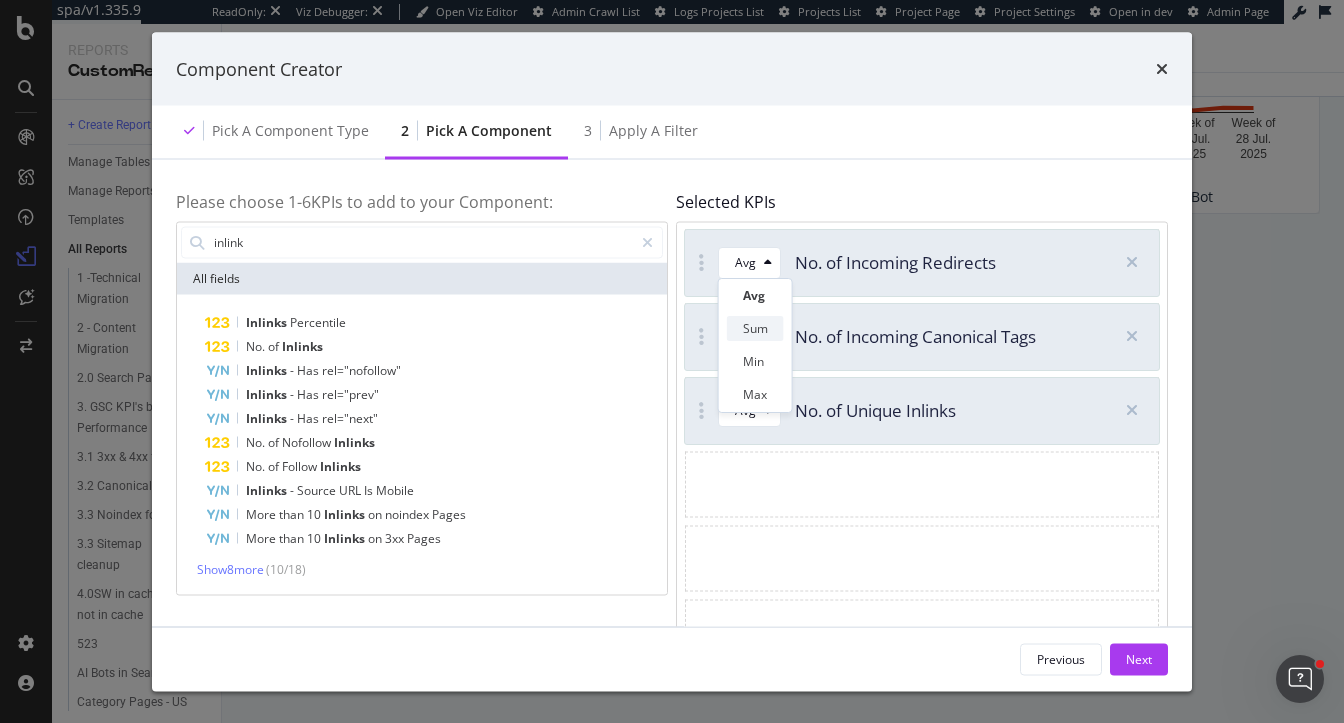 click on "Sum" at bounding box center [755, 328] 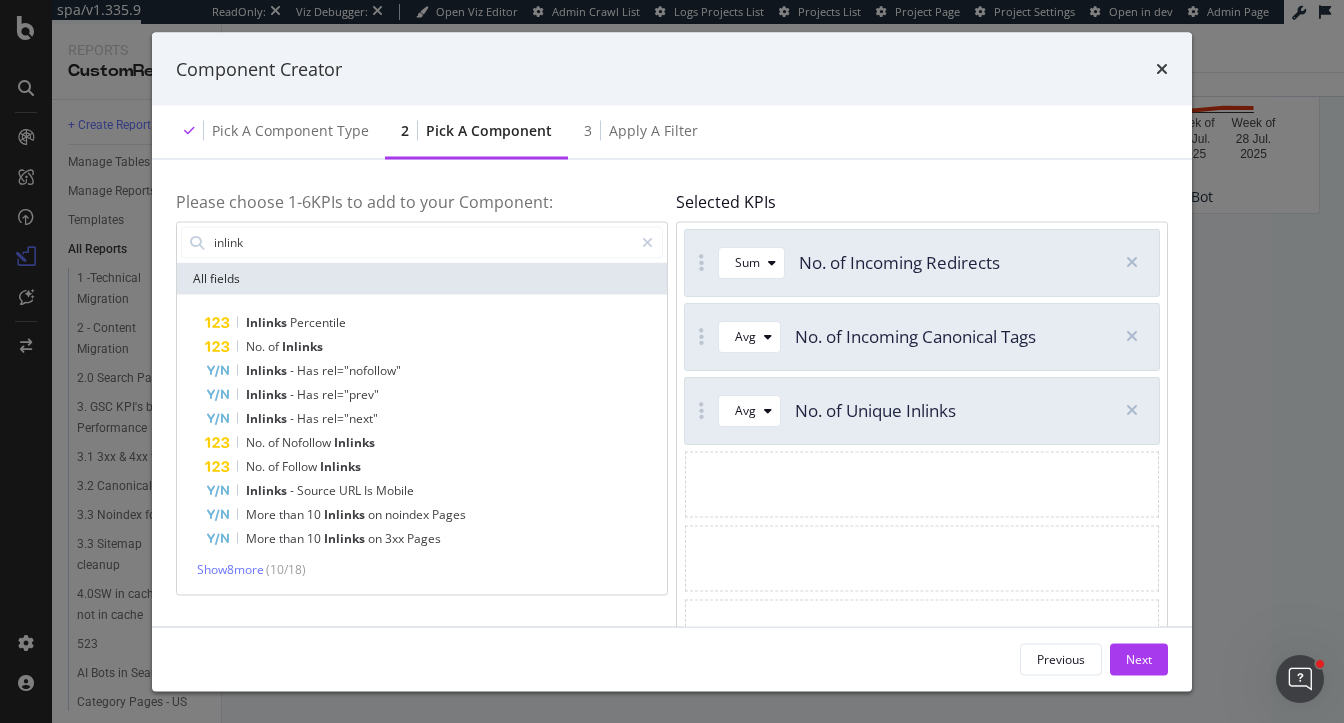 click on "Avg" at bounding box center (745, 336) 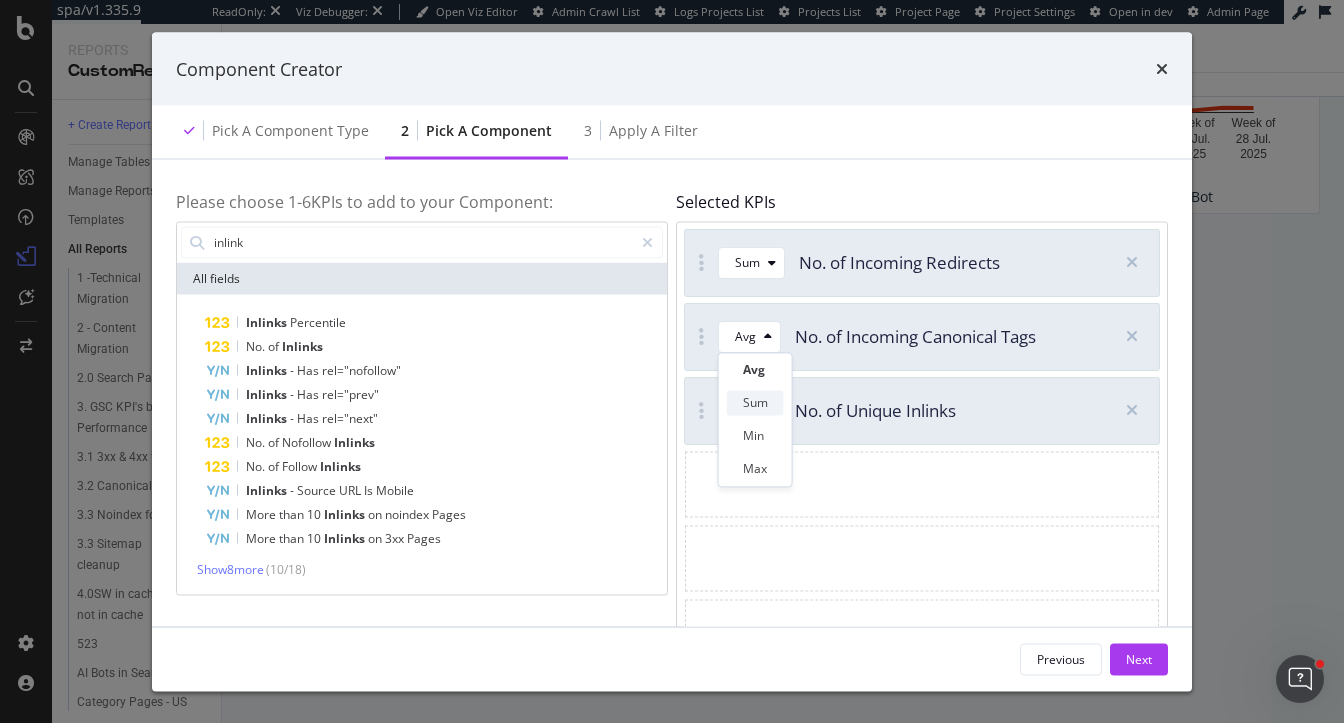 click on "Sum" at bounding box center (755, 403) 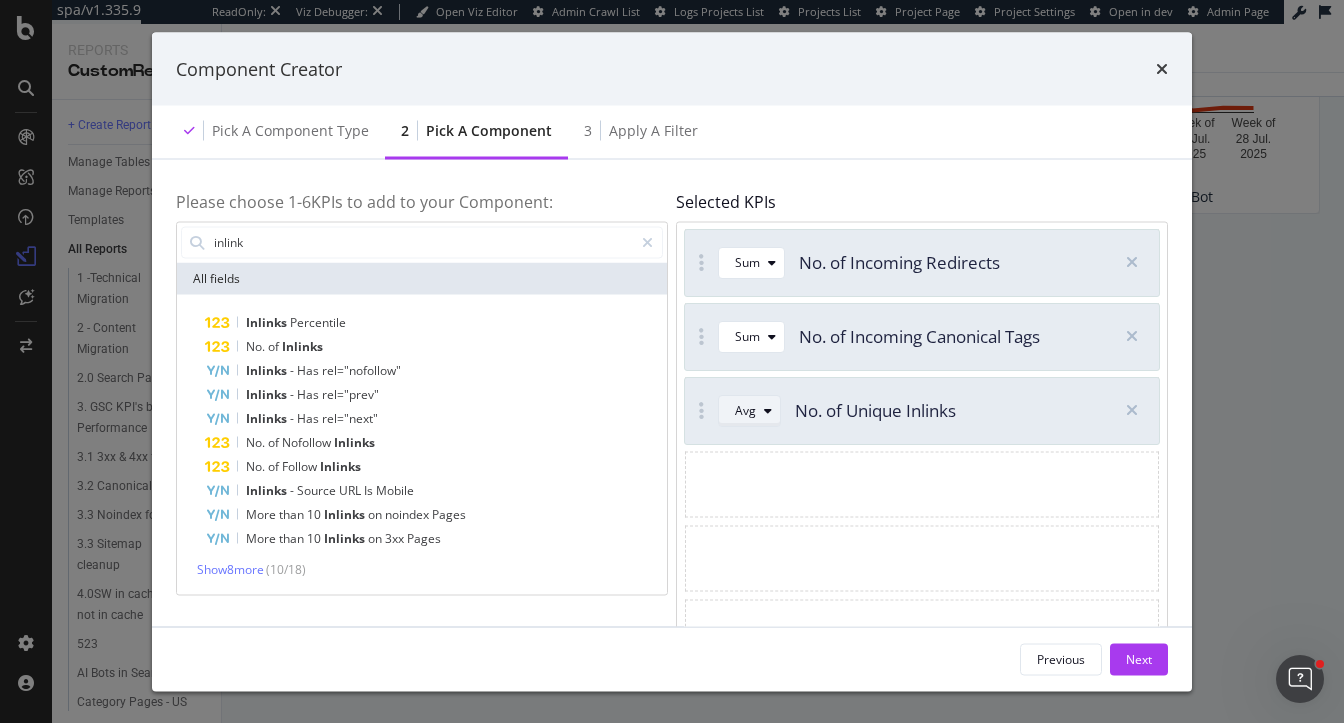 click at bounding box center (768, 410) 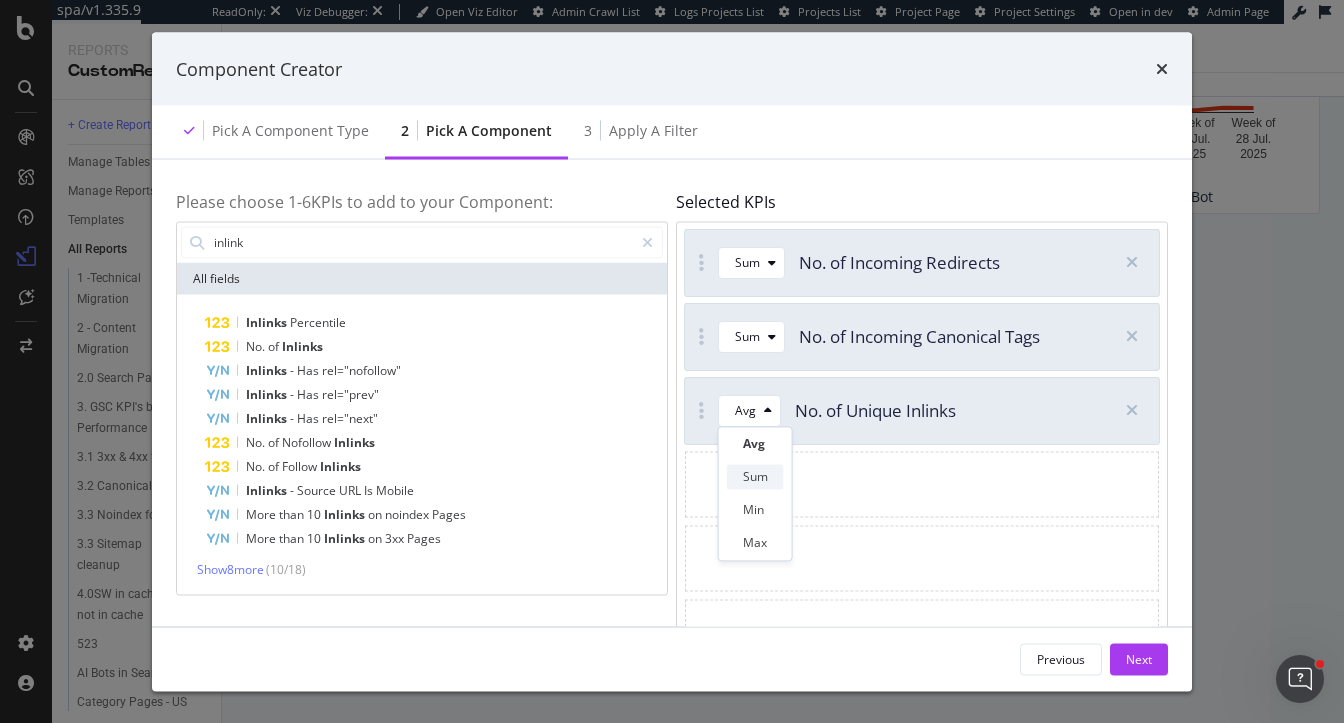 click on "Sum" at bounding box center (755, 477) 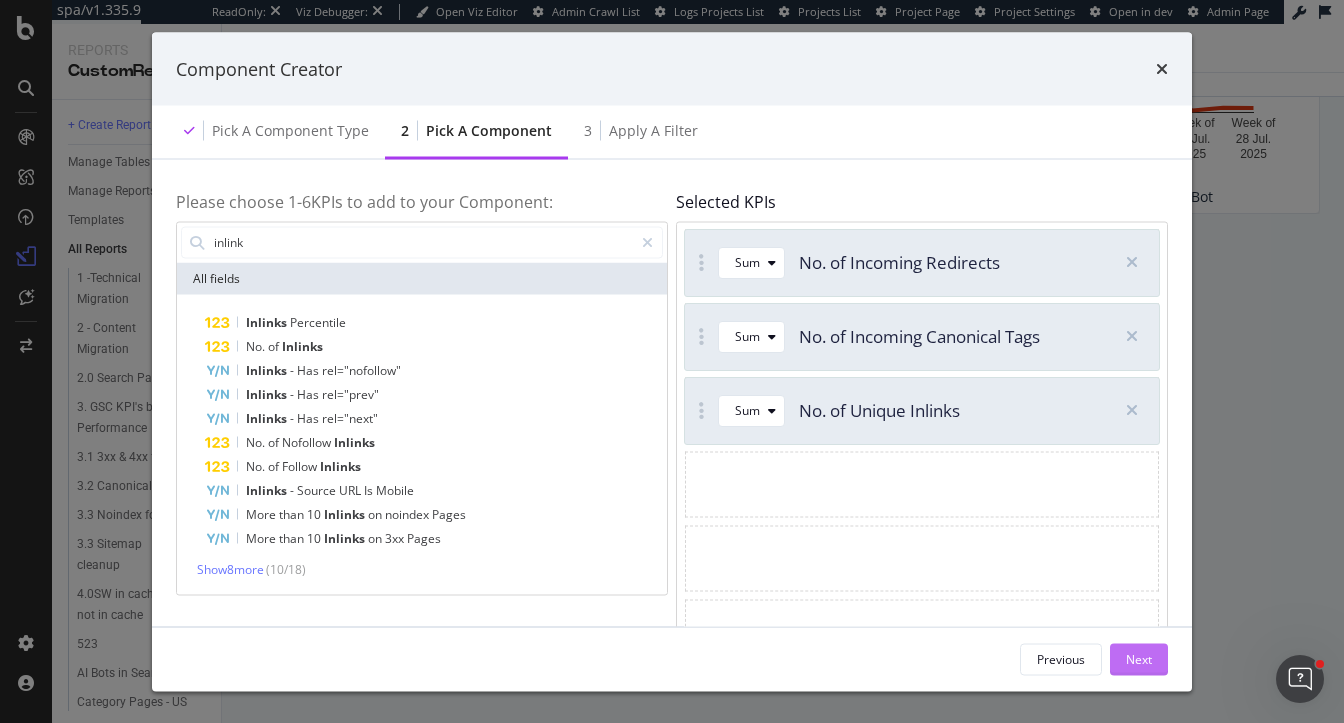 click on "Next" at bounding box center [1139, 659] 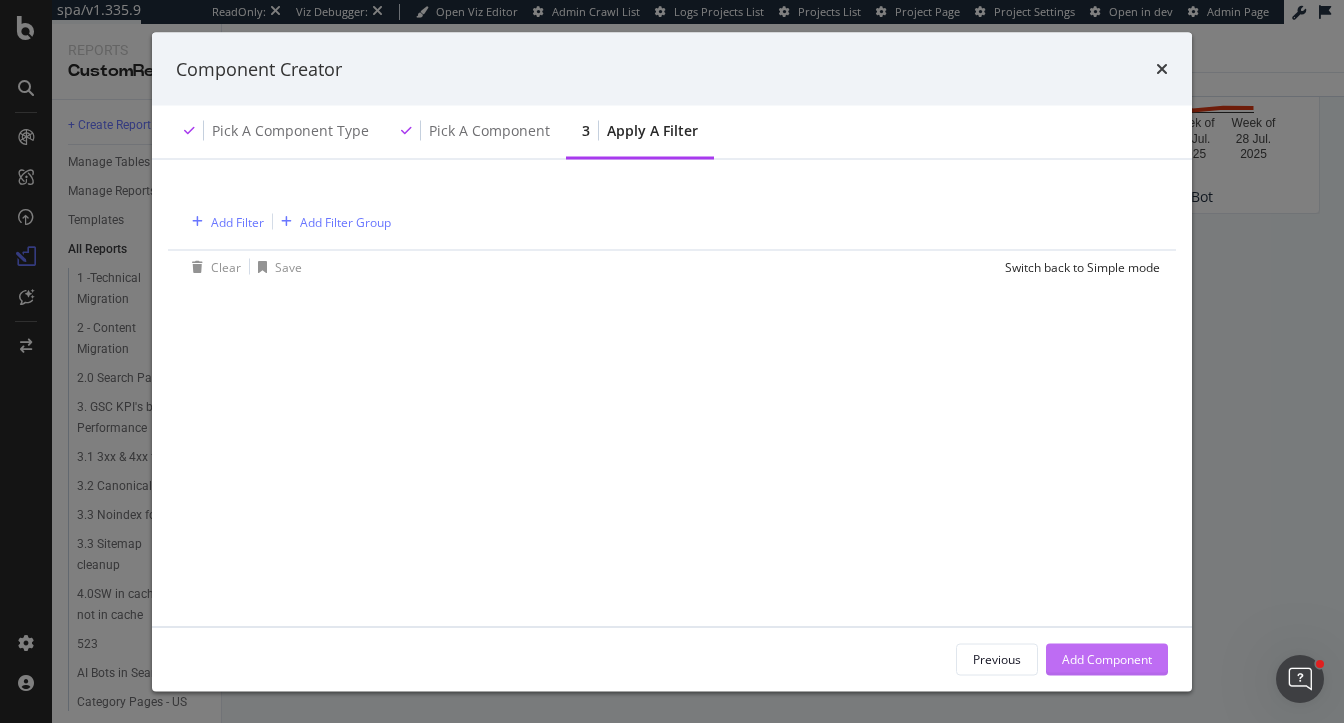 click on "Add Component" at bounding box center [1107, 658] 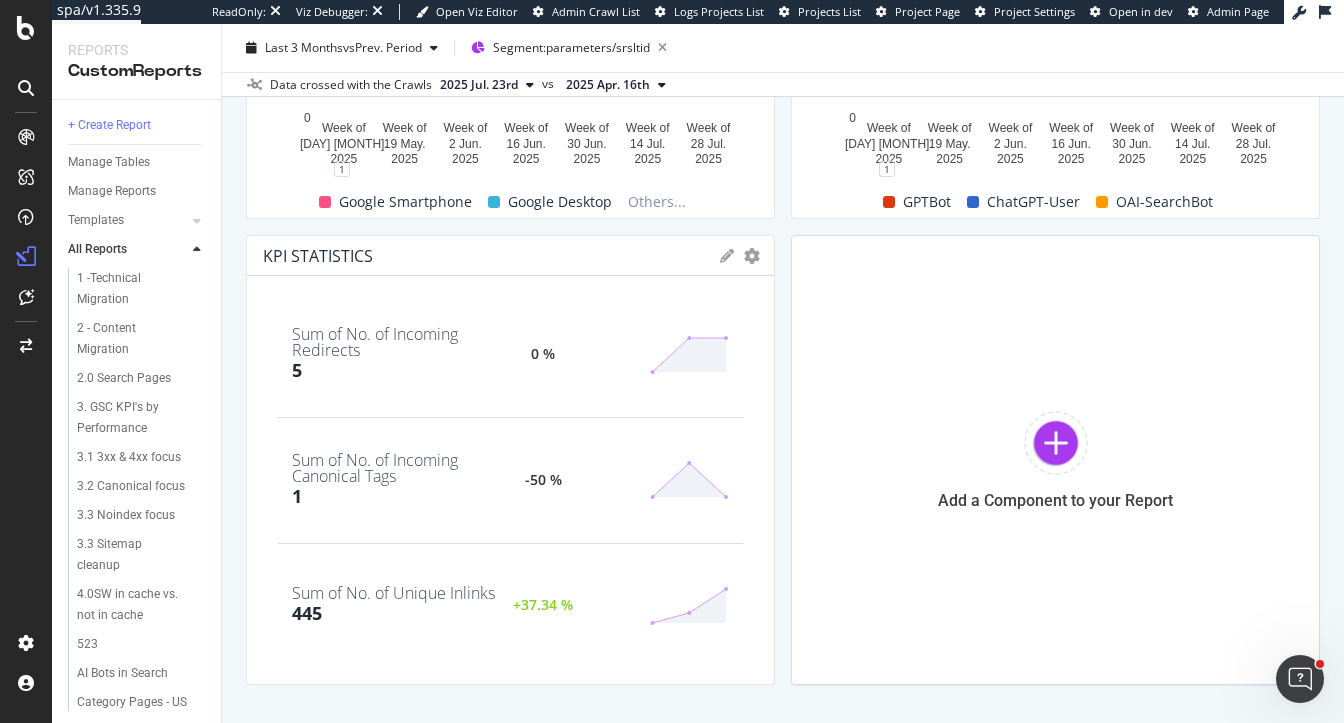 scroll, scrollTop: 968, scrollLeft: 0, axis: vertical 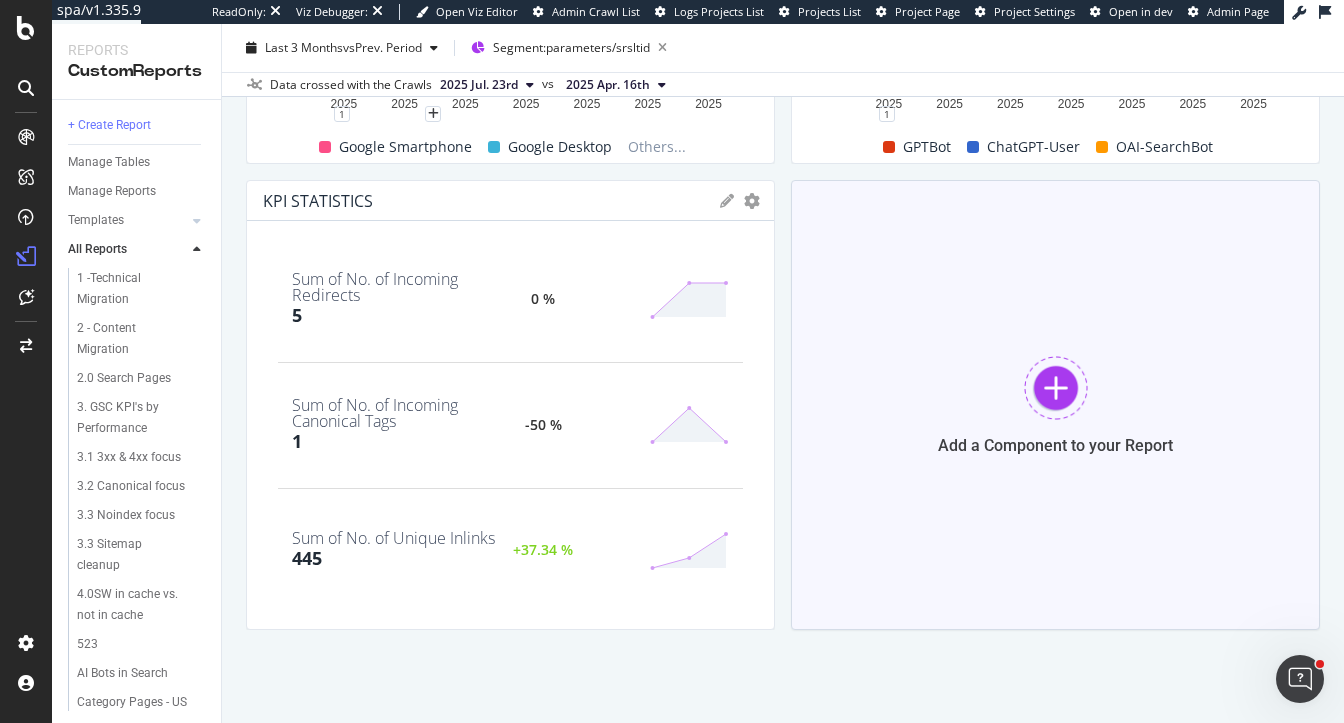 click at bounding box center (1056, 388) 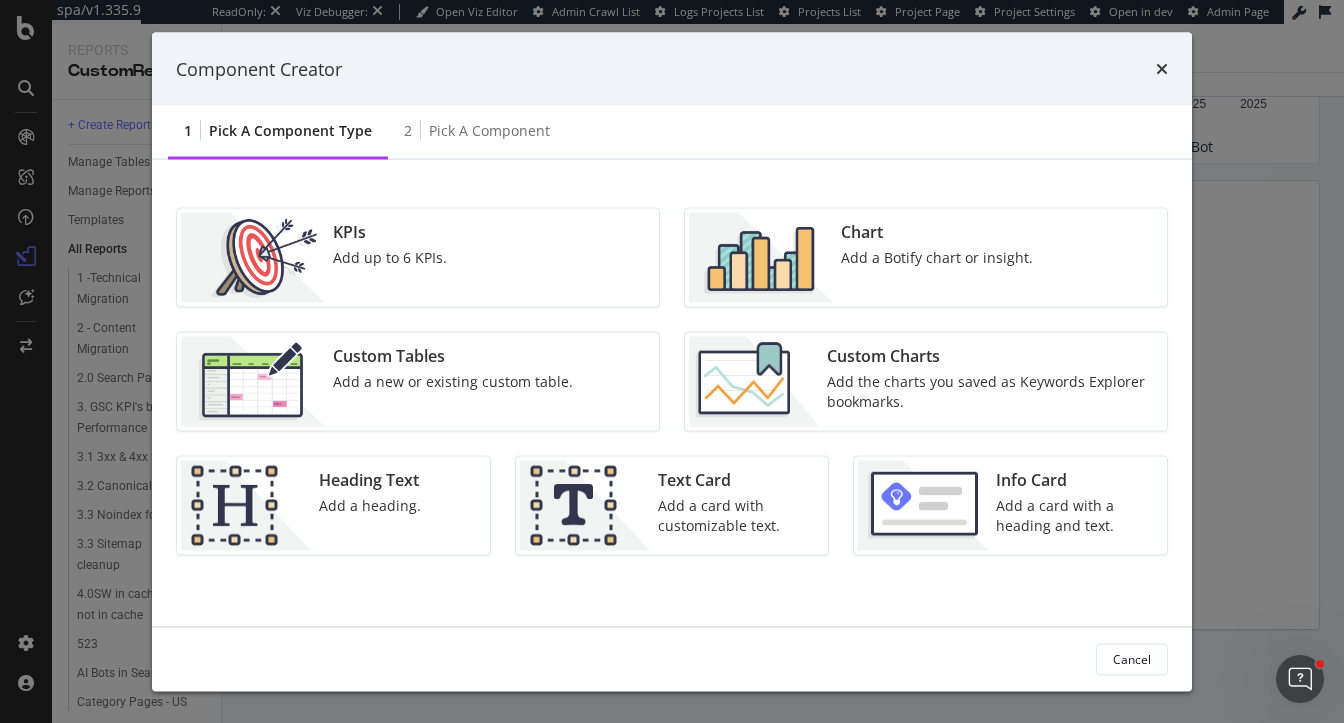 click on "Add a Botify chart or insight." at bounding box center [937, 258] 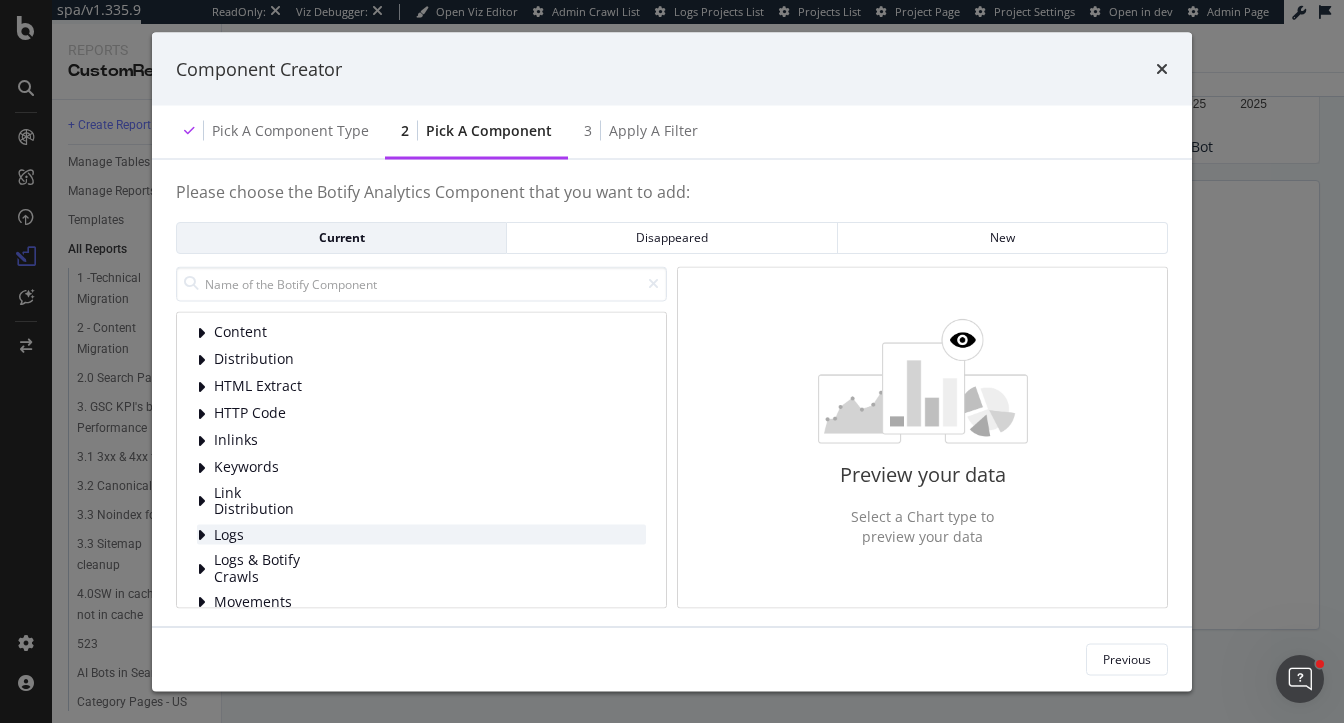 click at bounding box center (201, 535) 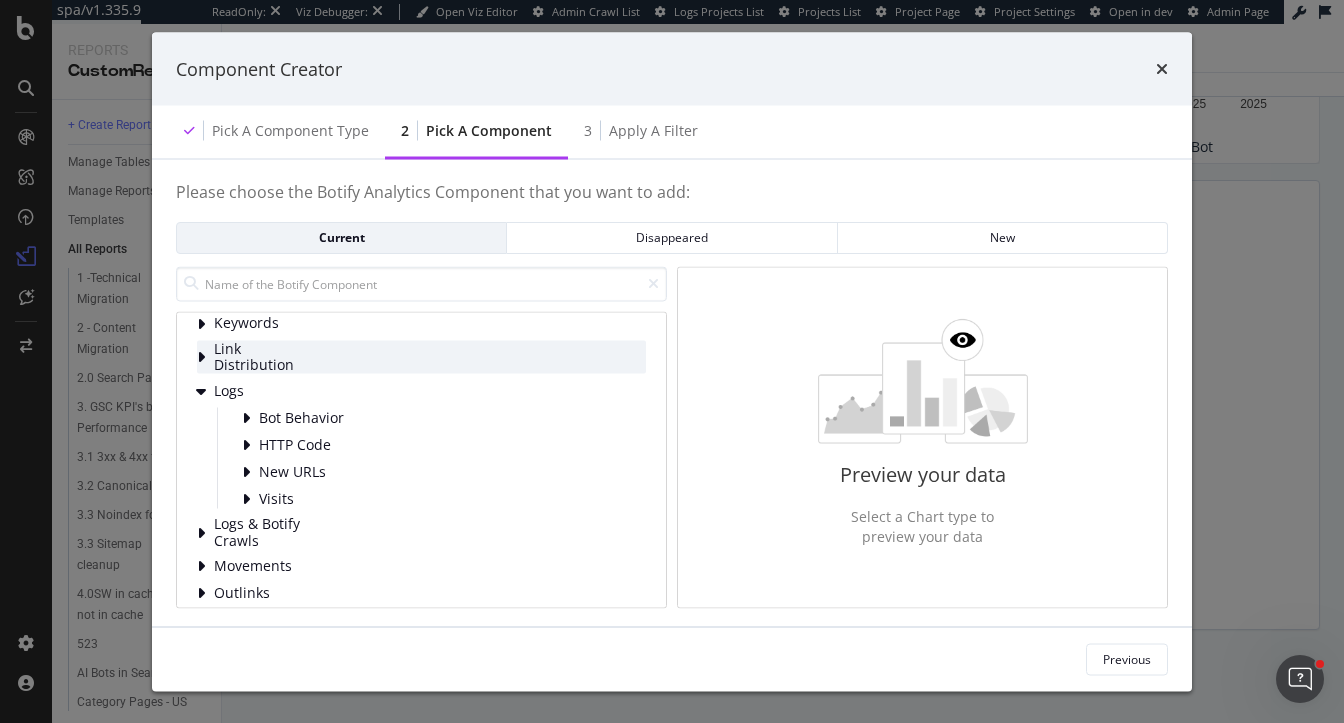 scroll, scrollTop: 145, scrollLeft: 0, axis: vertical 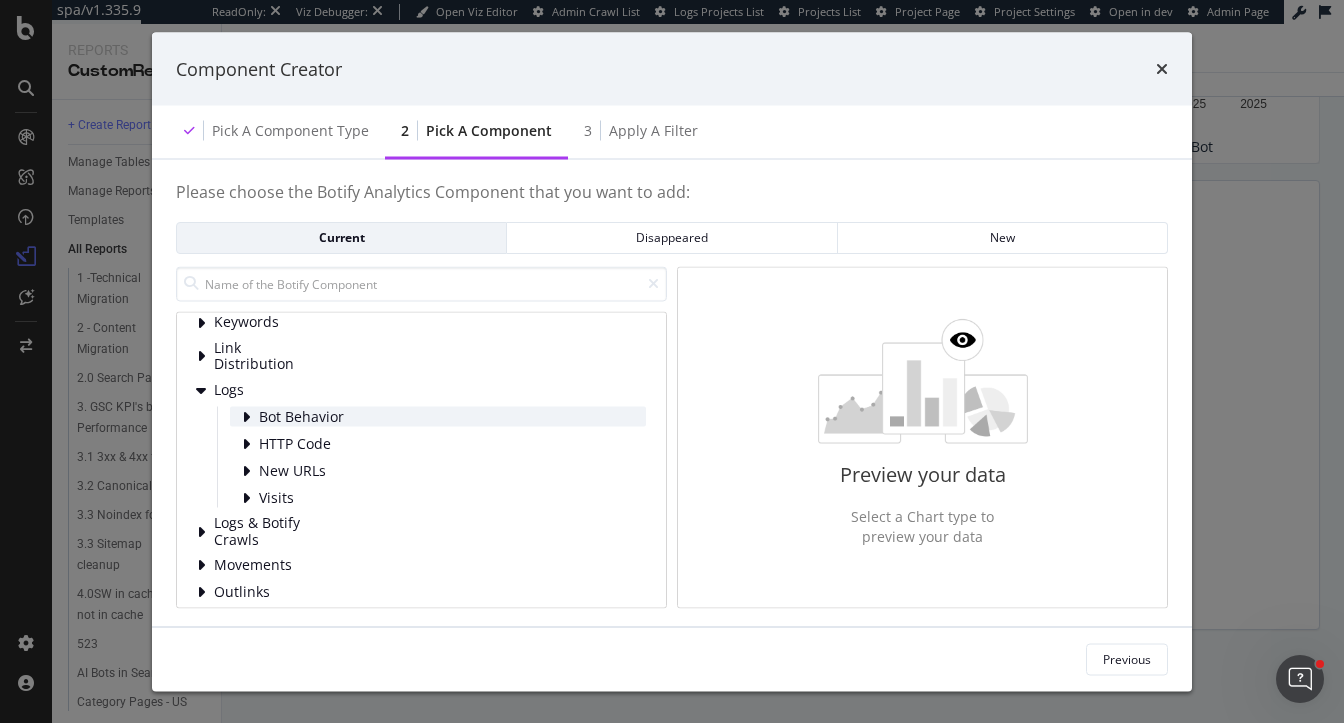 click at bounding box center [246, 417] 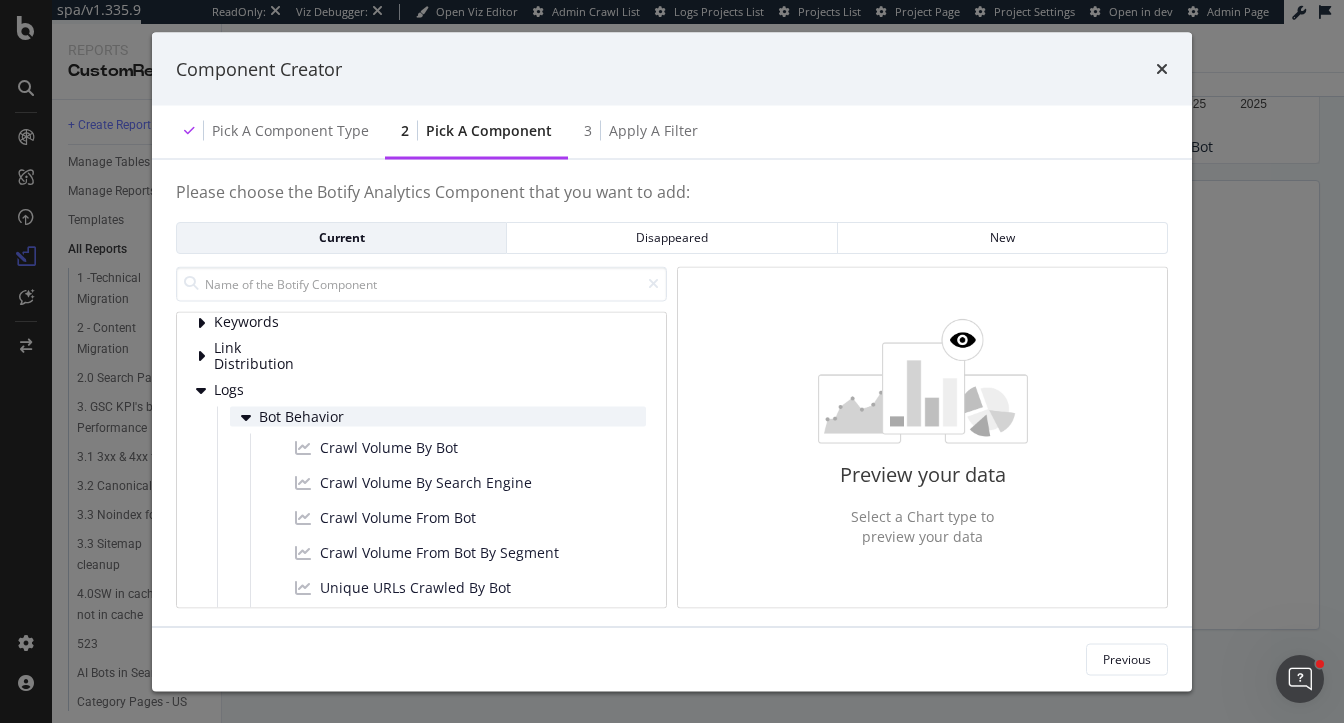 click at bounding box center (246, 417) 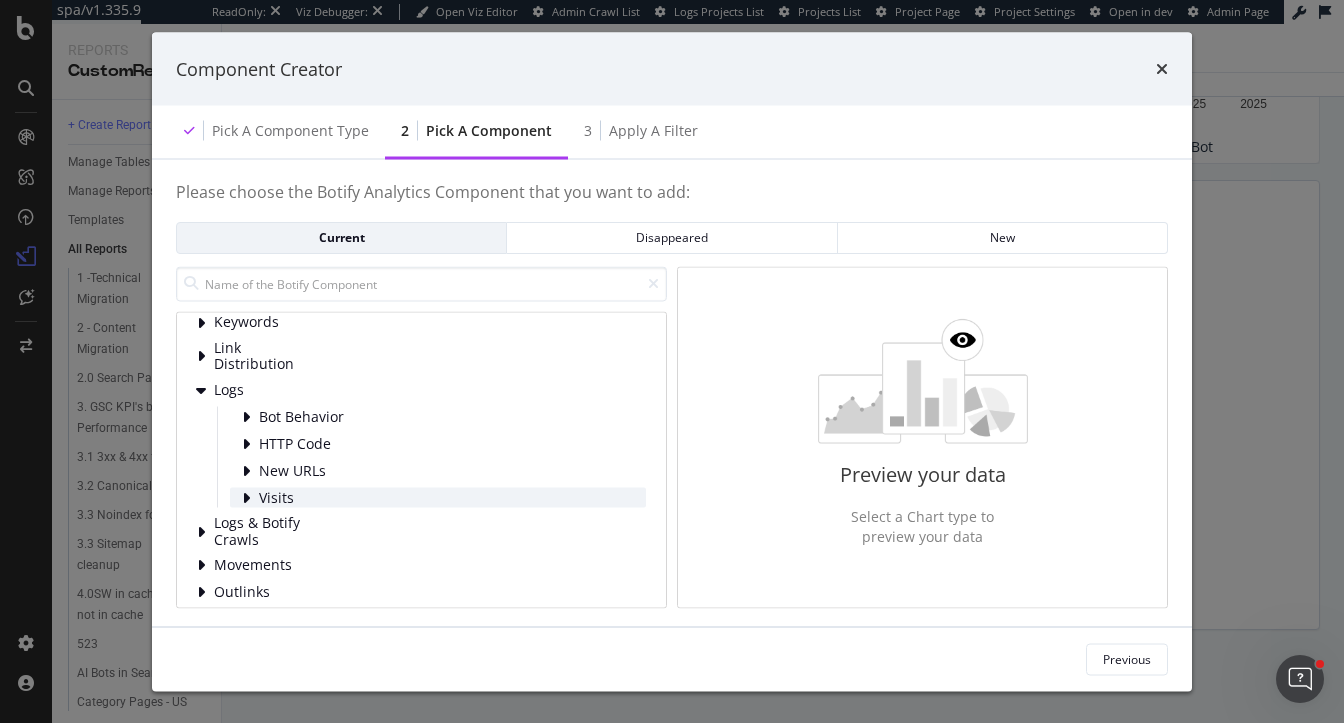 click at bounding box center [246, 498] 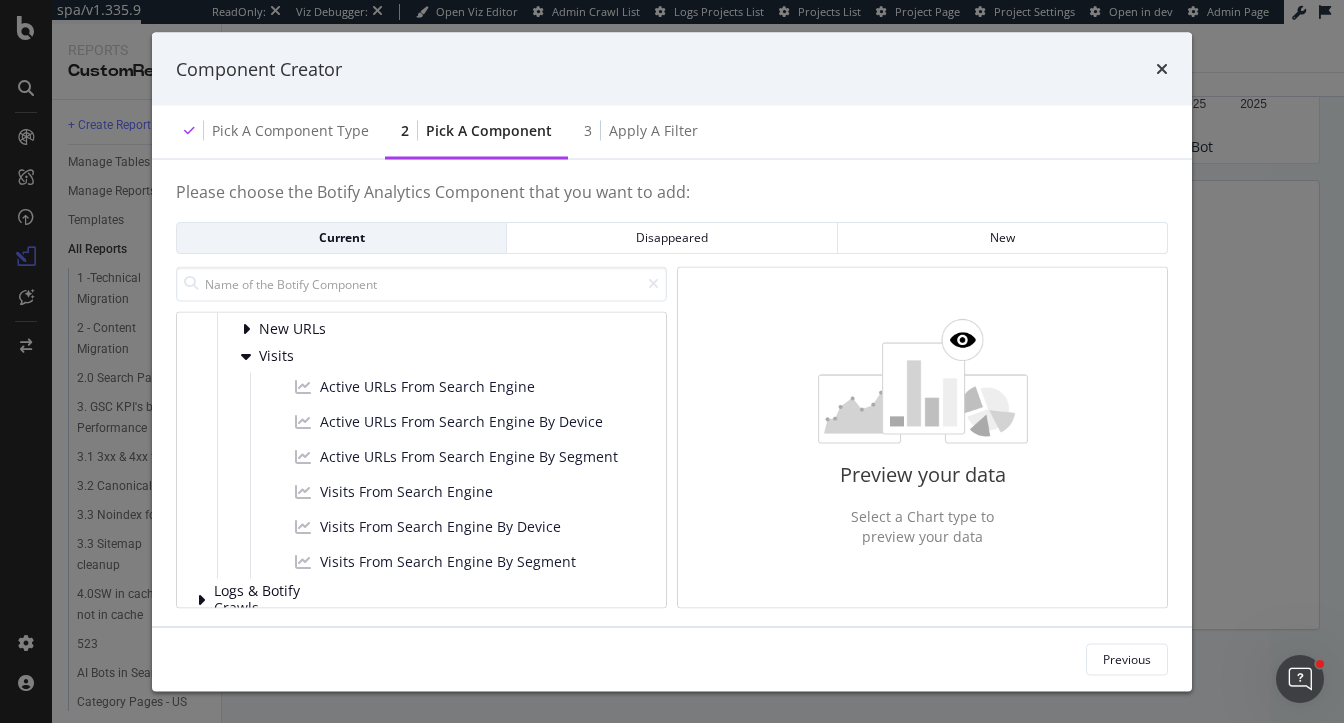 scroll, scrollTop: 298, scrollLeft: 0, axis: vertical 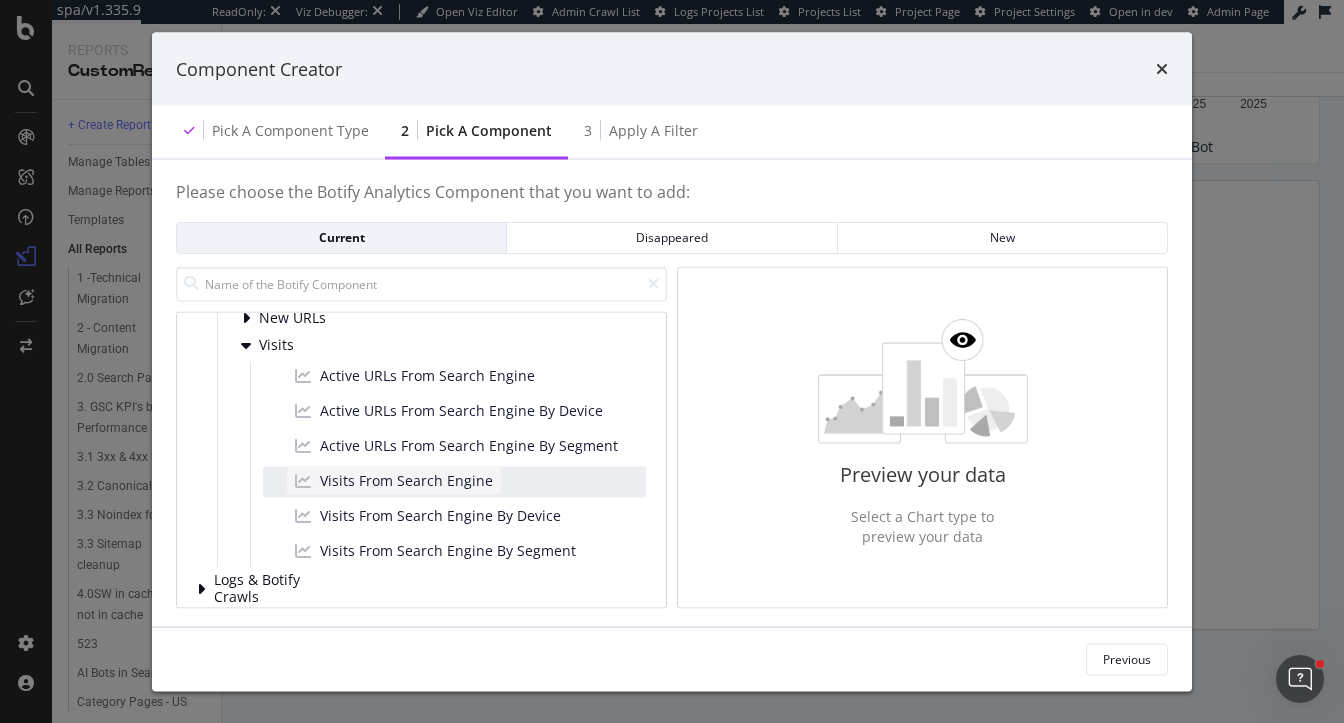 click on "Visits From Search Engine" at bounding box center [406, 481] 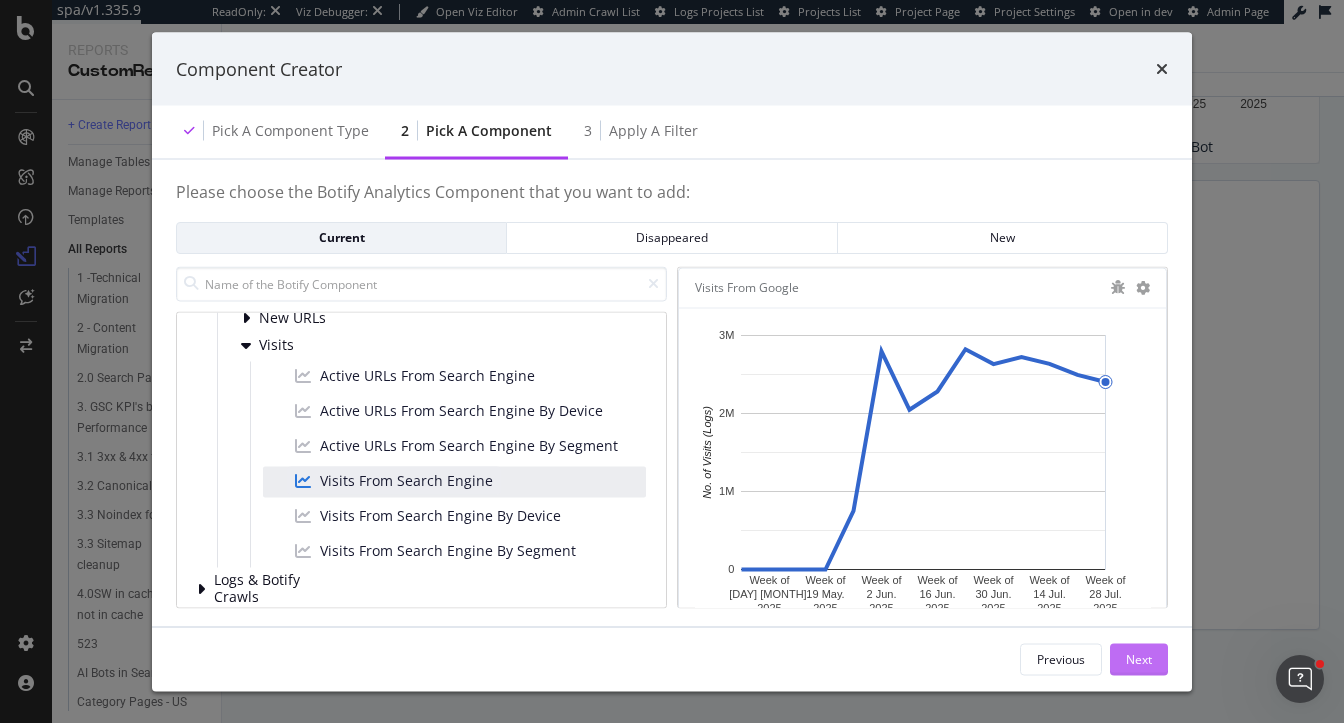 click on "Next" at bounding box center (1139, 658) 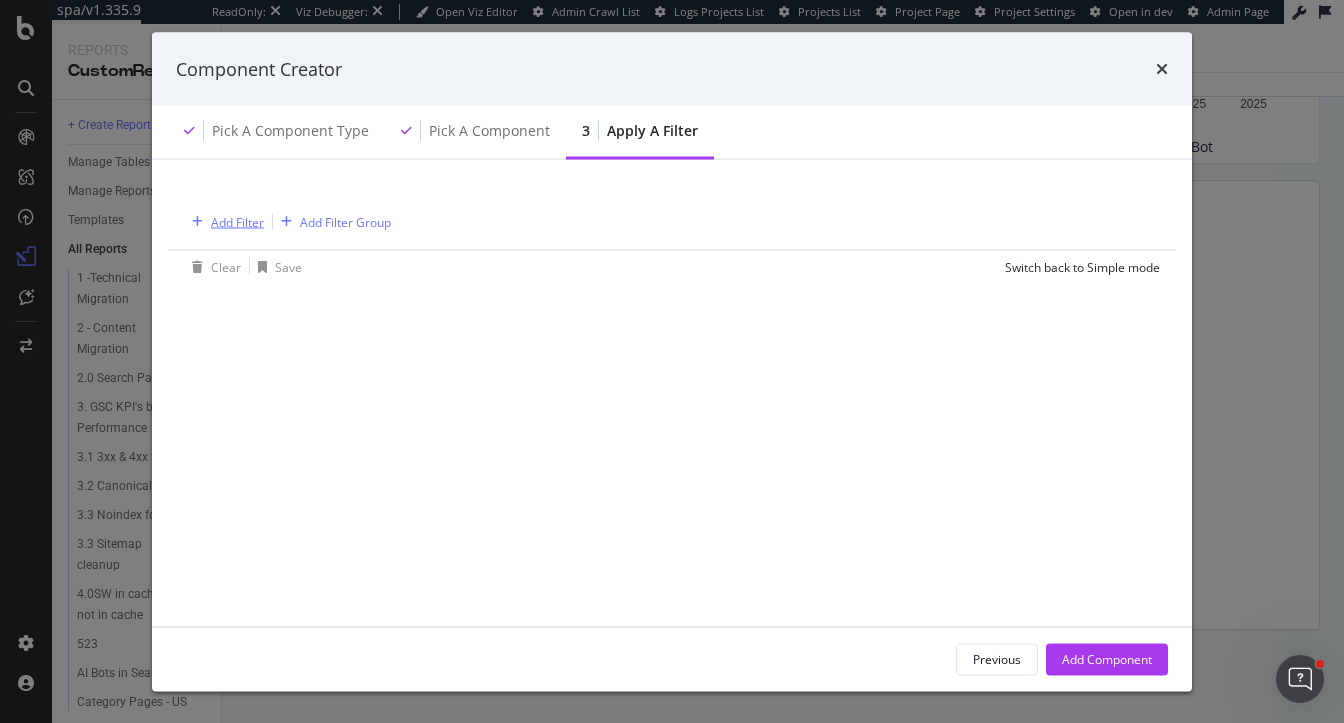 click on "Add Filter" at bounding box center [237, 221] 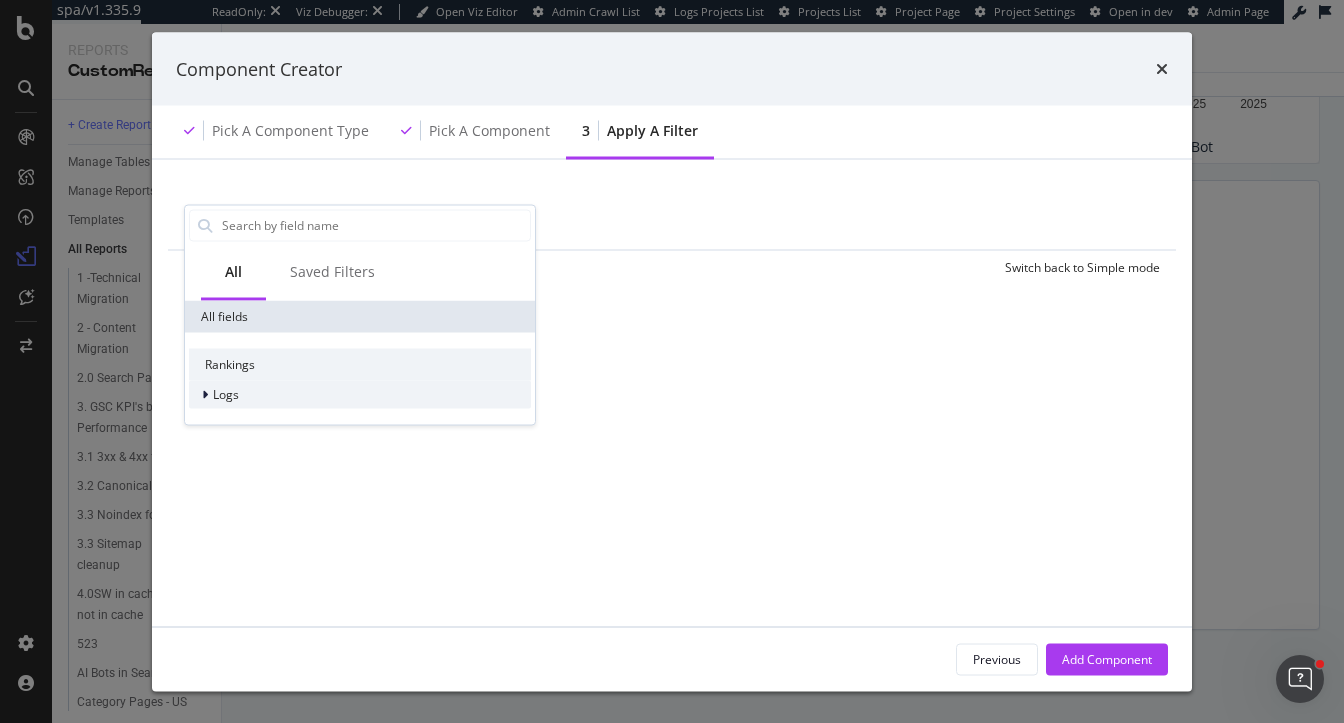 click on "Logs" at bounding box center [214, 394] 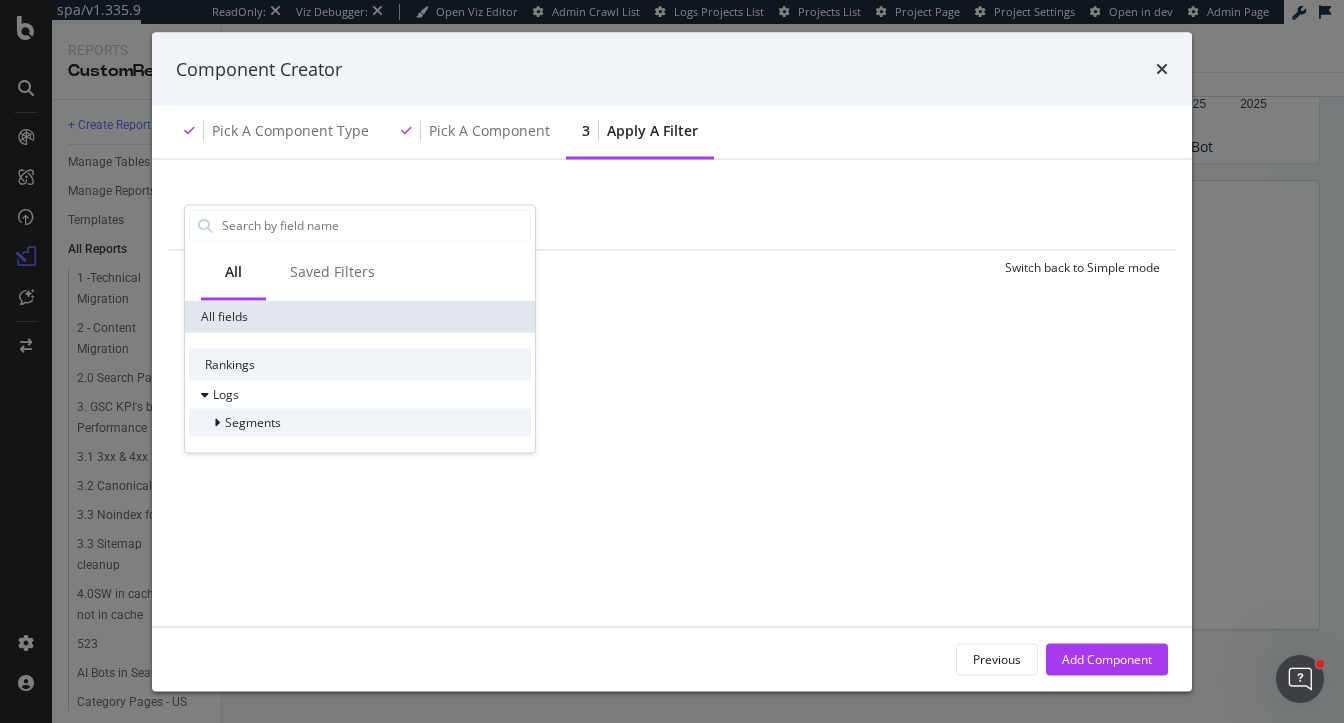 click at bounding box center (217, 422) 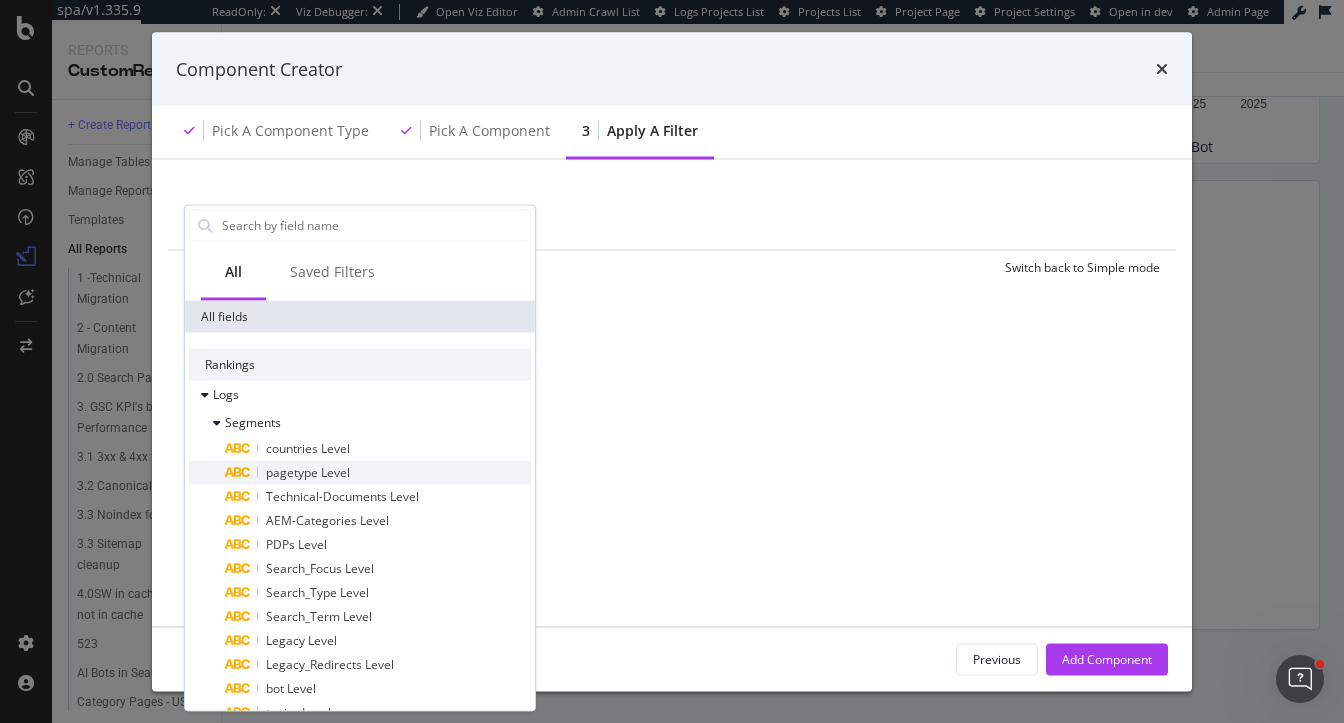 click on "pagetype Level" at bounding box center [308, 471] 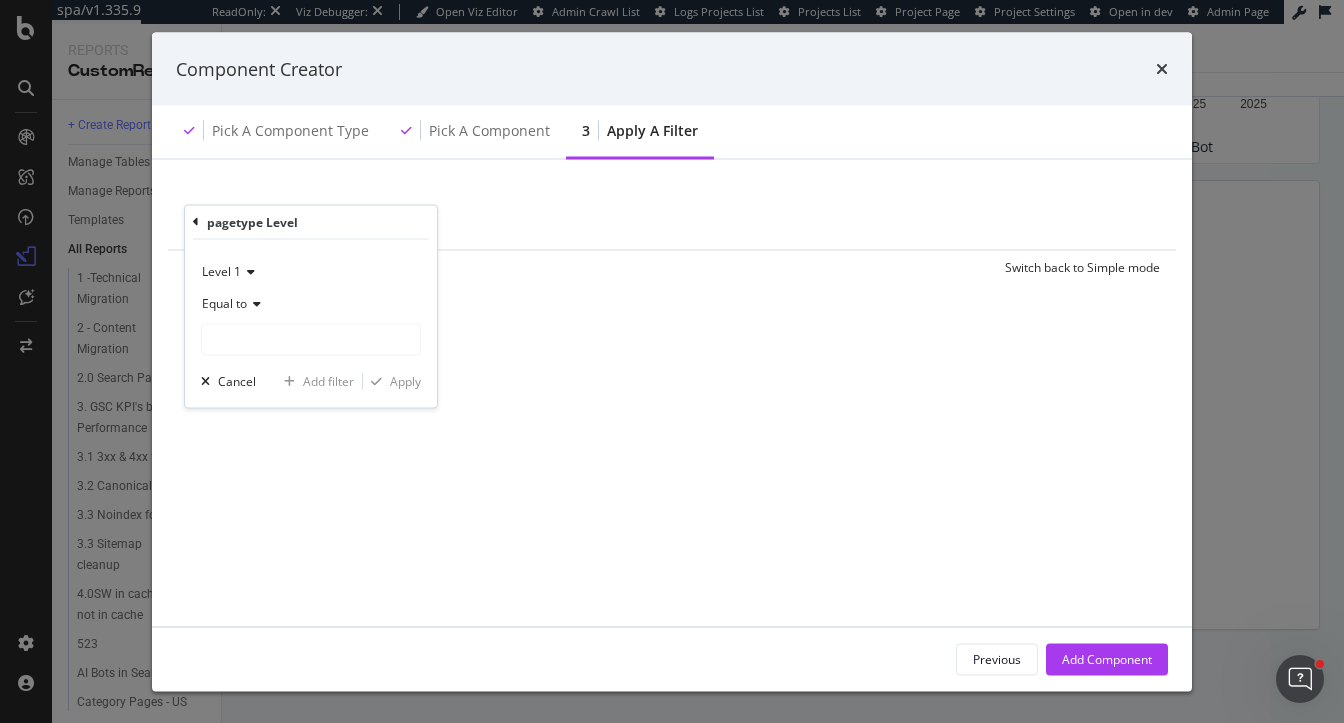 click on "Level 1 Equal to Cancel Add filter Apply" at bounding box center (311, 323) 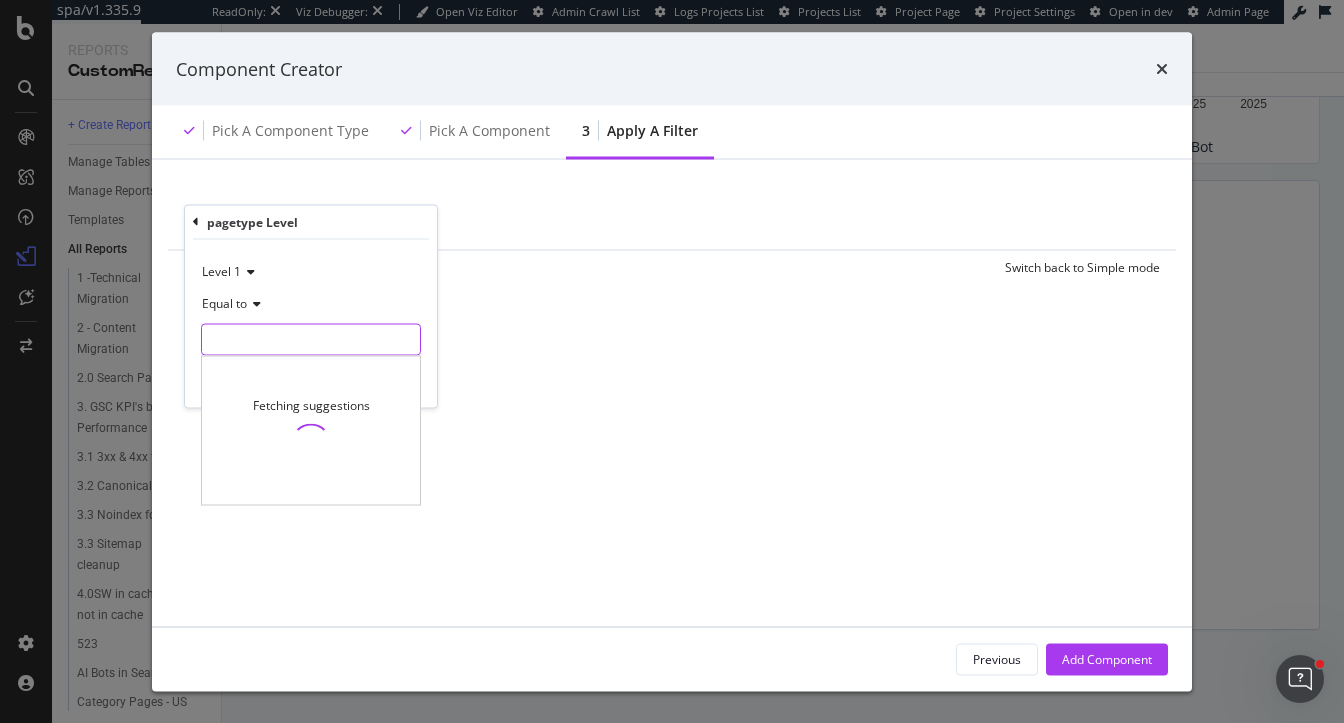 click at bounding box center (311, 339) 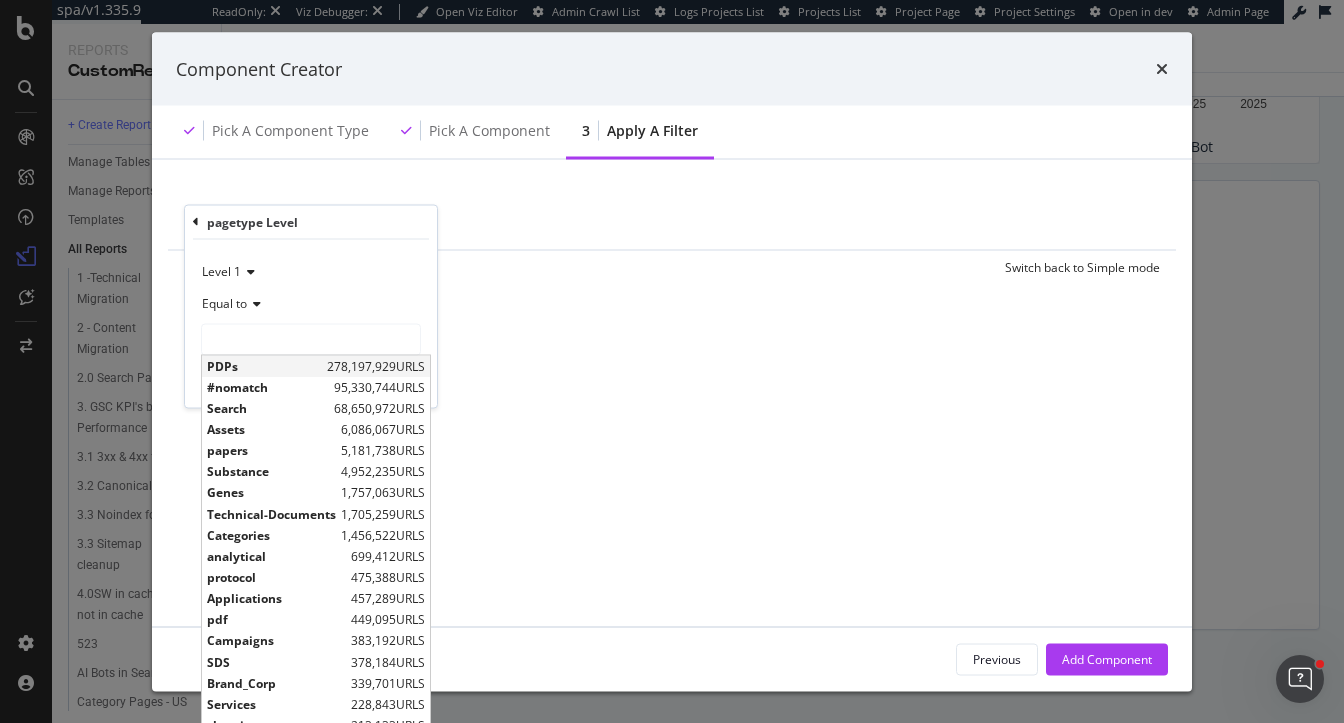 click on "PDPs" at bounding box center (264, 365) 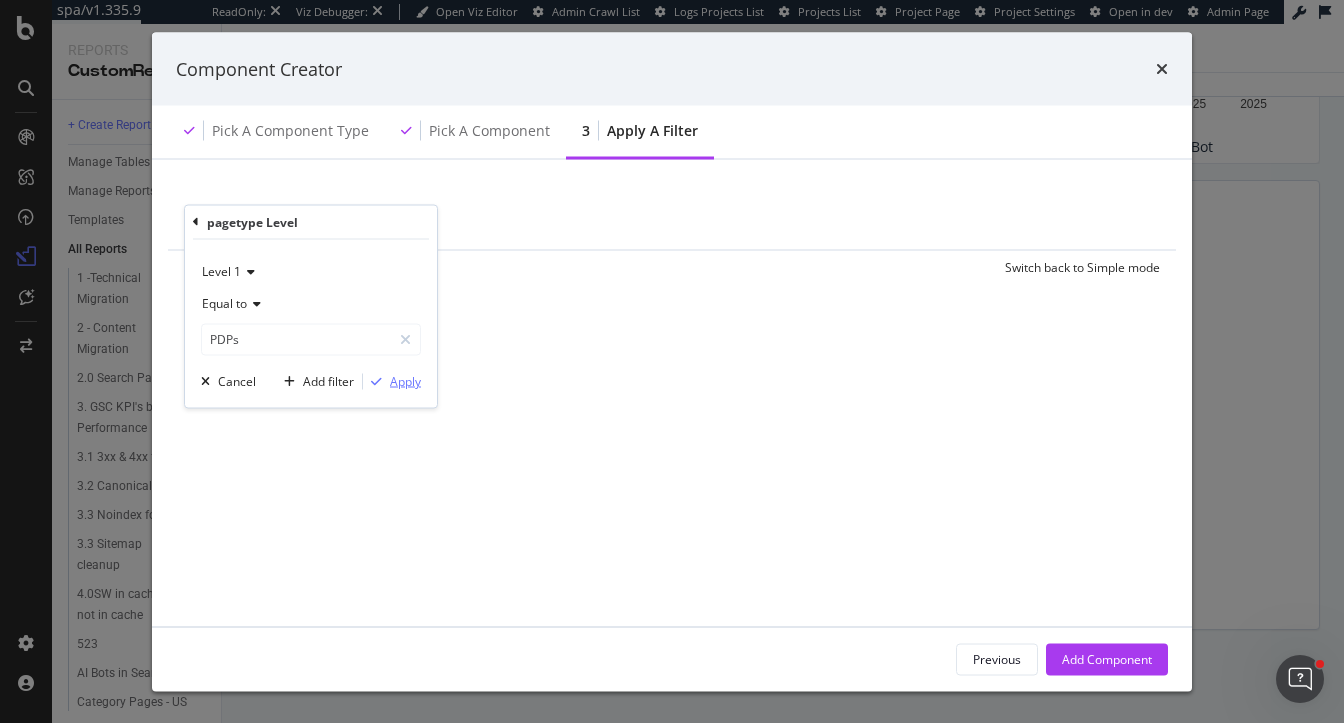 click on "Apply" at bounding box center [405, 381] 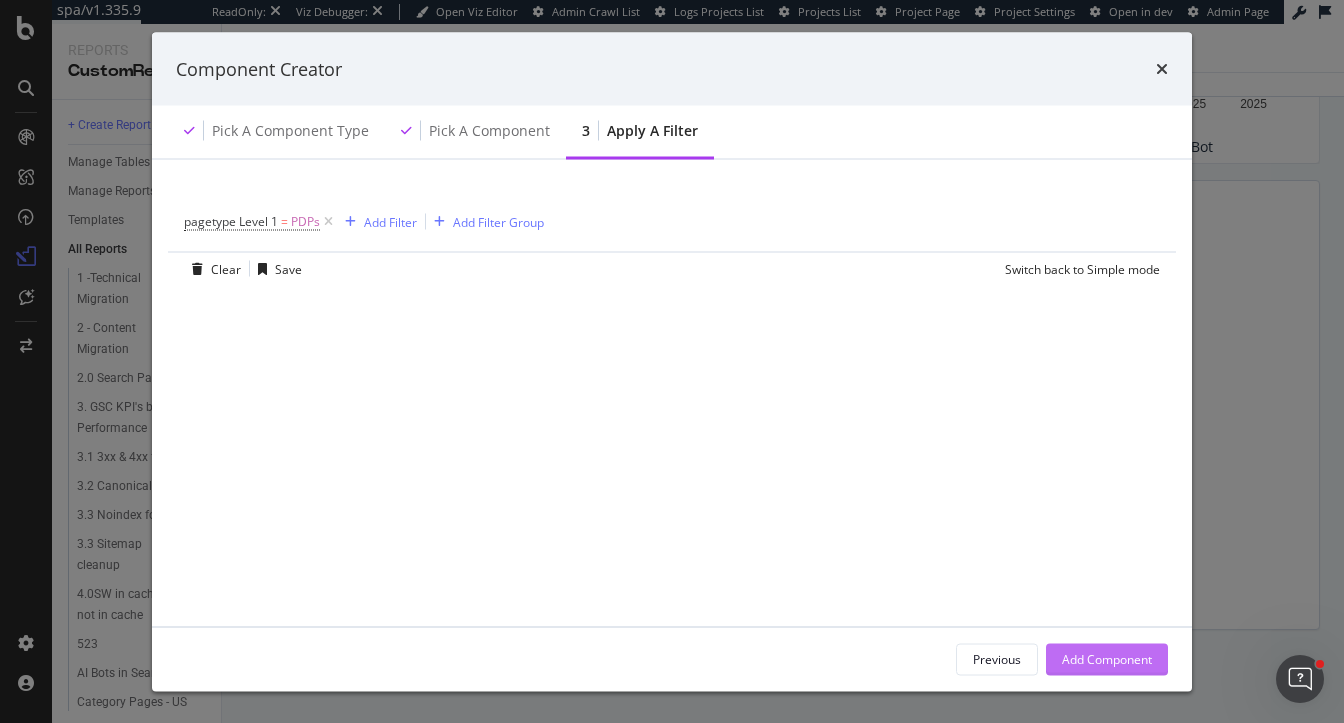 click on "Add Component" at bounding box center (1107, 658) 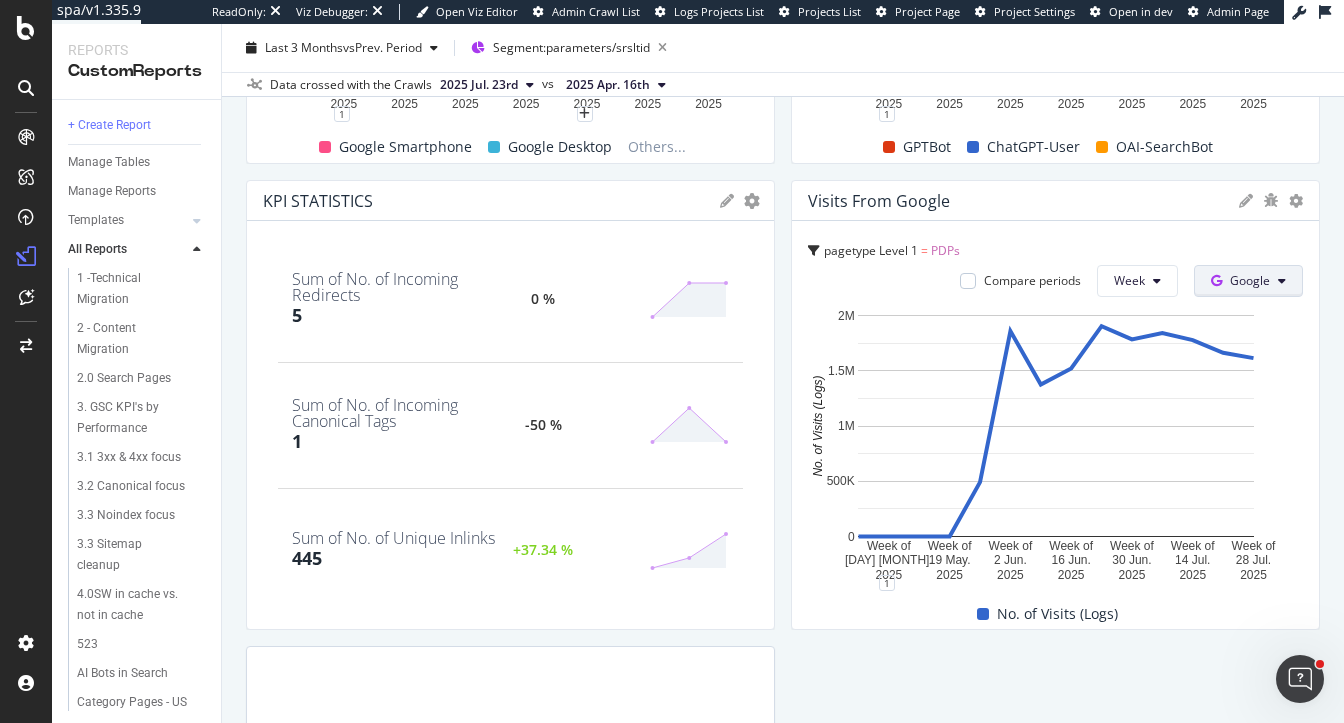 click on "Google" at bounding box center [1248, 281] 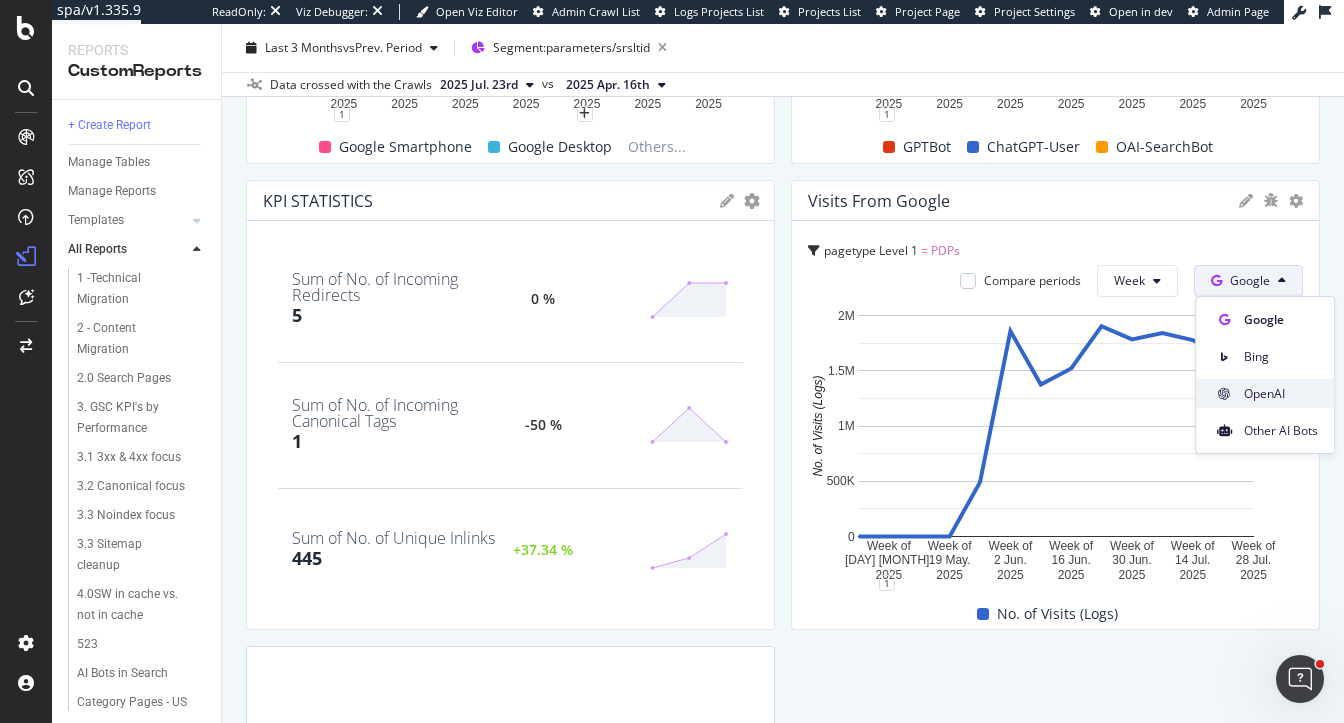 click on "OpenAI" at bounding box center [1281, 394] 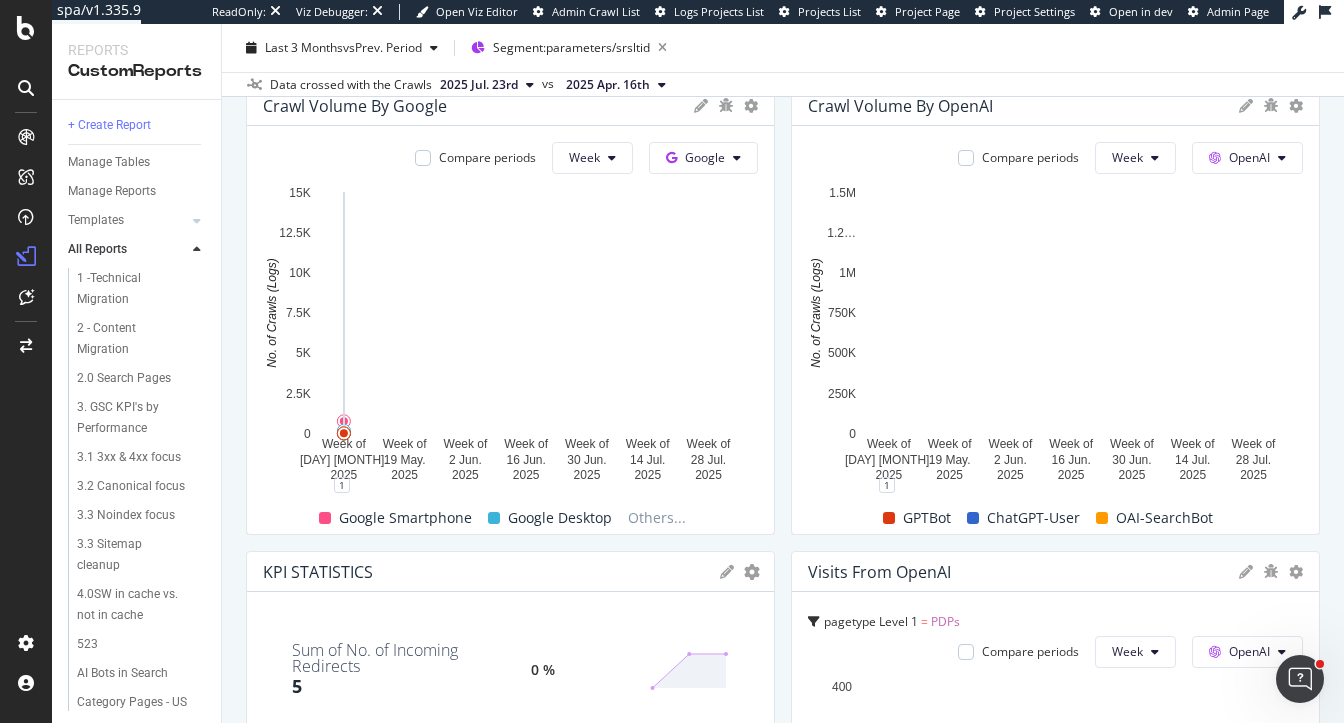 scroll, scrollTop: 0, scrollLeft: 0, axis: both 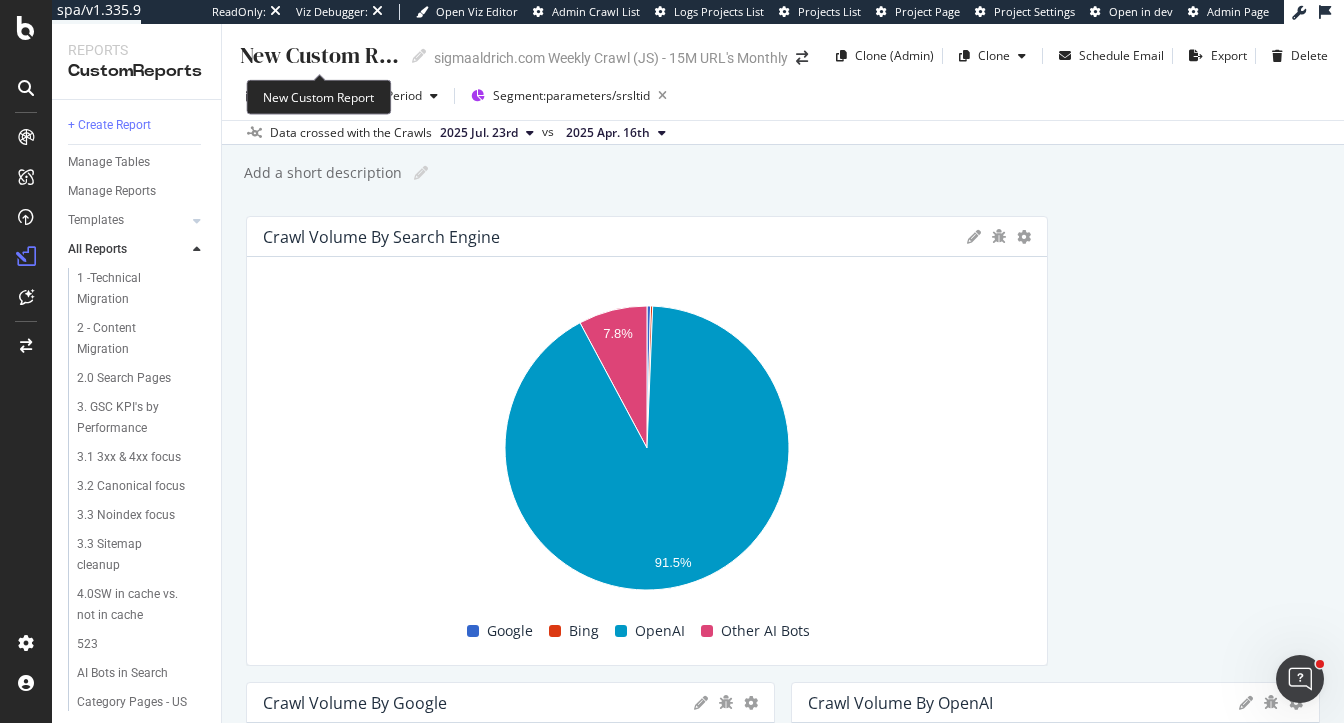 click on "New Custom Report" at bounding box center [319, 55] 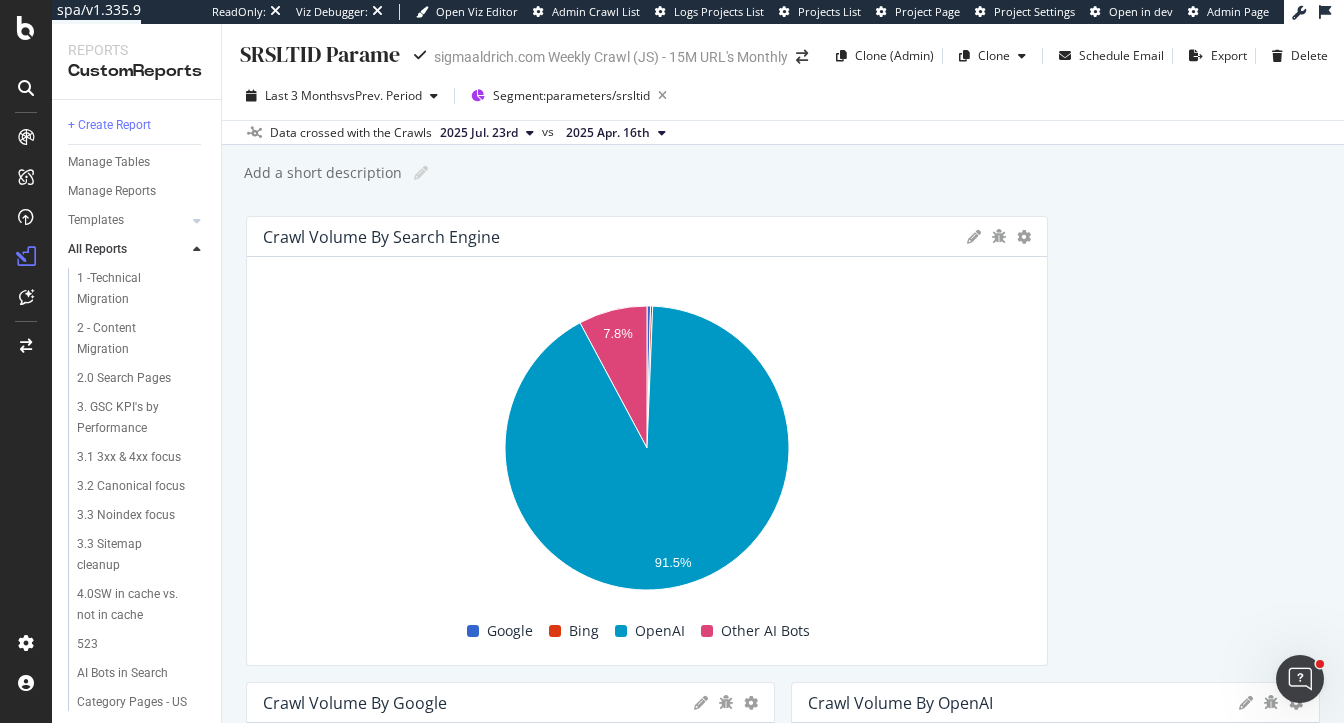 type on "SRSLTID Param" 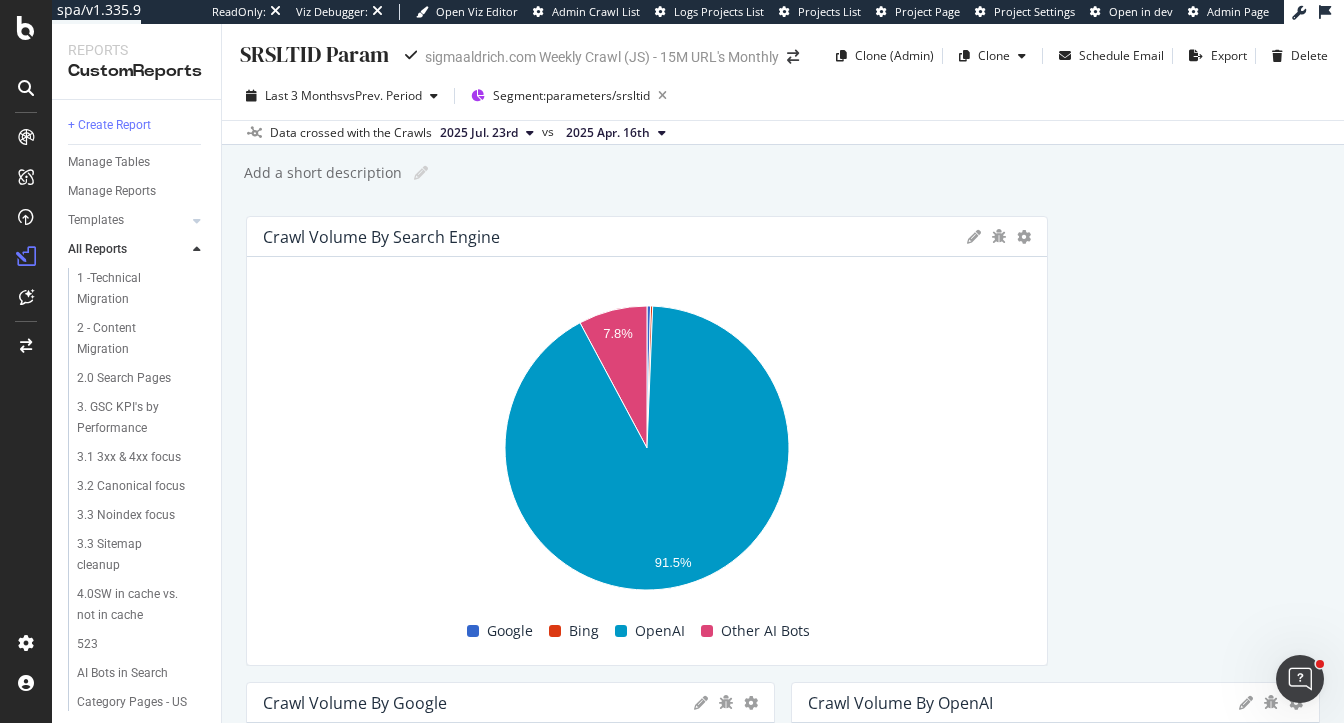 click on "SRSLTID Param SRSLTID Param sigmaaldrich.com Weekly Crawl (JS) - 15M URL's Monthly Clone (Admin) Clone Schedule Email Export Delete Last 3 Months  vs  Prev. Period Segment:  parameters/srsltid Data crossed with the Crawls  2025 Jul. 23rd vs 2025 Apr. 16th Add a short description Add a short description Crawl Volume By Search Engine Hold CMD (⌘) while clicking to filter the report. 7.8% 91.5% Search Engine Total Google 70,645 Bing 42,499 OpenAI 16,142,309 Other AI Bots 1,379,095 7.8% Google Bing OpenAI Other AI Bots Crawl Volume by Google Compare periods Week Google Week of 5 May. 2025 Week of 19 May. 2025 Week of 2 Jun. 2025 Week of 16 Jun. 2025 Week of 30 Jun. 2025 Week of 14 Jul. 2025 Week of 28 Jul. 2025 0 2.5K 5K 7.5K 10K 12.5K 15K No. of Crawls (Logs) Date Google Smartphone Google Desktop Google Images Google InspectionTool Google Other Google AdsBot Desktop Google AdsBot Mobile Week of 28 Apr. 2025 179 24 Week of 5 May. 2025 762 165 2 1 8 Week of 12 May. 2025 393 179 2 Week of 19 May. 2025 102" at bounding box center [783, 373] 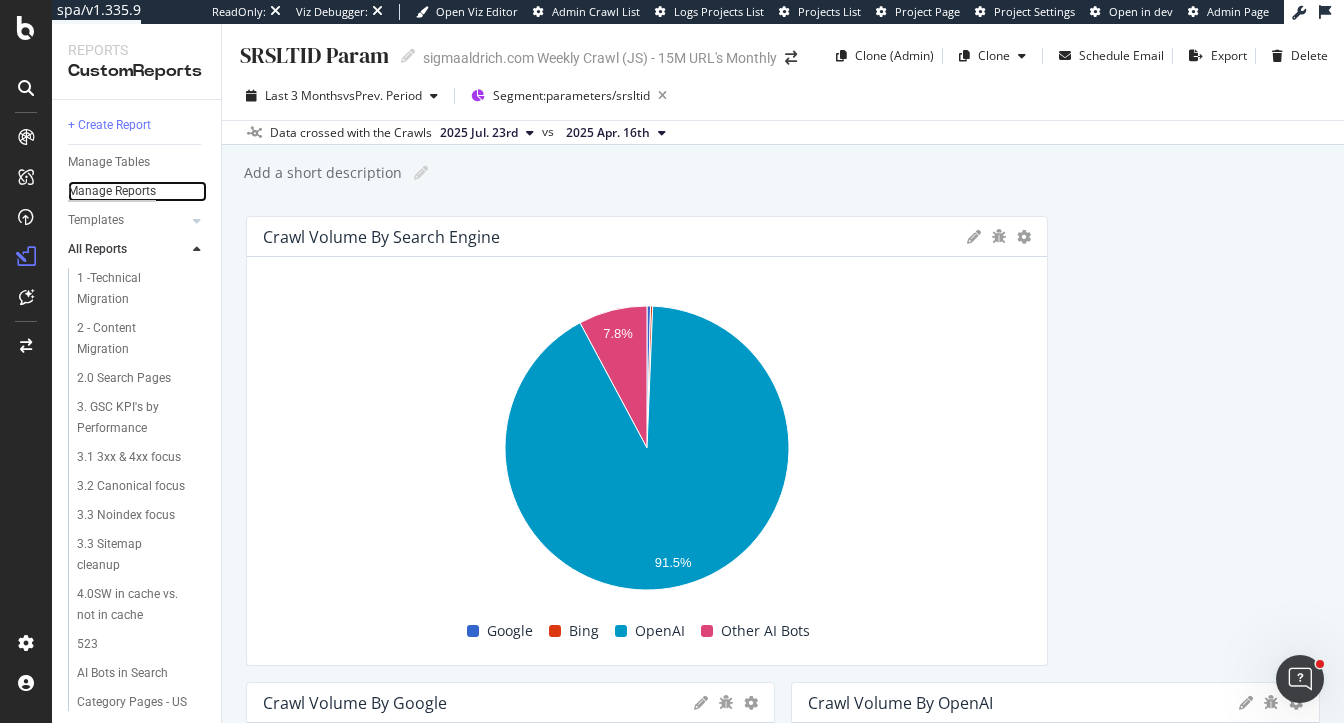 click on "Manage Reports" at bounding box center (112, 191) 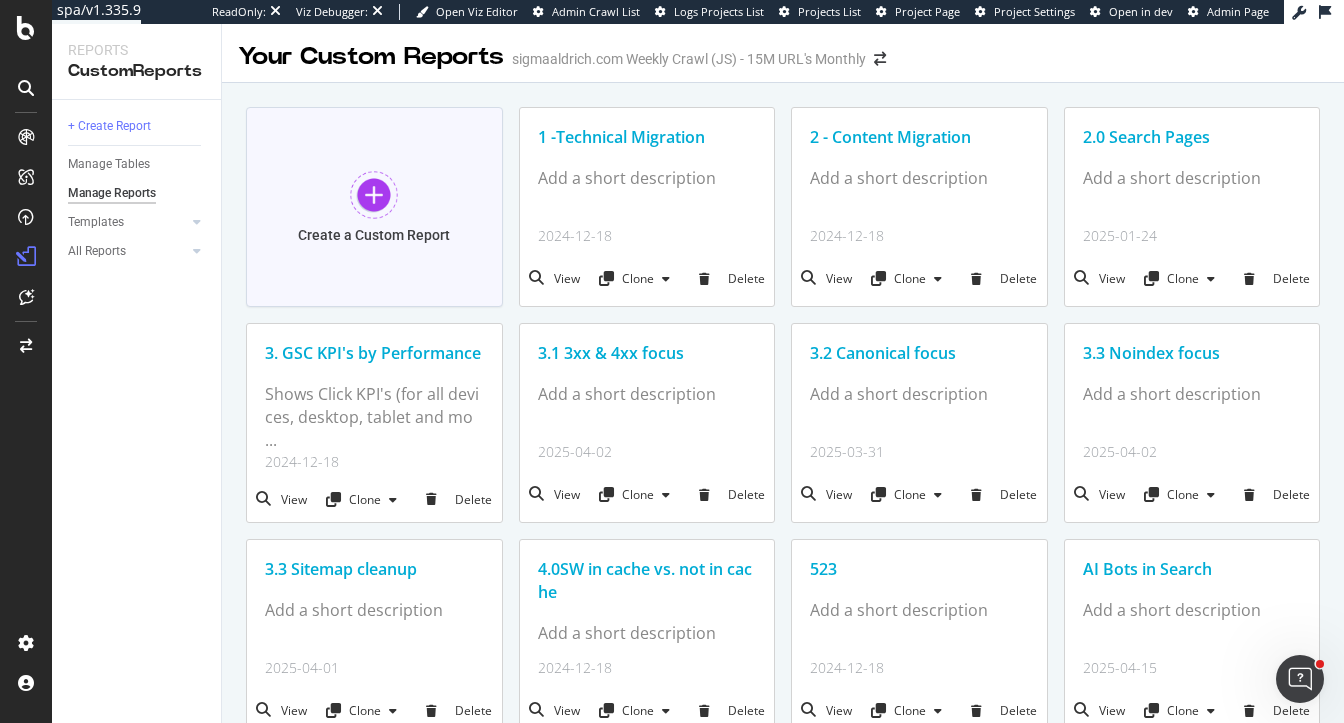 click at bounding box center [374, 195] 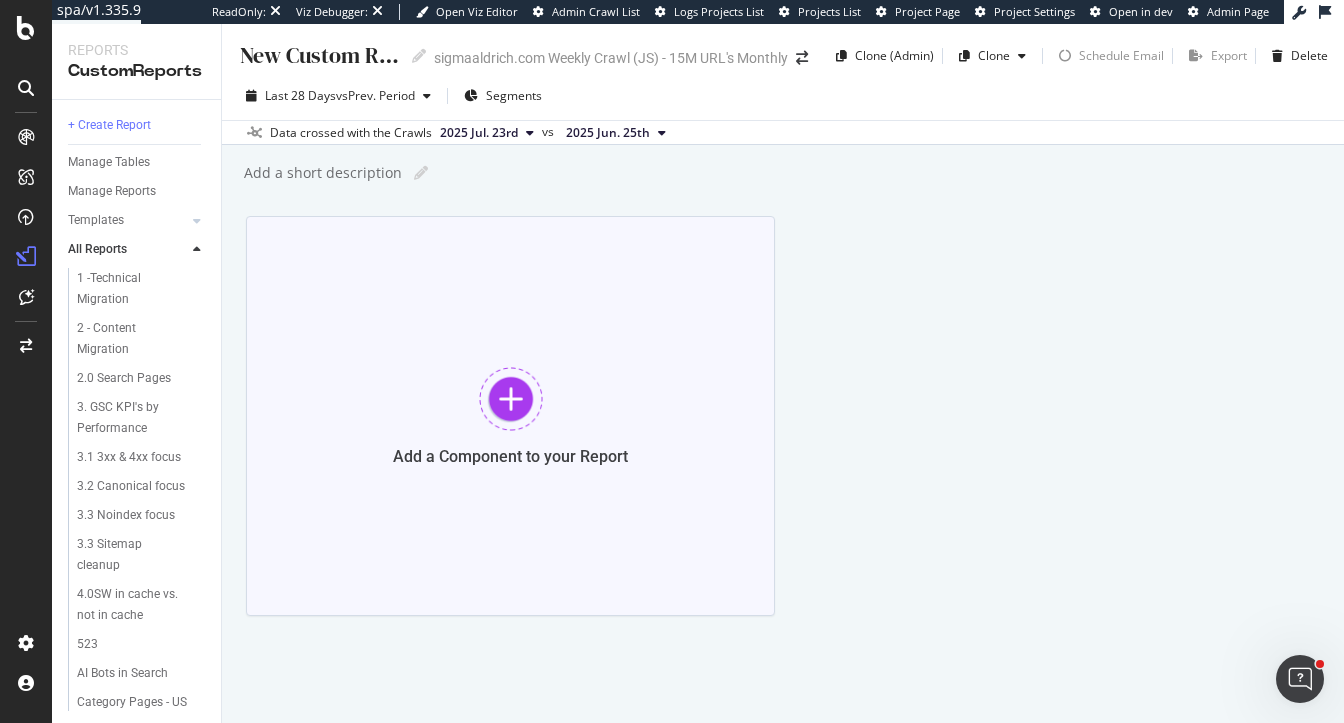 click at bounding box center [511, 399] 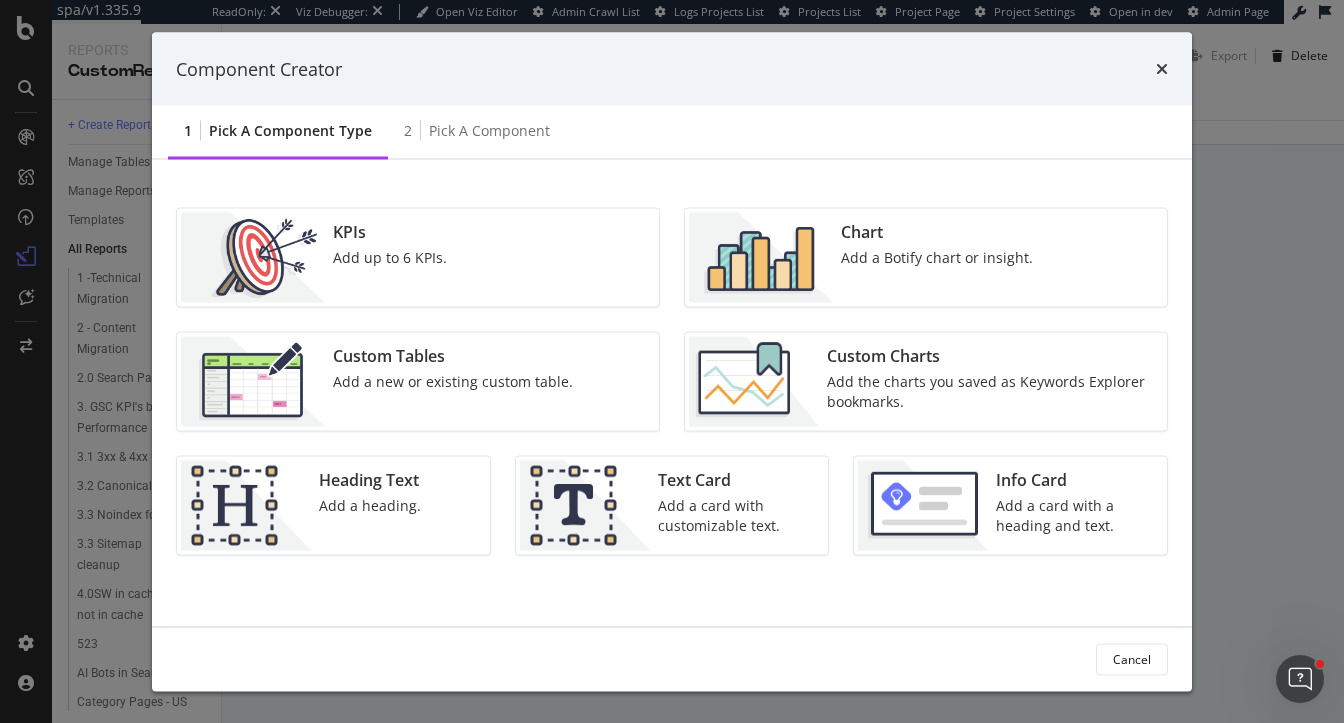 click on "Chart Add a Botify chart or insight." at bounding box center [937, 258] 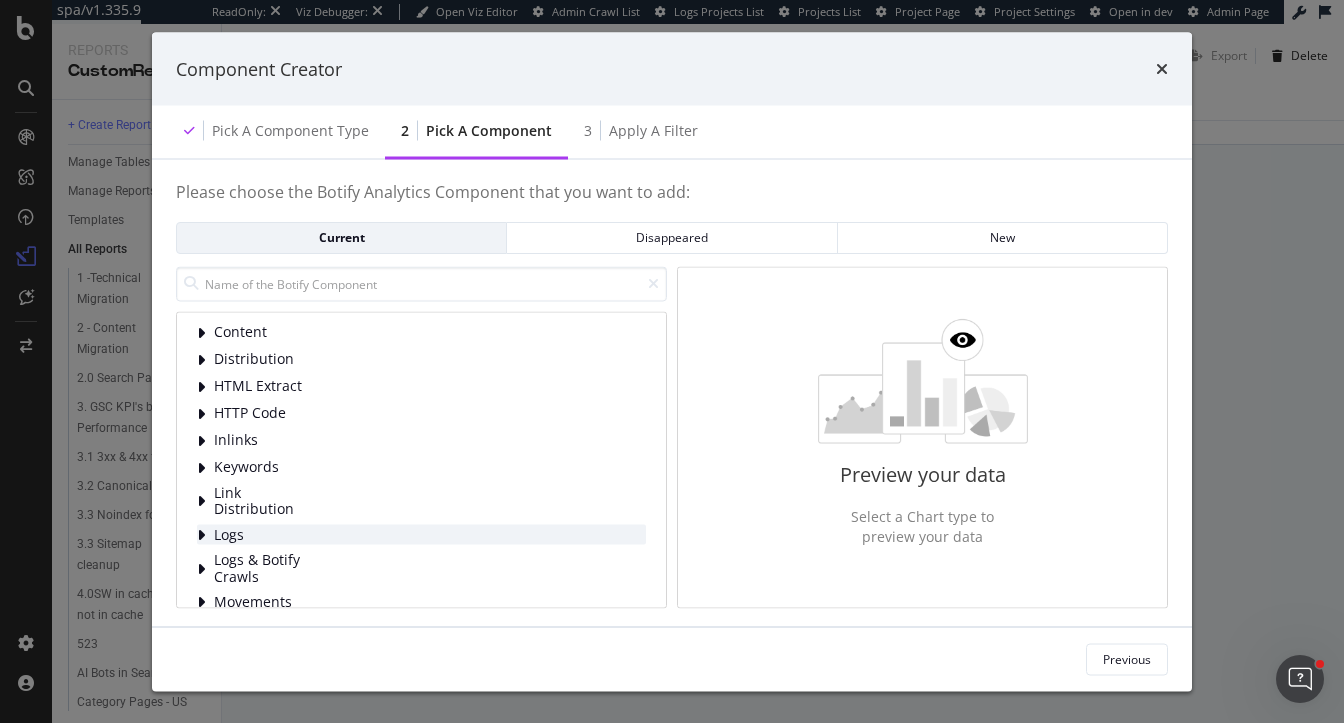 click at bounding box center (201, 535) 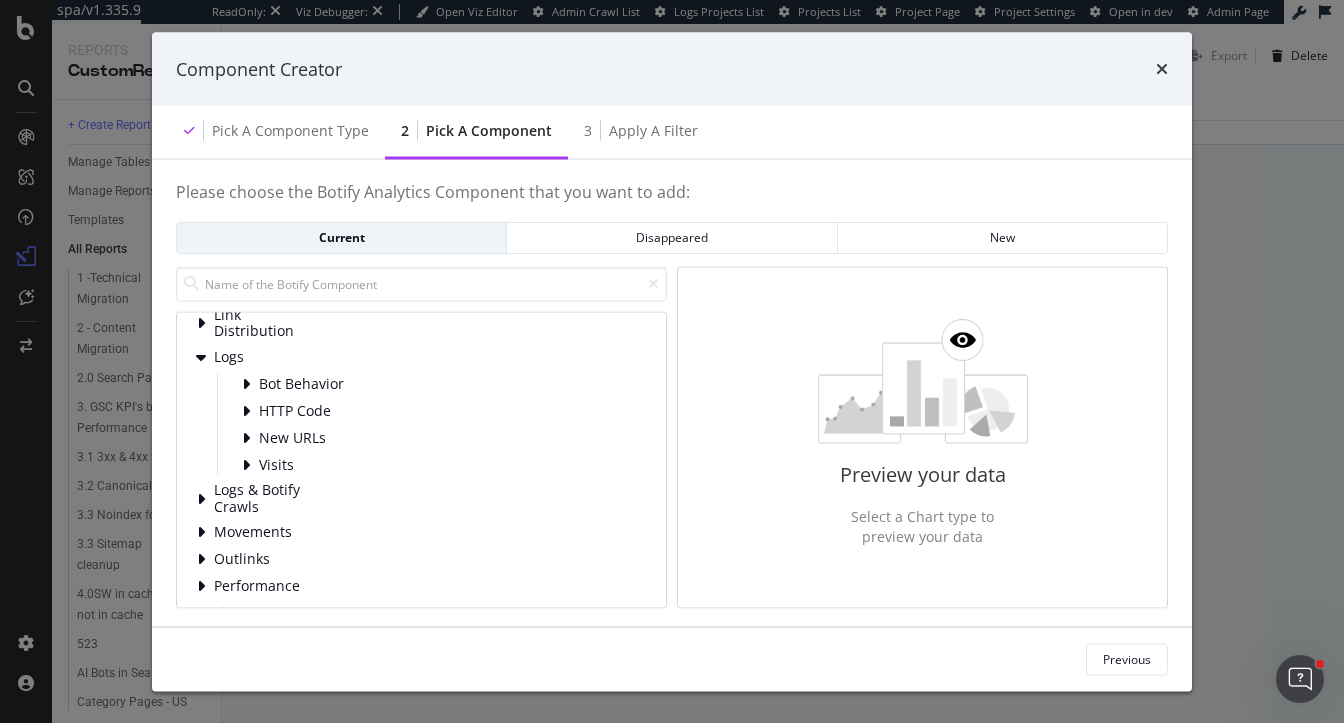 scroll, scrollTop: 206, scrollLeft: 0, axis: vertical 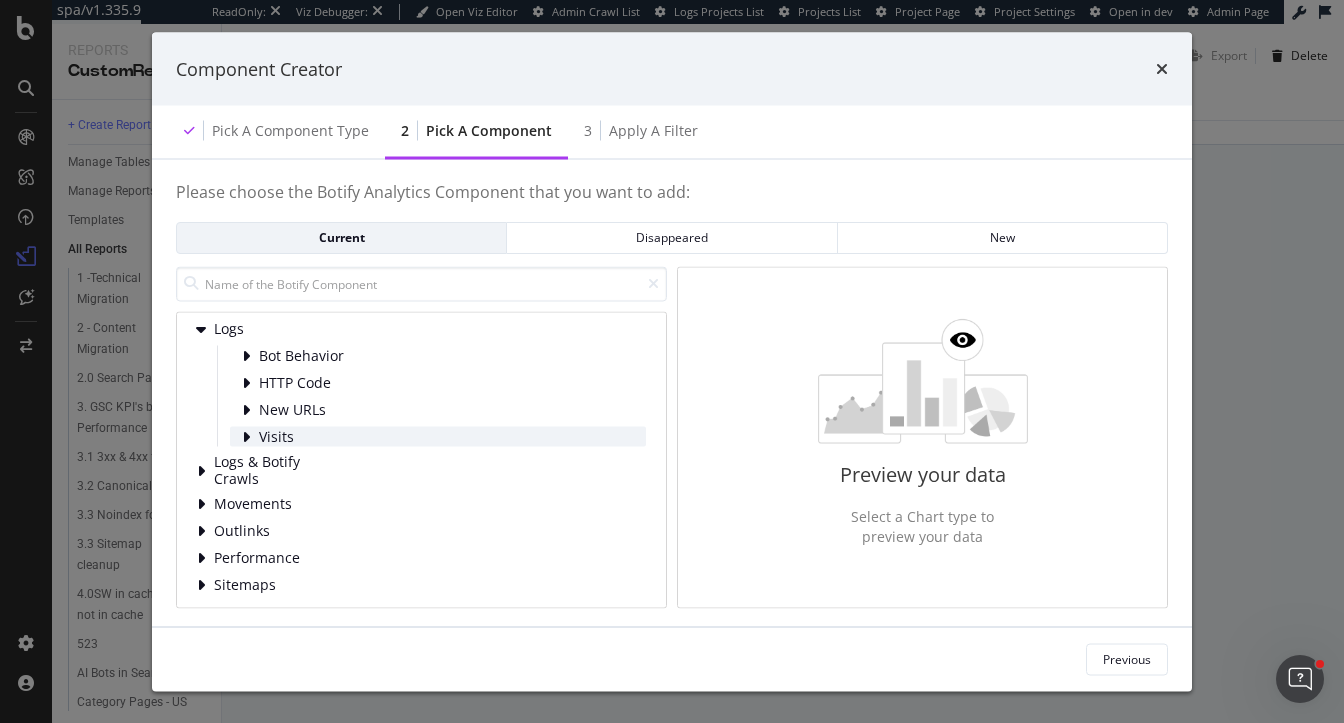 click at bounding box center [246, 437] 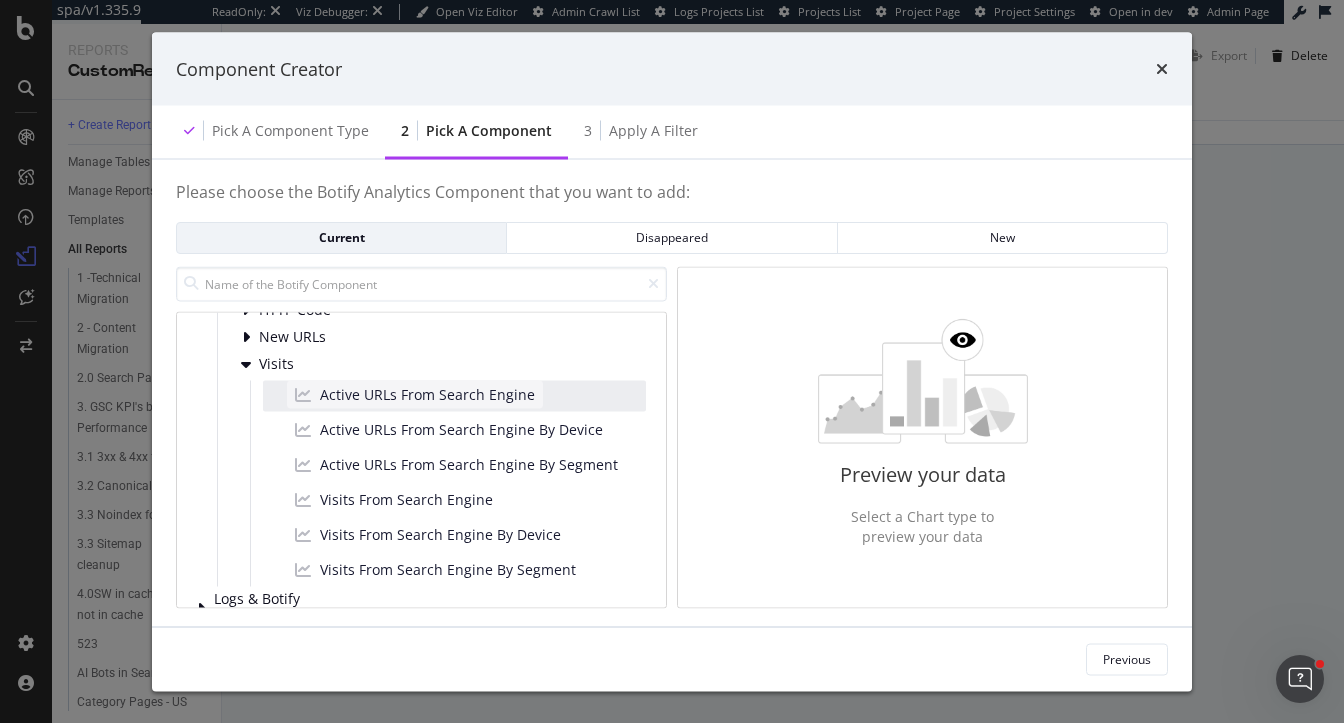 scroll, scrollTop: 286, scrollLeft: 0, axis: vertical 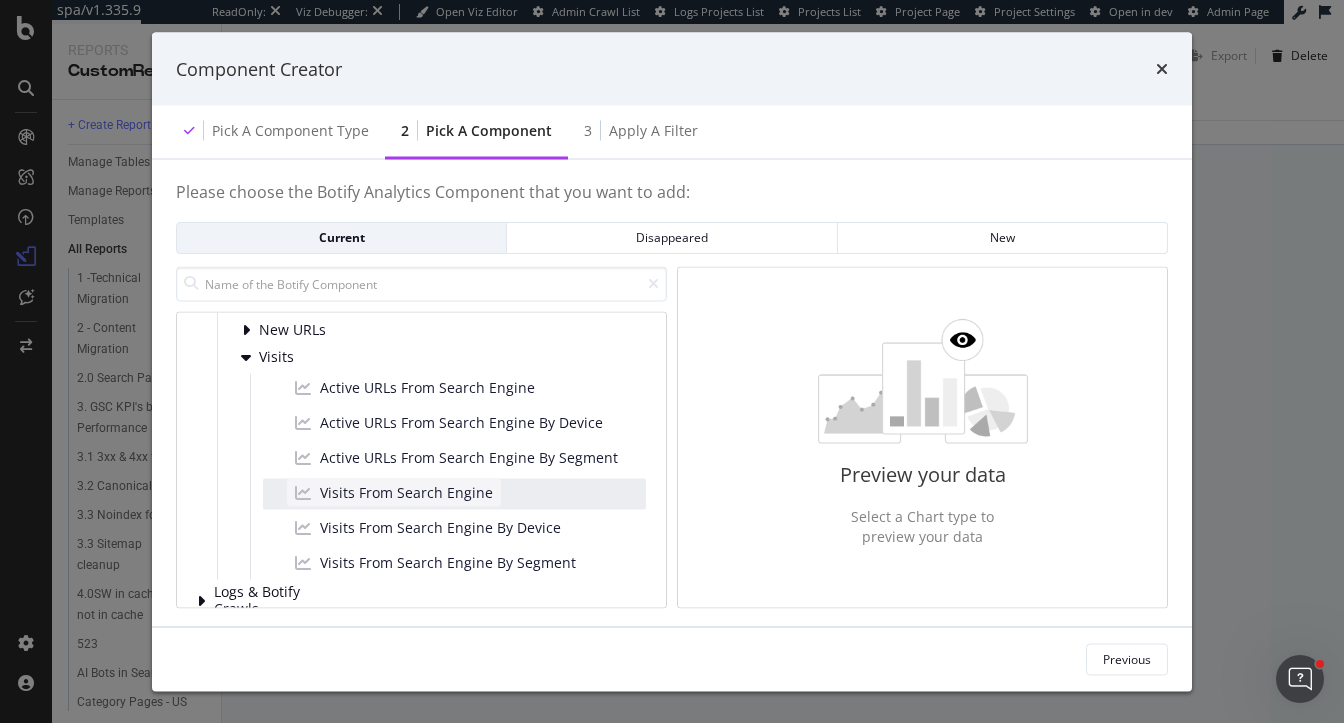 click on "Visits From Search Engine" at bounding box center (406, 493) 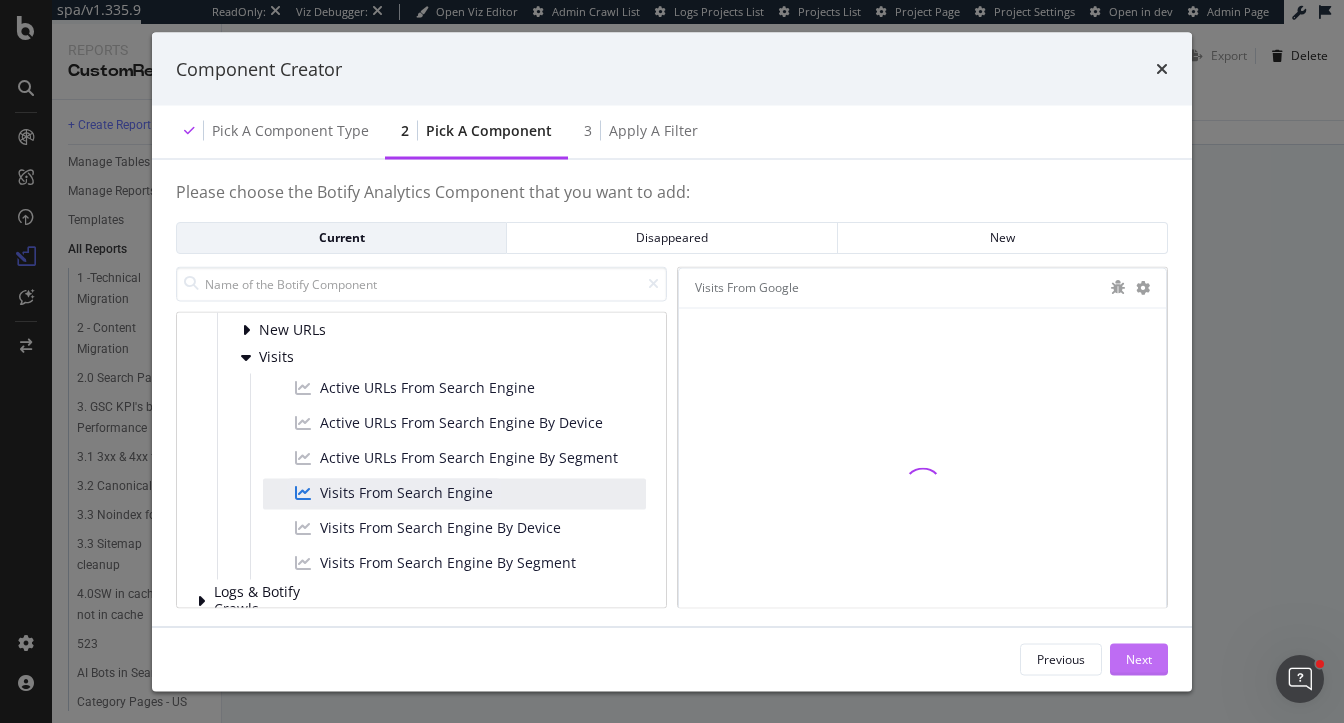 click on "Next" at bounding box center [1139, 658] 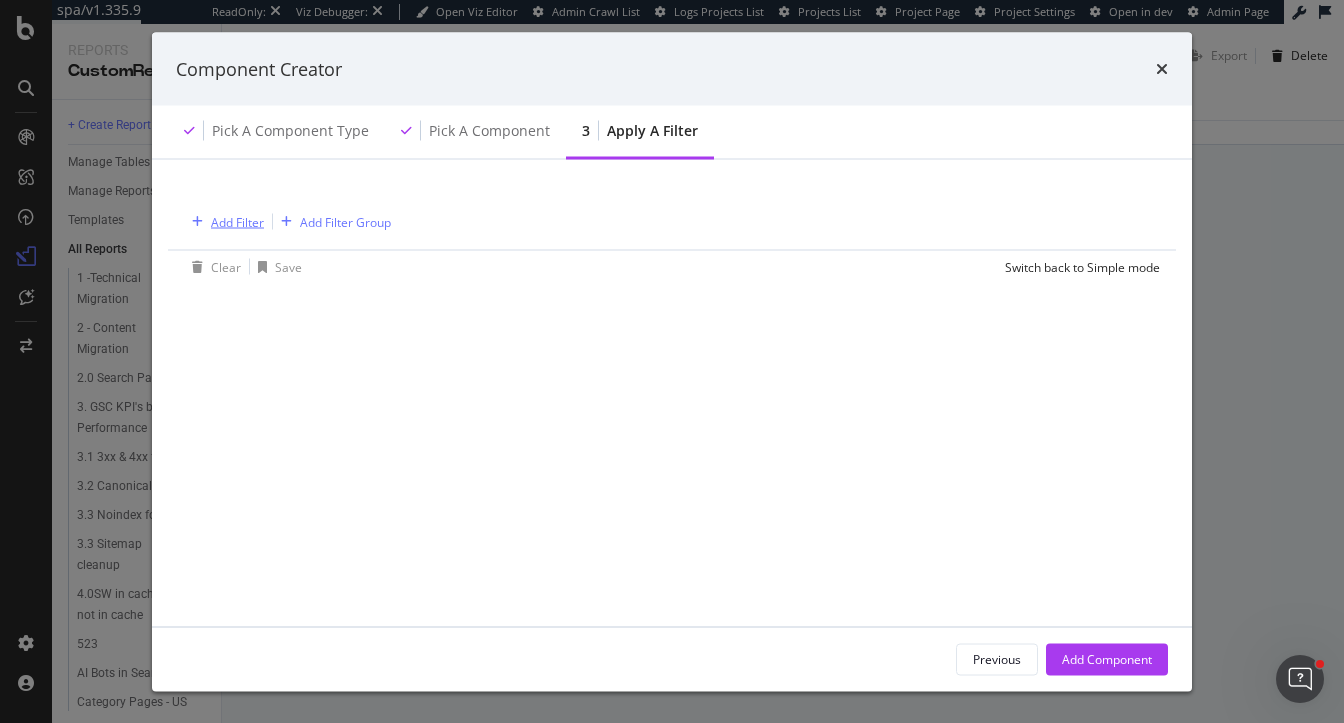 click on "Add Filter" at bounding box center [237, 221] 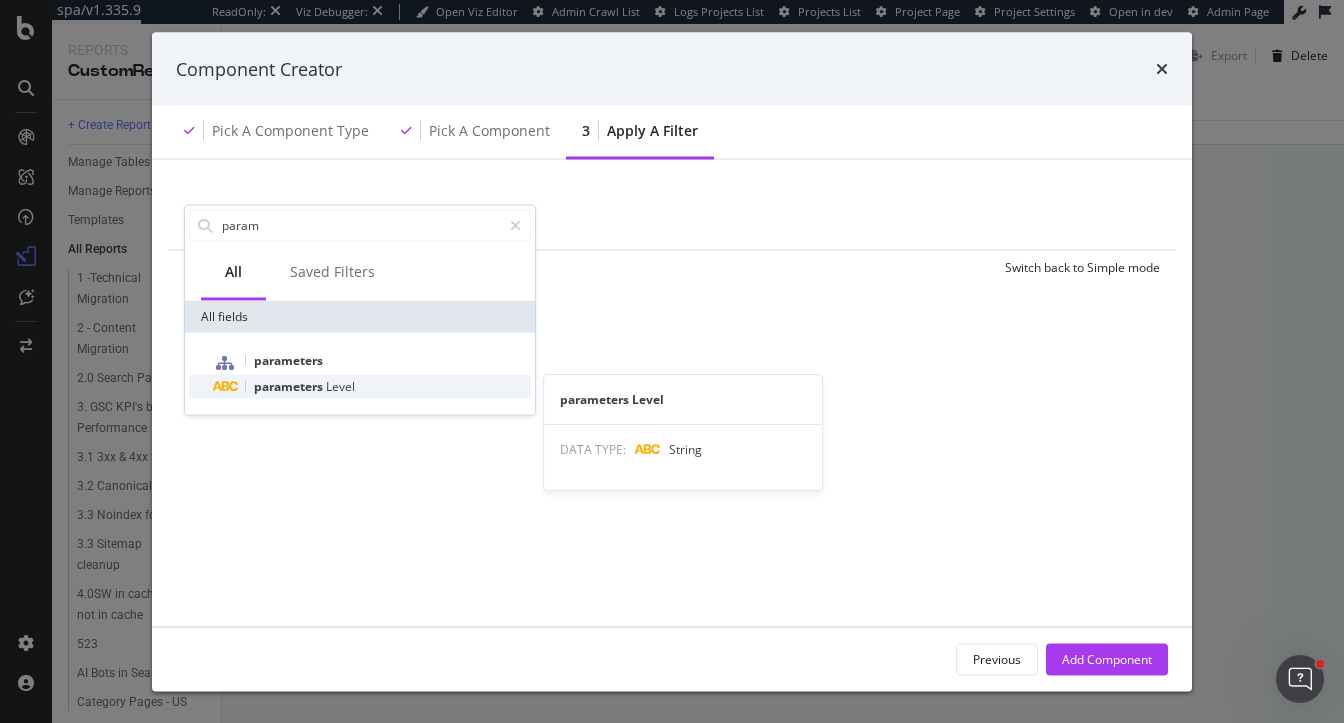 type on "param" 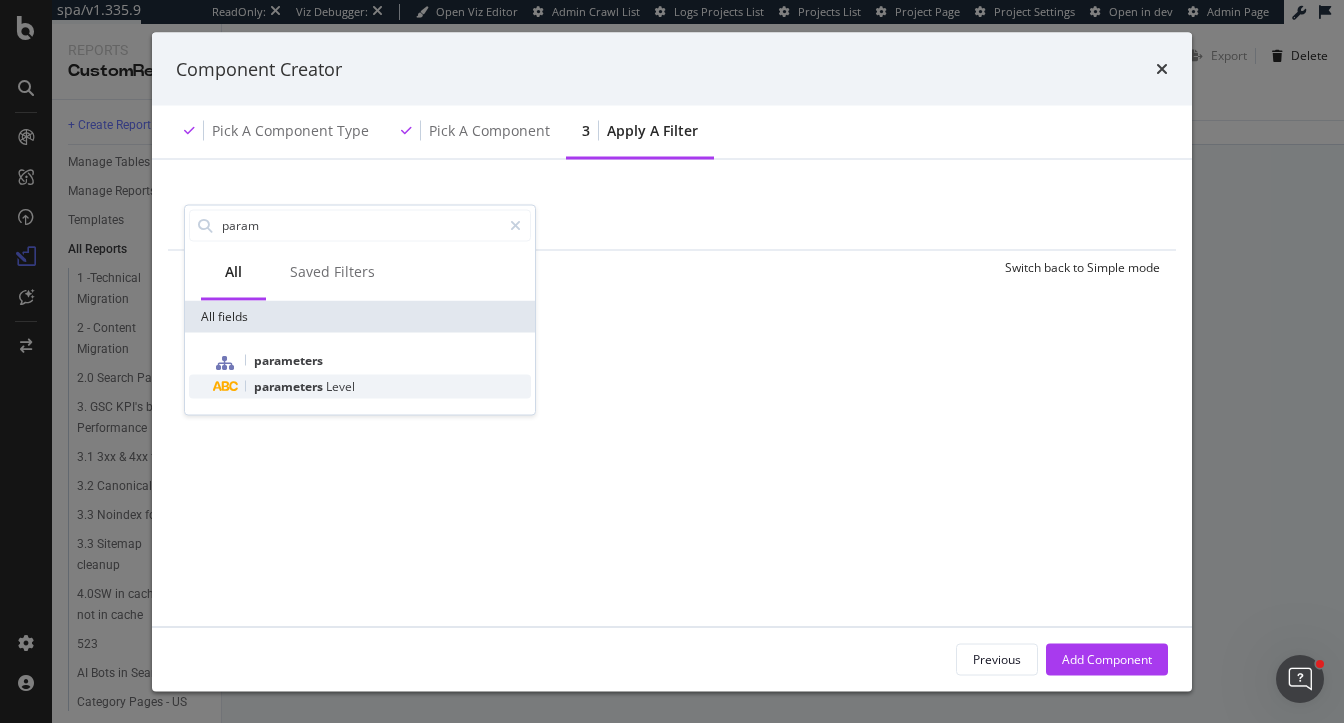 click on "parameters" at bounding box center [290, 385] 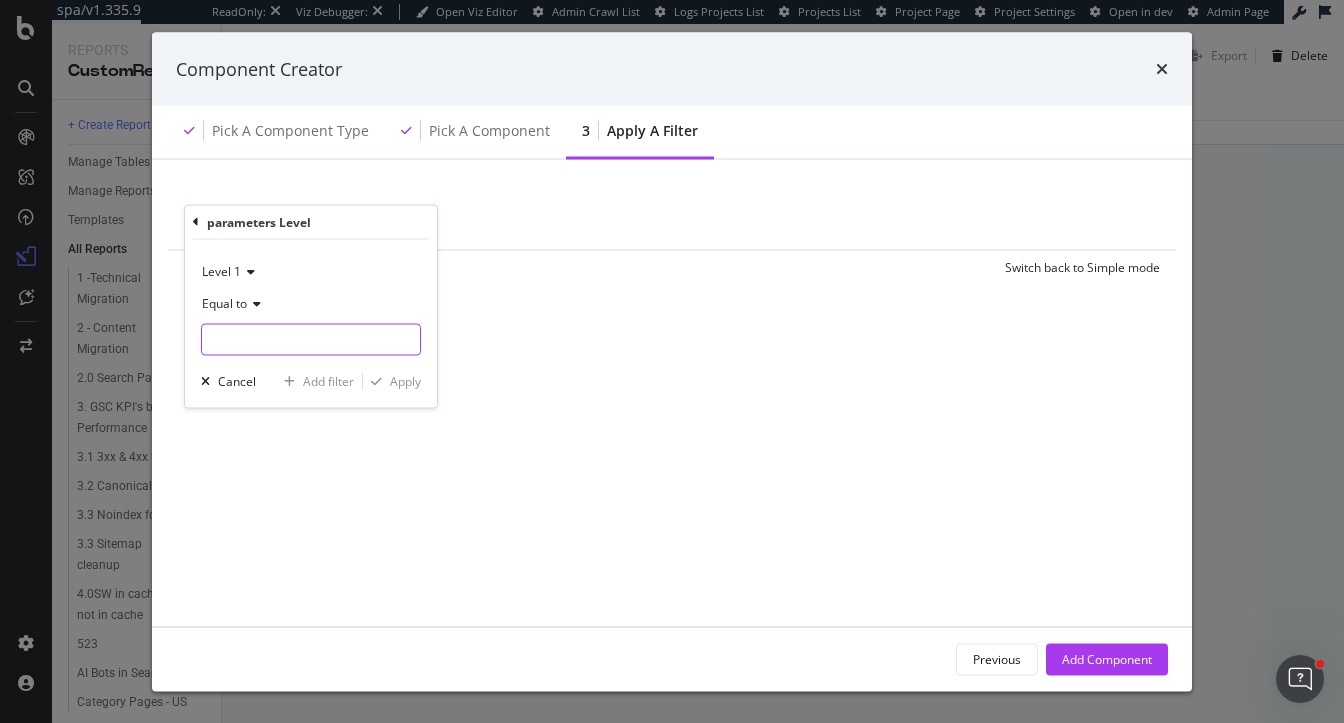 click at bounding box center [311, 339] 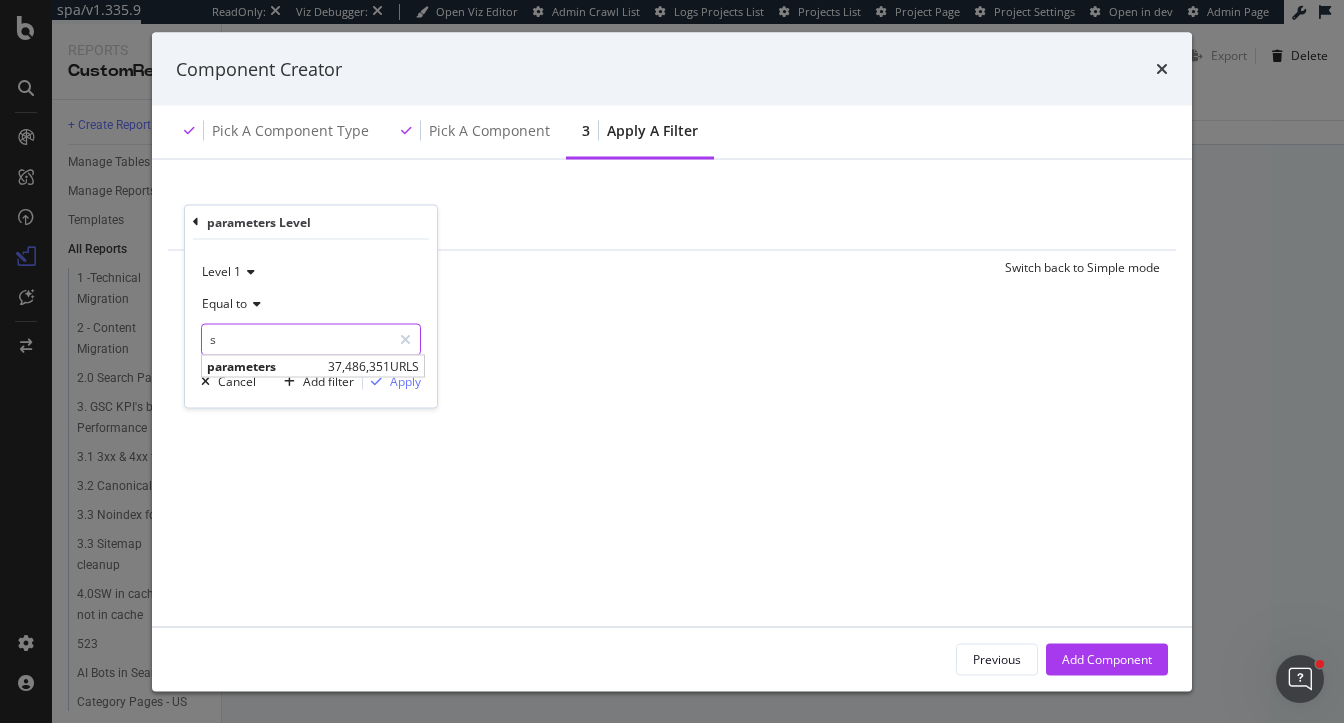 type on "s" 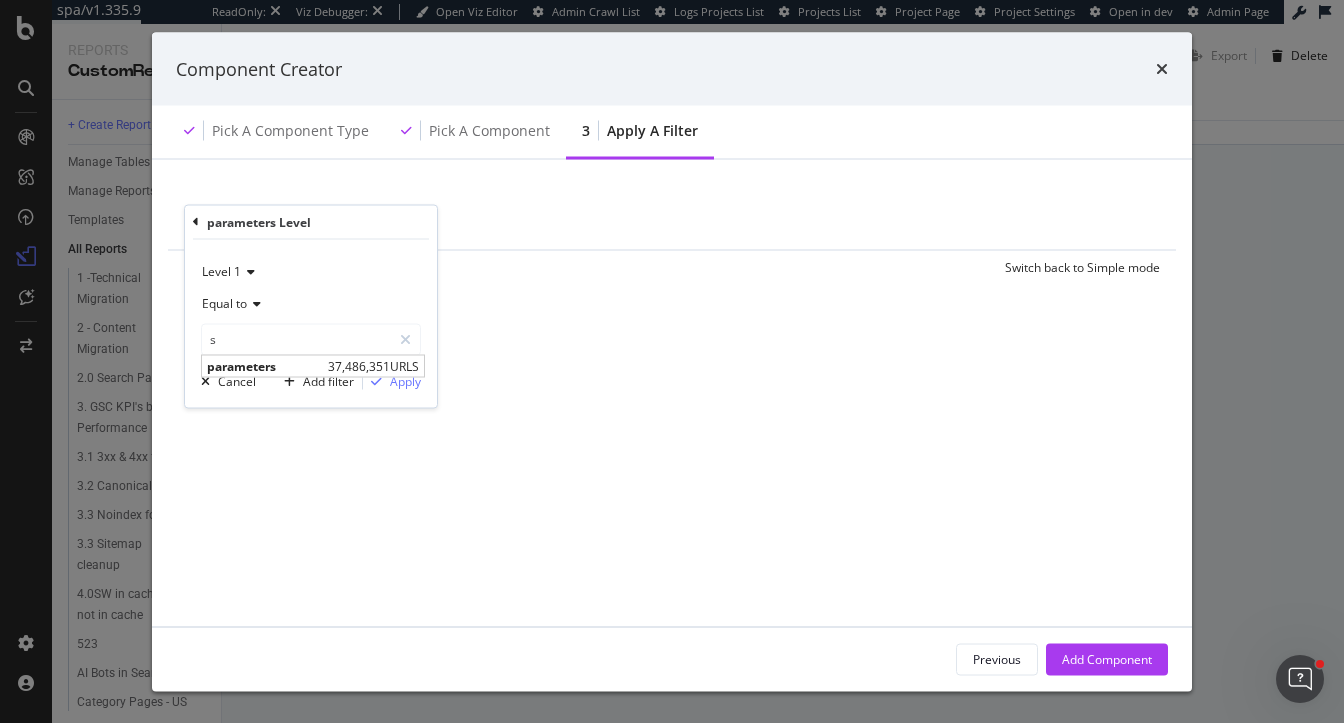 click on "Level 1" at bounding box center (221, 270) 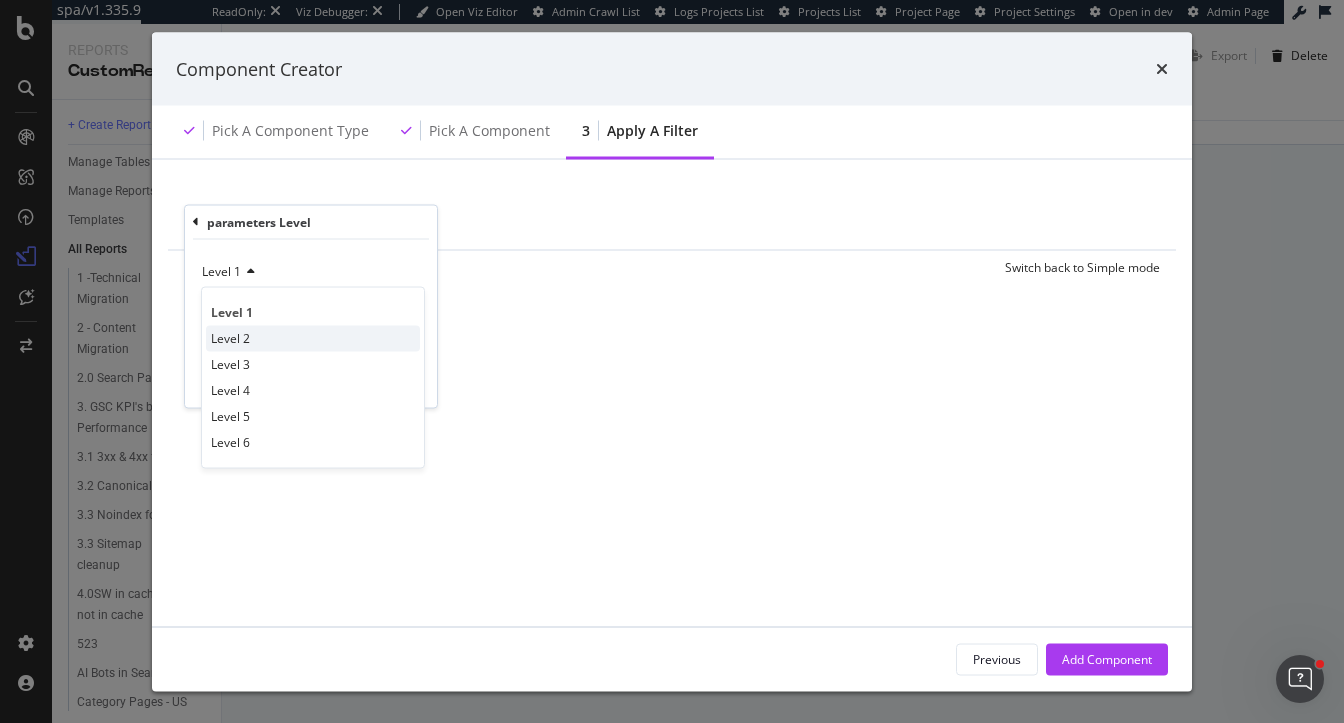 click on "Level 2" at bounding box center [313, 338] 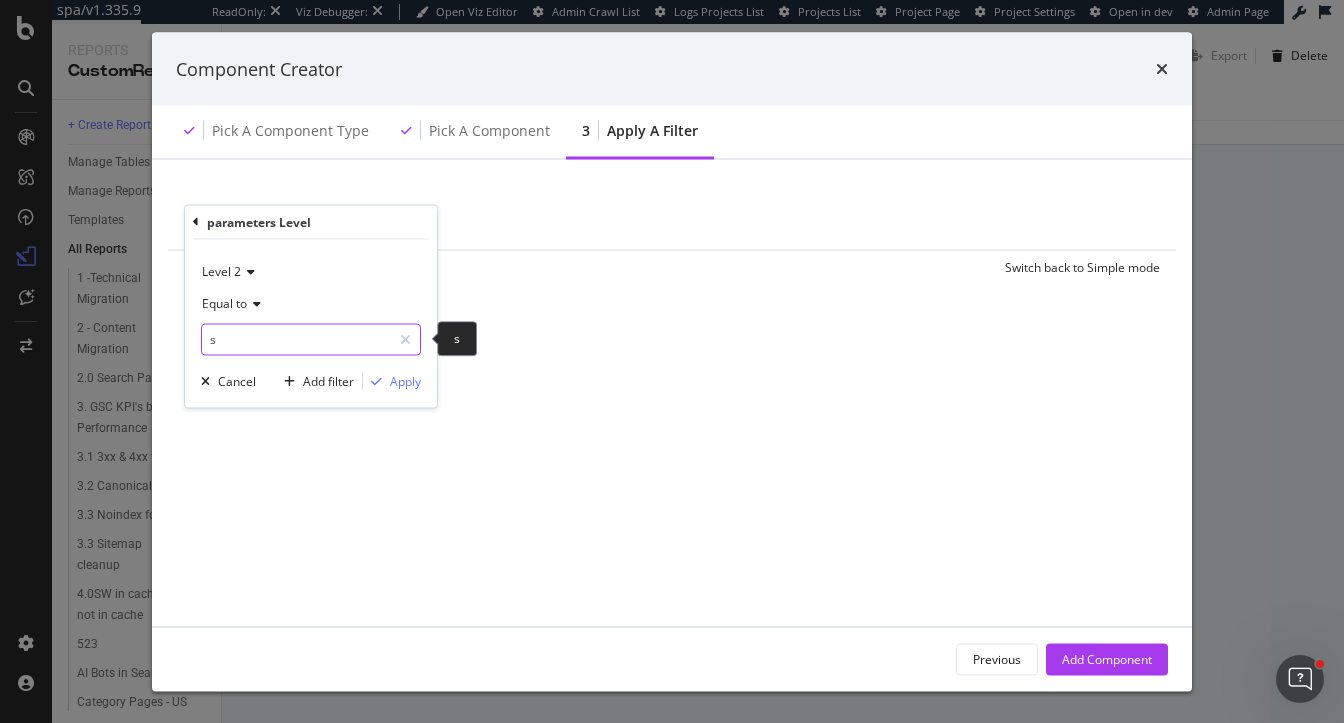 click on "s" at bounding box center (296, 339) 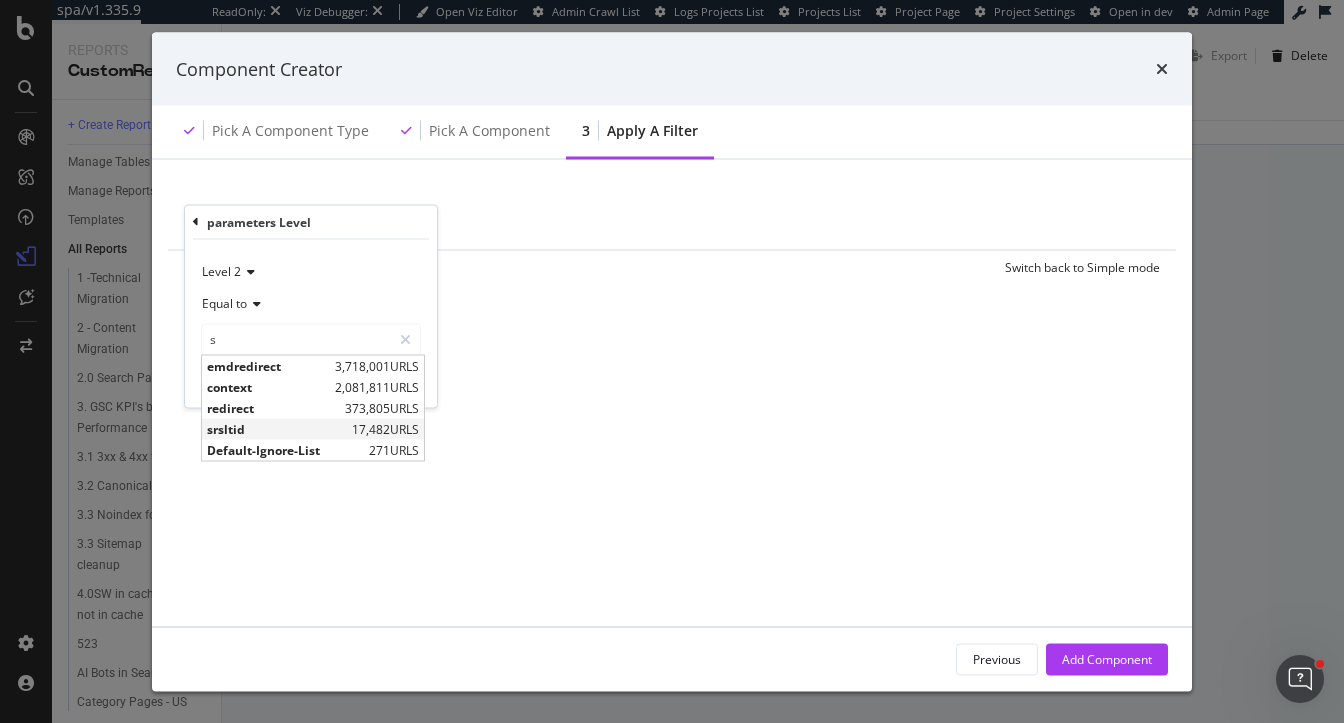 click on "srsltid 17,482  URLS" at bounding box center [313, 429] 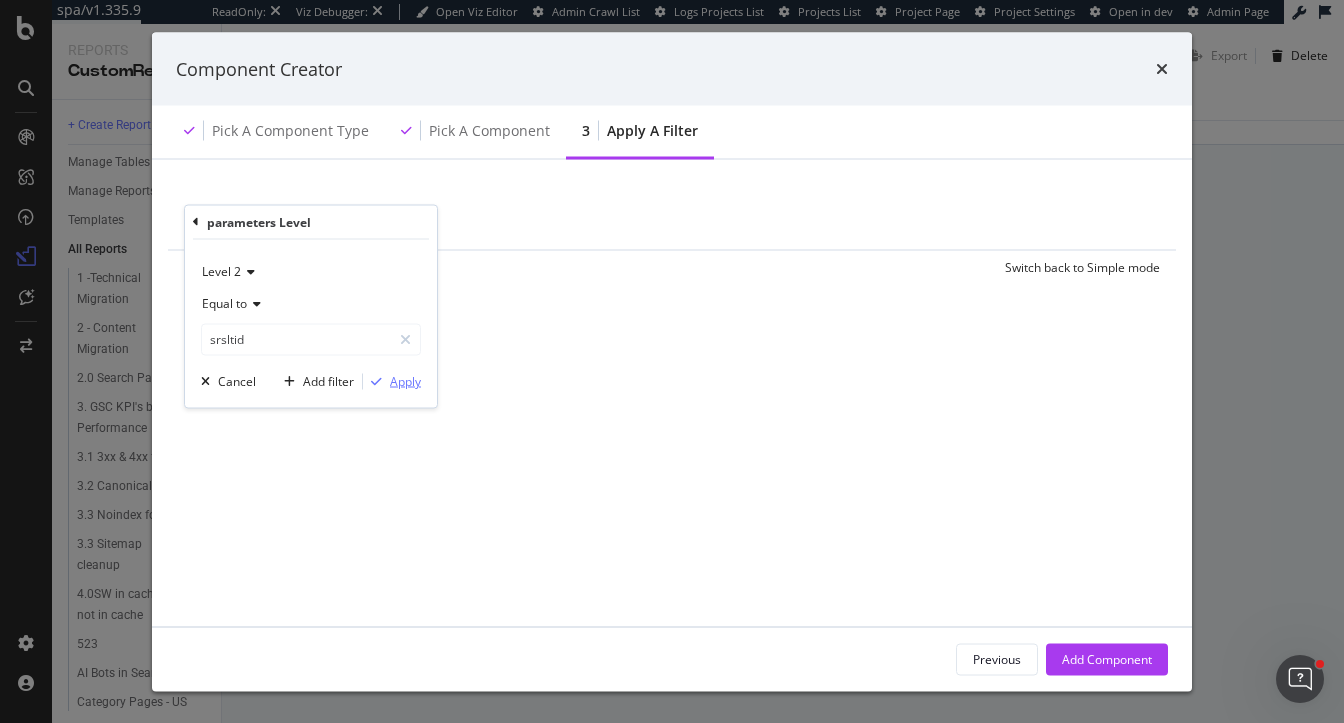 click on "Apply" at bounding box center (405, 381) 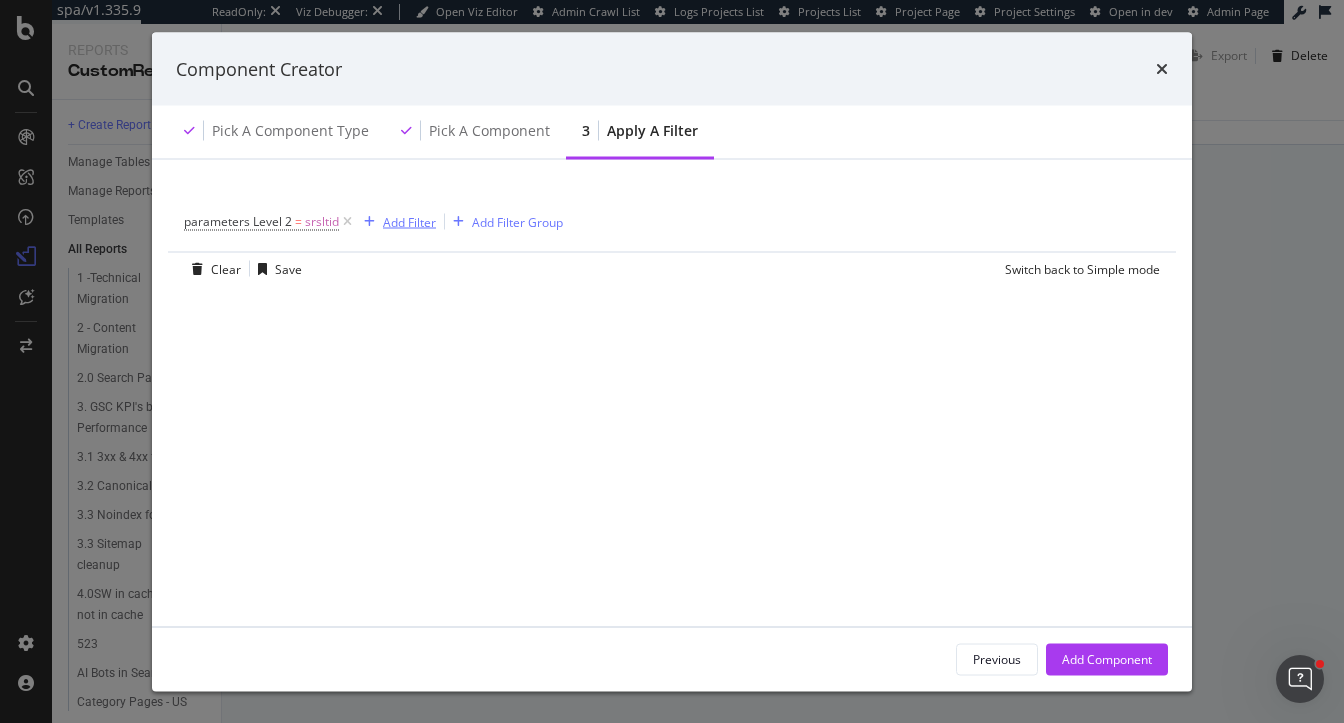 click on "Add Filter" at bounding box center [409, 221] 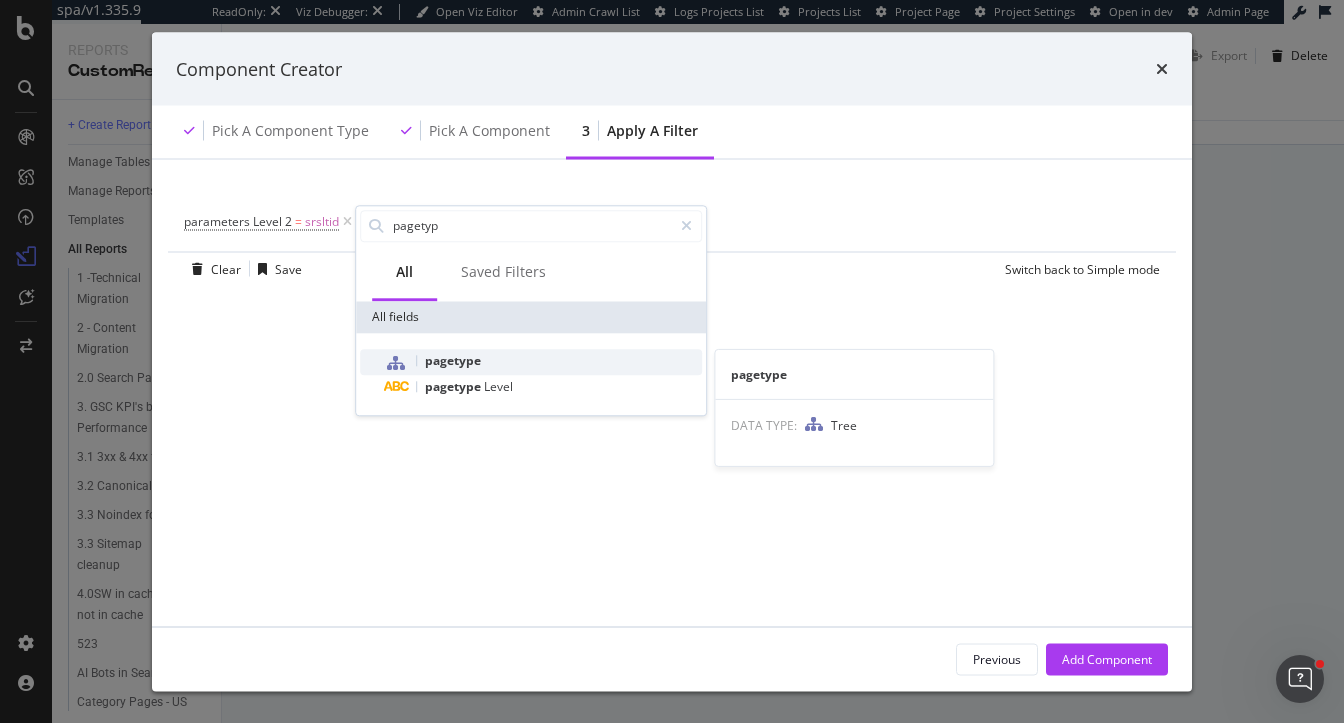 type on "pagetyp" 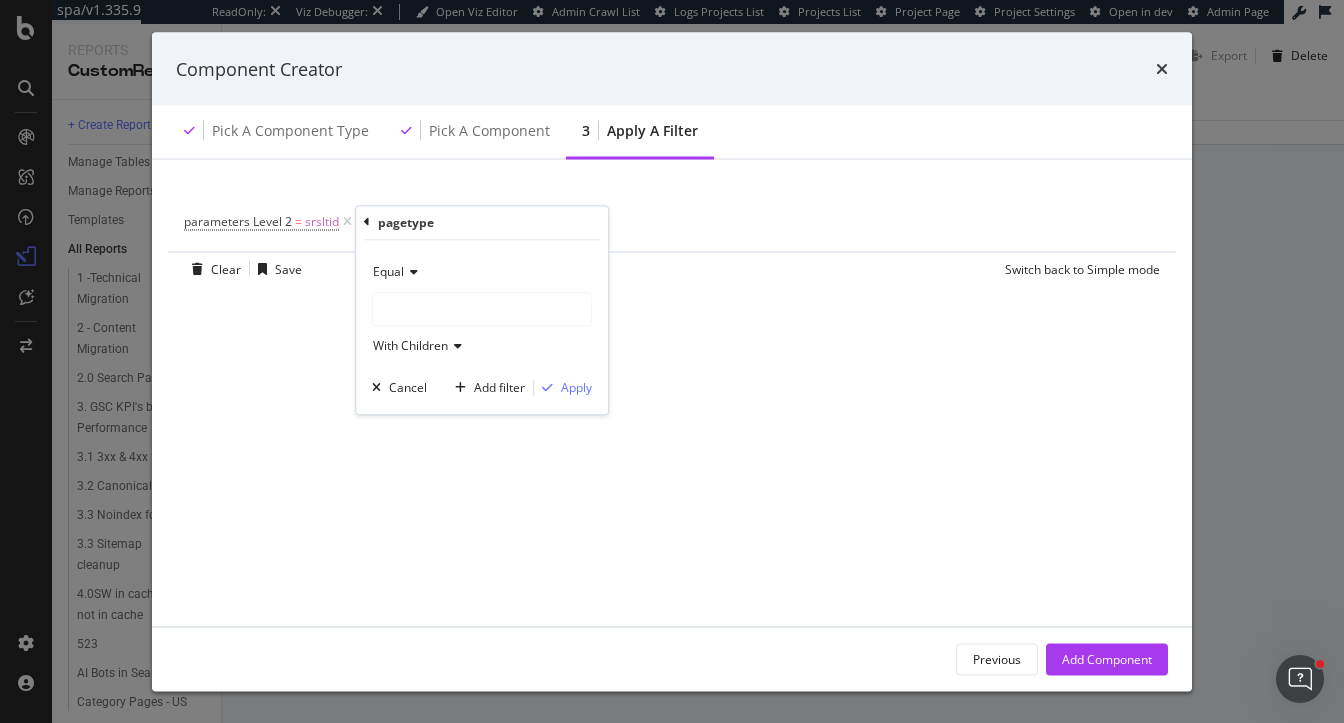 click at bounding box center (482, 309) 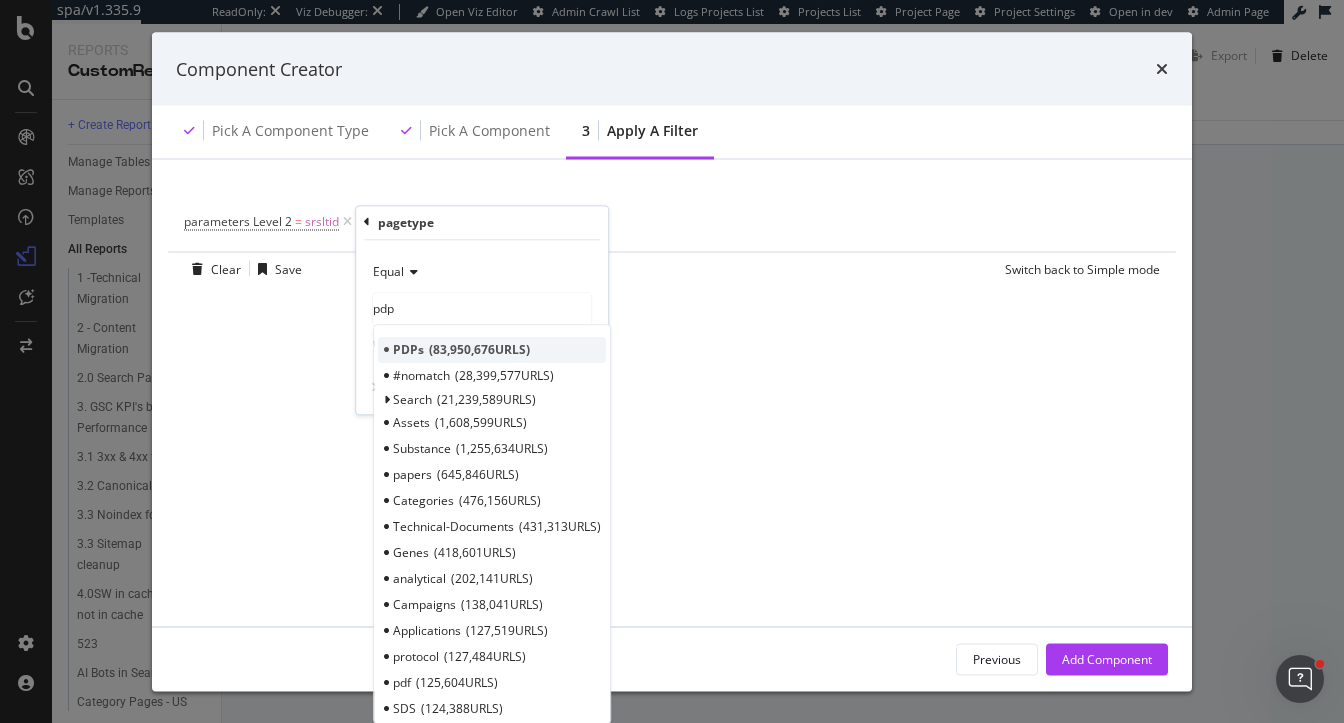 type on "pdp" 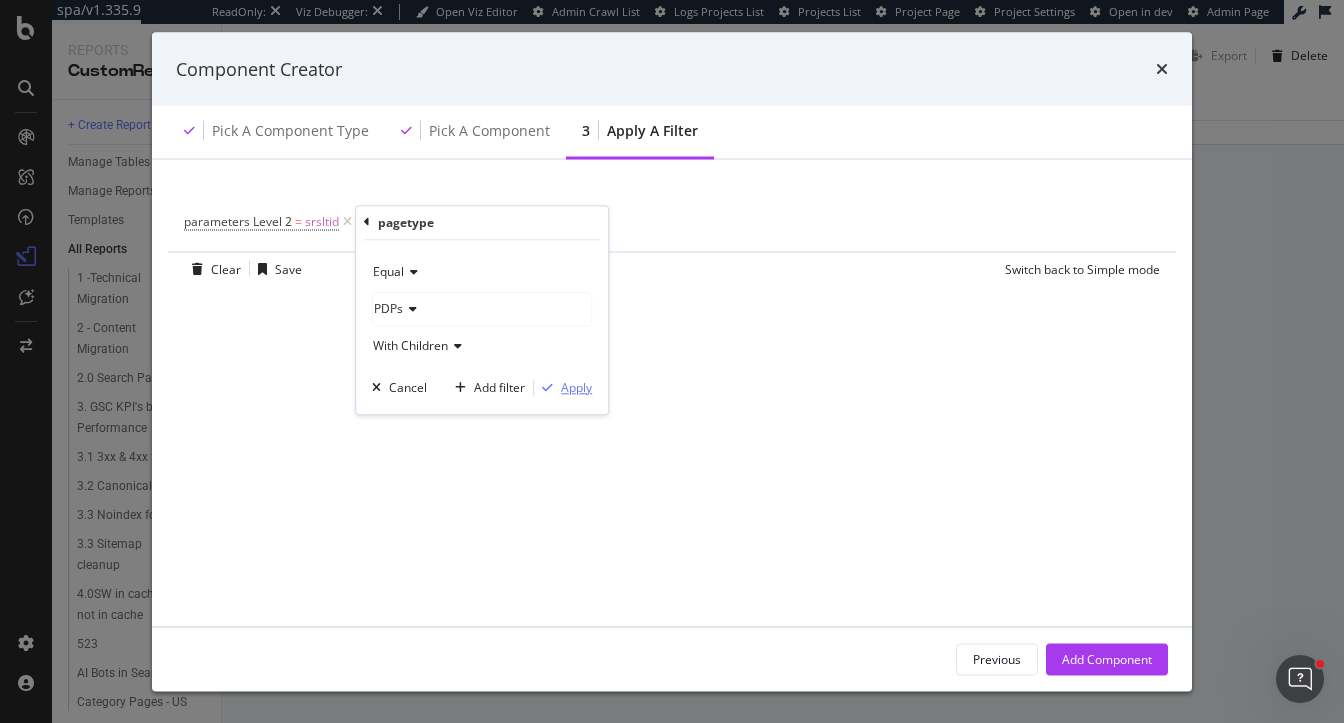 click on "Apply" at bounding box center [576, 387] 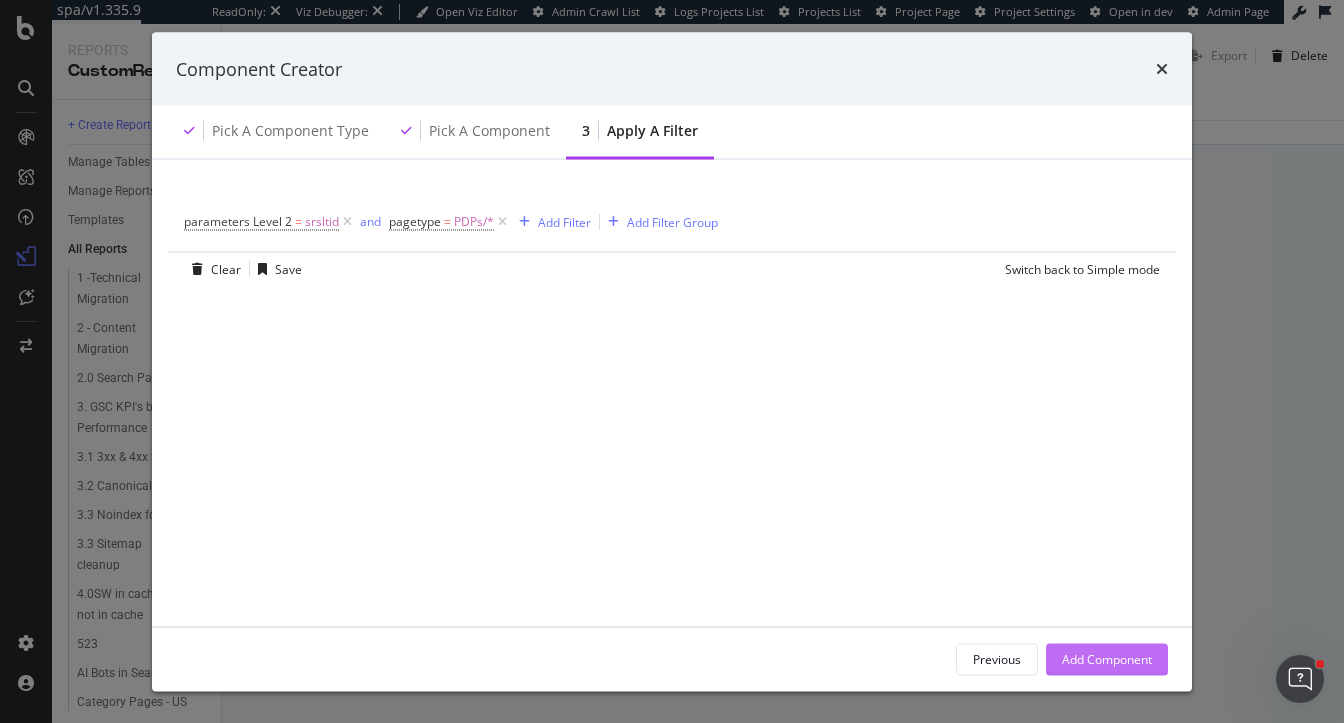 click on "Add Component" at bounding box center (1107, 659) 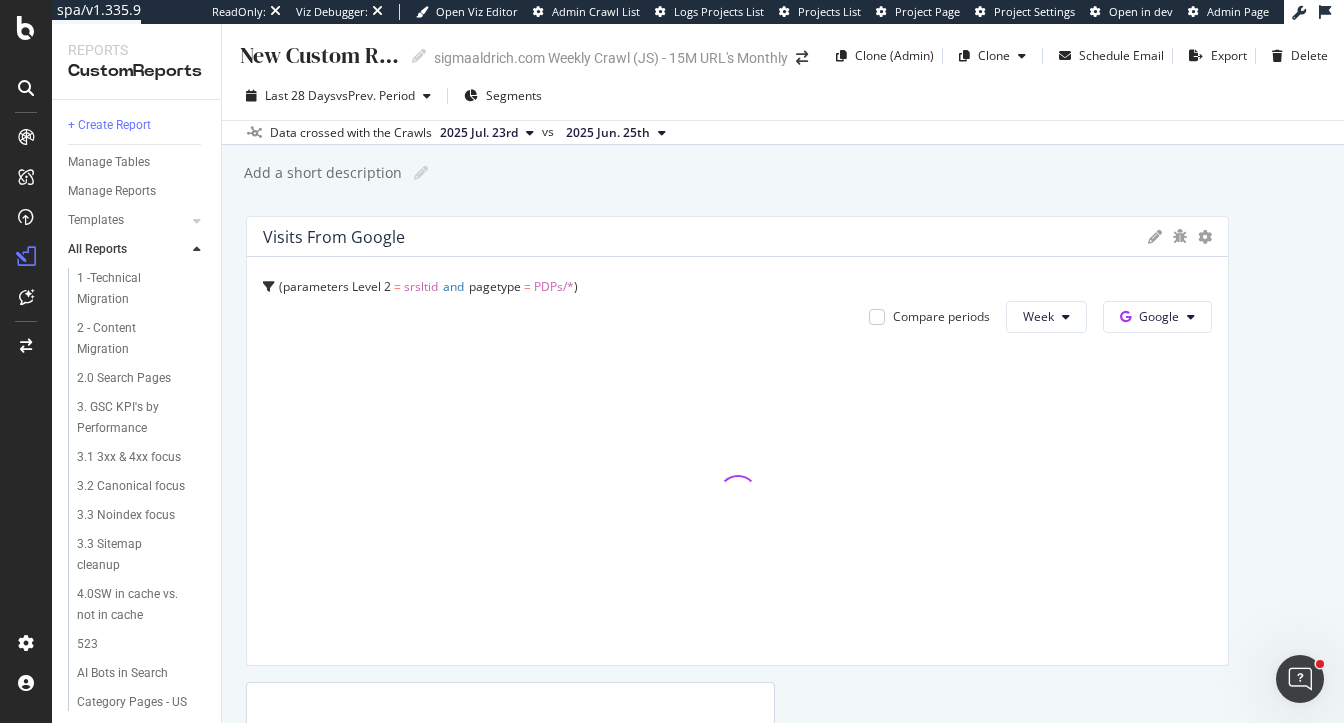 drag, startPoint x: 767, startPoint y: 294, endPoint x: 1252, endPoint y: 292, distance: 485.00412 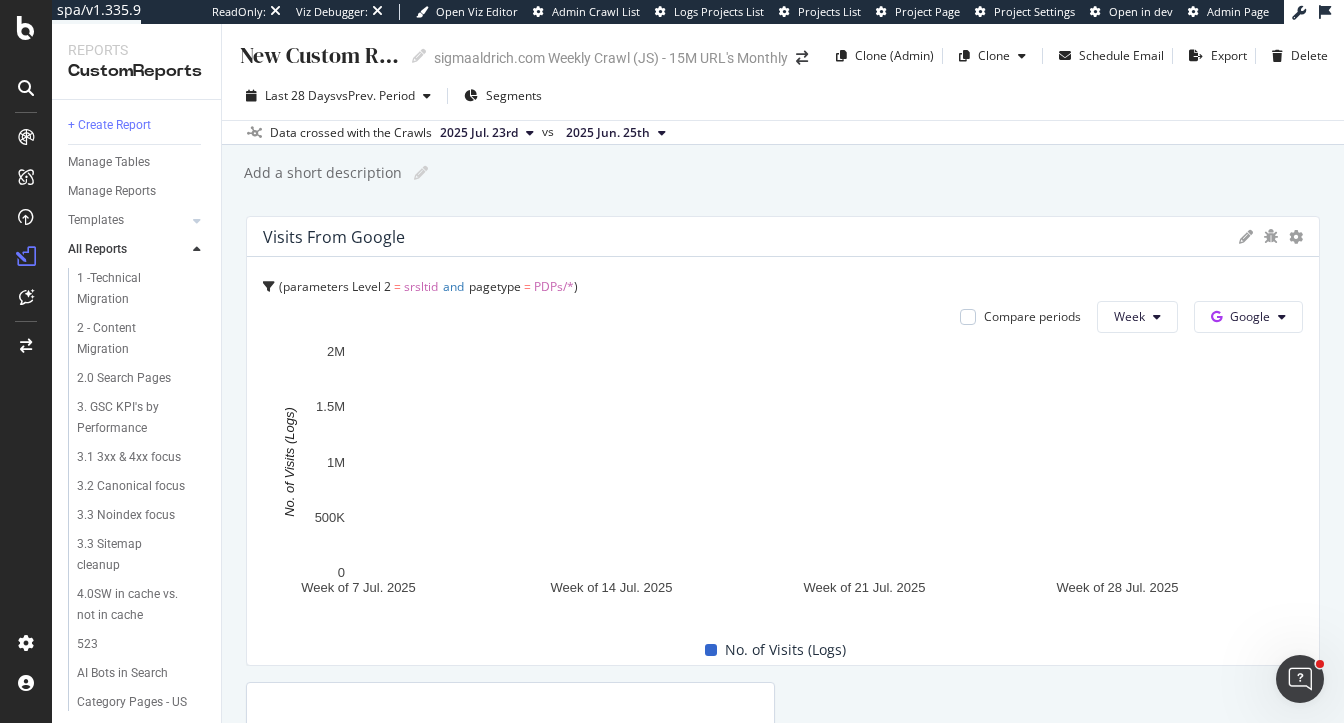 drag, startPoint x: 1225, startPoint y: 278, endPoint x: 1343, endPoint y: 268, distance: 118.42297 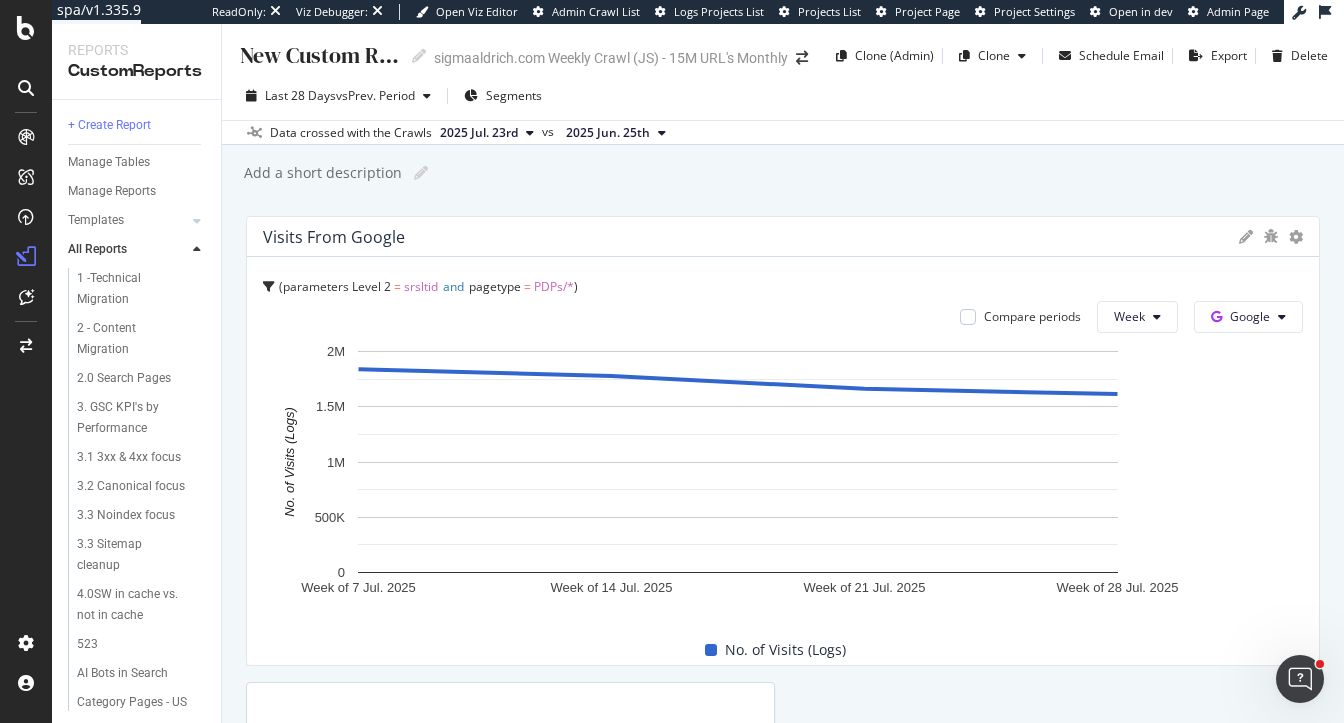 click on "New Custom Report New Custom Report sigmaaldrich.com Weekly Crawl (JS) - 15M URL's Monthly Clone (Admin) Clone Schedule Email Export Delete Last 28 Days  vs  Prev. Period Segments Data crossed with the Crawls  2025 Jul. 23rd vs 2025 Jun. 25th Add a short description Add a short description Visits From Google parameters Level 2   =     srsltid  and  pagetype   =     PDPs/* Compare periods Week Google Week of 7 Jul. 2025 Week of 14 Jul. 2025 Week of 21 Jul. 2025 Week of 28 Jul. 2025 0 500K 1M 1.5M 2M No. of Visits (Logs) Date No. of Visits (Logs) Week of 7 Jul. 2025 1,840,364 Week of 14 Jul. 2025 1,777,565 Week of 21 Jul. 2025 1,662,865 Week of 28 Jul. 2025 1,614,447 2M No. of Visits (Logs) Add a Component to your Report
To pick up a draggable item, press the space bar.
While dragging, use the arrow keys to move the item.
Press space again to drop the item in its new position, or press escape to cancel." at bounding box center [783, 373] 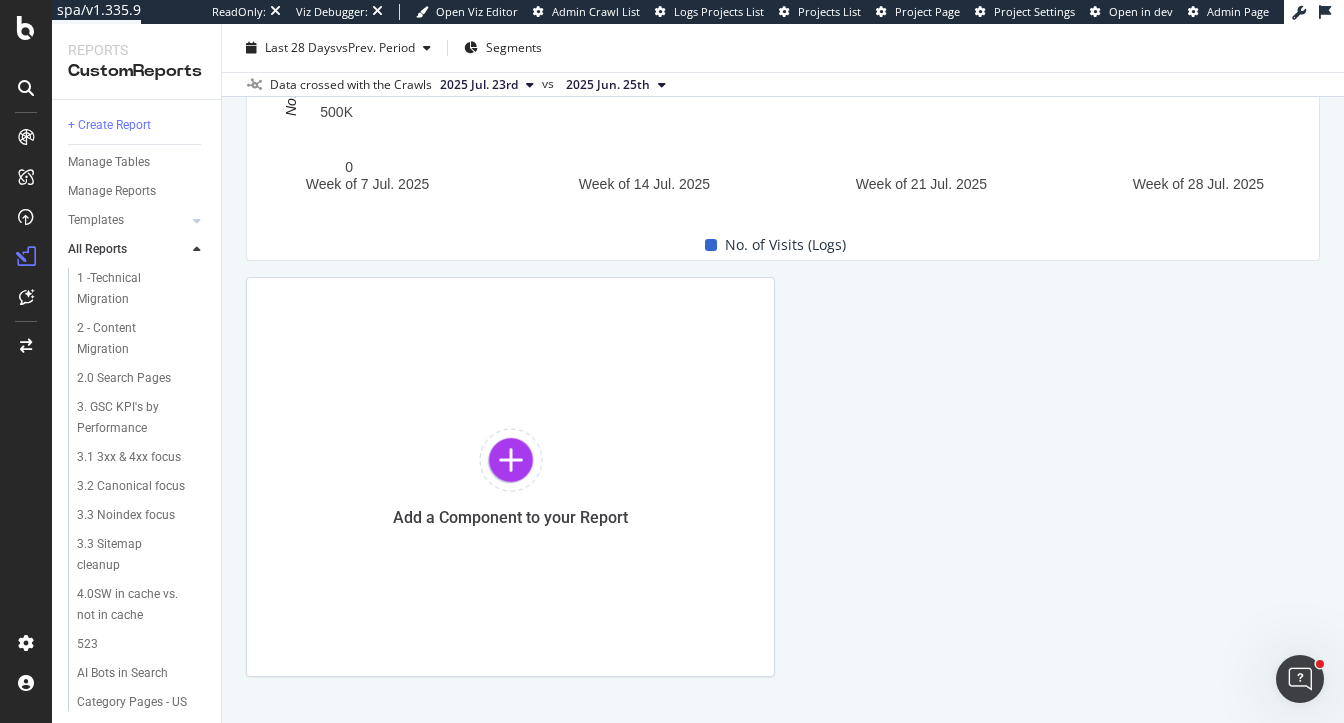 scroll, scrollTop: 452, scrollLeft: 0, axis: vertical 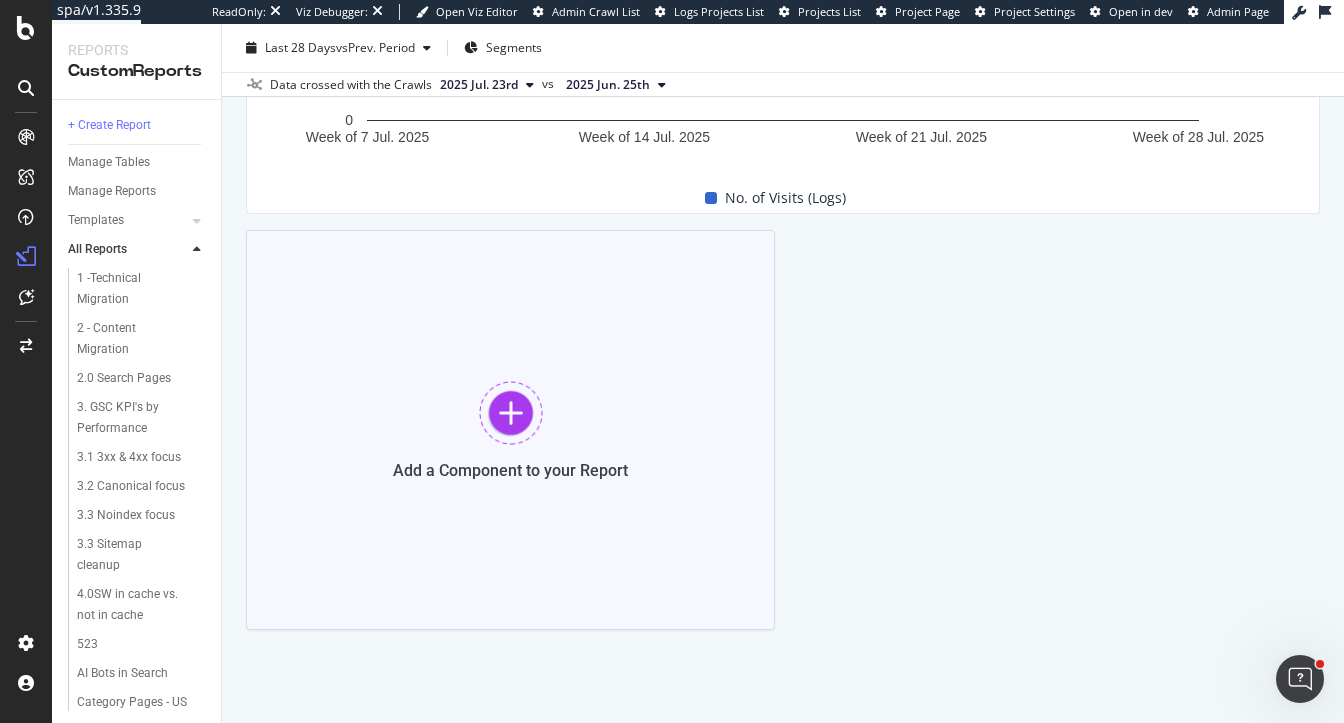 click at bounding box center [511, 413] 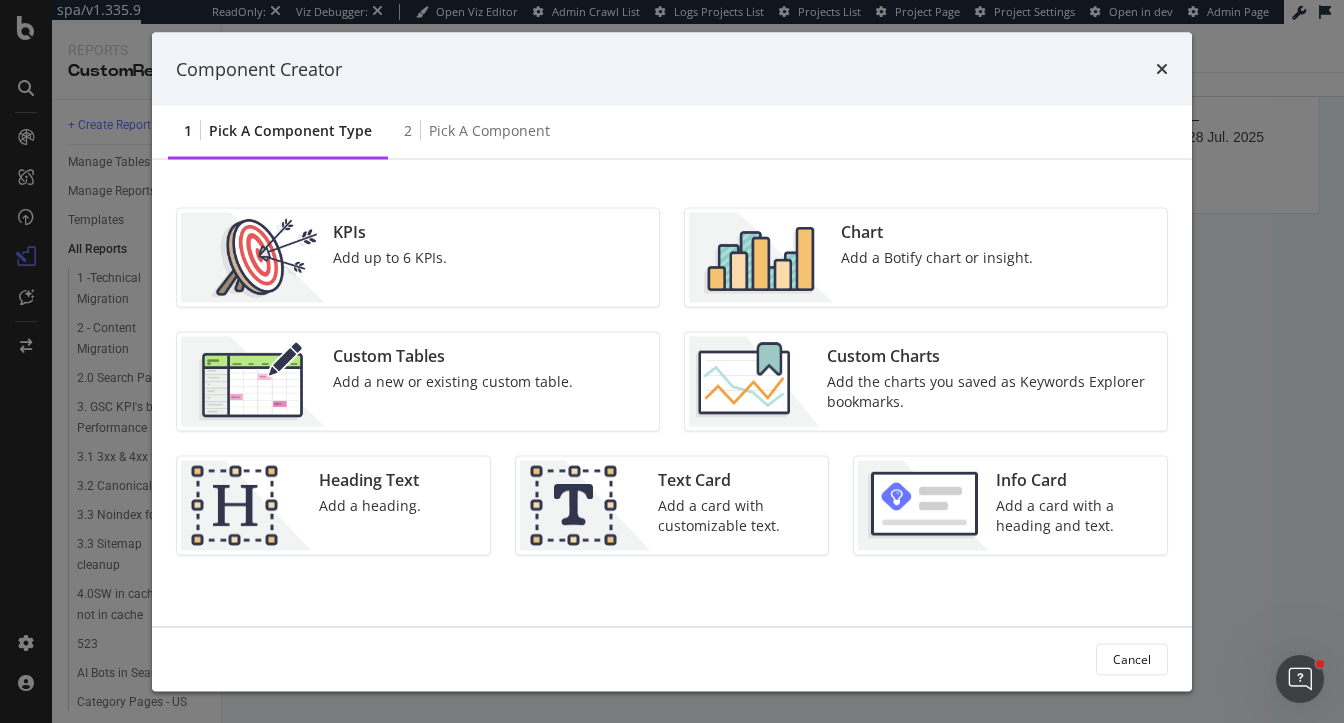 click on "Chart" at bounding box center [937, 232] 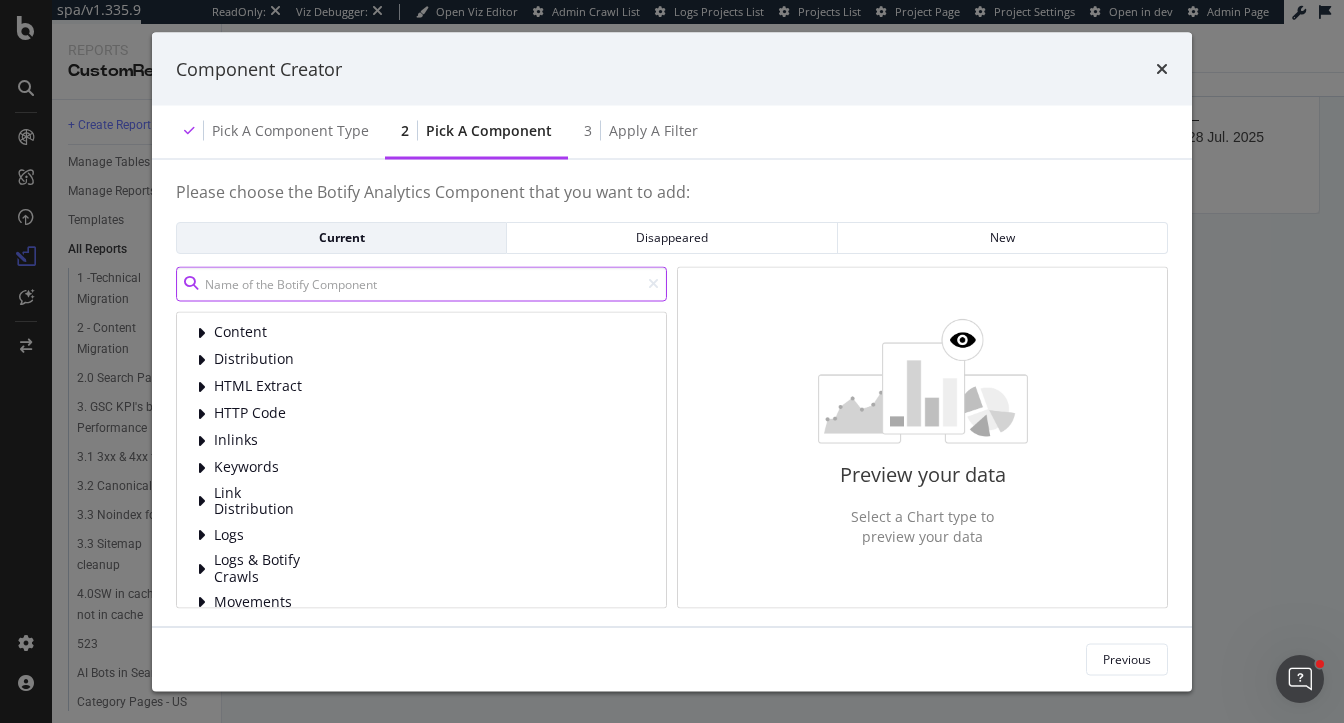 click at bounding box center [421, 283] 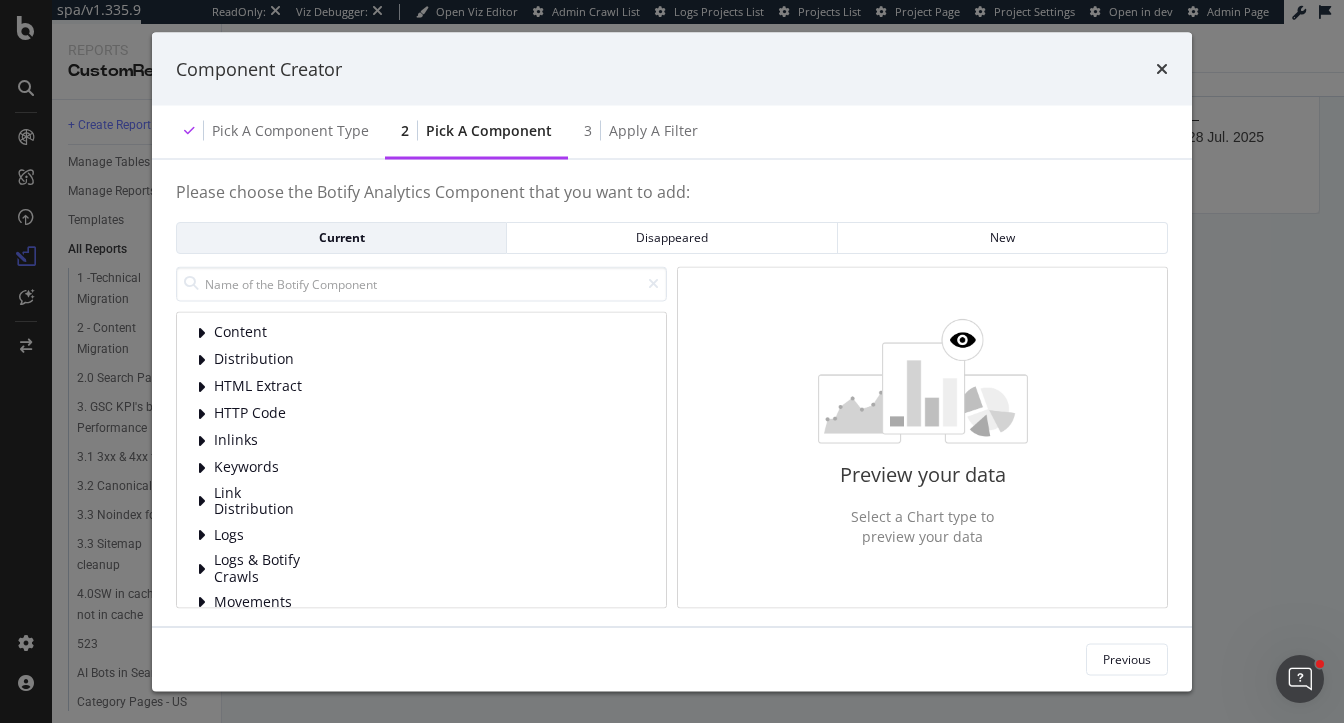 click on "Component Creator" at bounding box center [672, 69] 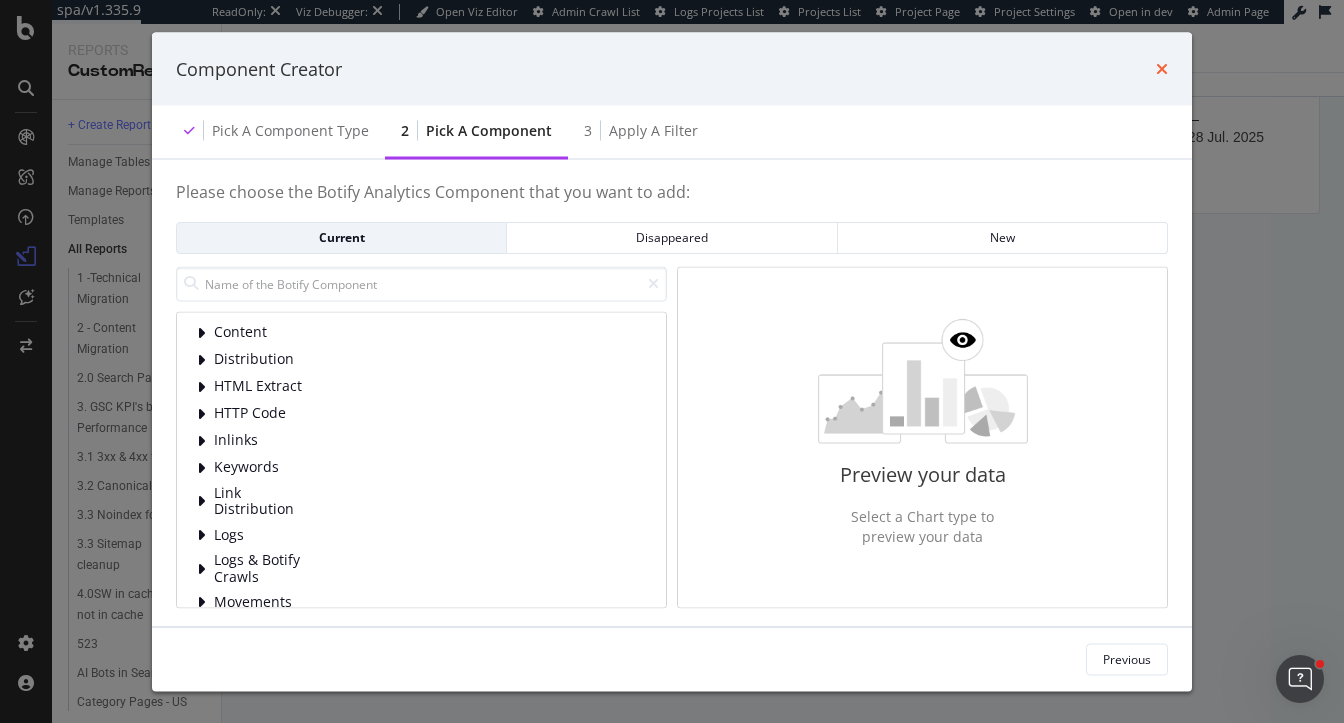 click at bounding box center (1162, 69) 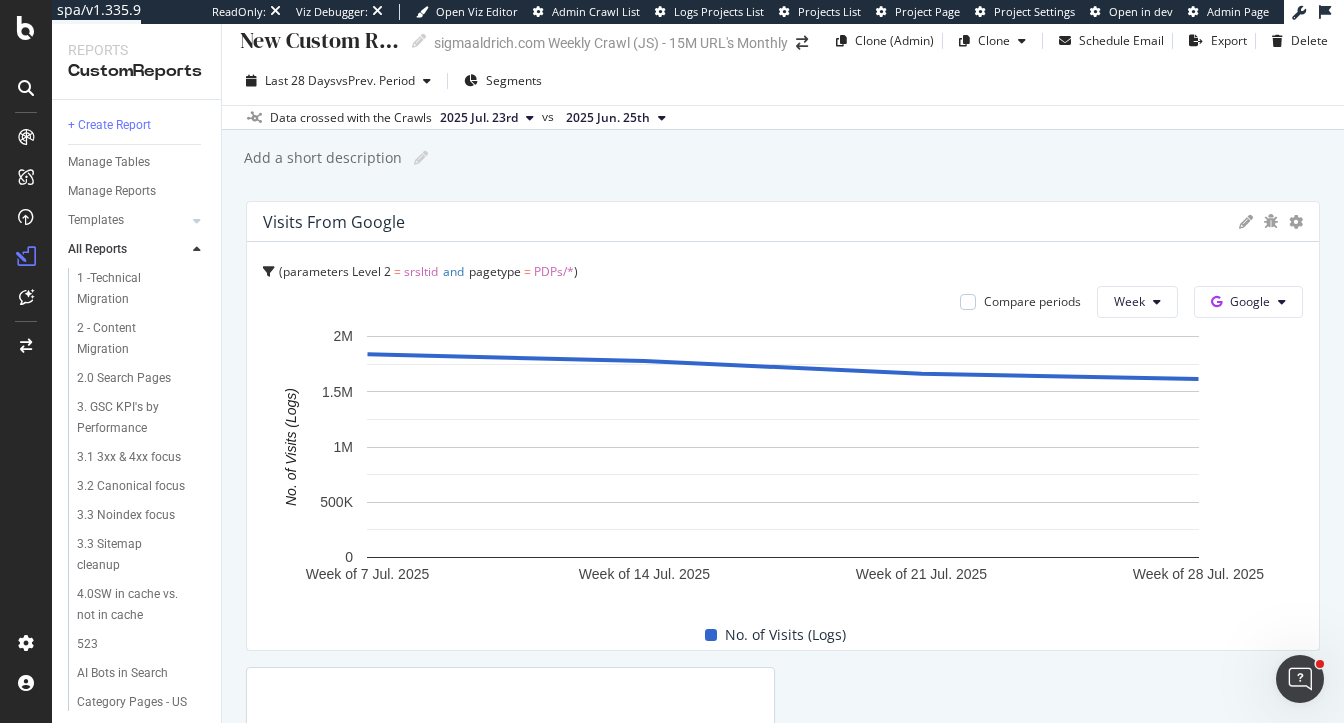 scroll, scrollTop: 20, scrollLeft: 0, axis: vertical 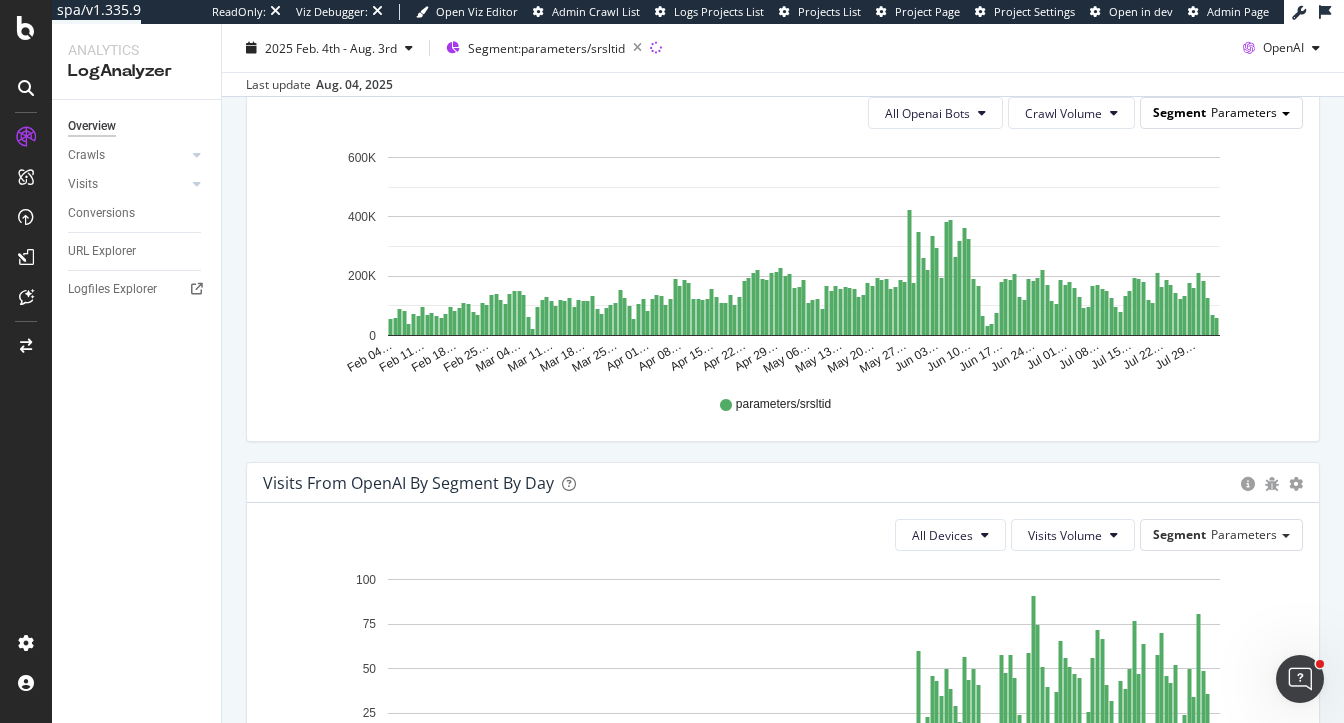 click on "Parameters" at bounding box center (1244, 112) 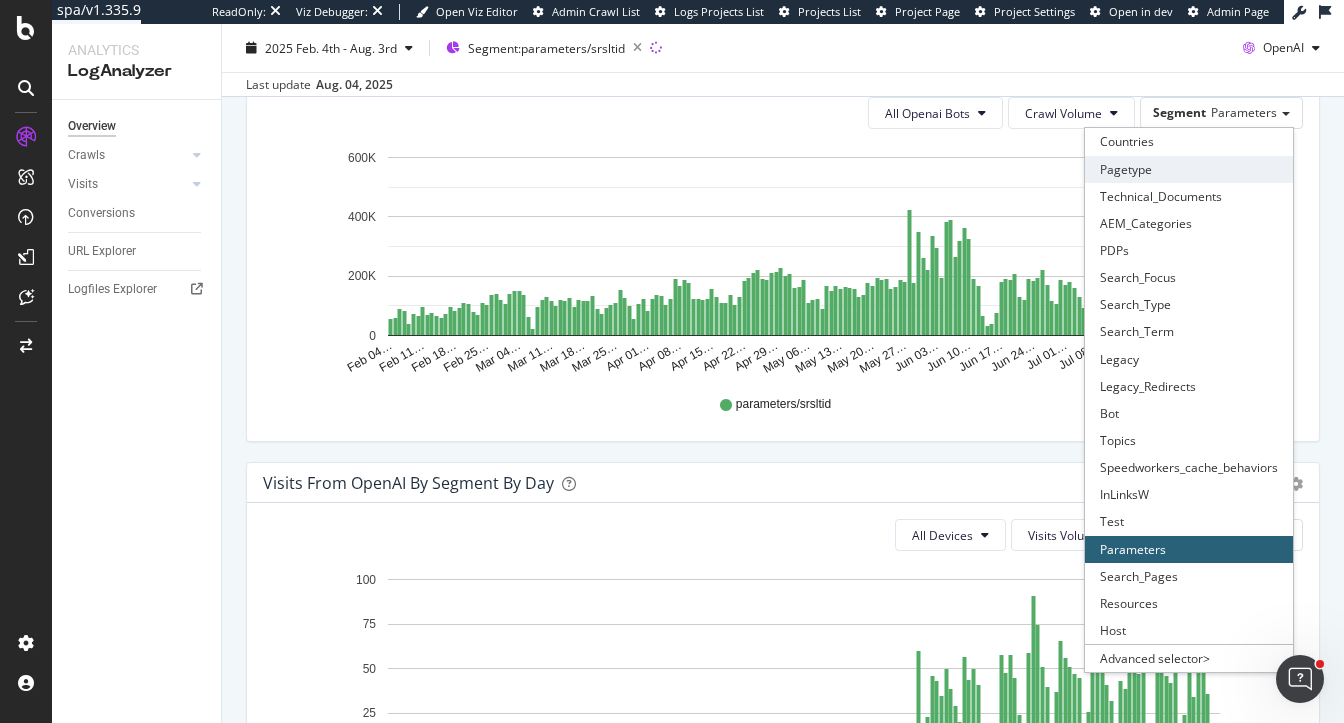 click on "Pagetype" at bounding box center [1189, 169] 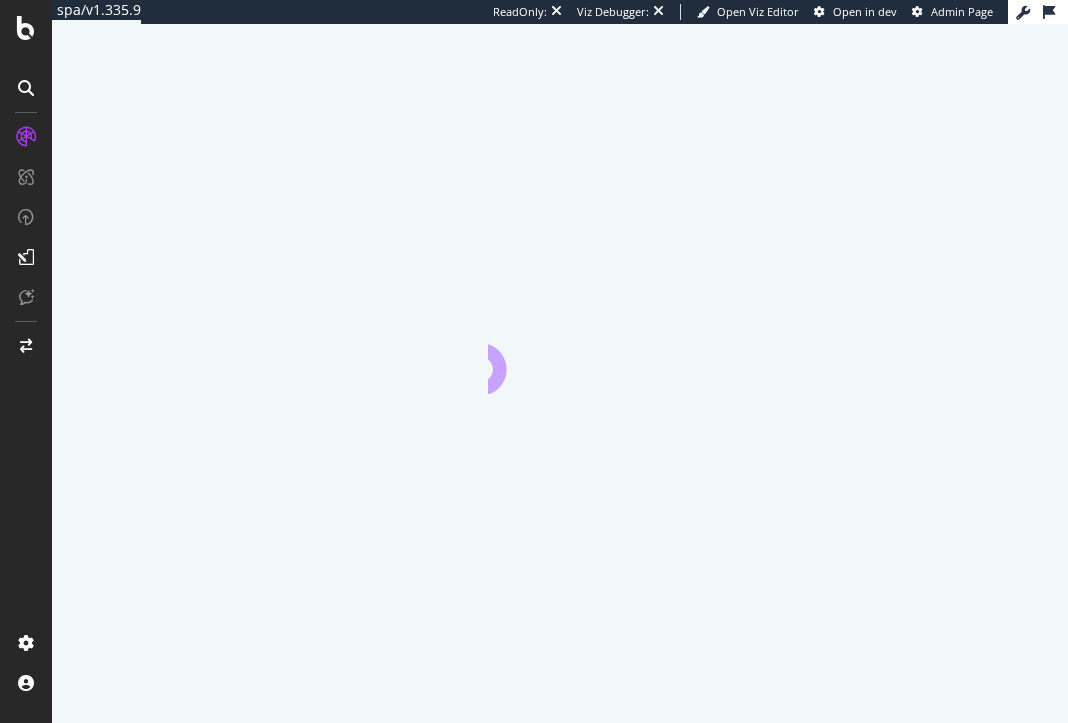 scroll, scrollTop: 0, scrollLeft: 0, axis: both 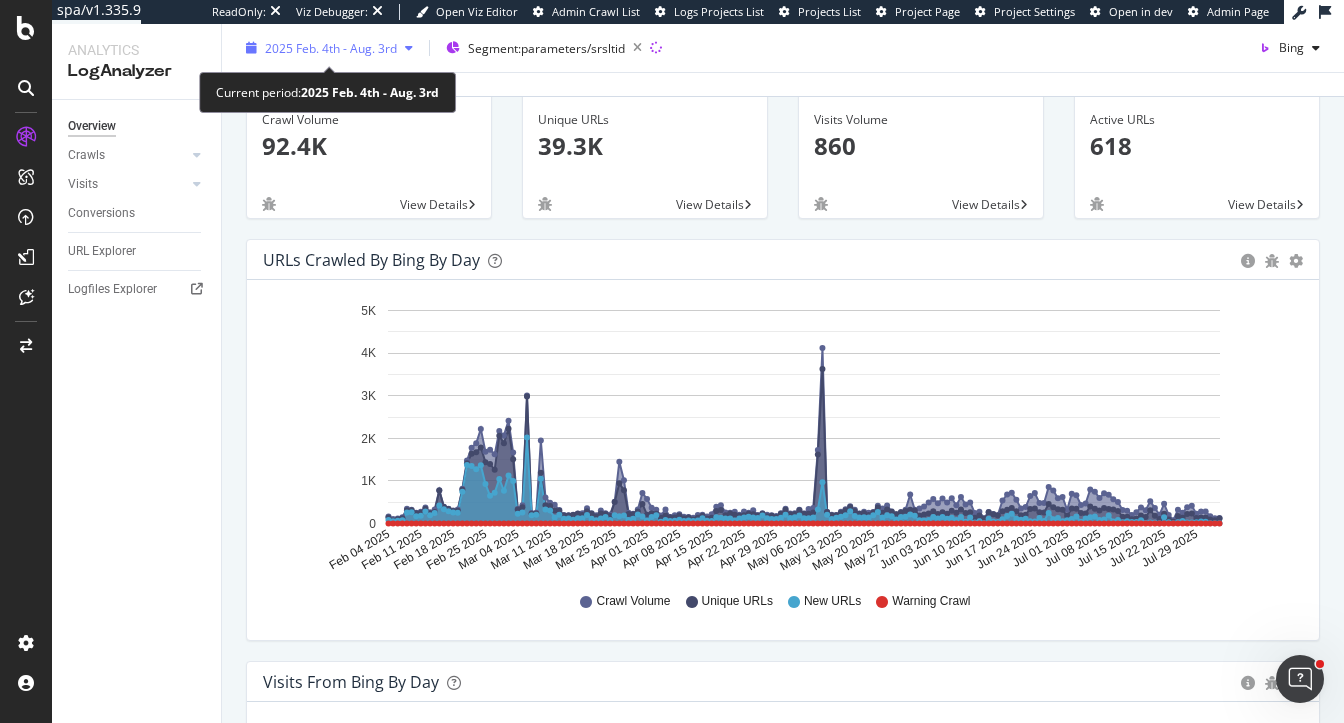 click on "2025 Feb. 4th - Aug. 3rd" at bounding box center (331, 47) 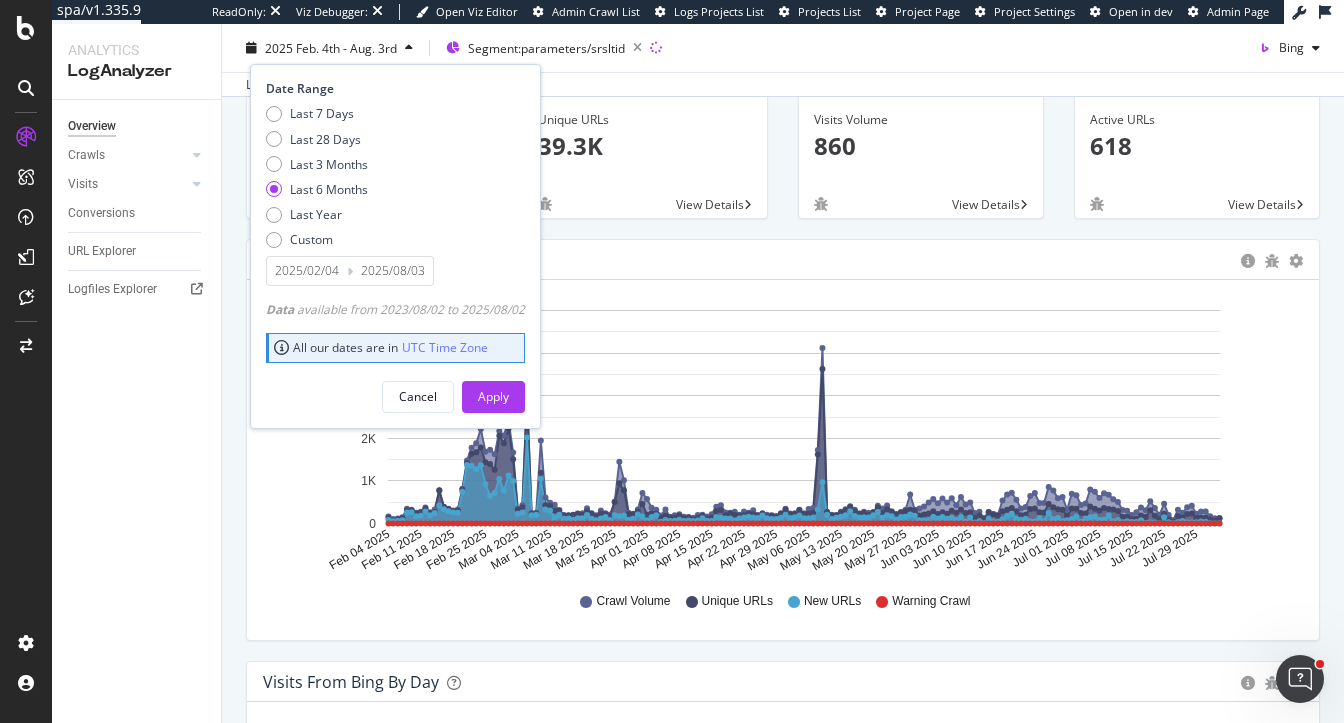 click on "Unique URLs 39.3K  View Details" at bounding box center (645, 165) 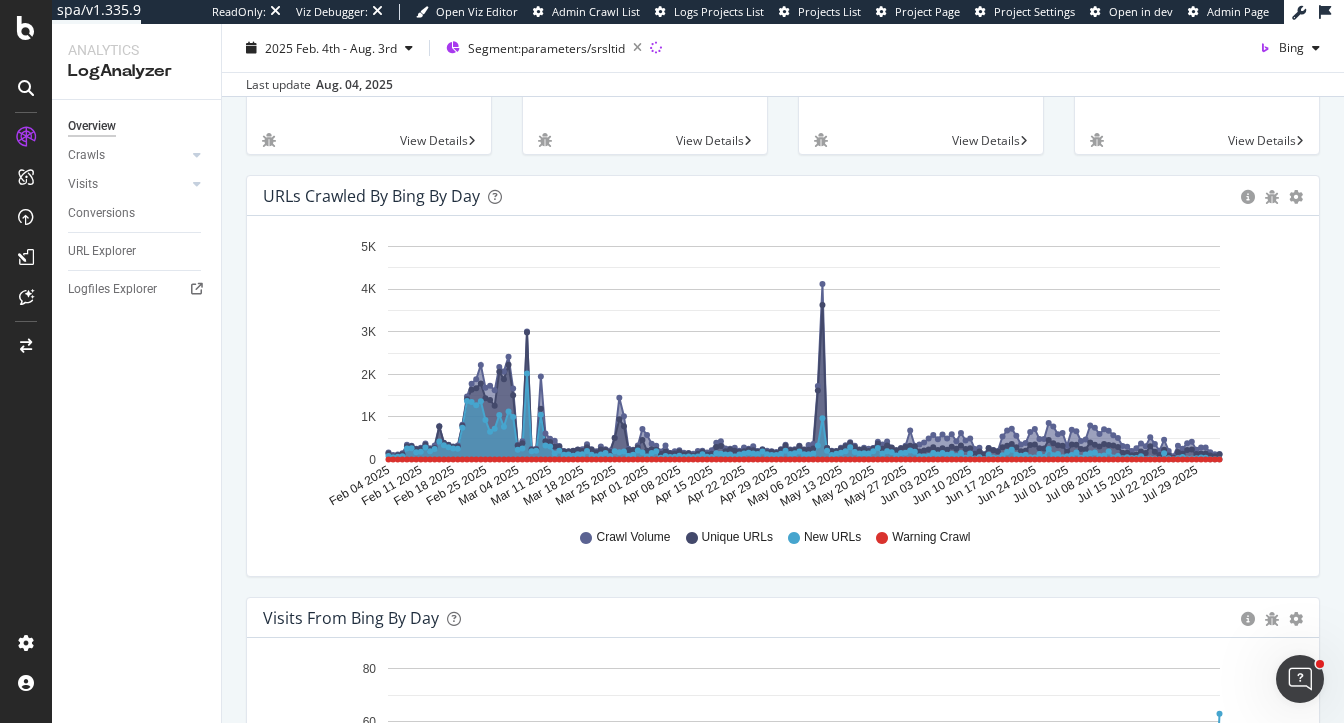 scroll, scrollTop: 181, scrollLeft: 0, axis: vertical 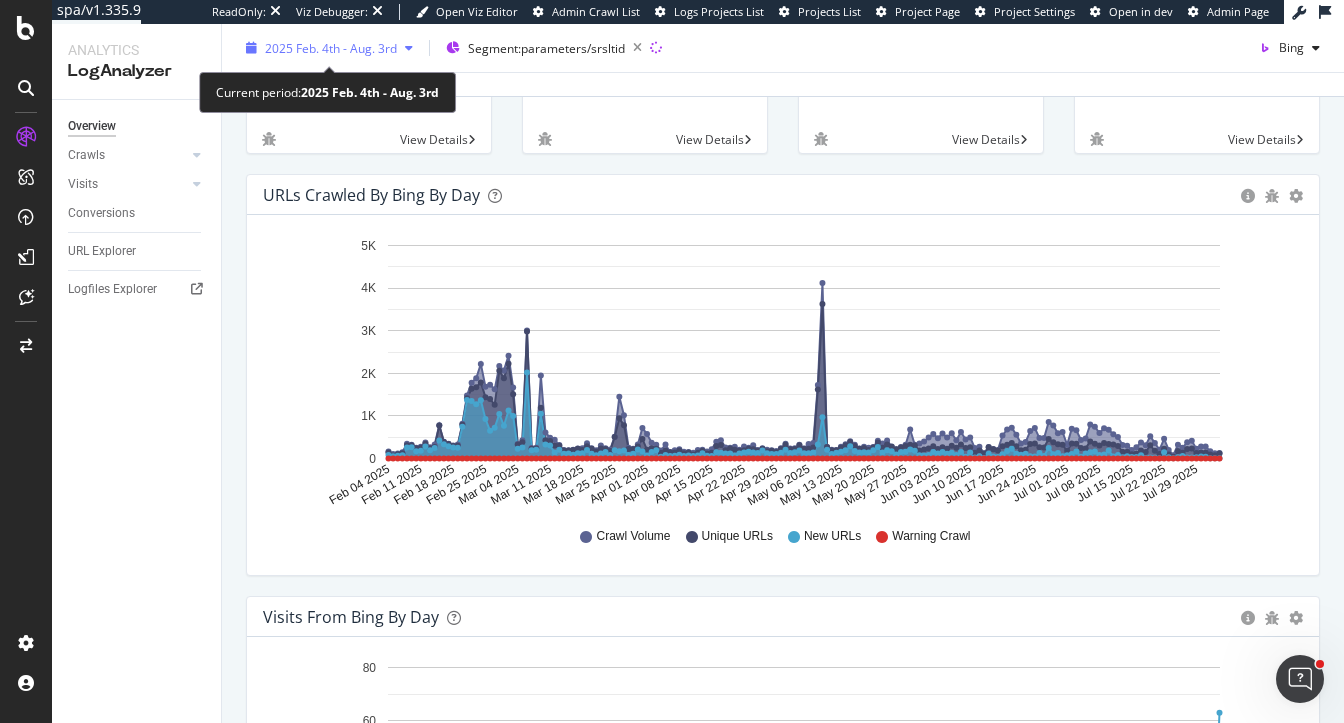 click on "2025 Feb. 4th - Aug. 3rd" at bounding box center (331, 47) 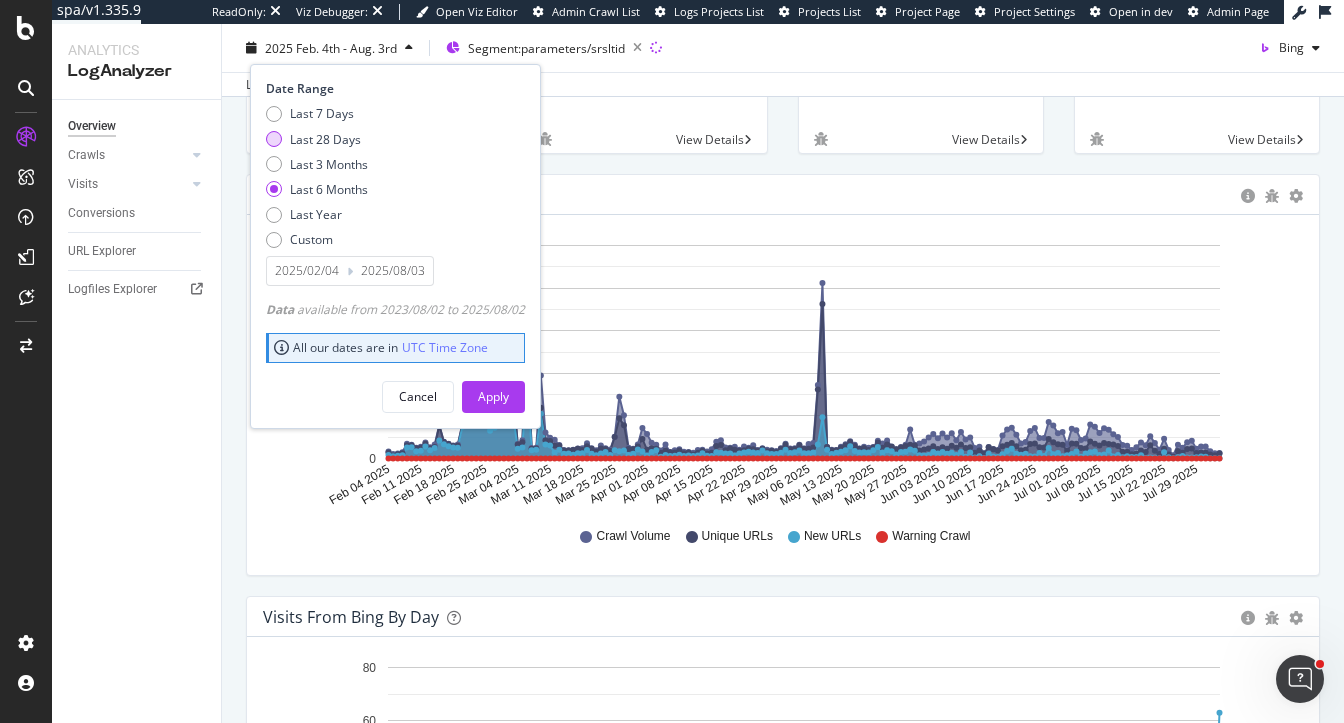 click on "Last 28 Days" at bounding box center (317, 138) 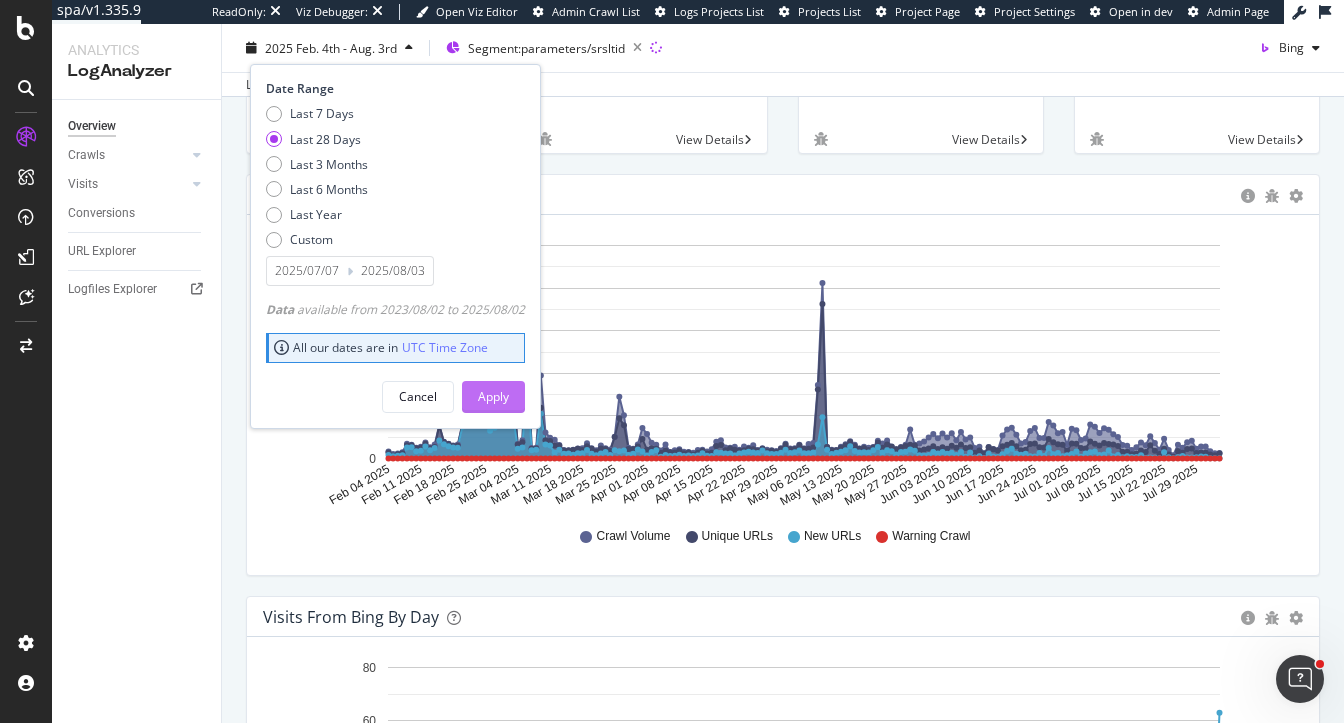 click on "Apply" at bounding box center (493, 396) 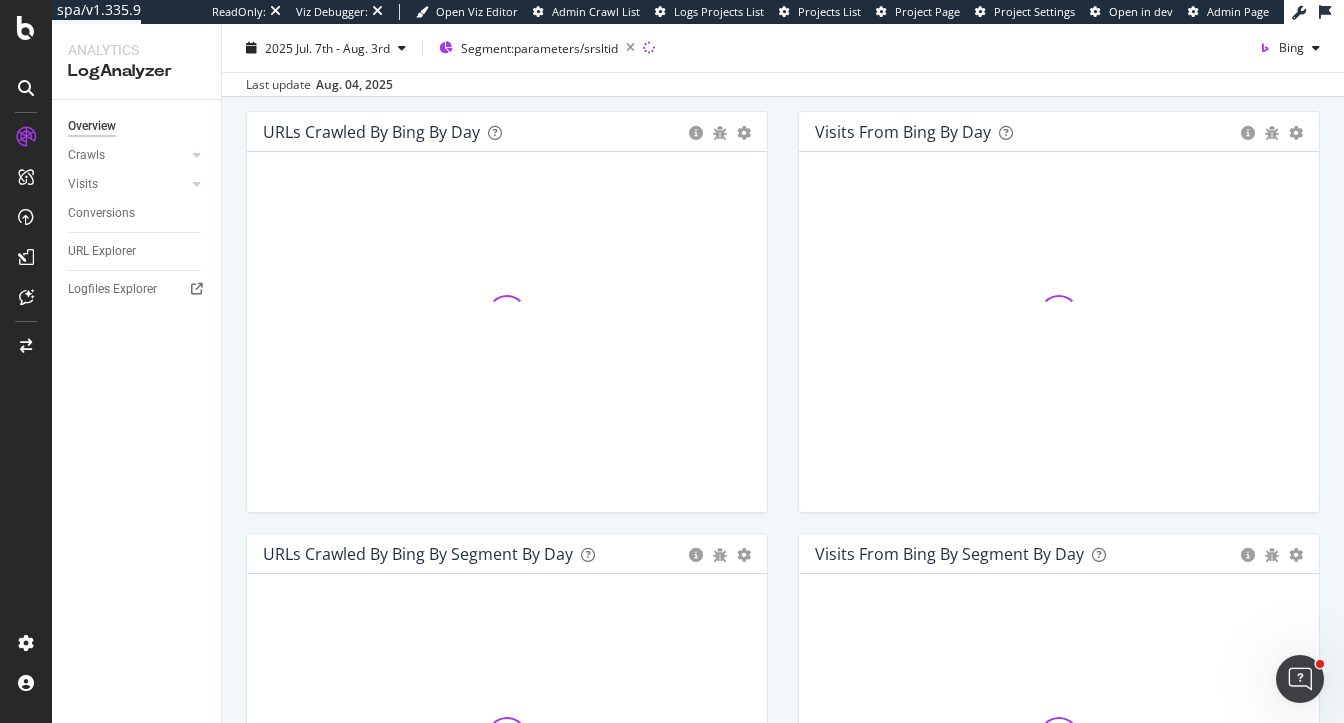 scroll, scrollTop: 247, scrollLeft: 0, axis: vertical 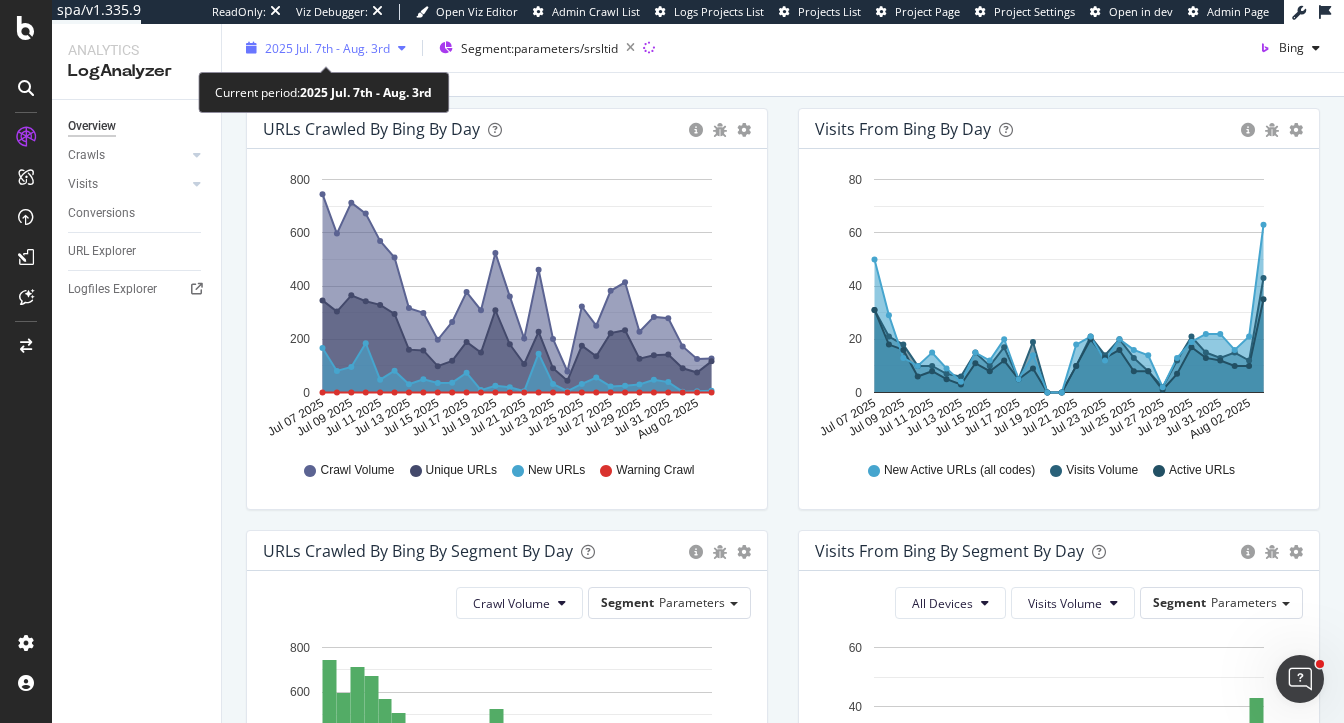 click on "2025 Jul. 7th - Aug. 3rd" at bounding box center (327, 47) 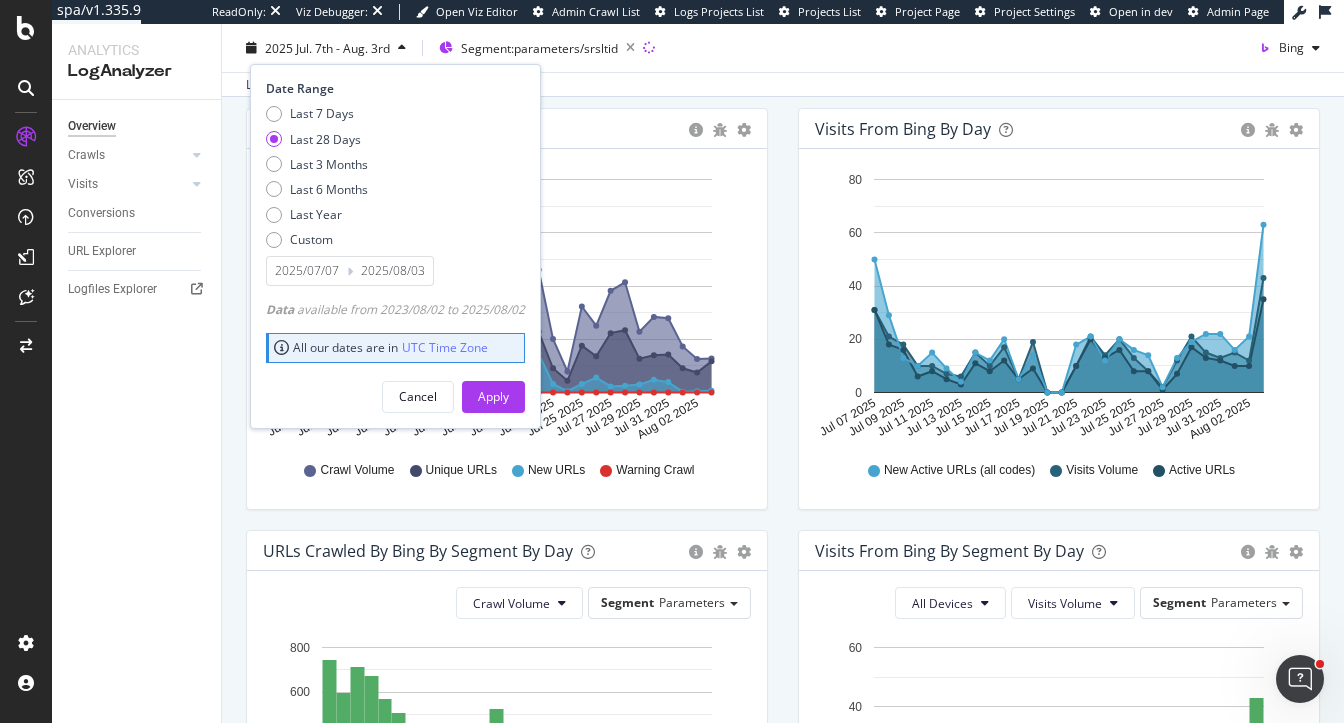 click on "Visits from Bing by day Area Table Hold CMD (⌘) while clicking to filter the report. Jul 07 2025 Jul 09 2025 Jul 11 2025 Jul 13 2025 Jul 15 2025 Jul 17 2025 Jul 19 2025 Jul 21 2025 Jul 23 2025 Jul 25 2025 Jul 27 2025 Jul 29 2025 Jul 31 2025 Aug 02 2025 0 20 40 60 80 Date Visits Volume Active URLs New Active URLs (all codes) Jul 07 2025 31 31 50 Jul 08 2025 21 18 29 Jul 09 2025 18 16 13 Jul 10 2025 10 6 10 Jul 11 2025 10 8 15 Jul 12 2025 7 5 9 Jul 13 2025 6 3 4 Jul 14 2025 15 11 15 Jul 15 2025 10 8 12 Jul 16 2025 17 12 20 Jul 17 2025 5 5 5 Jul 18 2025 19 9 14 Jul 19 2025 0 0 0 Jul 20 2025 0 0 0 Jul 21 2025 10 10 18 Jul 22 2025 21 20 21 Jul 23 2025 14 13 12 Jul 24 2025 20 16 20 Jul 25 2025 13 8 16 Jul 26 2025 8 8 14 Jul 27 2025 2 1 2 Jul 28 2025 12 7 13 Jul 29 2025 21 17 19 Jul 30 2025 15 13 22 Jul 31 2025 13 12 22 Aug 01 2025 15 10 16 Aug 02 2025 12 10 21 Aug 03 2025 43 35 63 80 New Active URLs (all codes) Visits Volume Active URLs" at bounding box center (1059, 319) 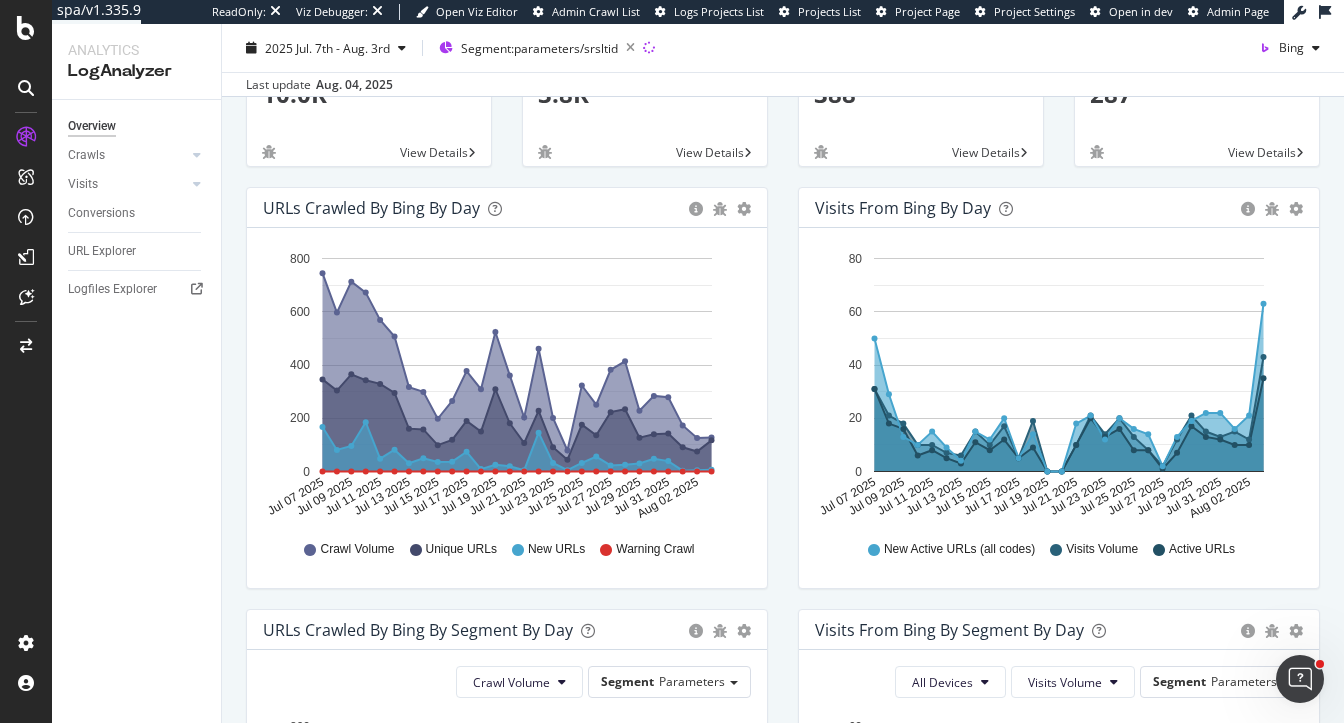 scroll, scrollTop: 166, scrollLeft: 0, axis: vertical 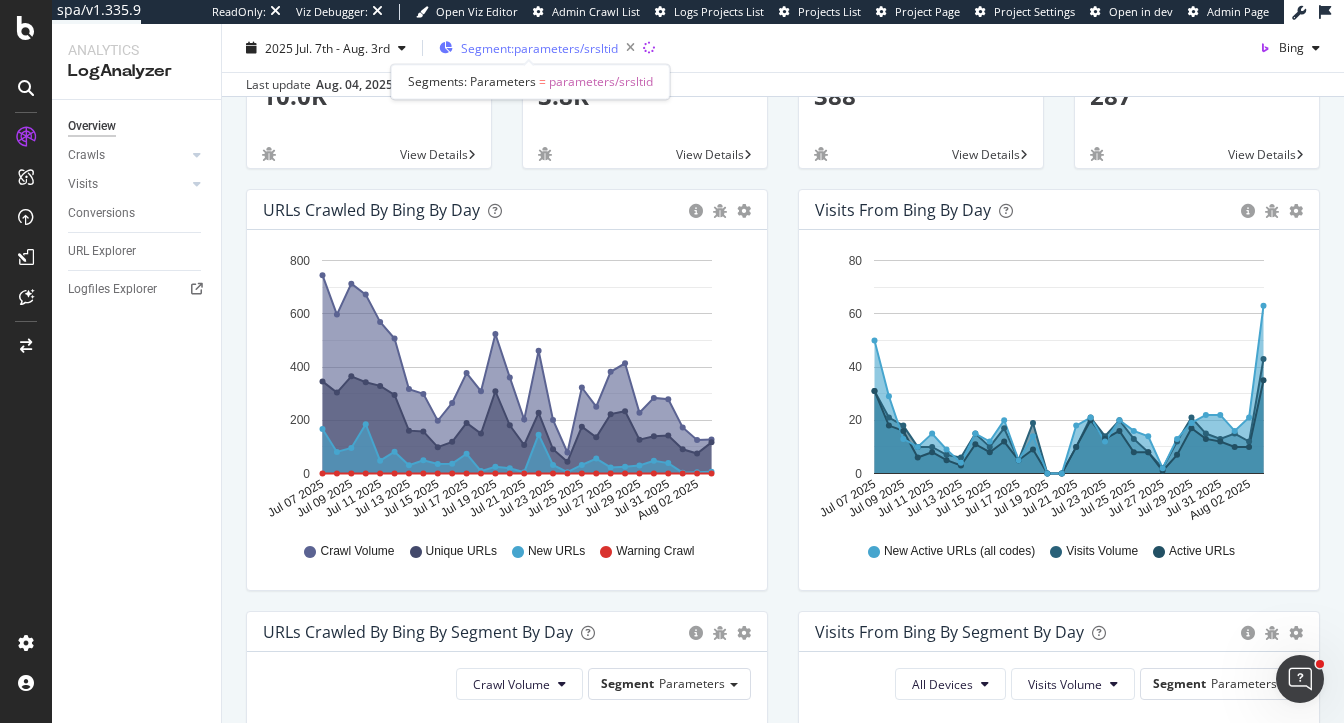 click on "Segment:  parameters/srsltid" at bounding box center [539, 47] 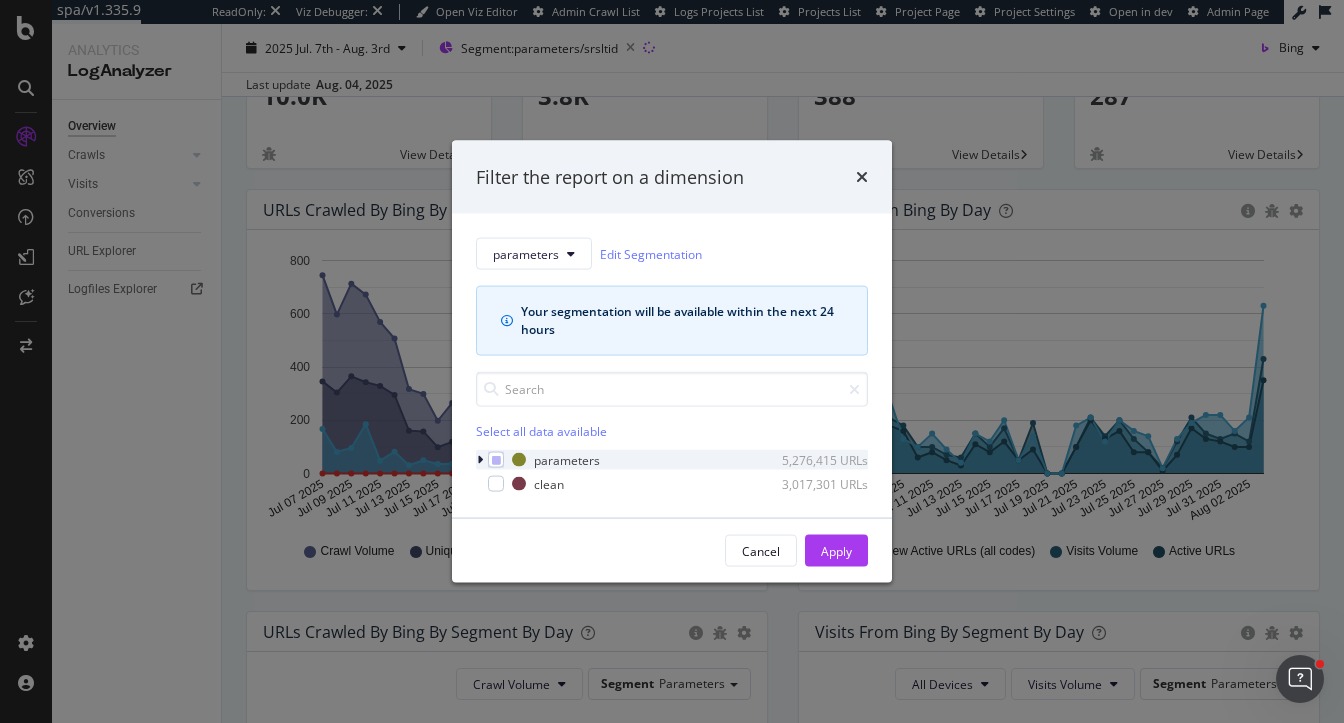 click at bounding box center (480, 460) 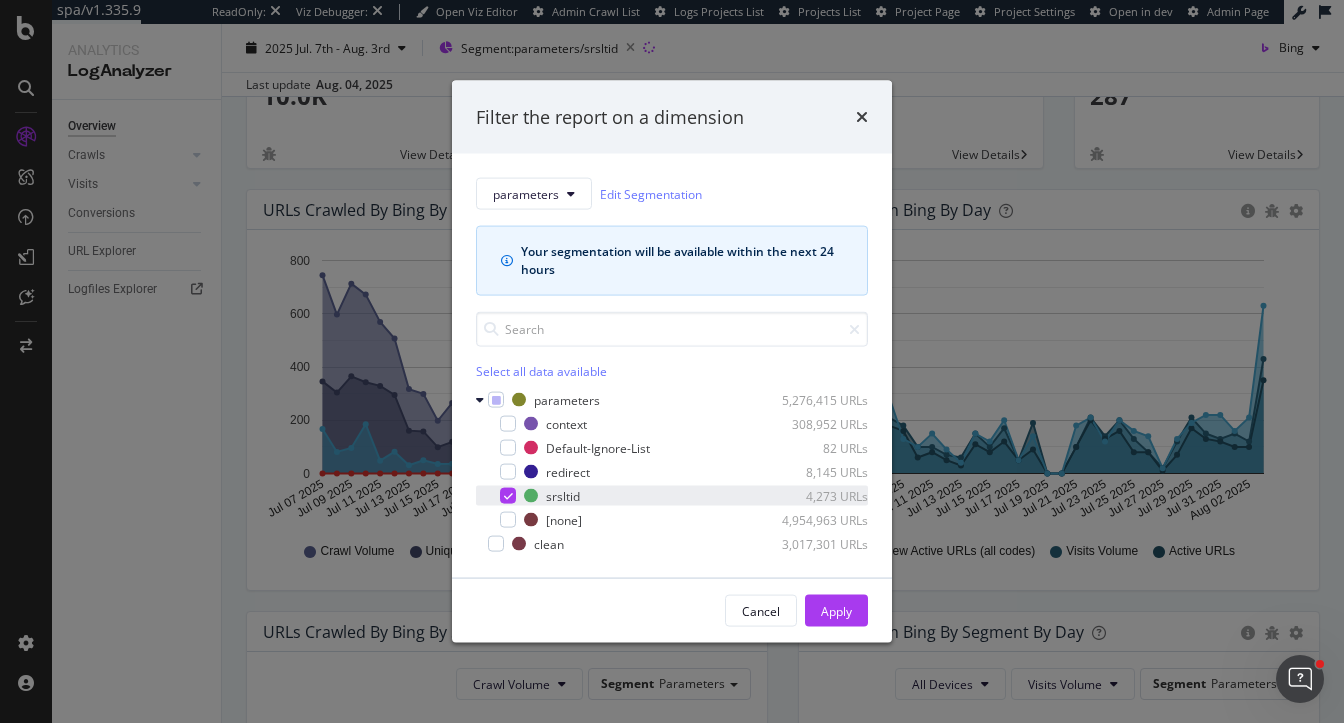 click at bounding box center (508, 496) 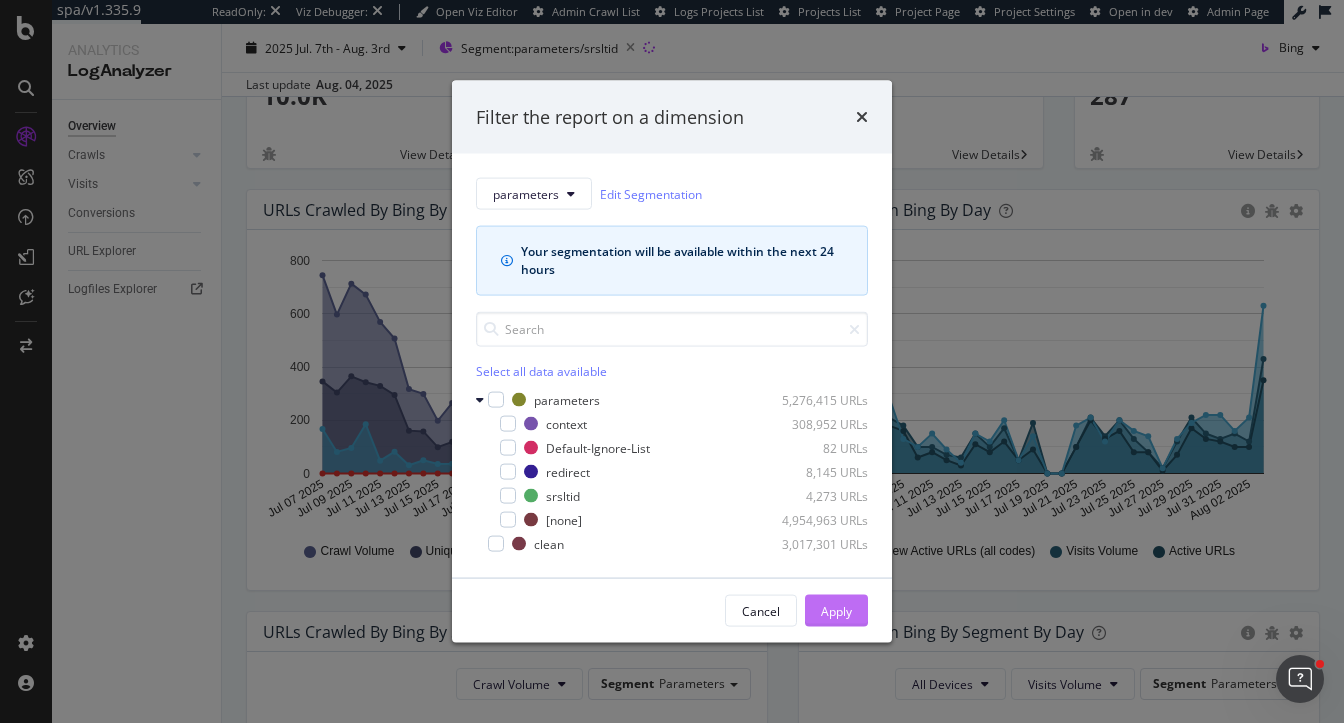 click on "Apply" at bounding box center [836, 611] 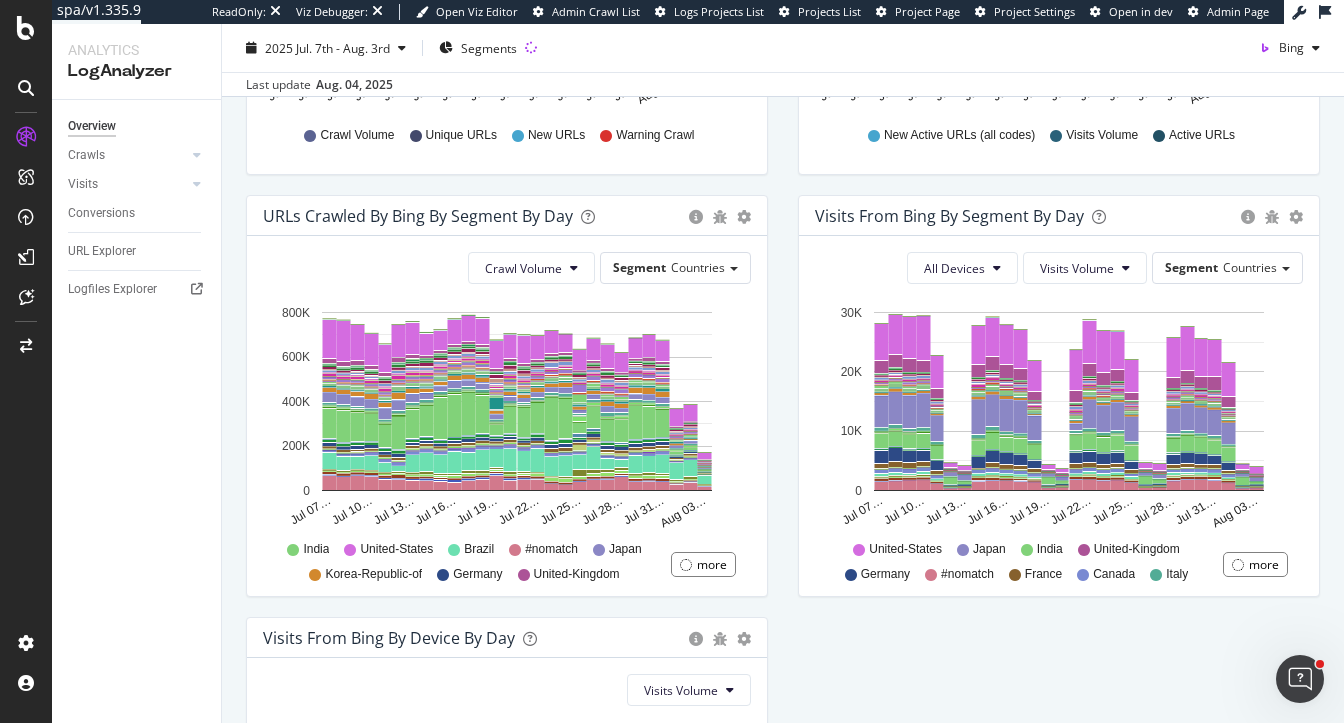 scroll, scrollTop: 584, scrollLeft: 0, axis: vertical 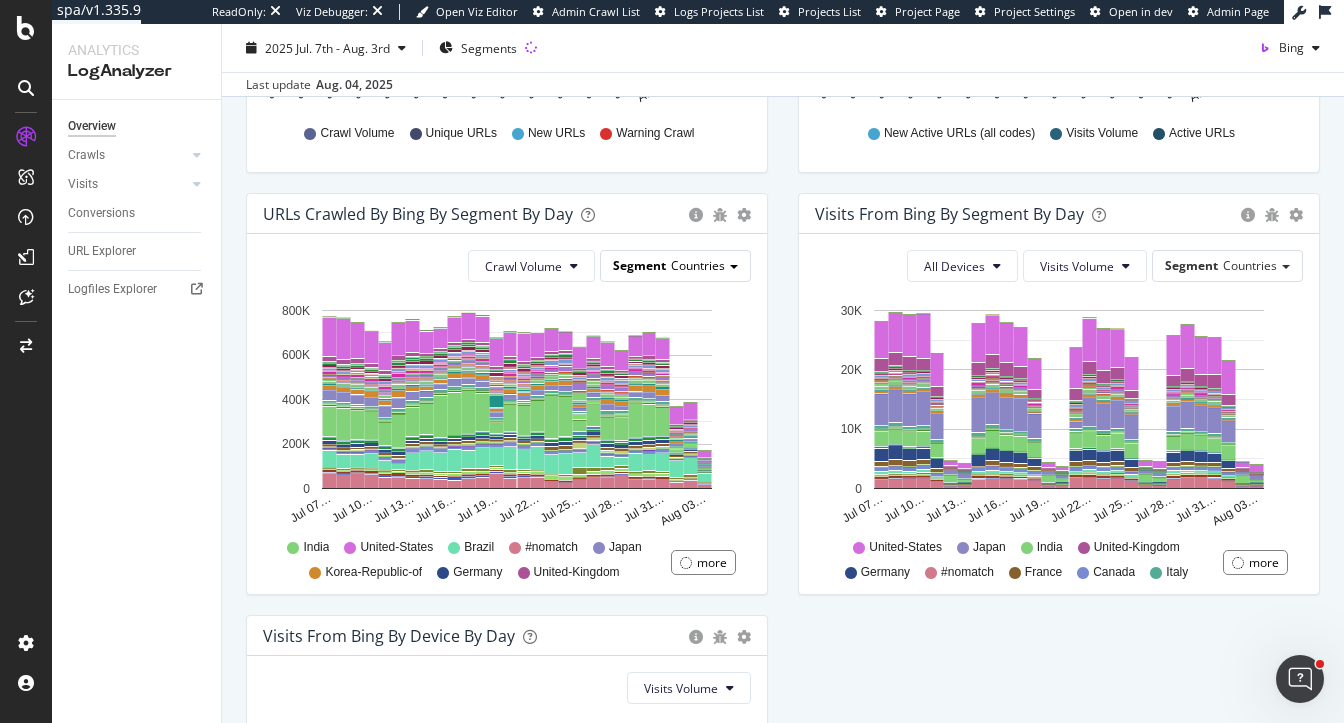 click on "Countries" at bounding box center [698, 265] 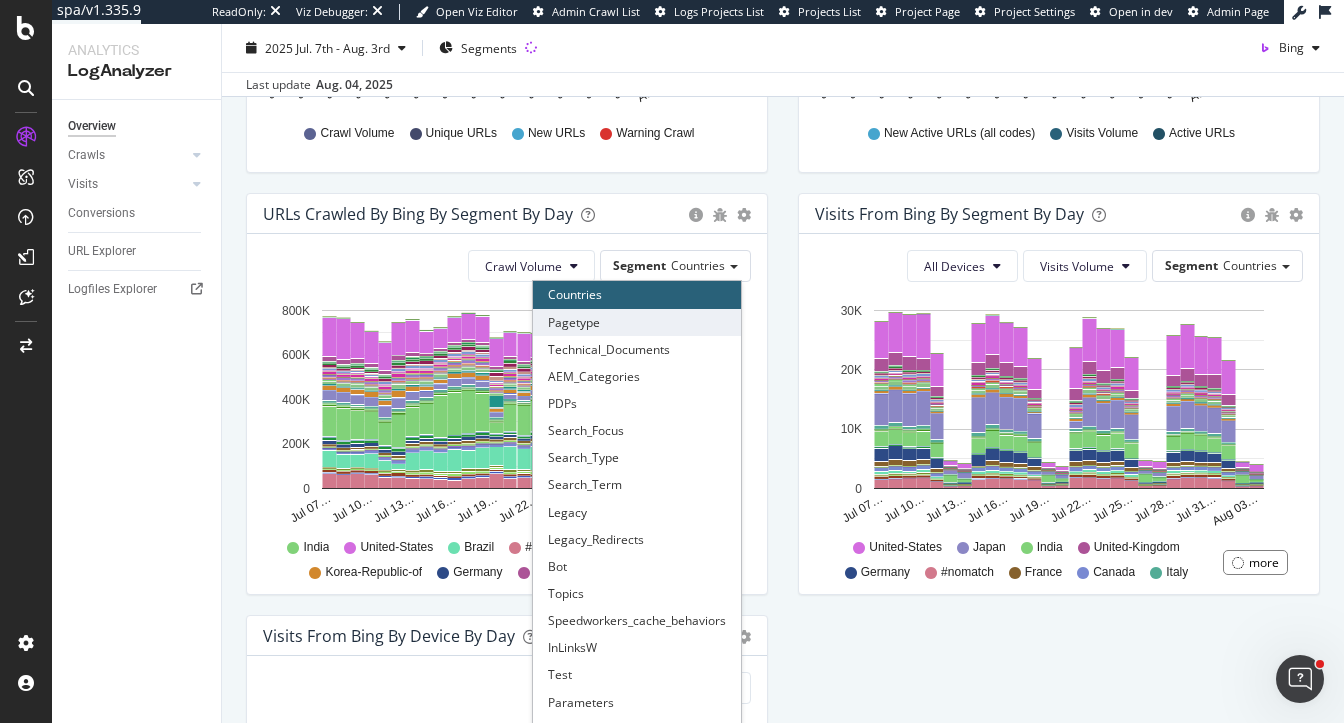 click on "Pagetype" at bounding box center [637, 322] 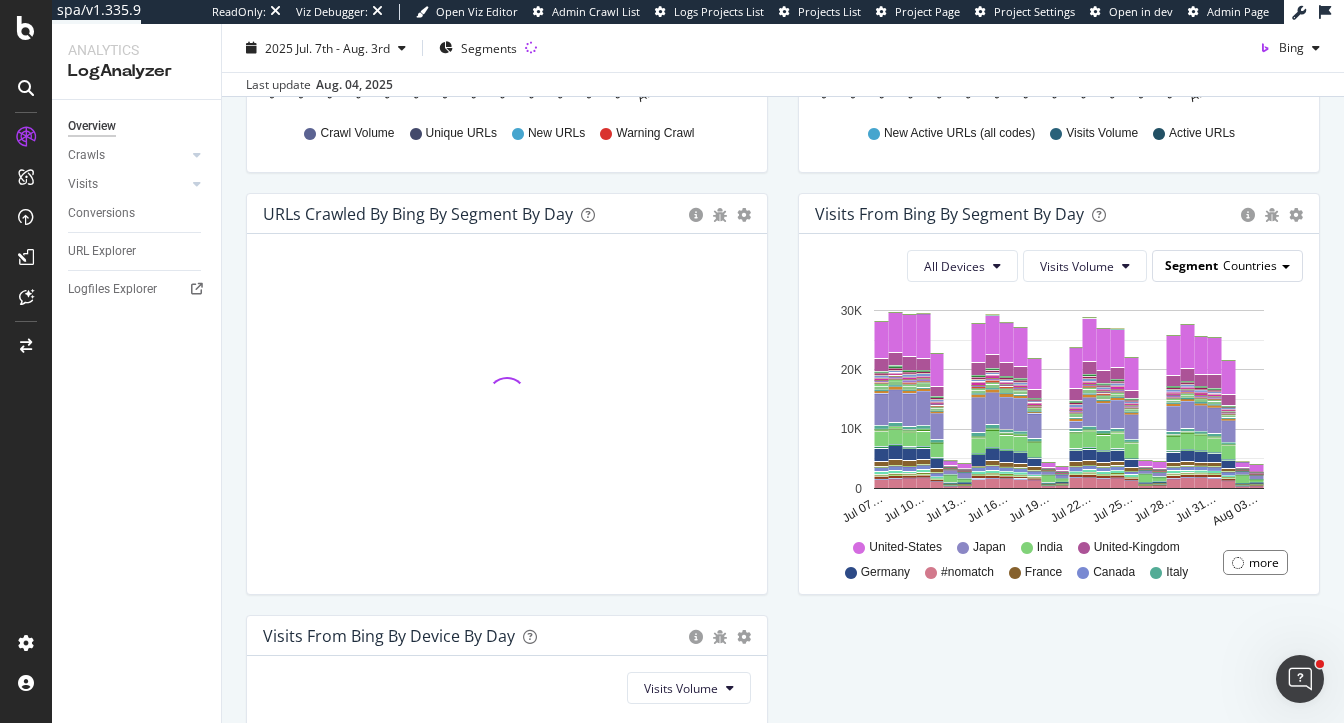 click on "Segment Countries" at bounding box center [1227, 265] 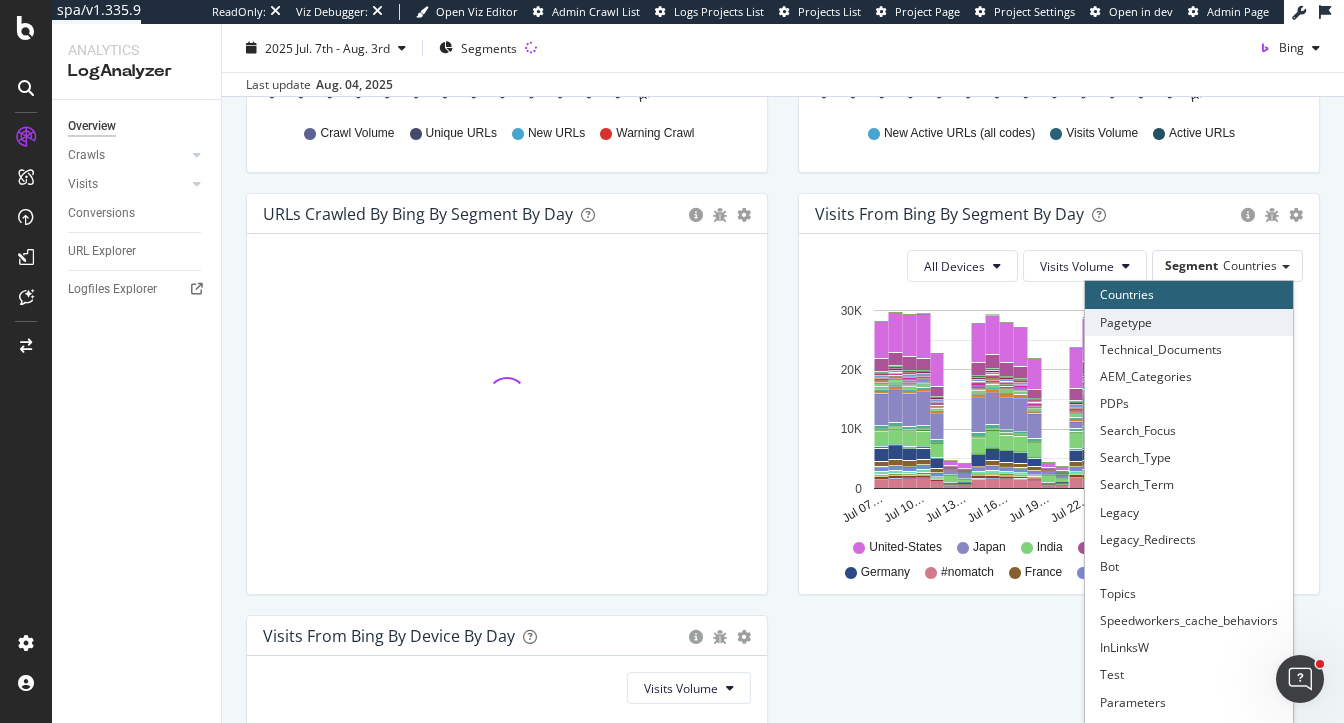 click on "Pagetype" at bounding box center (1189, 322) 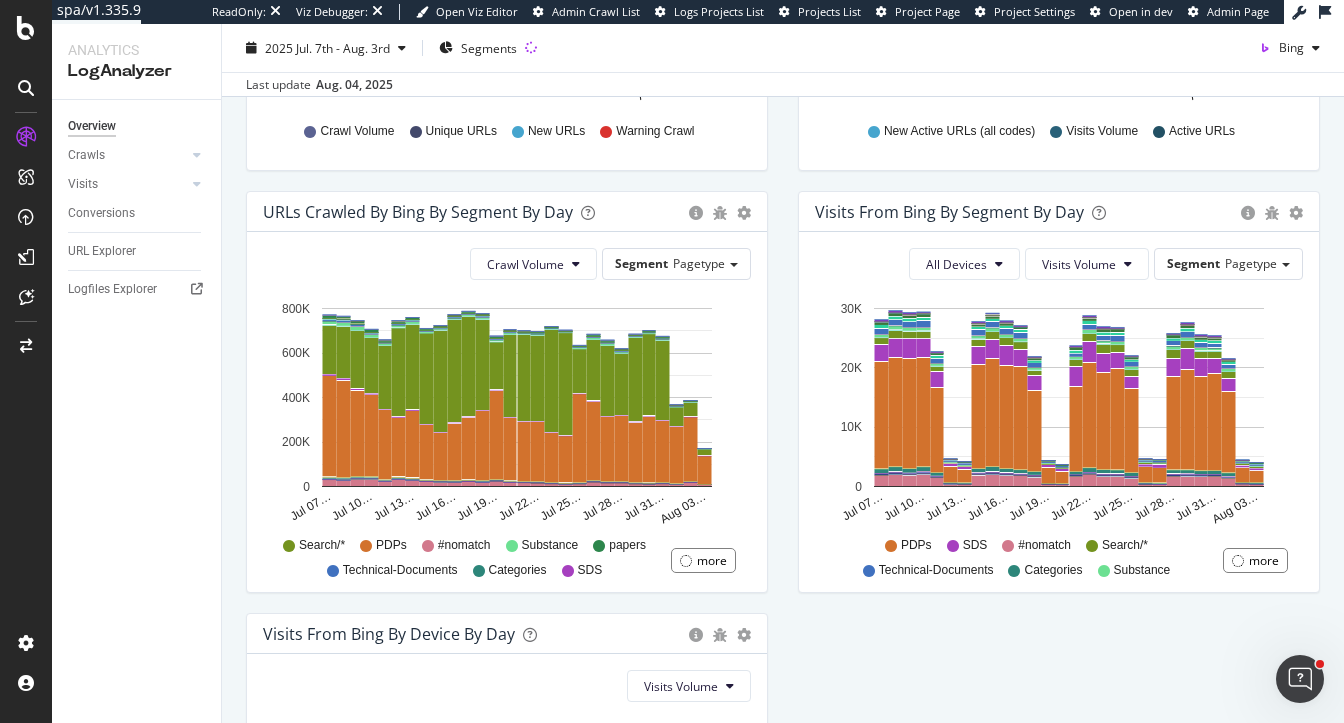 scroll, scrollTop: 583, scrollLeft: 0, axis: vertical 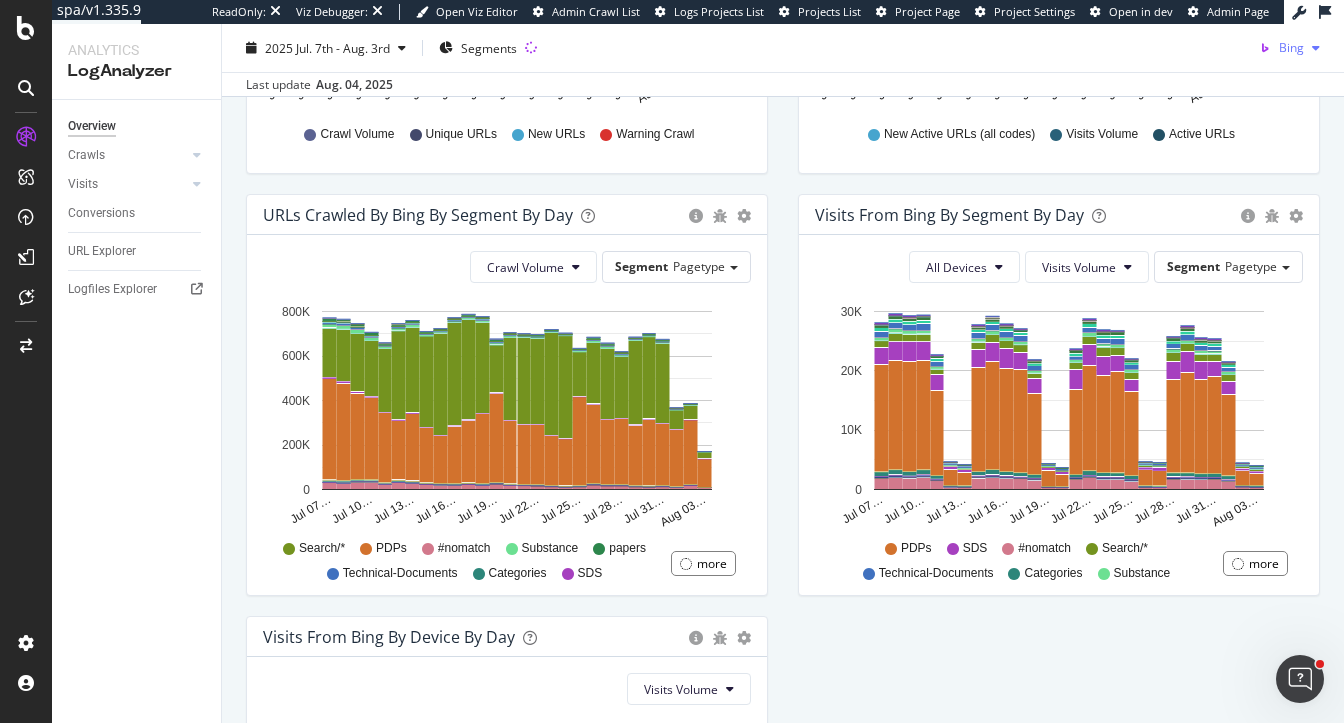 click on "Bing" at bounding box center (1291, 47) 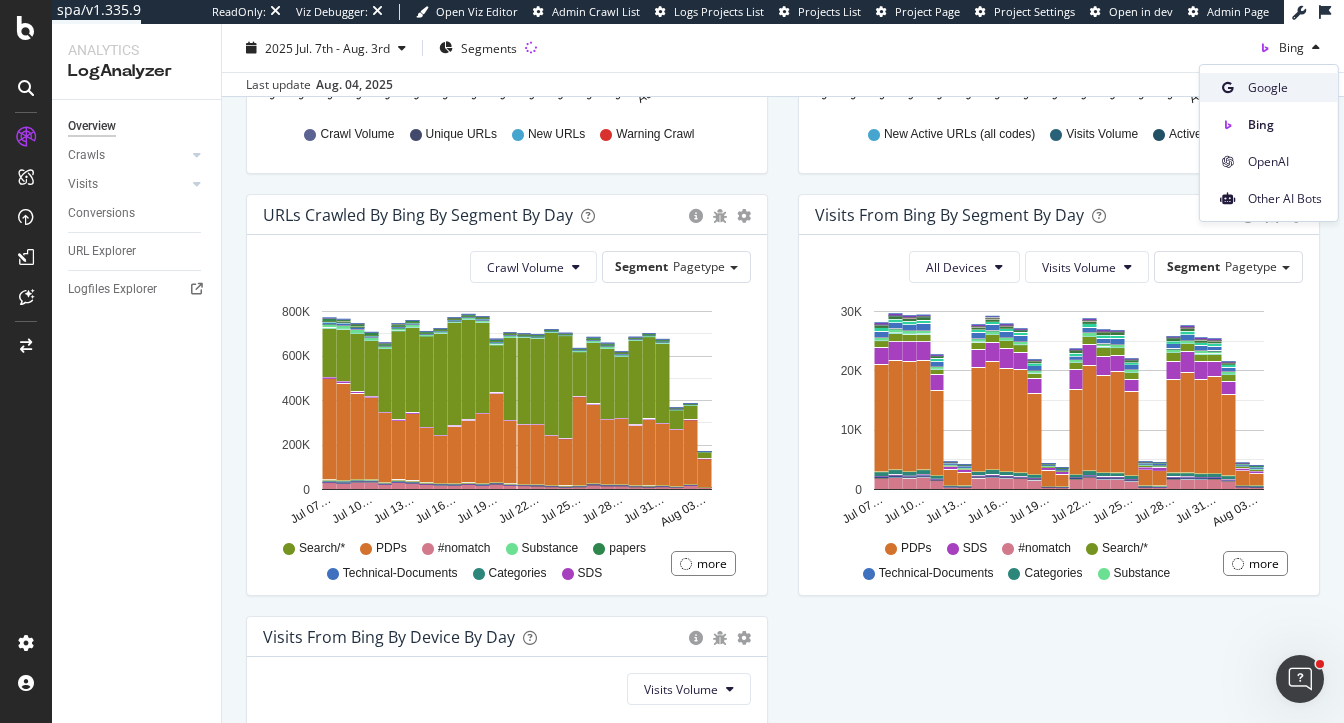 click on "Google" at bounding box center (1285, 88) 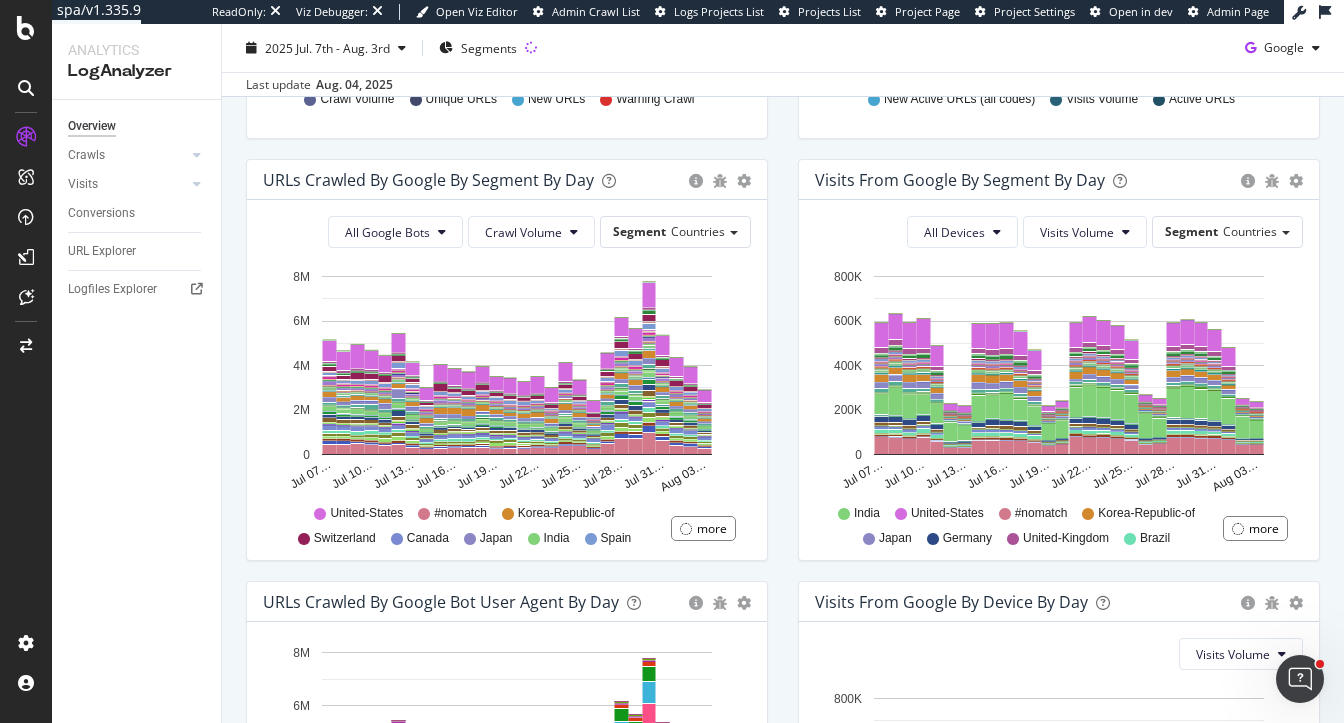scroll, scrollTop: 617, scrollLeft: 0, axis: vertical 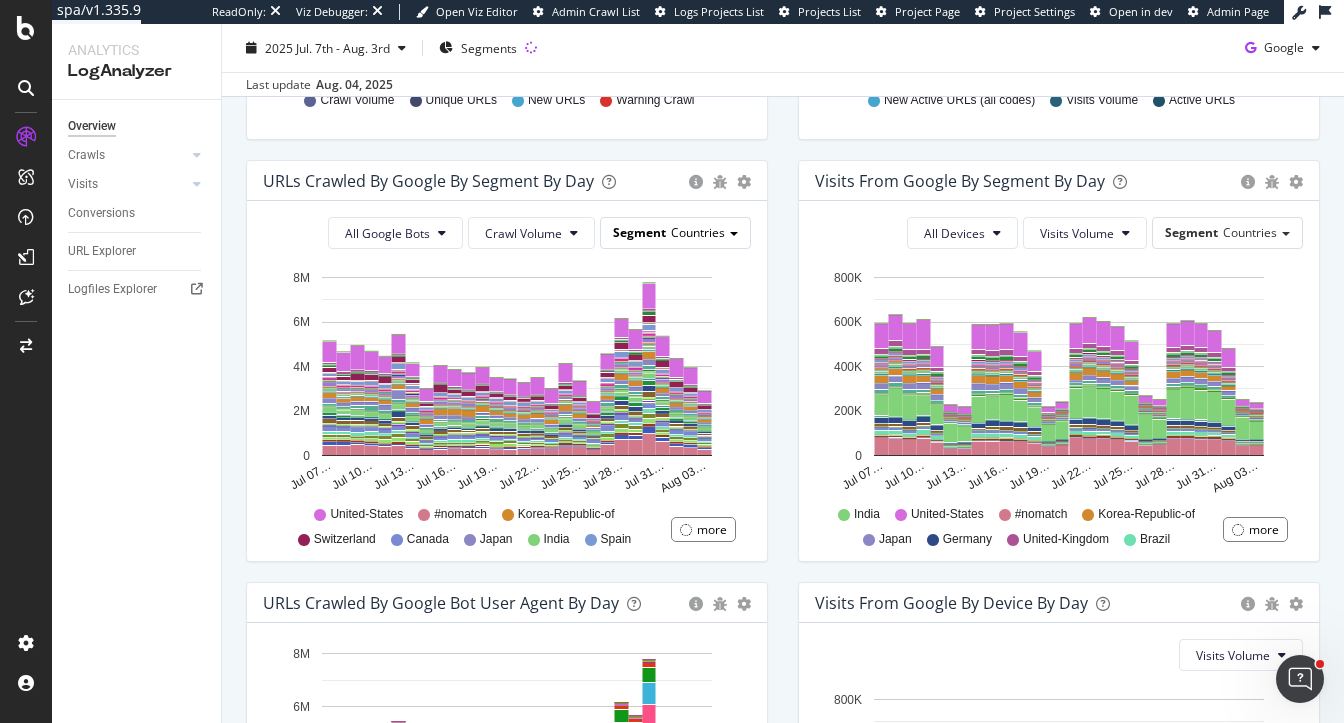 click on "Segment" at bounding box center [639, 232] 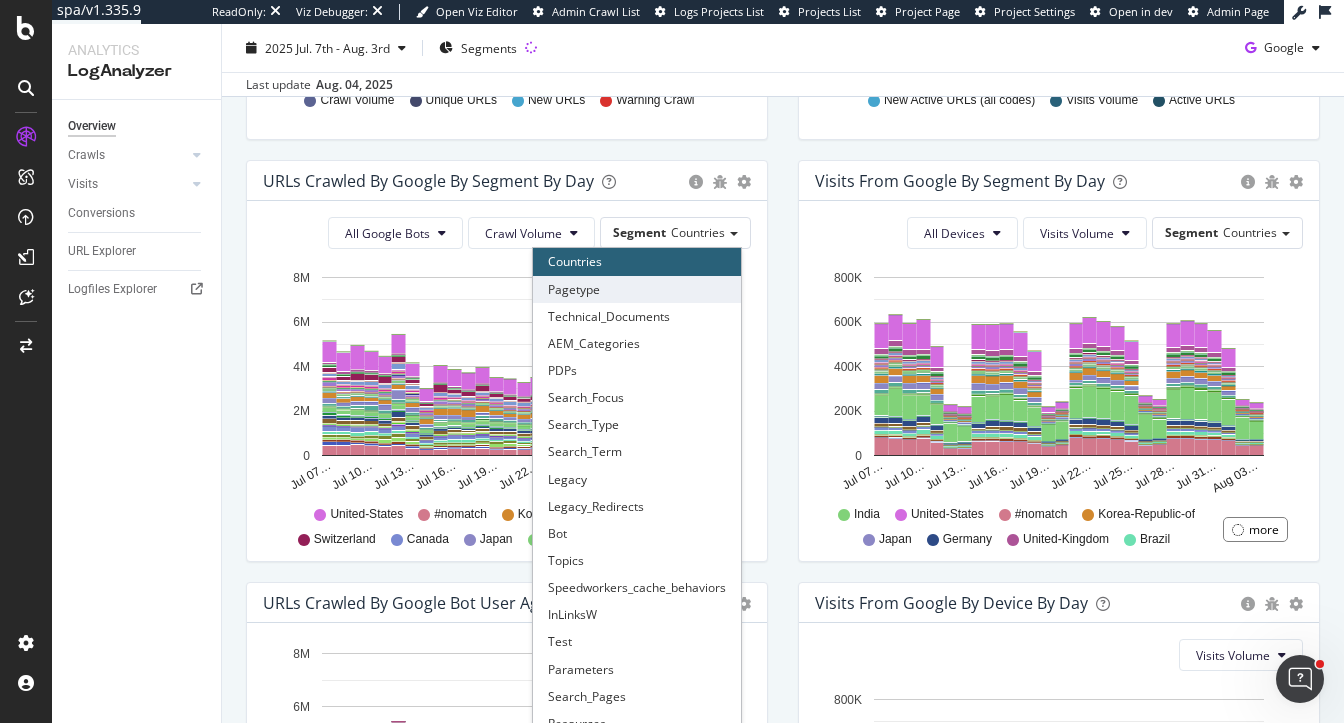 click on "Pagetype" at bounding box center (637, 289) 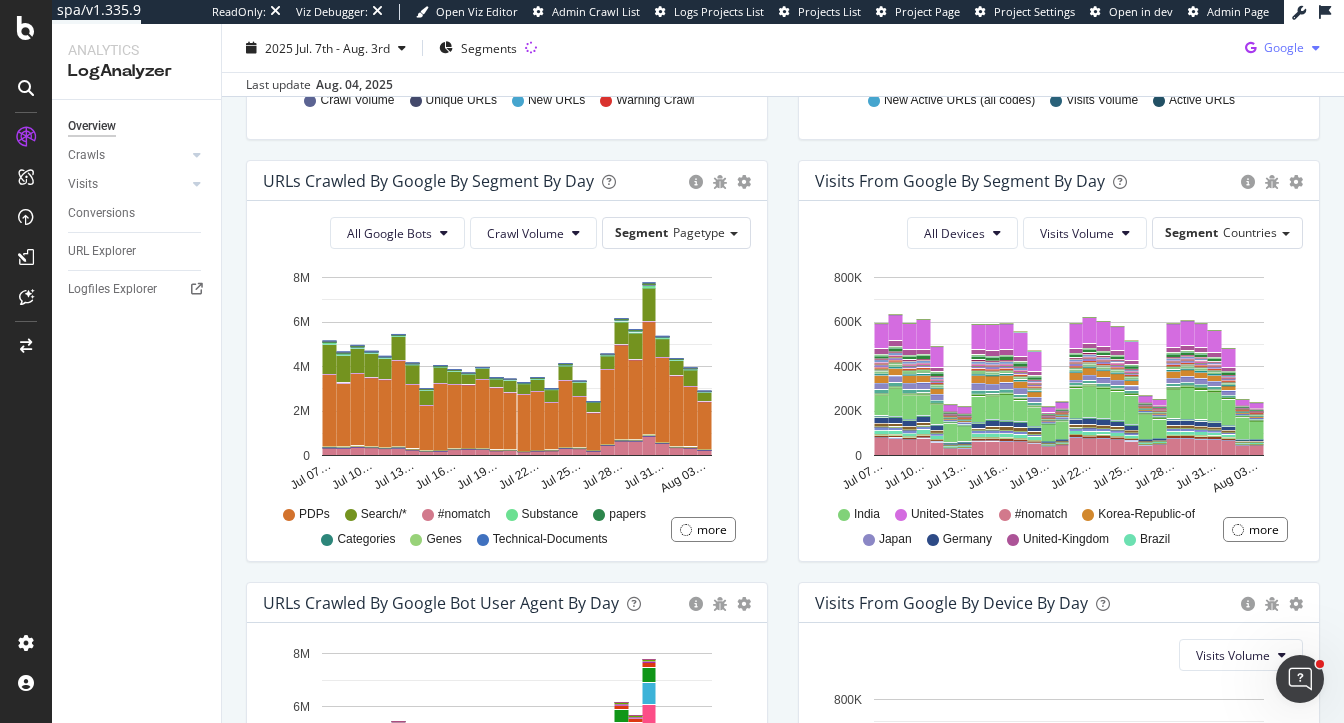 click on "Google" at bounding box center (1284, 47) 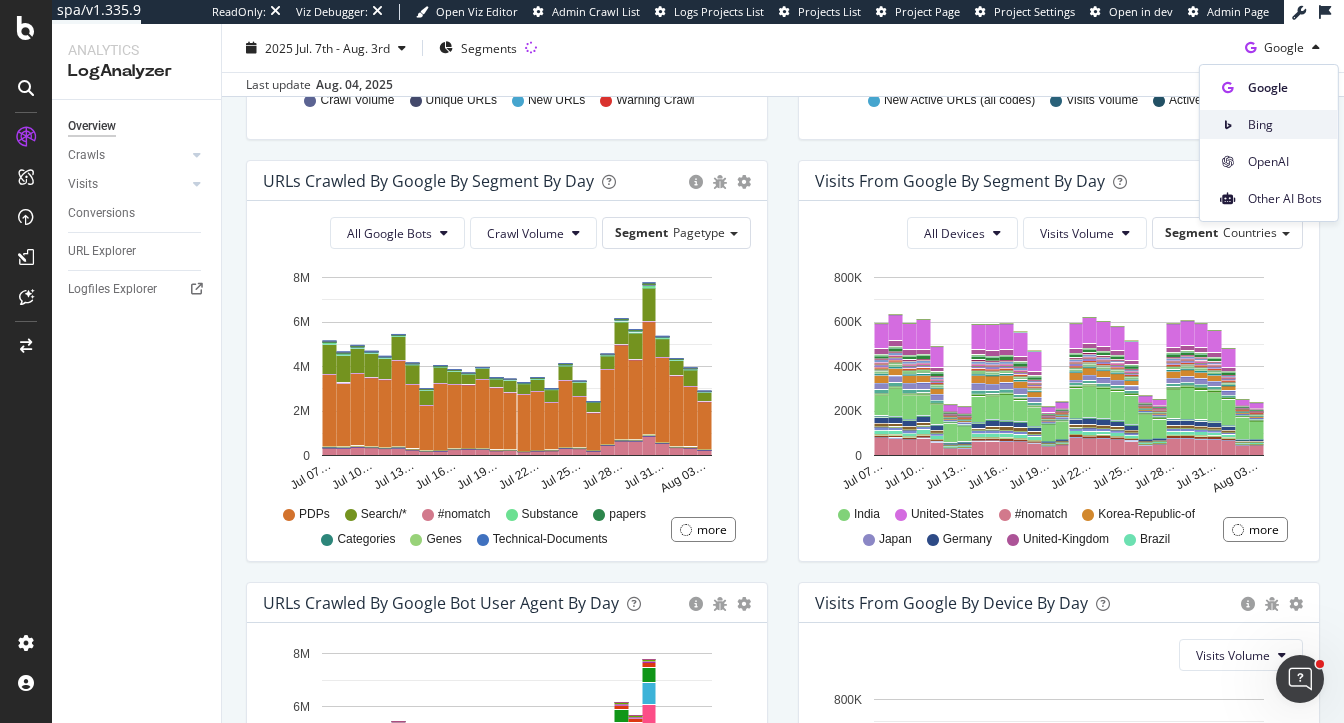 click on "Bing" at bounding box center [1285, 125] 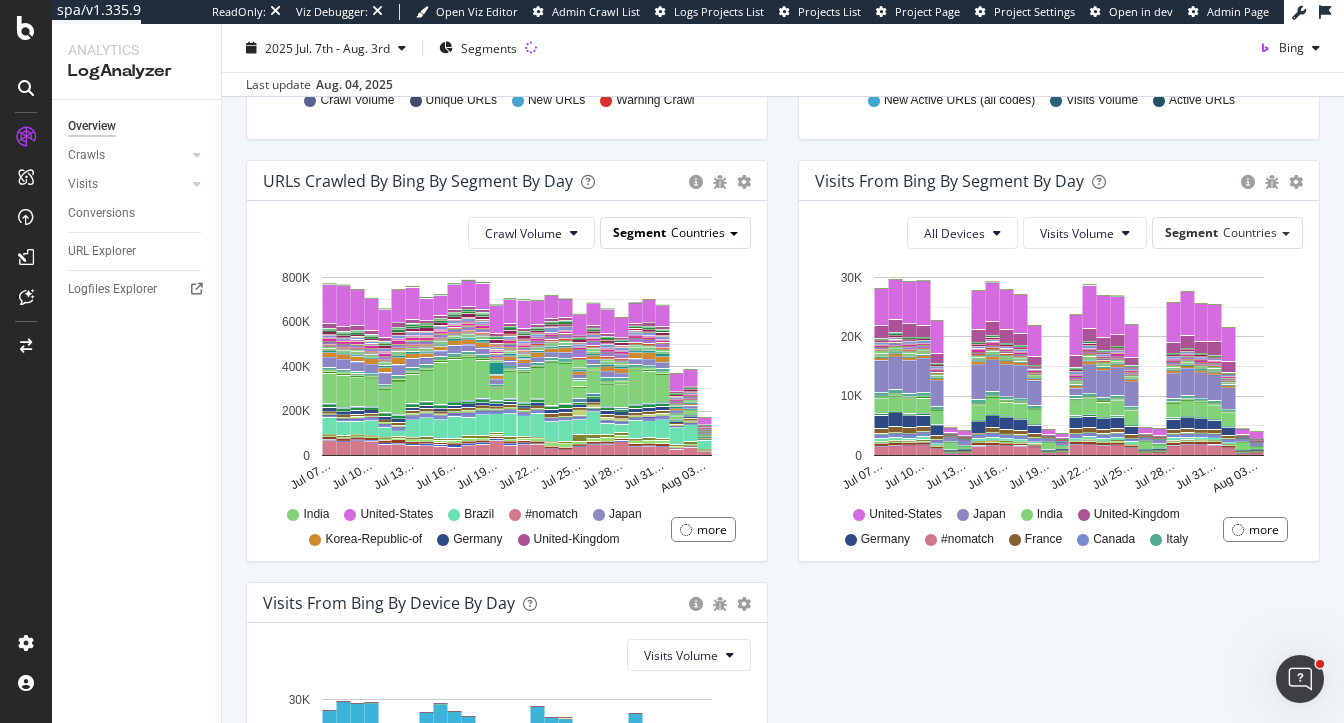 click on "Segment Countries" at bounding box center (675, 232) 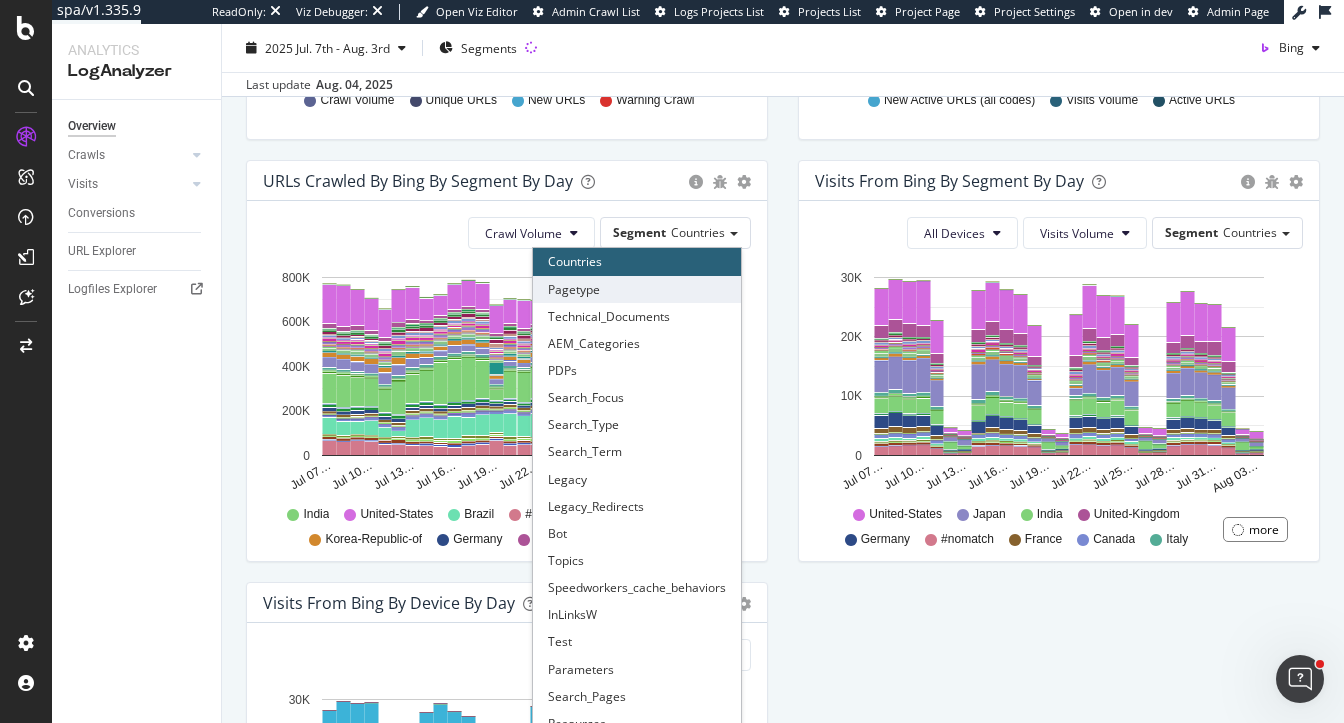 click on "Pagetype" at bounding box center (637, 289) 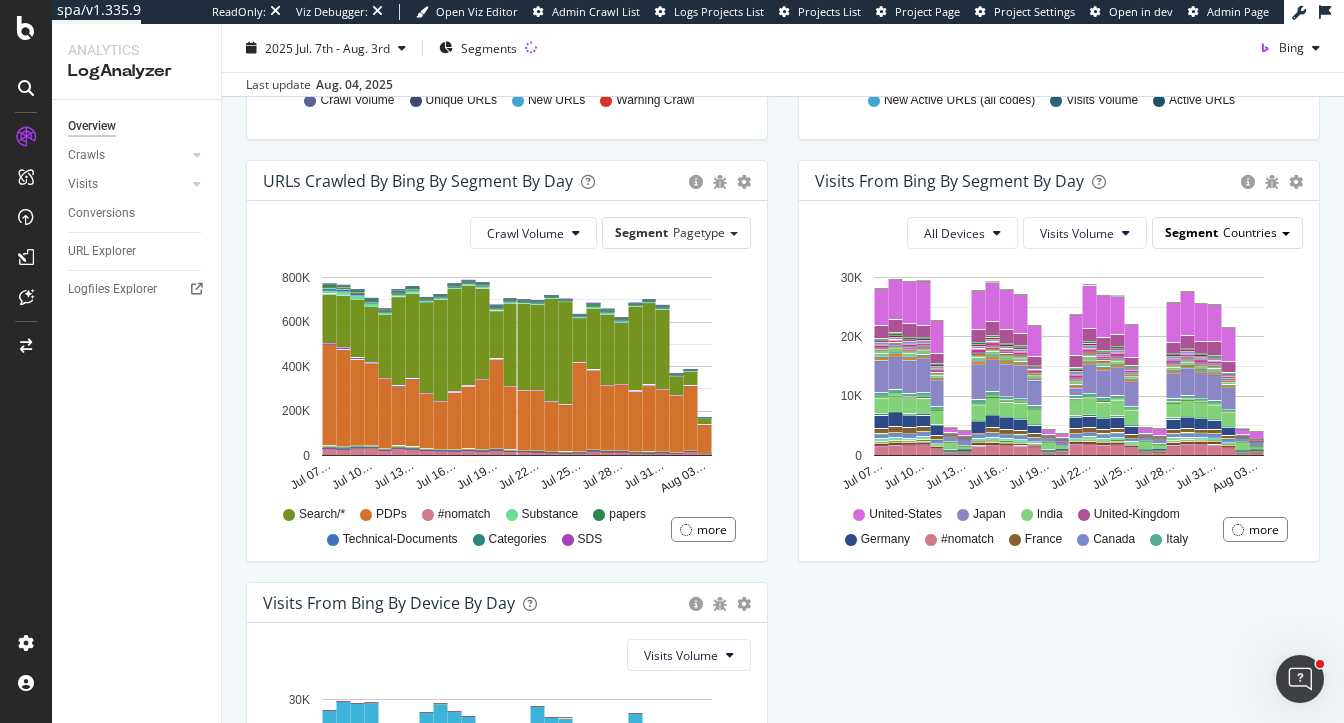 click on "Countries" at bounding box center (1250, 232) 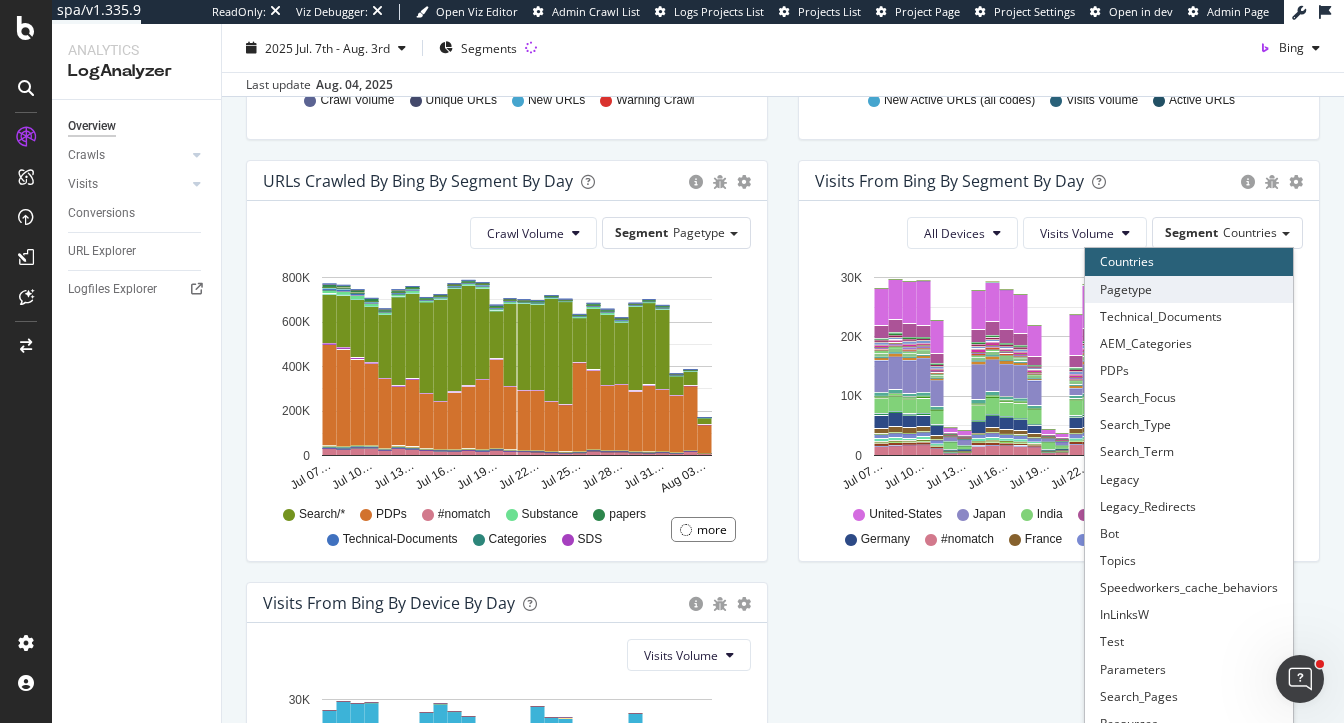 click on "Pagetype" at bounding box center [1189, 289] 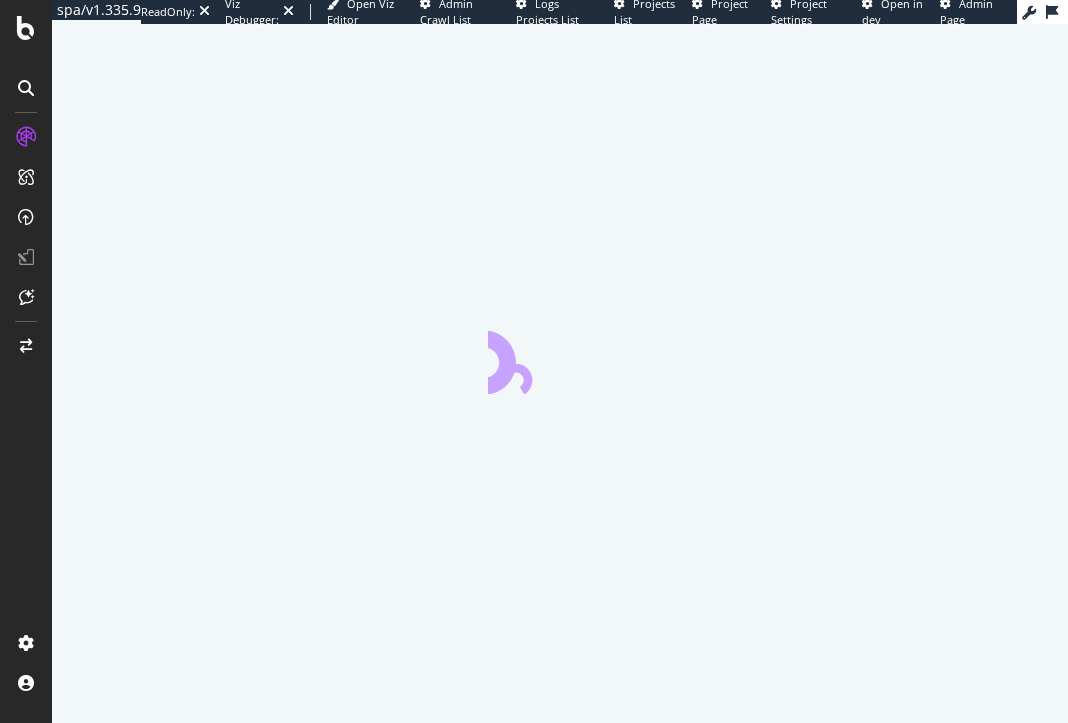 scroll, scrollTop: 0, scrollLeft: 0, axis: both 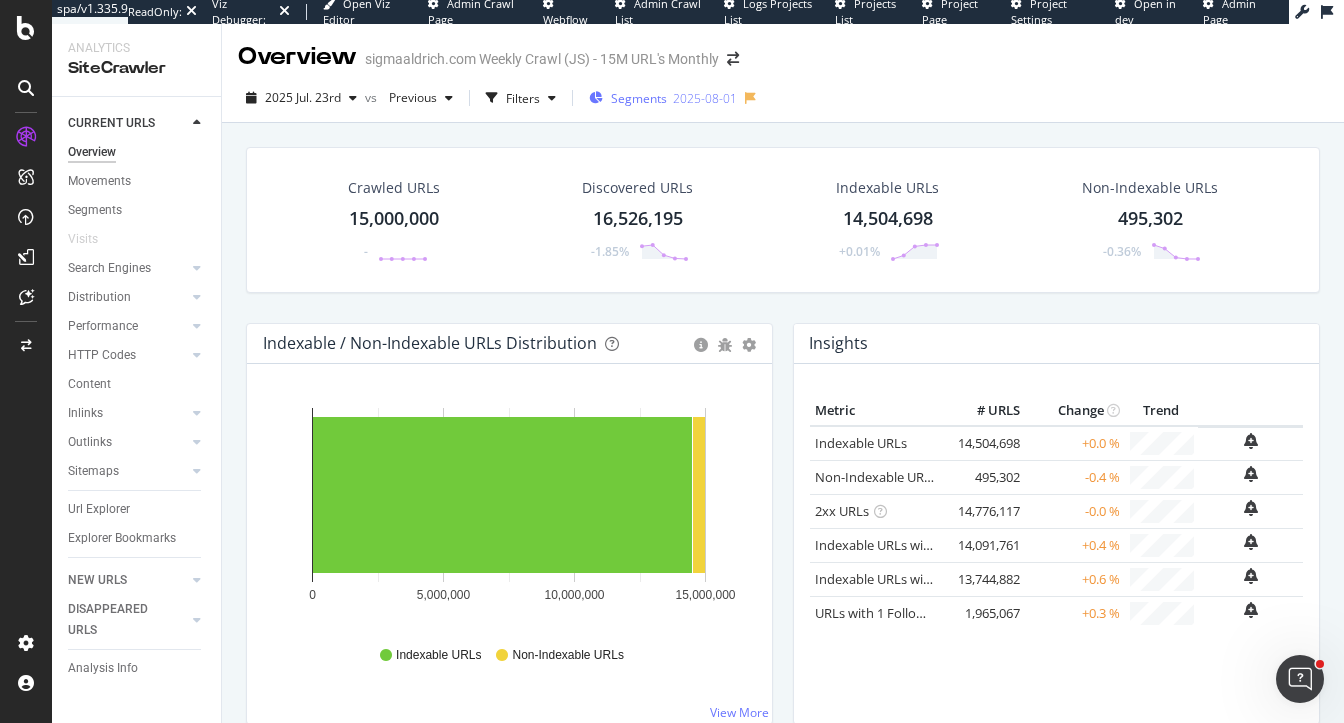click on "Segments" at bounding box center [639, 98] 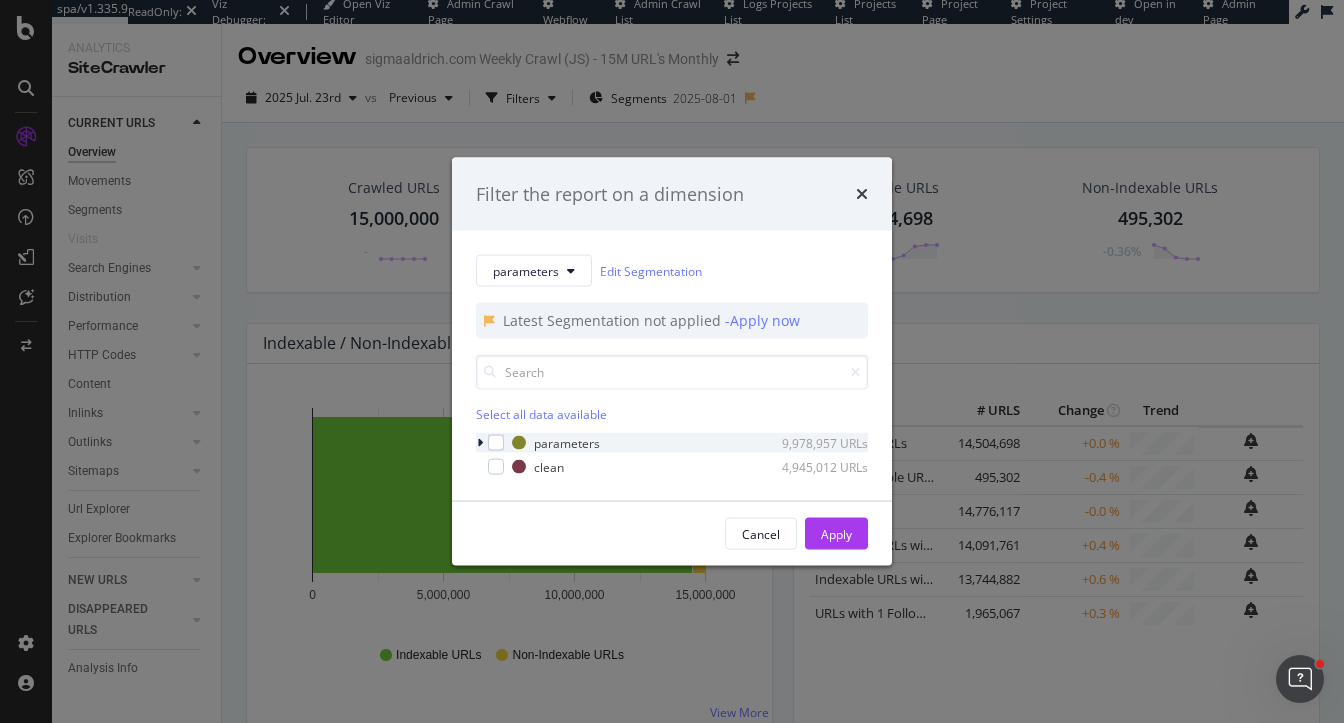 click at bounding box center [480, 443] 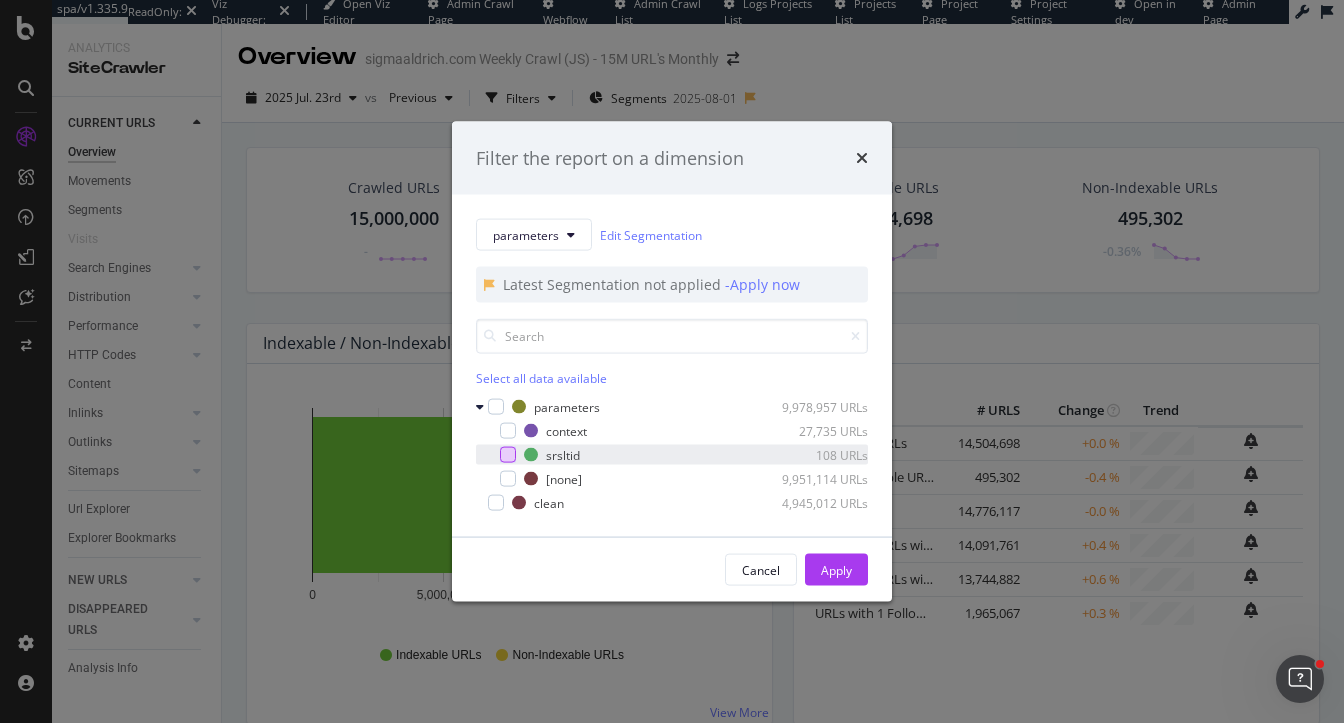 click at bounding box center (508, 455) 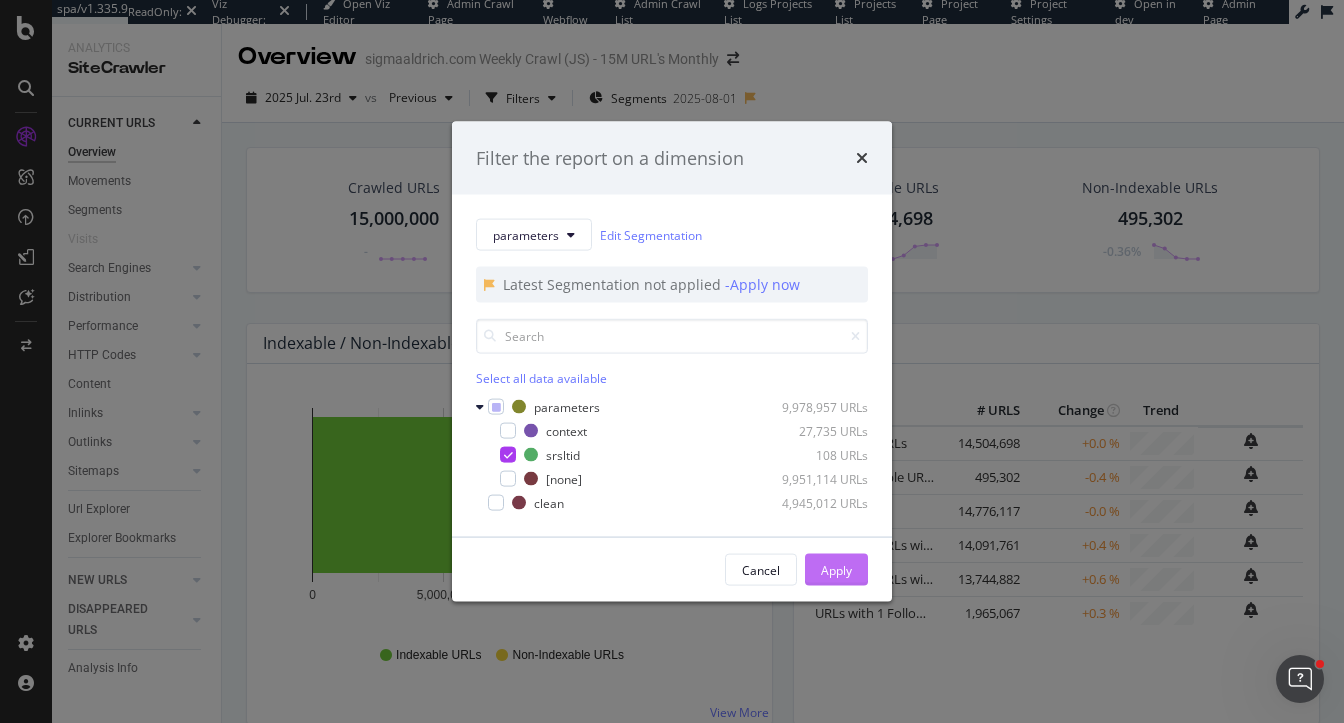 click on "Apply" at bounding box center [836, 569] 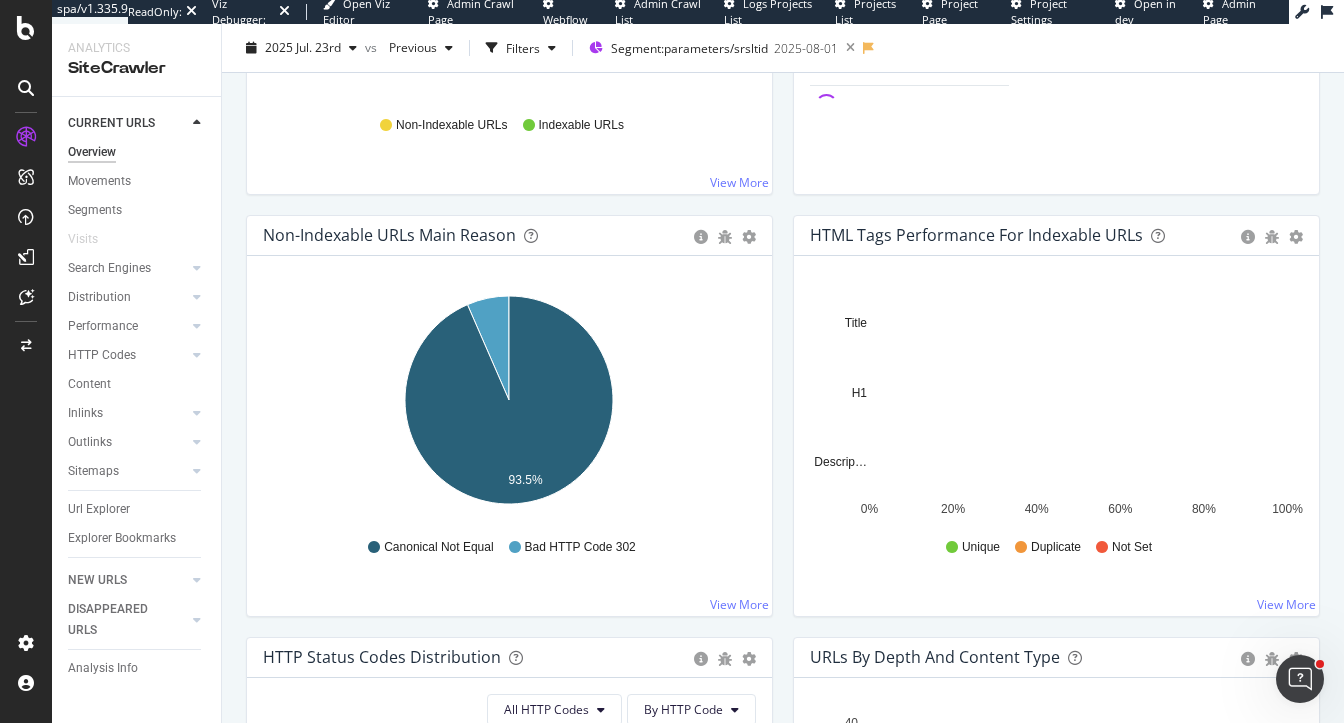 scroll, scrollTop: 661, scrollLeft: 0, axis: vertical 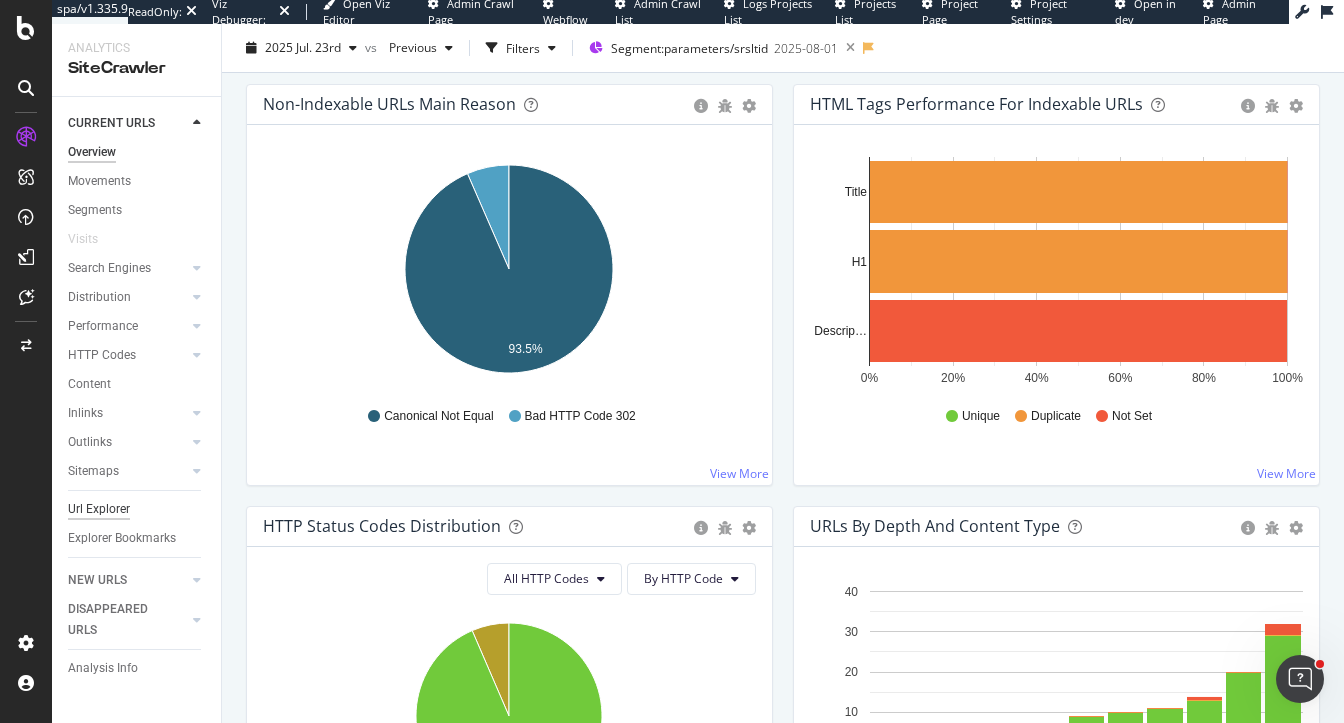click on "Url Explorer" at bounding box center [99, 509] 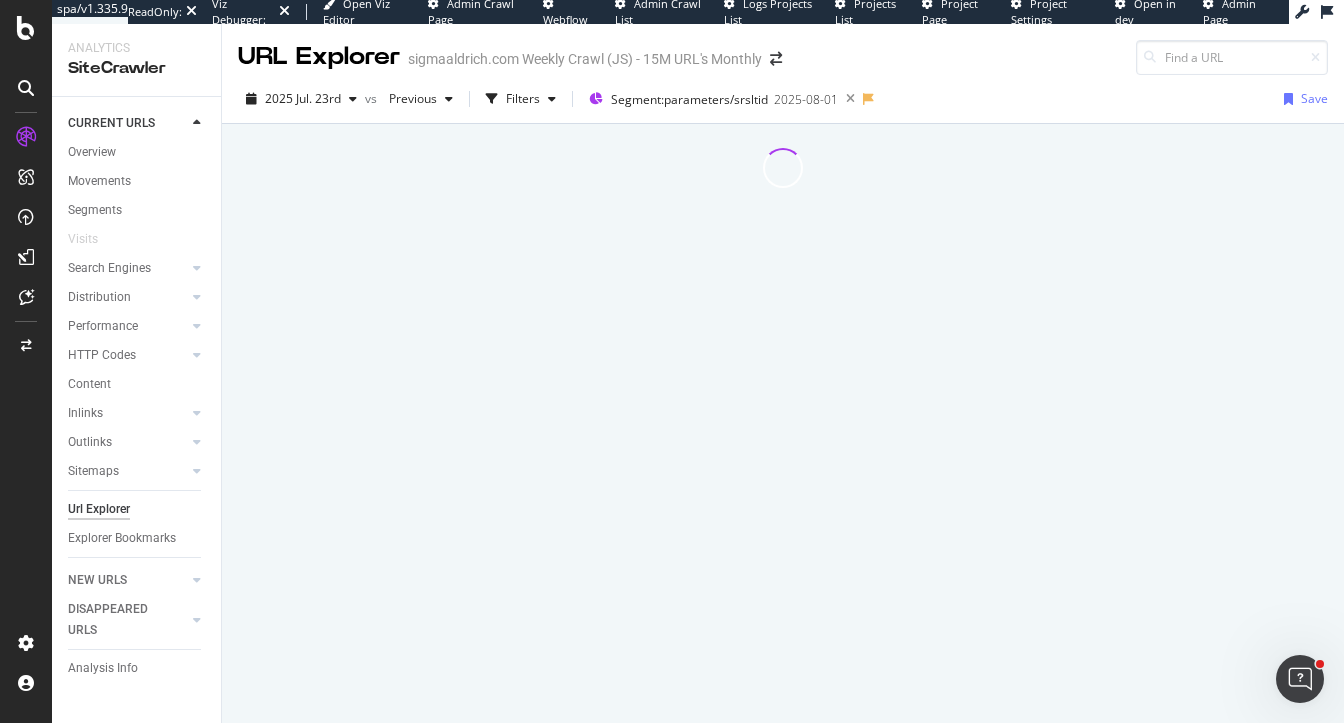 scroll, scrollTop: 0, scrollLeft: 0, axis: both 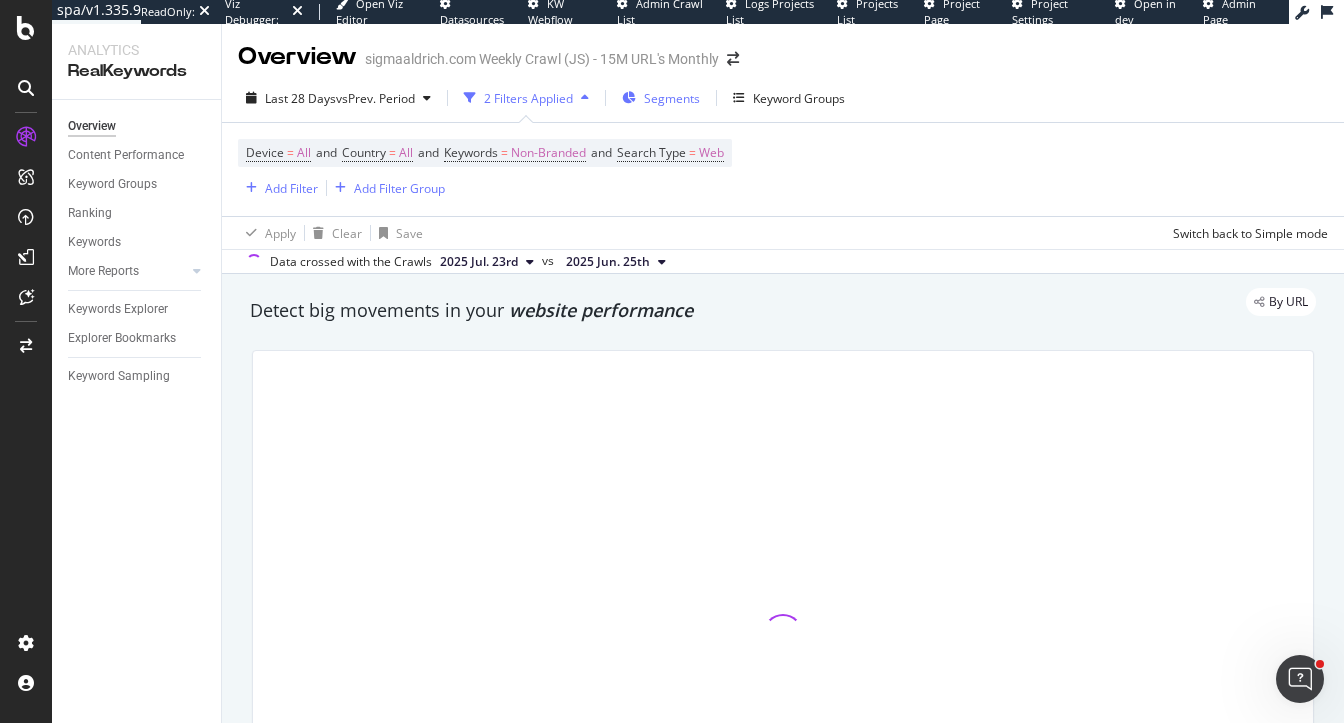 click on "Segments" at bounding box center [672, 98] 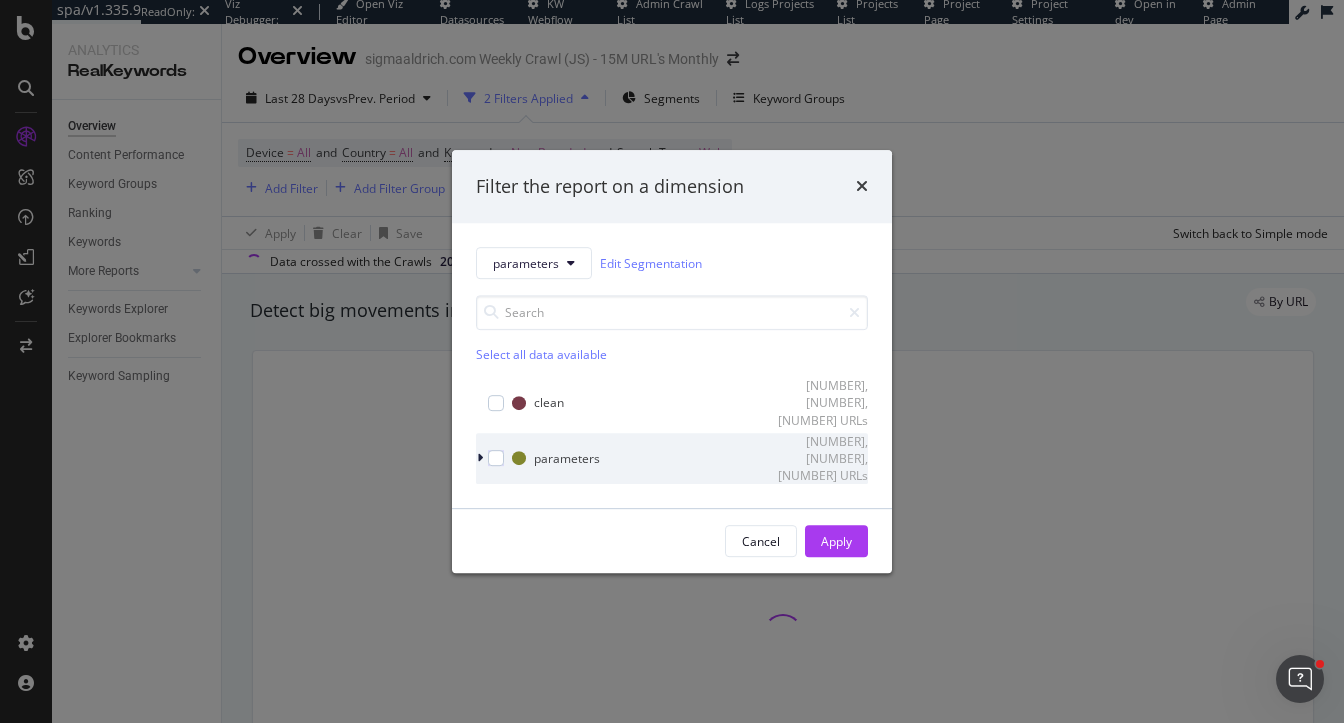 click at bounding box center [480, 459] 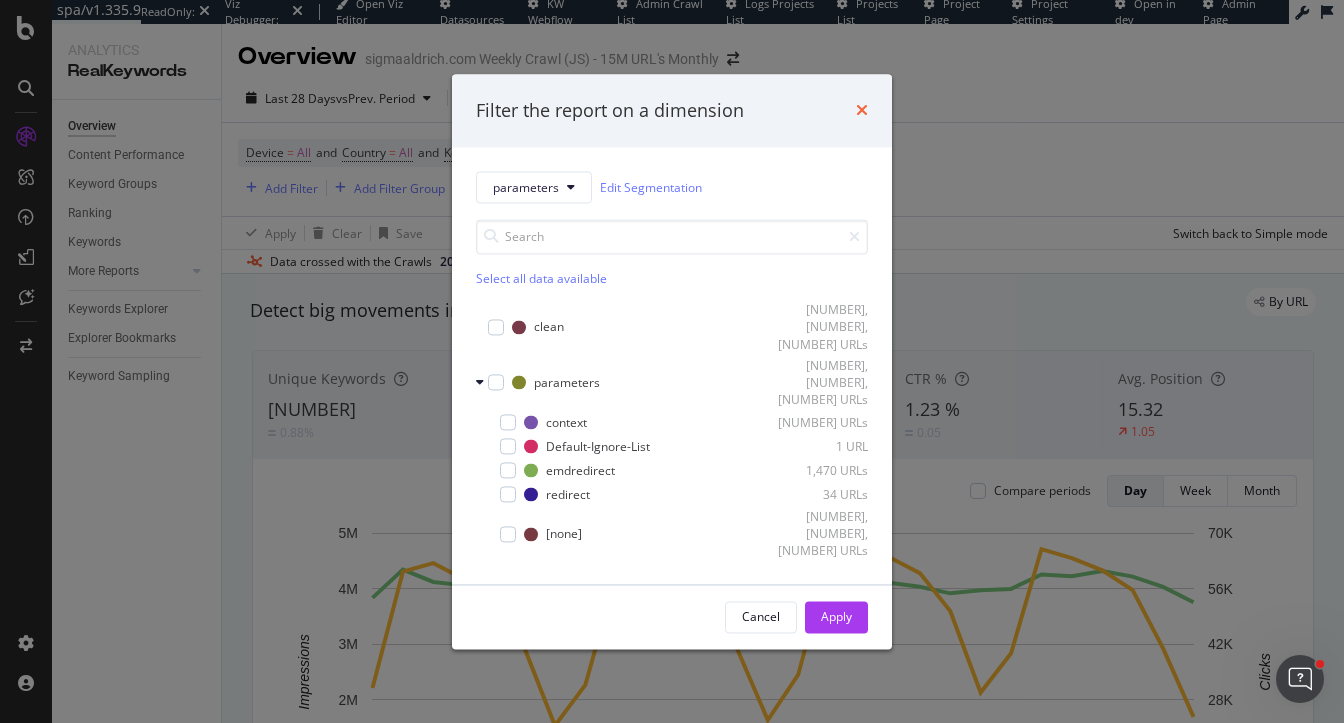 click at bounding box center (862, 111) 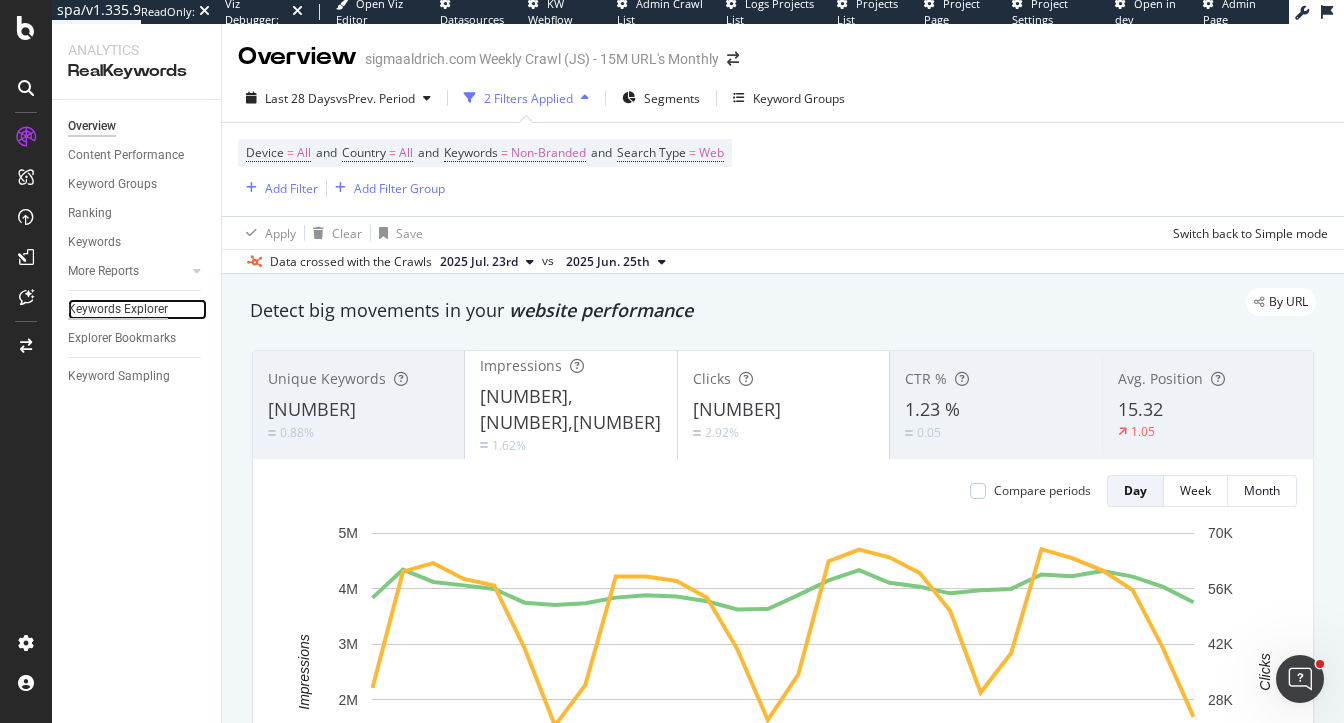 click on "Keywords Explorer" at bounding box center (118, 309) 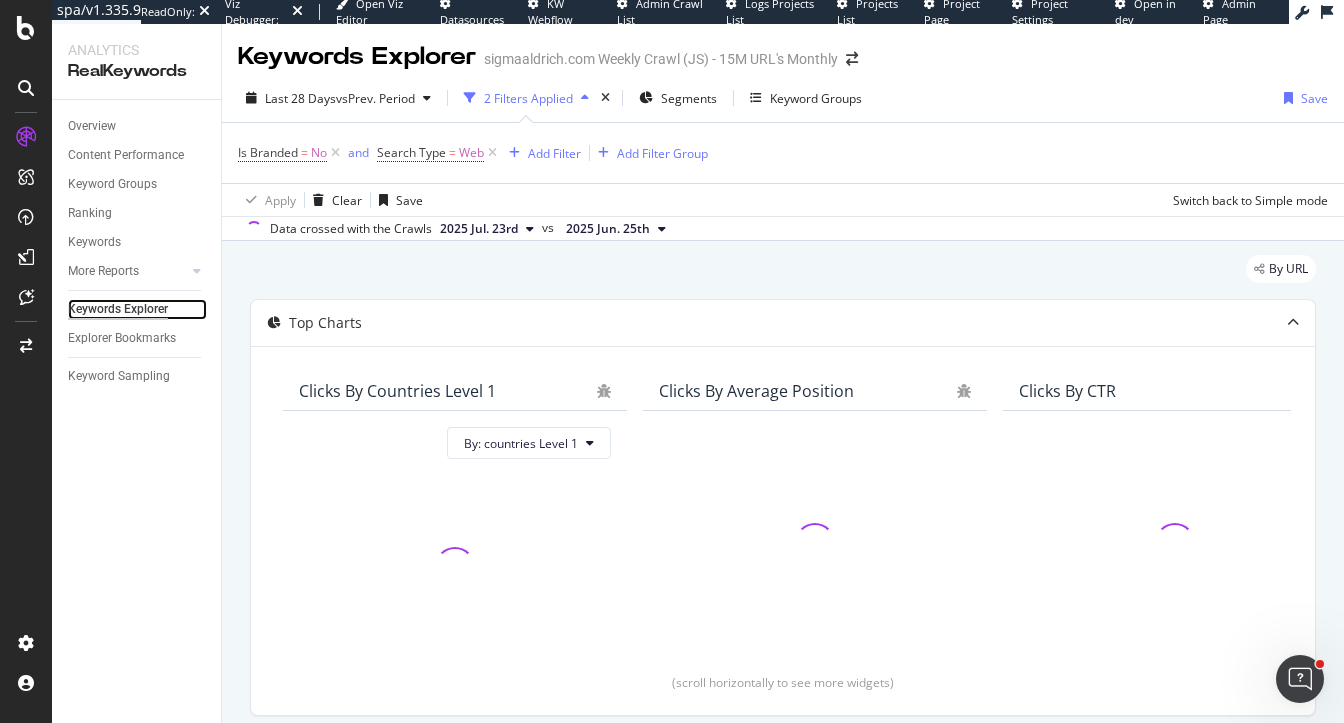 scroll, scrollTop: 434, scrollLeft: 0, axis: vertical 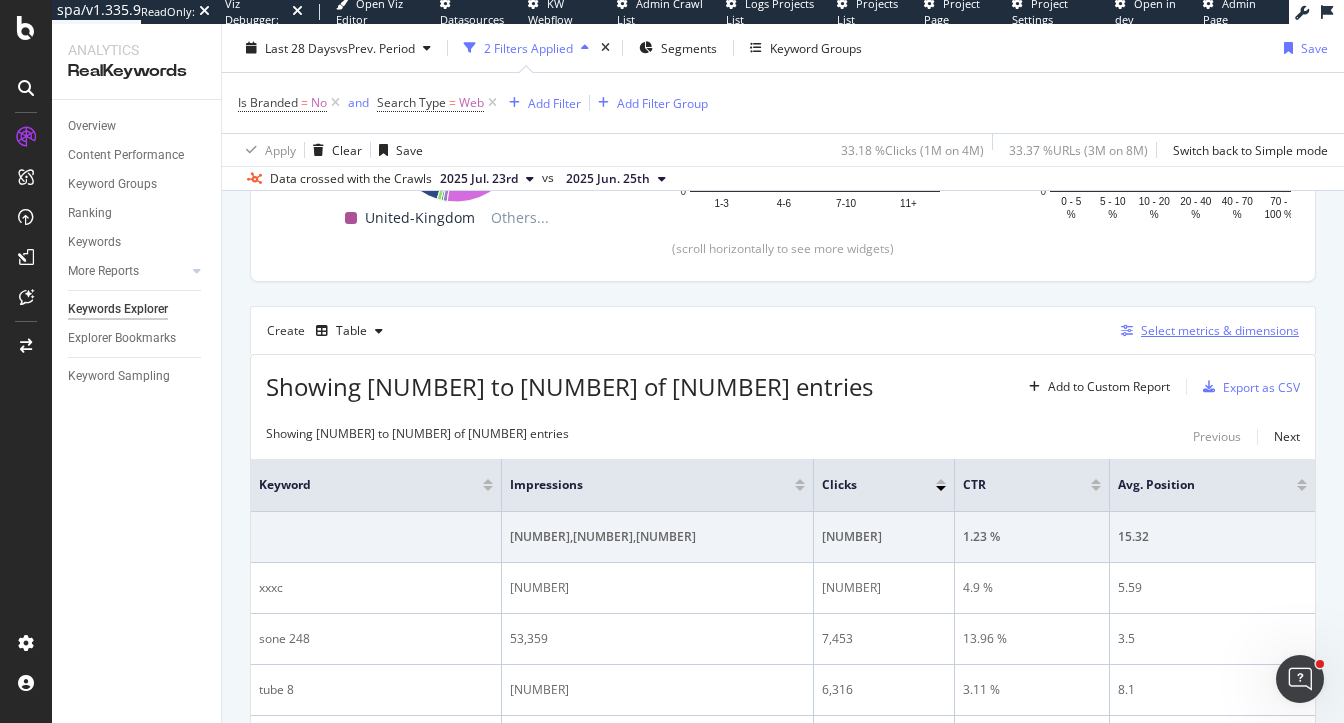 click on "Select metrics & dimensions" at bounding box center [1220, 330] 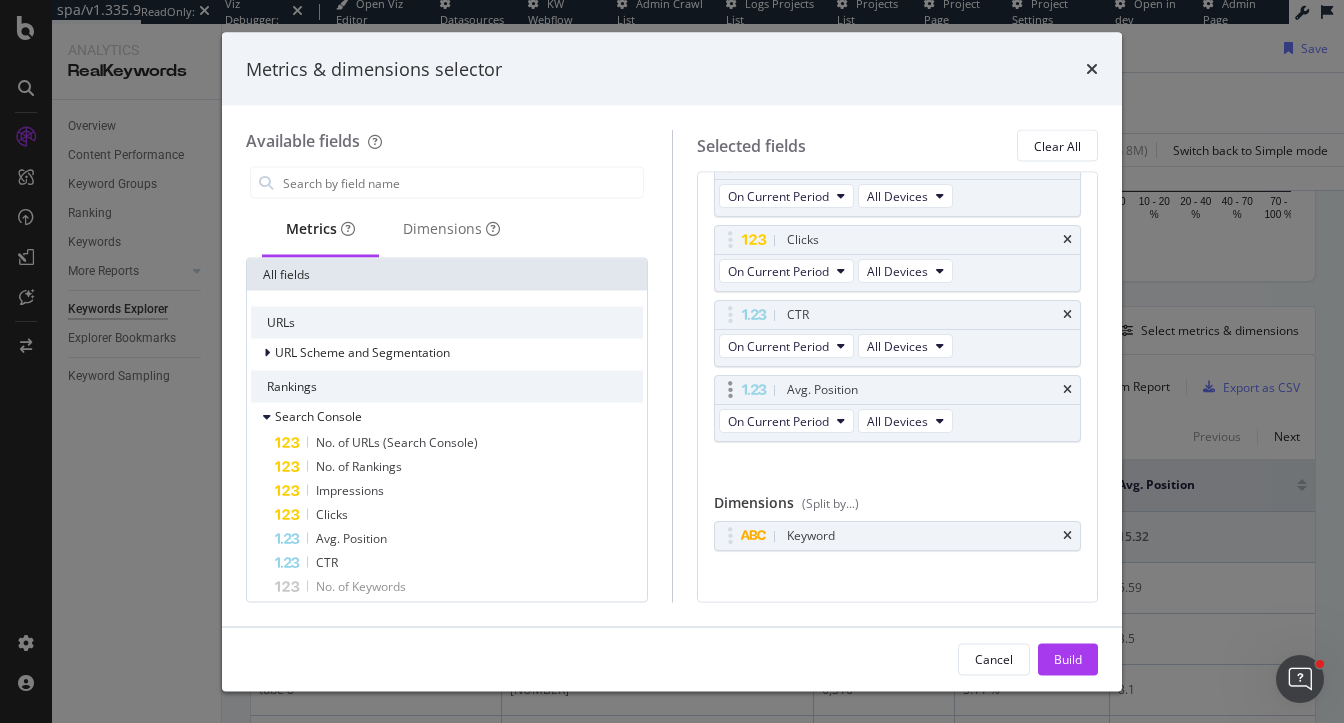 scroll, scrollTop: 80, scrollLeft: 0, axis: vertical 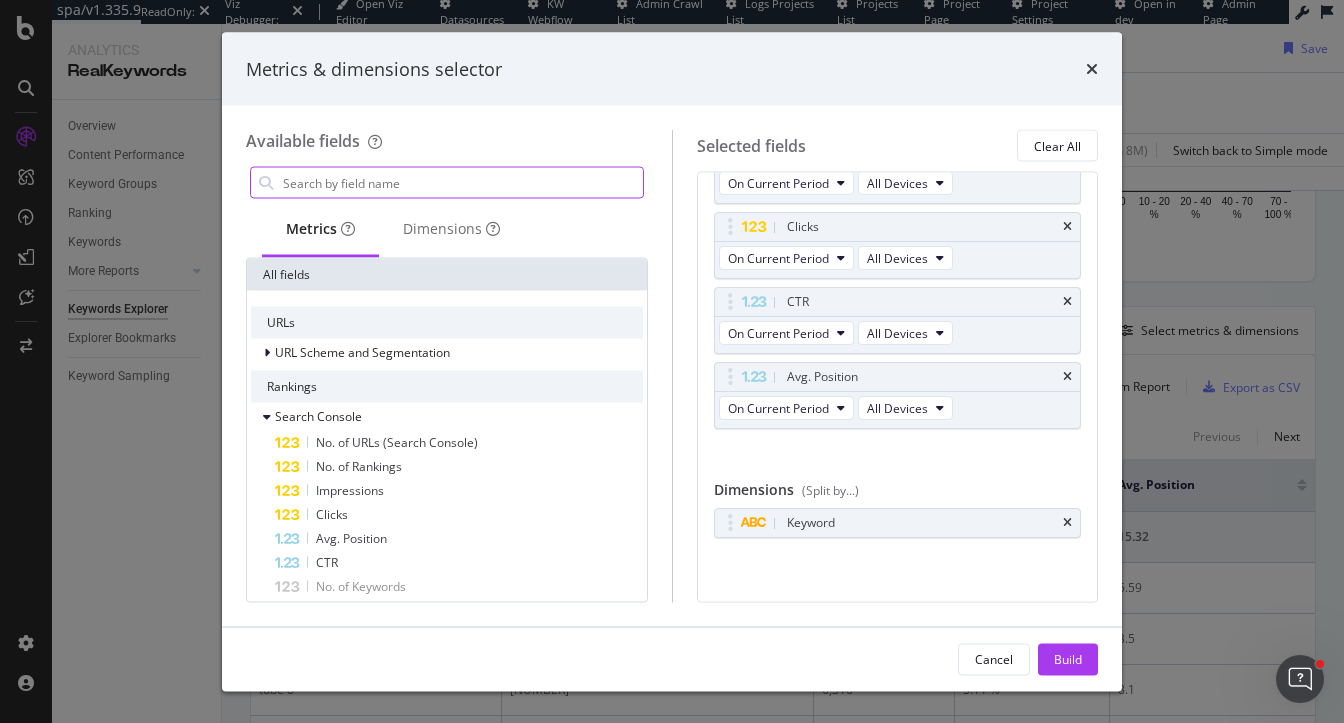 click at bounding box center (462, 183) 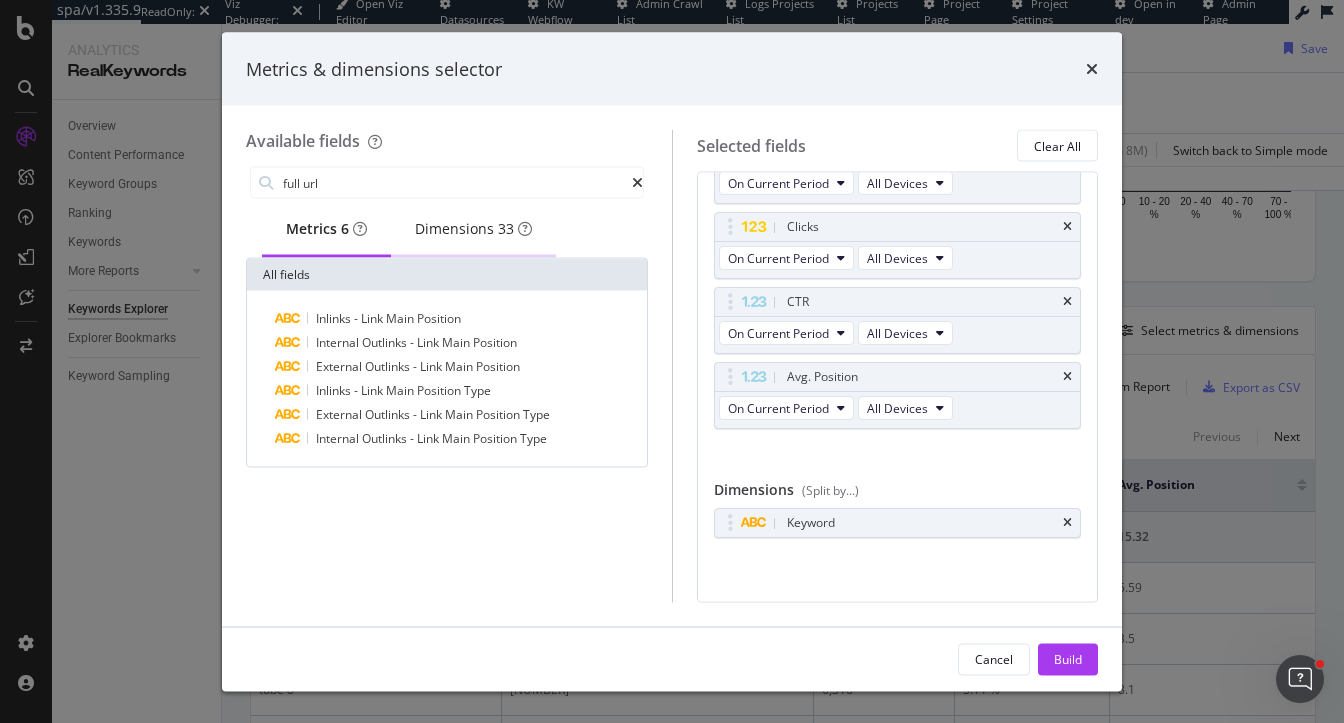 type on "full url" 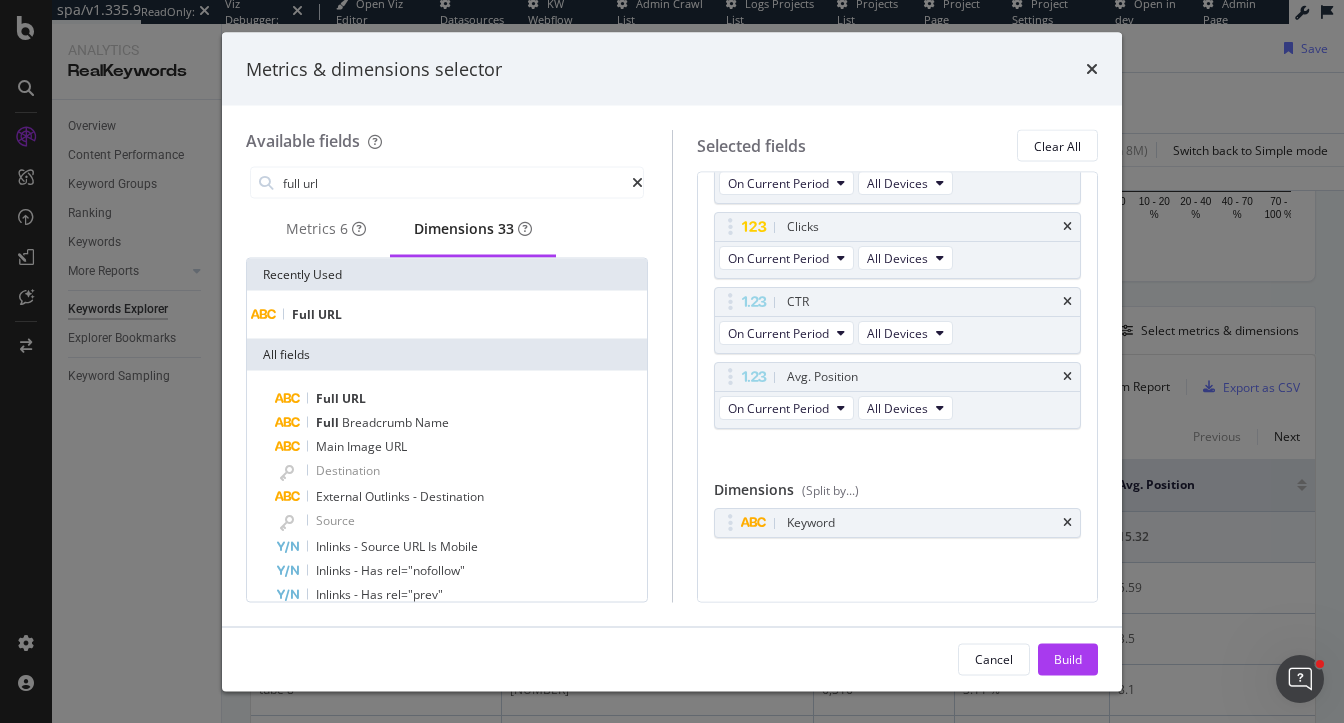 click on "URL" at bounding box center [330, 314] 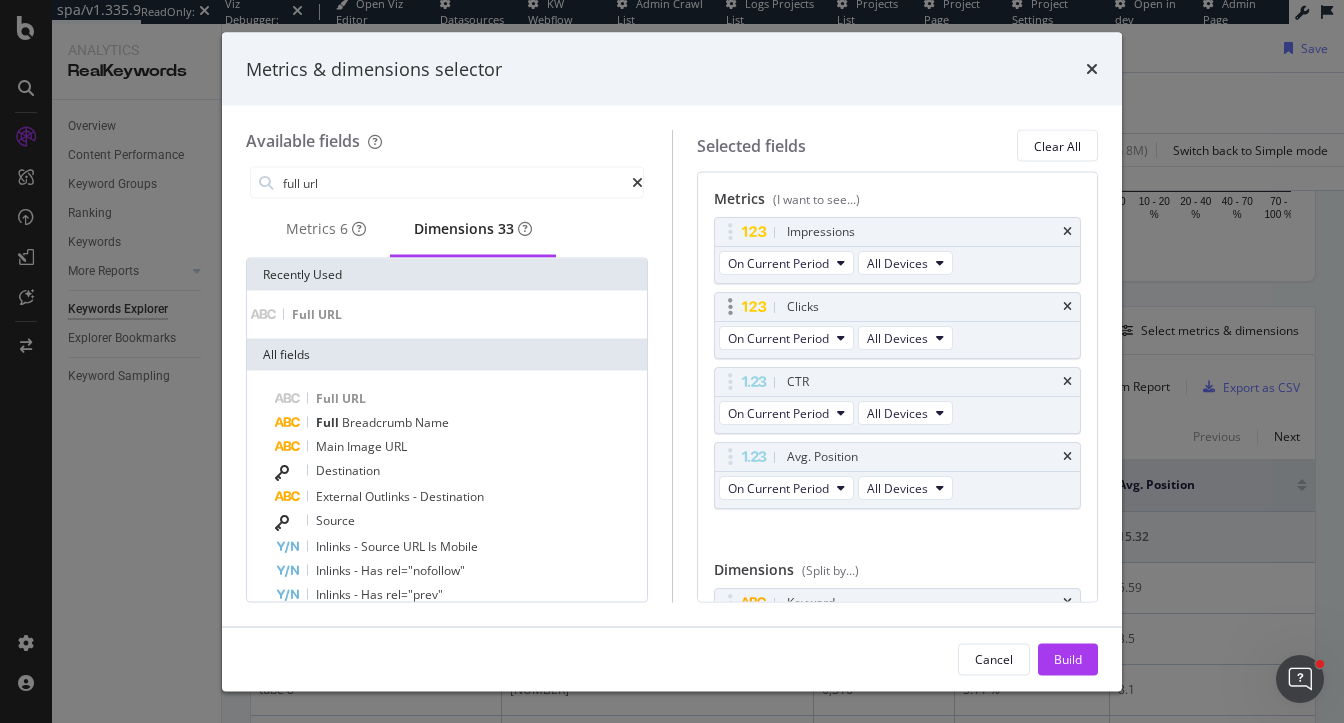 scroll, scrollTop: 1, scrollLeft: 0, axis: vertical 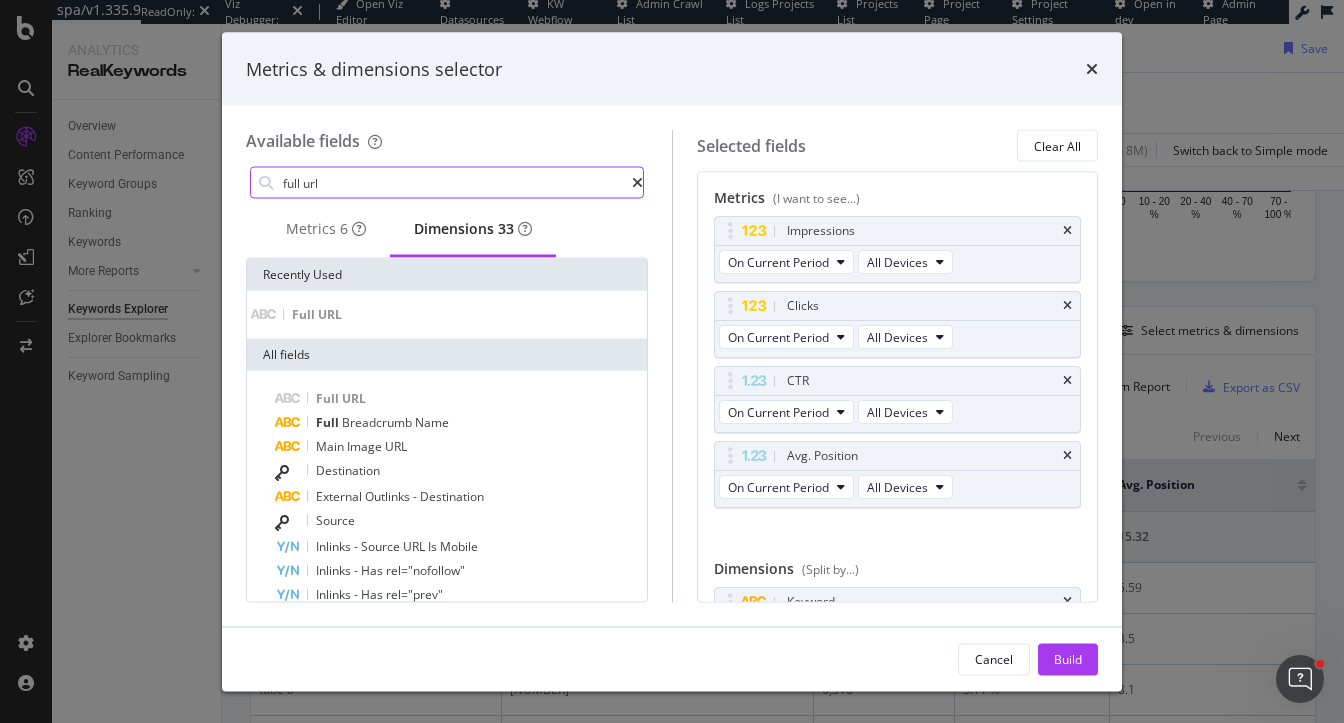 click on "full url" at bounding box center [456, 183] 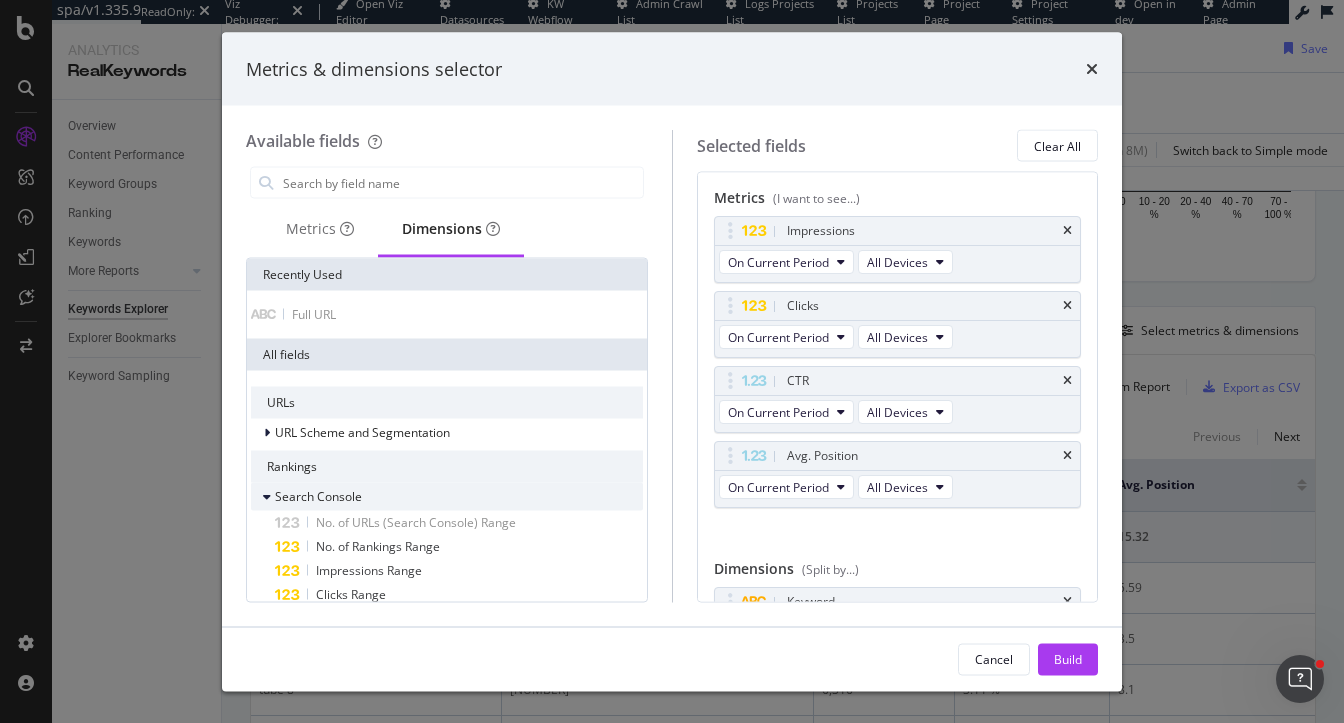 click at bounding box center (267, 497) 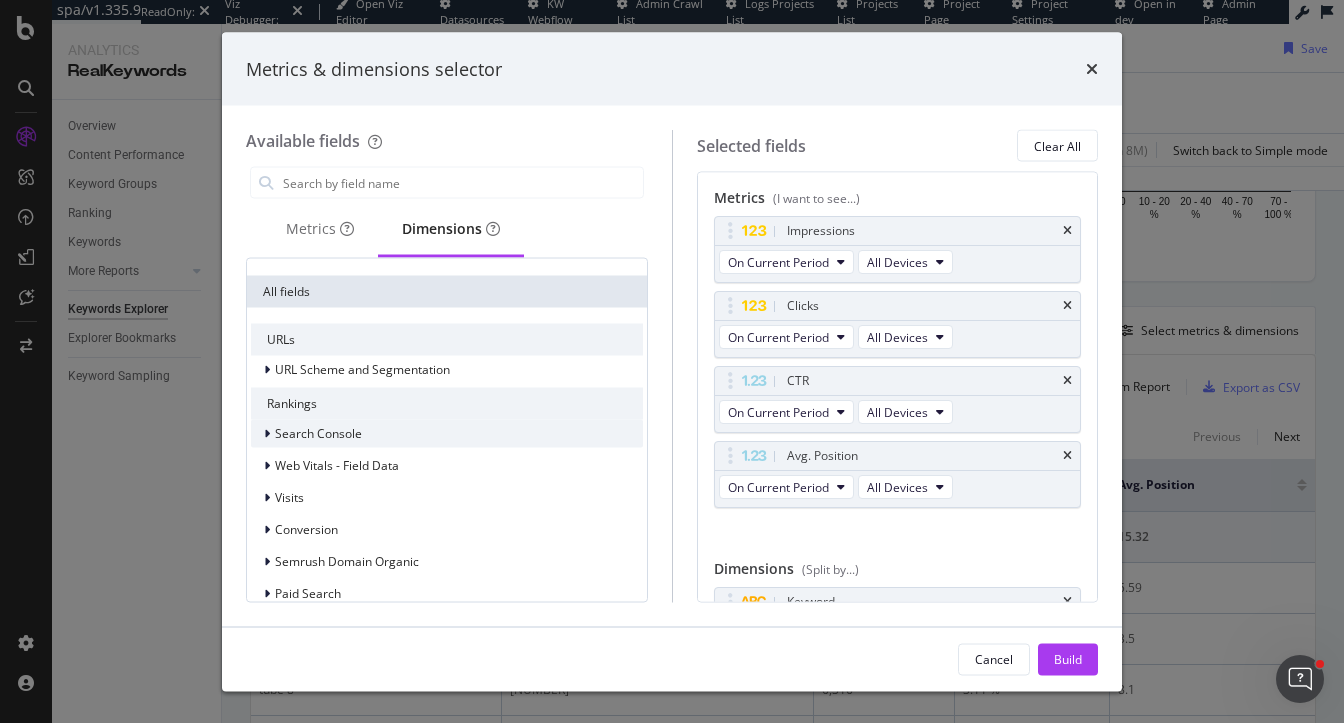 scroll, scrollTop: 39, scrollLeft: 0, axis: vertical 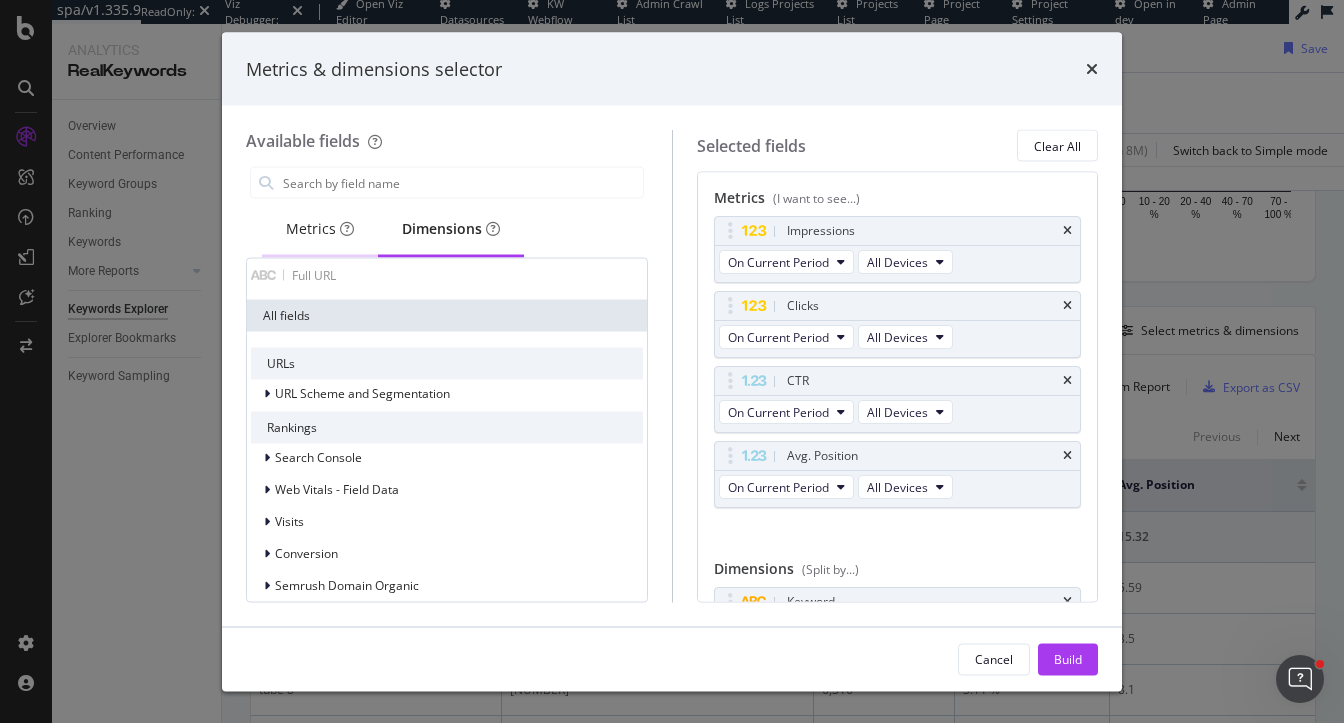click on "Metrics" at bounding box center (320, 229) 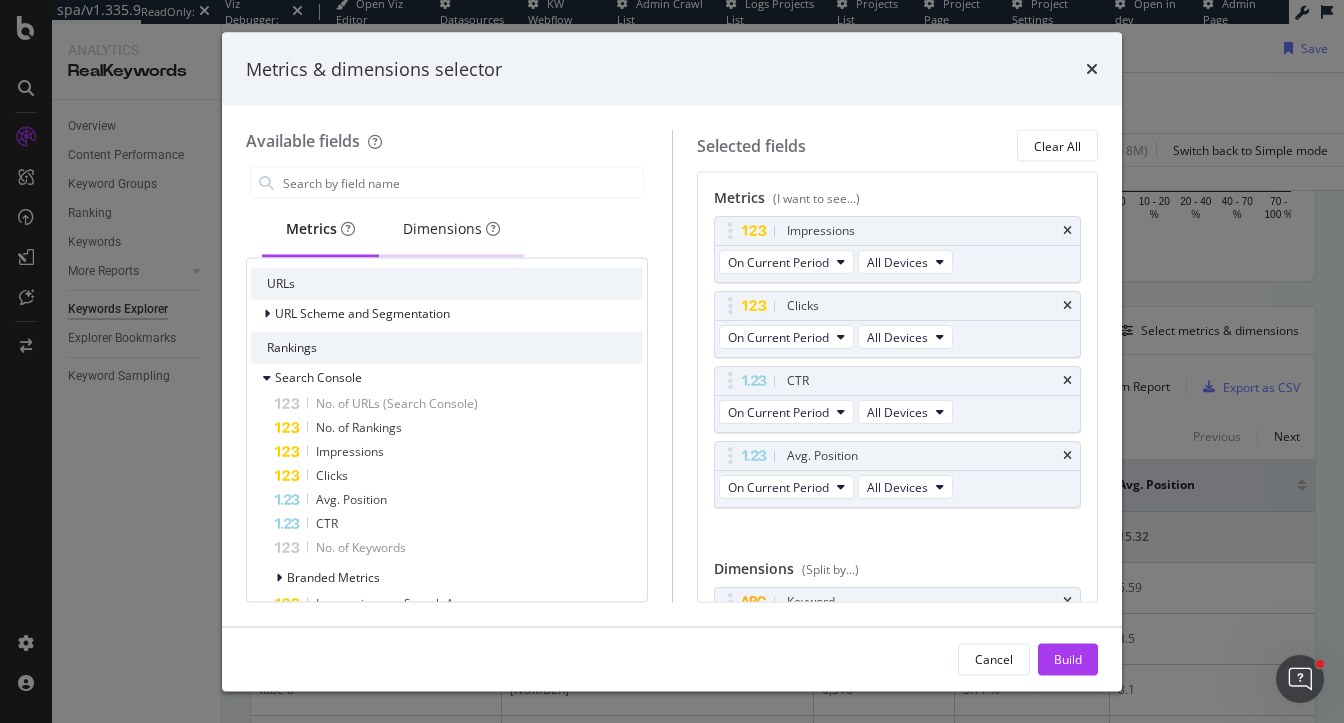 click on "Dimensions" at bounding box center (451, 229) 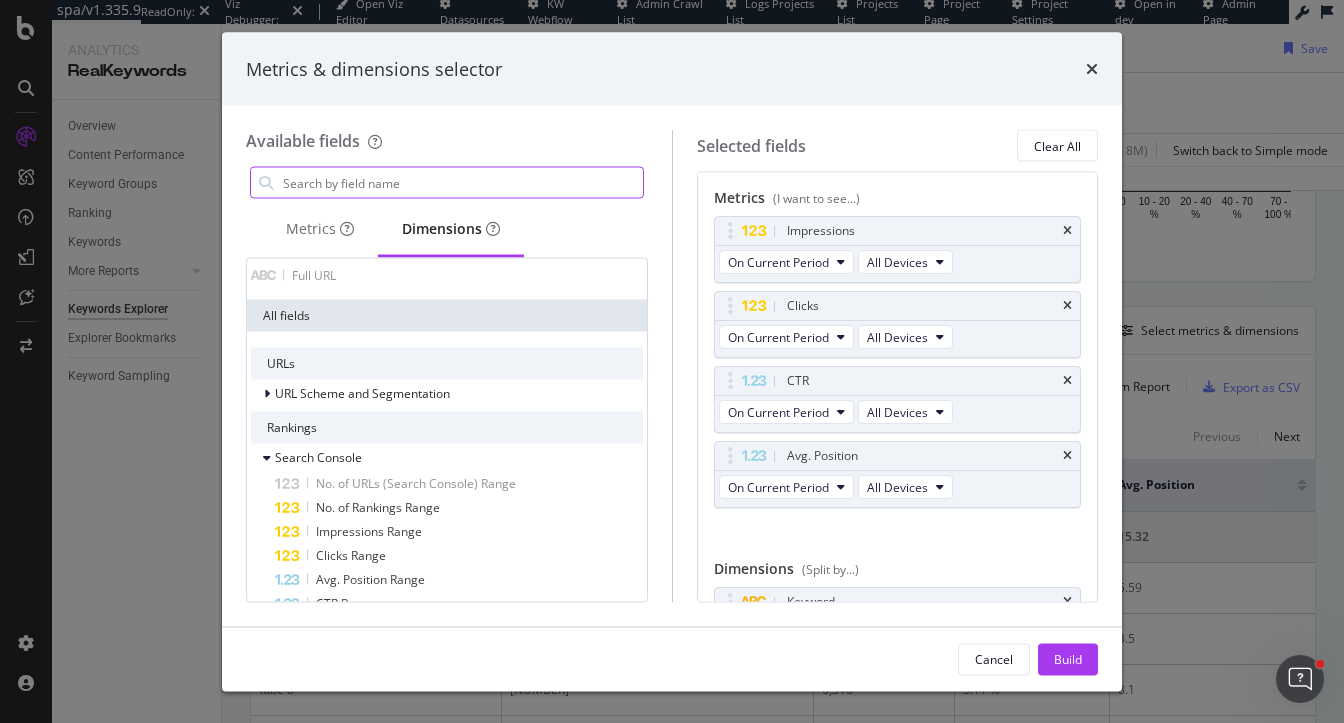 click at bounding box center (462, 183) 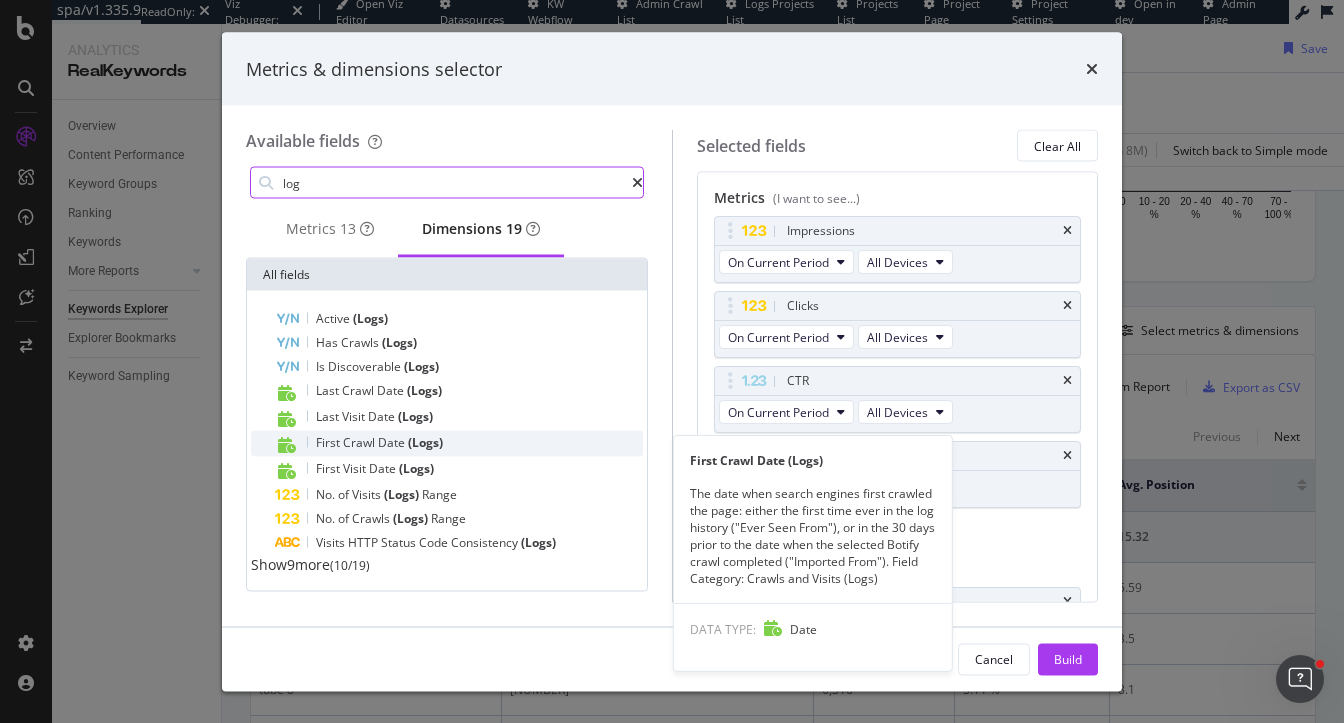 scroll, scrollTop: 0, scrollLeft: 0, axis: both 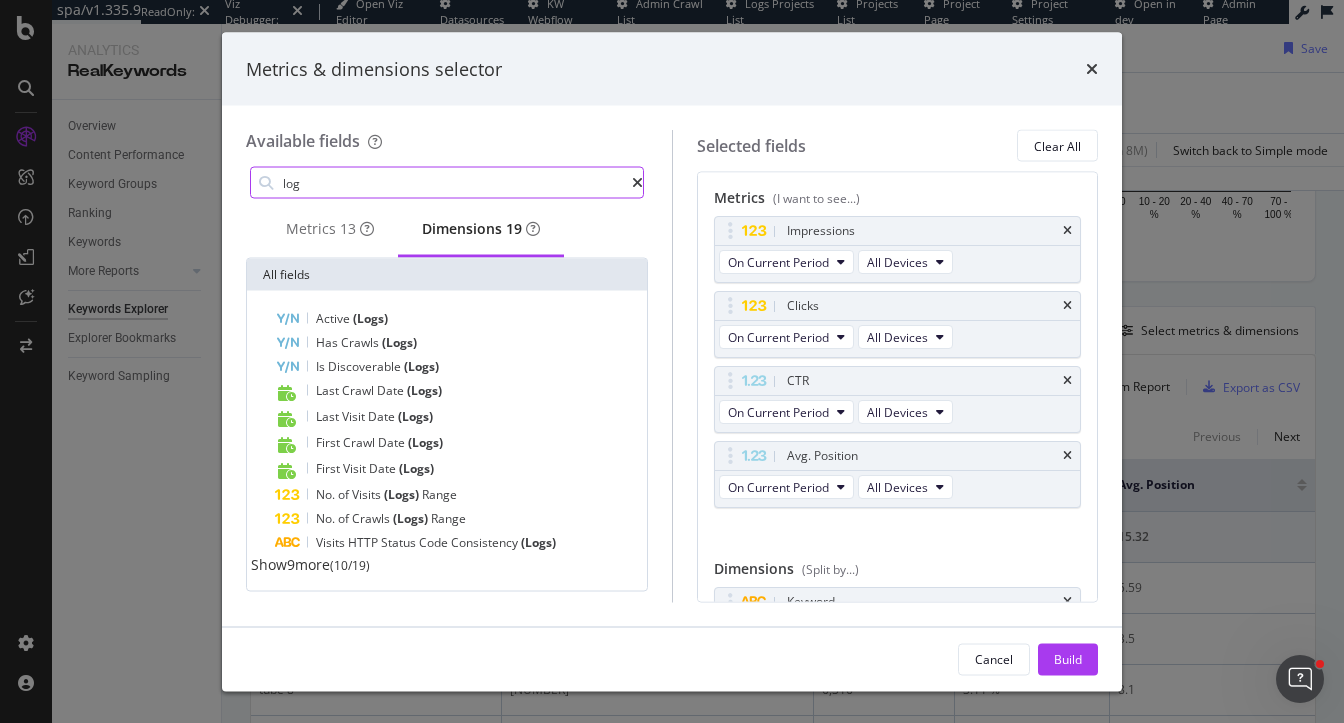 type on "log" 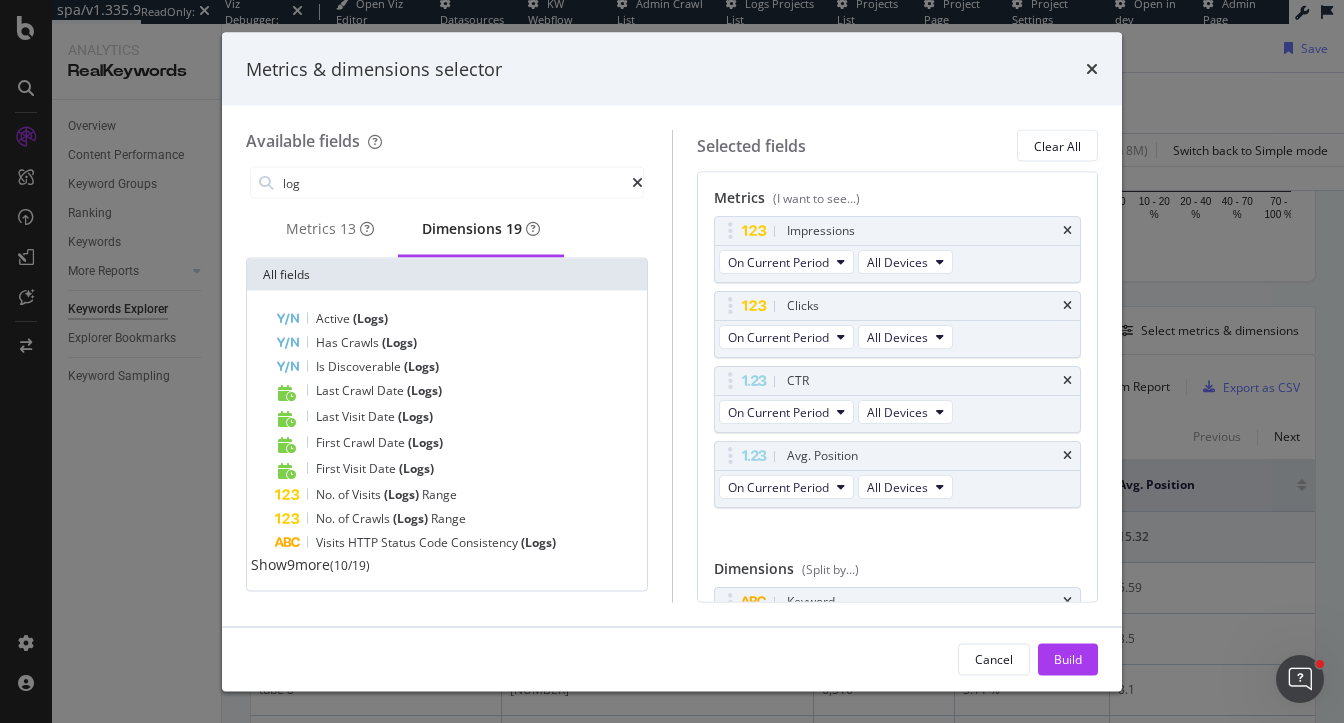 click on "Show  9  more" at bounding box center (290, 564) 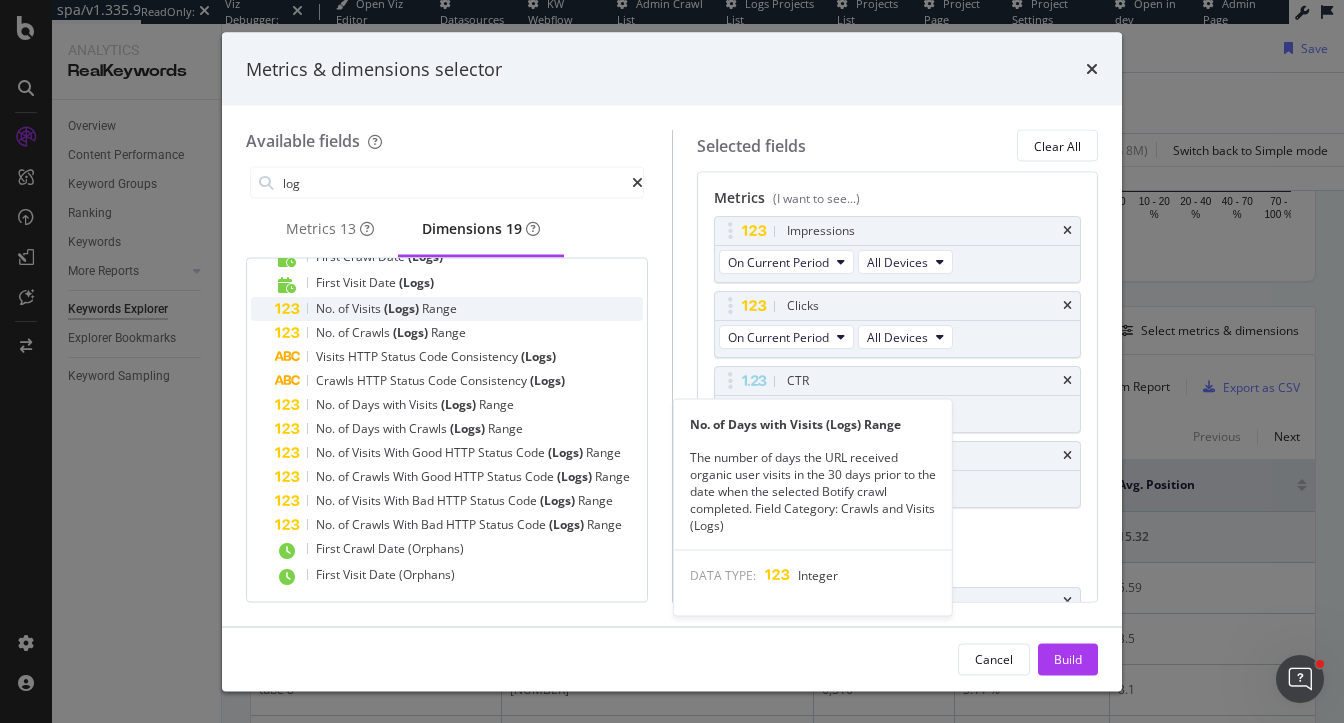 scroll, scrollTop: 188, scrollLeft: 0, axis: vertical 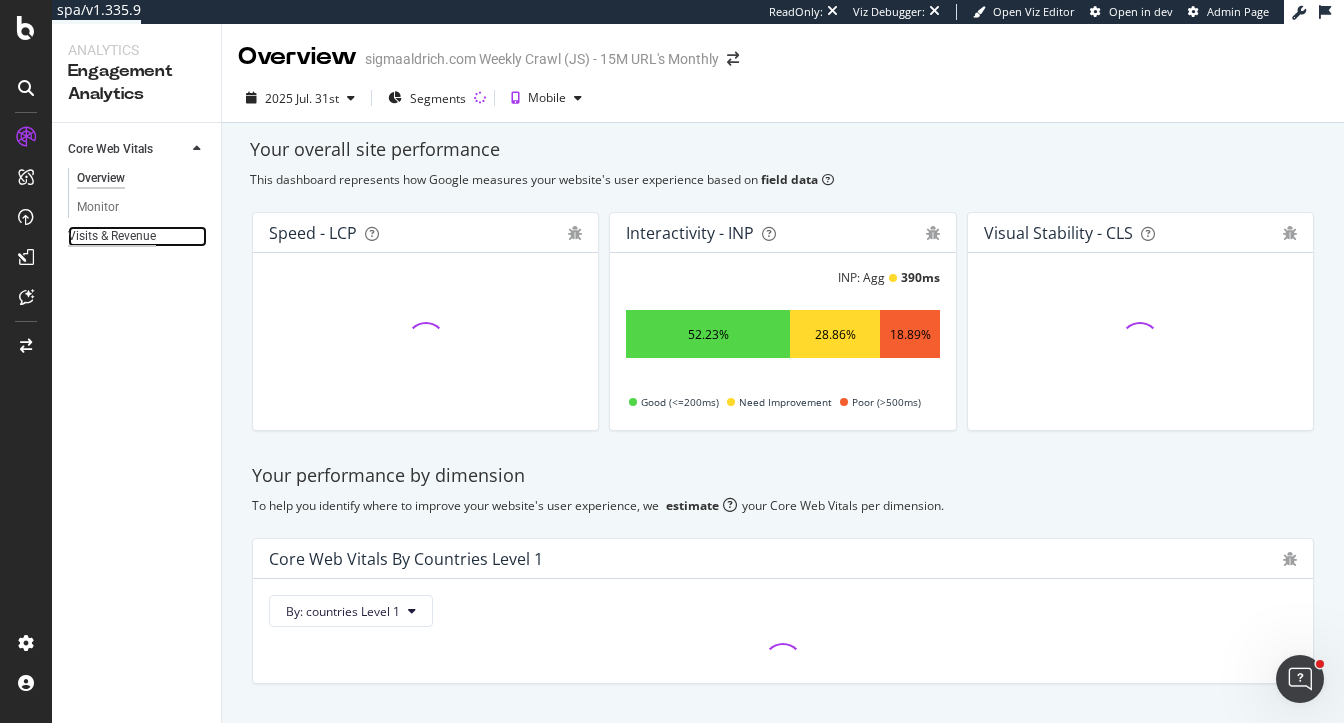 click on "Visits & Revenue" at bounding box center [112, 236] 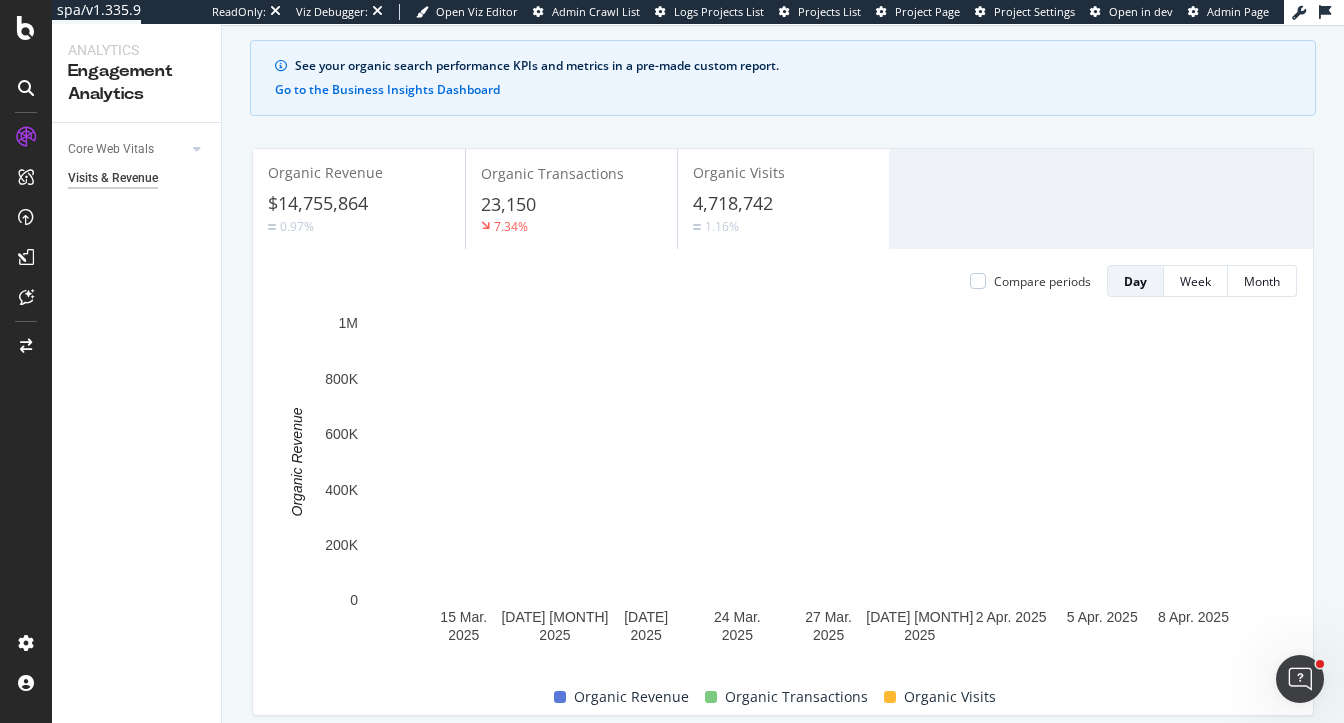scroll, scrollTop: 101, scrollLeft: 0, axis: vertical 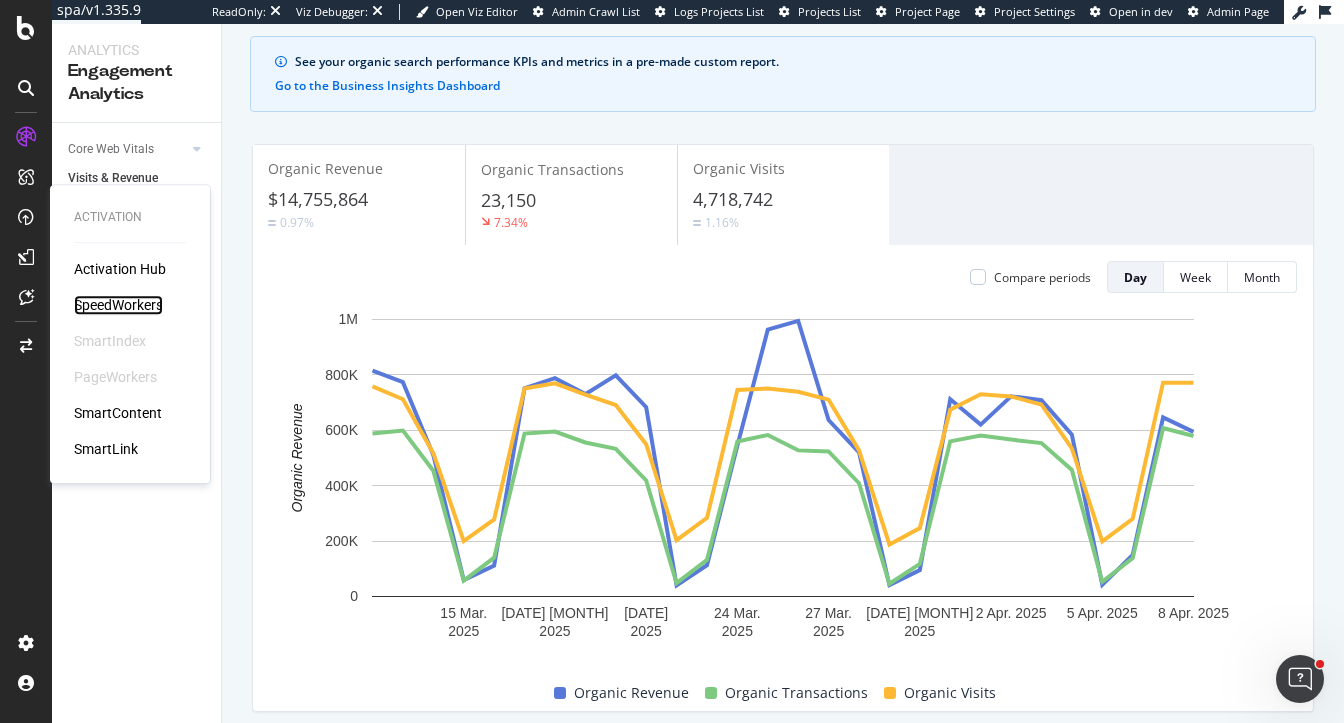 click on "SpeedWorkers" at bounding box center (118, 305) 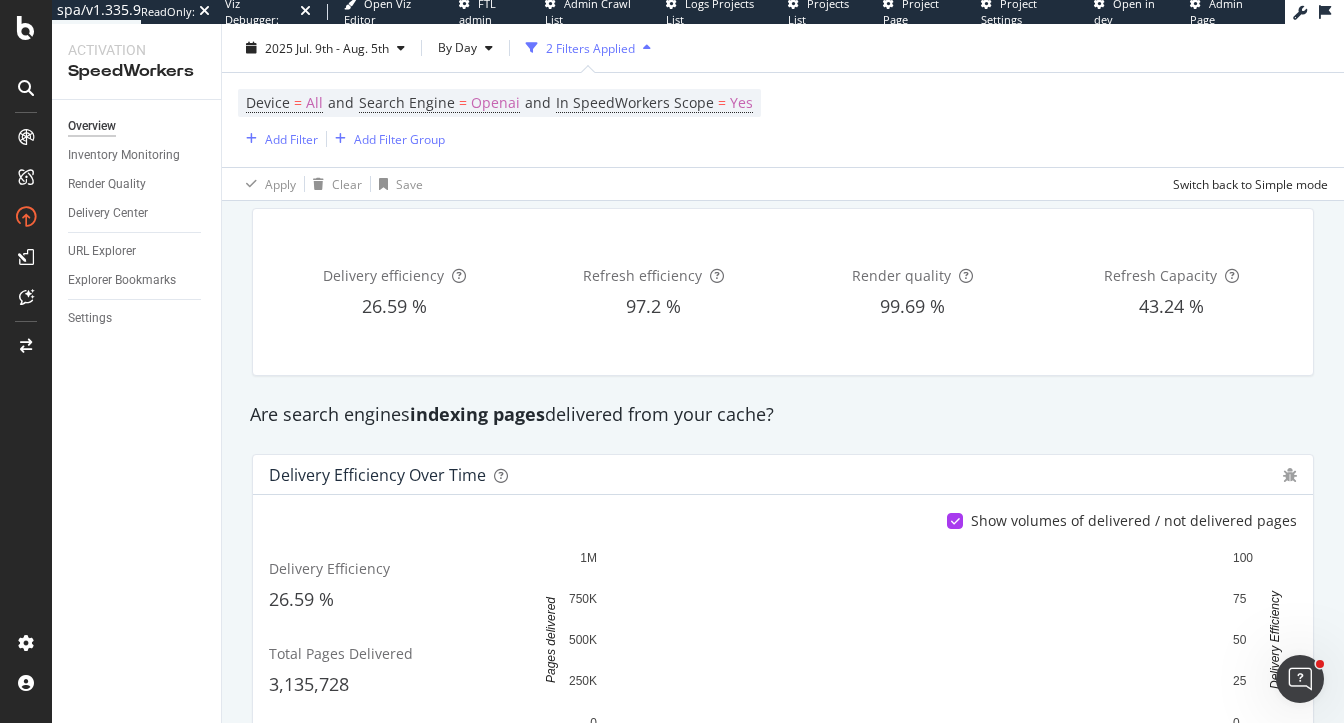 scroll, scrollTop: 102, scrollLeft: 0, axis: vertical 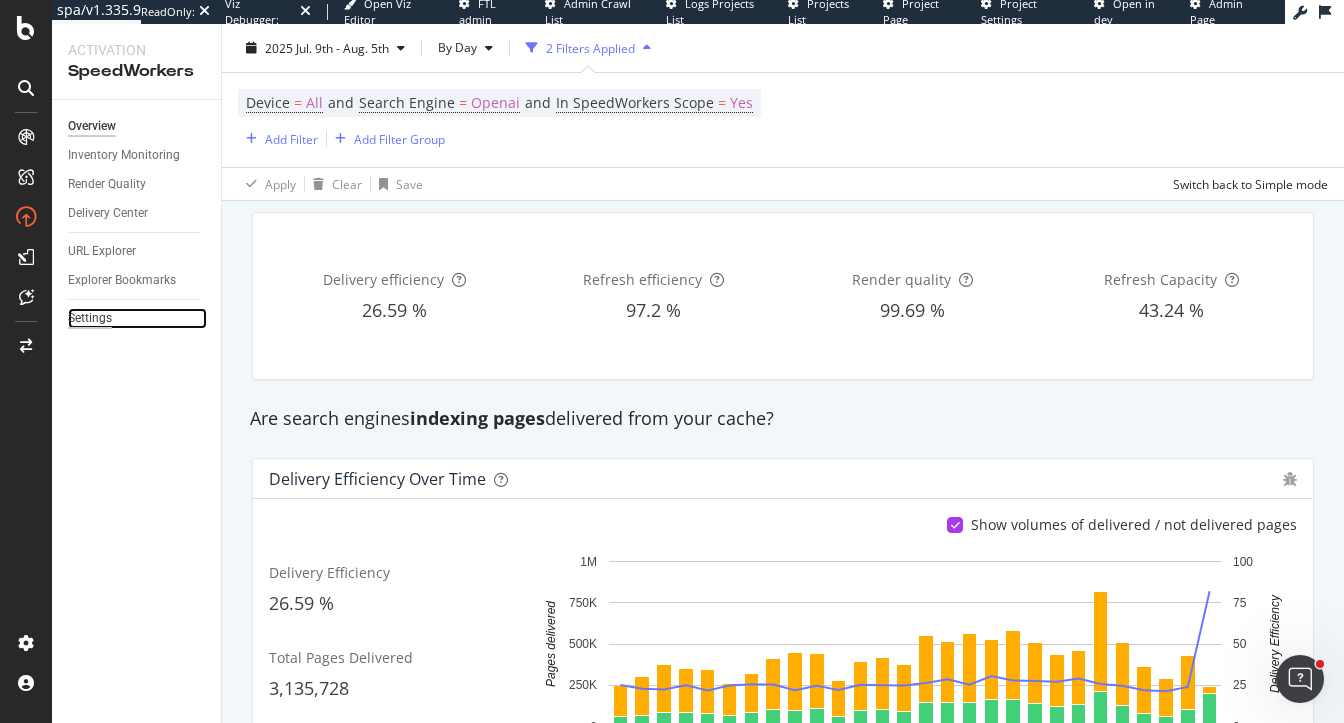 click on "Settings" at bounding box center (90, 318) 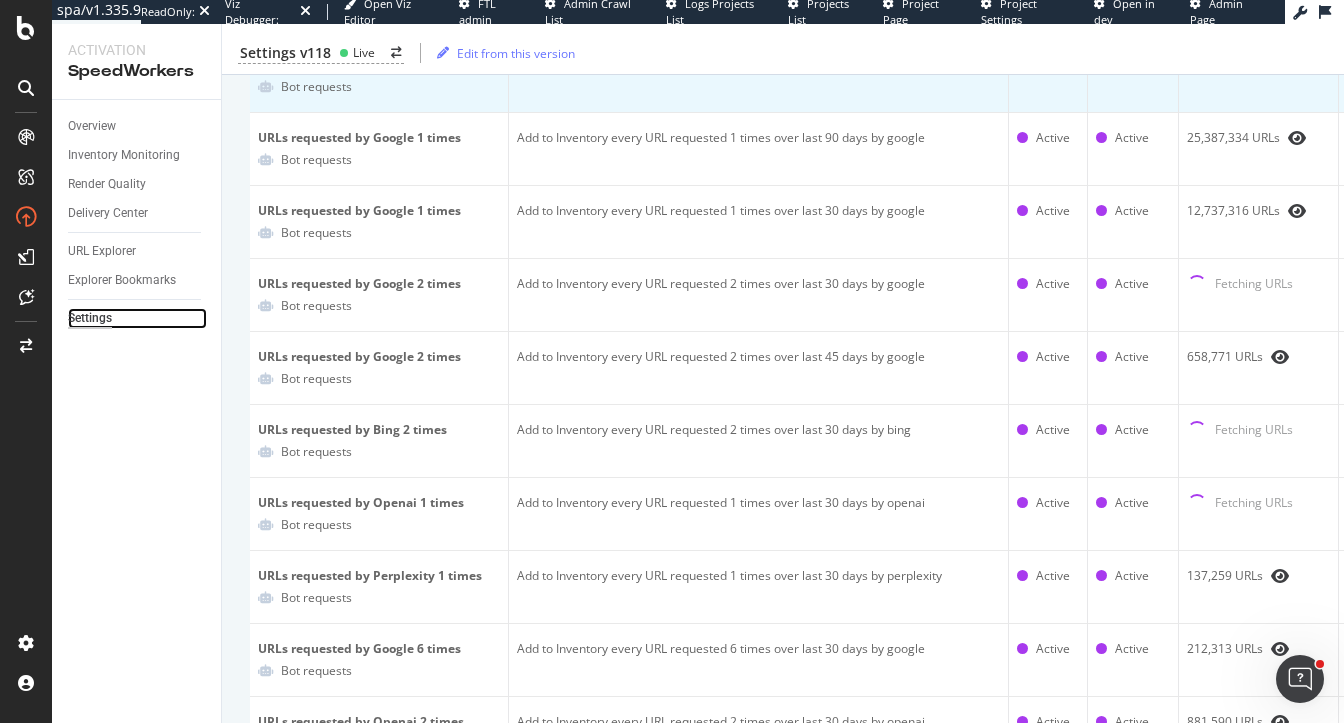 scroll, scrollTop: 523, scrollLeft: 0, axis: vertical 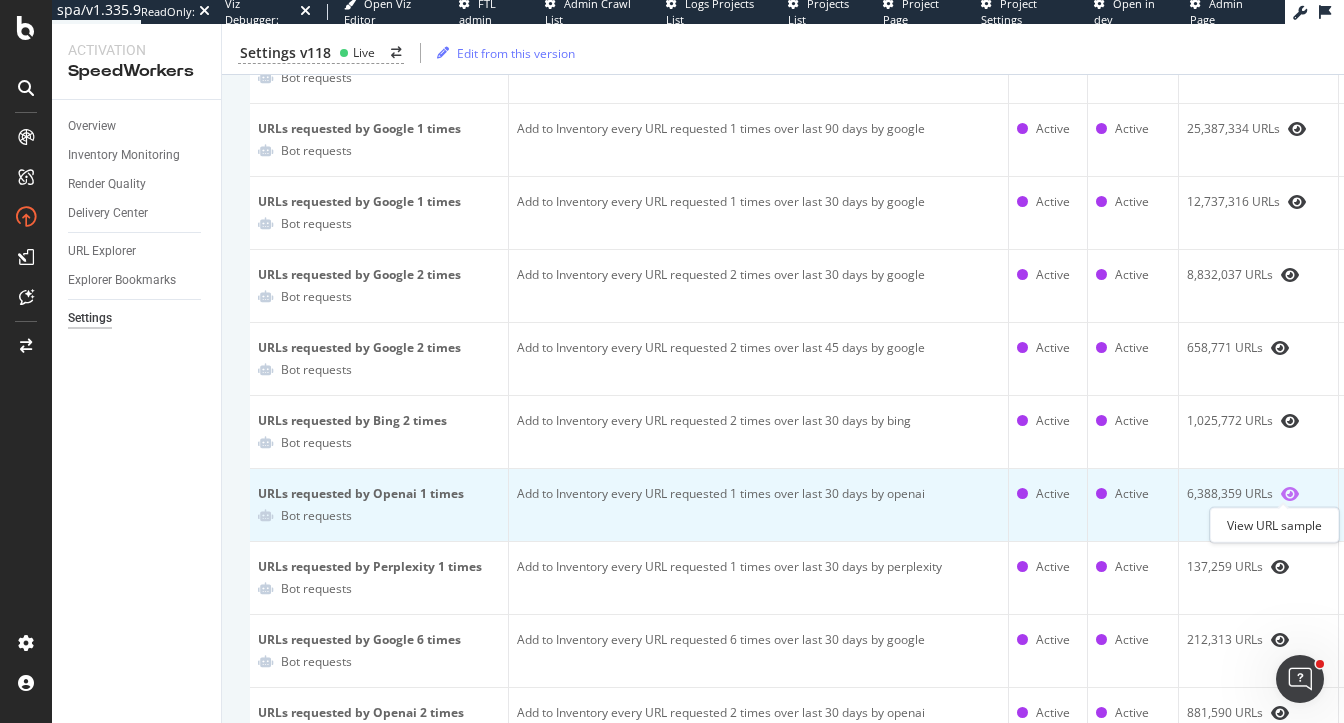 click at bounding box center (1290, 494) 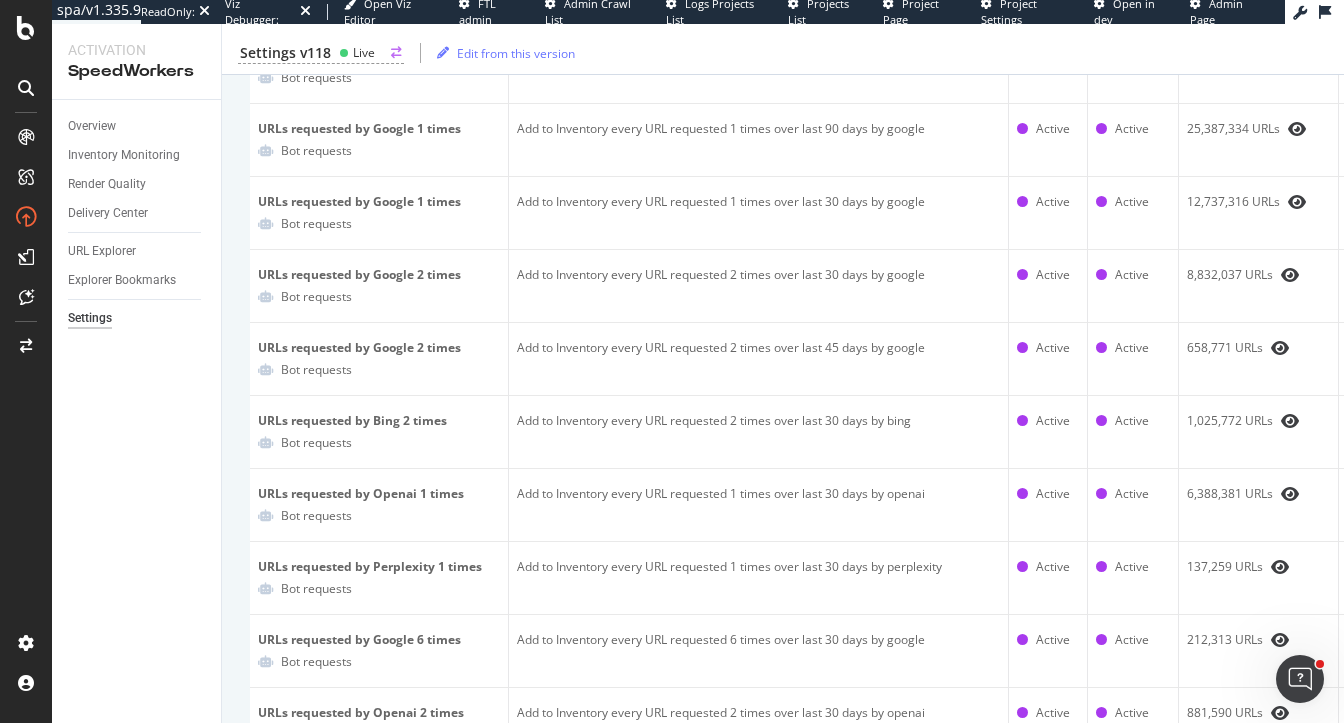 click on "Settings v118" at bounding box center [285, 53] 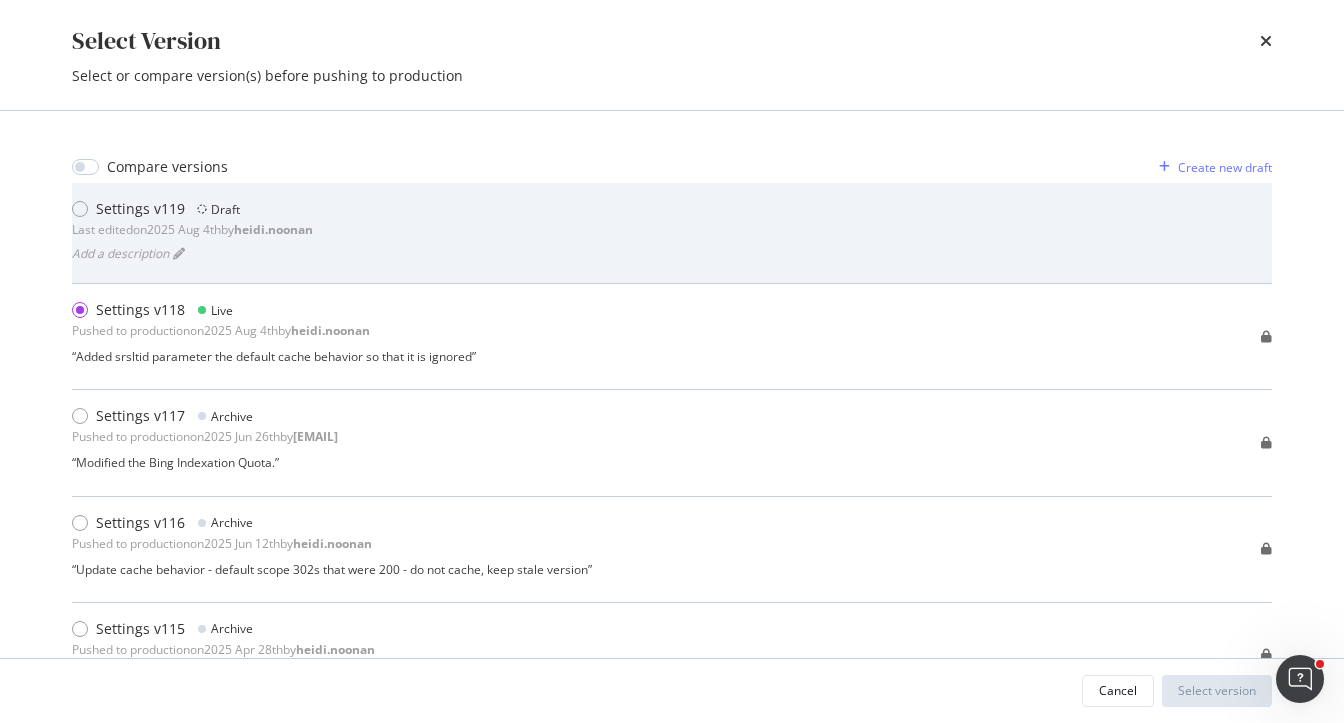 click on "Add a description" at bounding box center [192, 253] 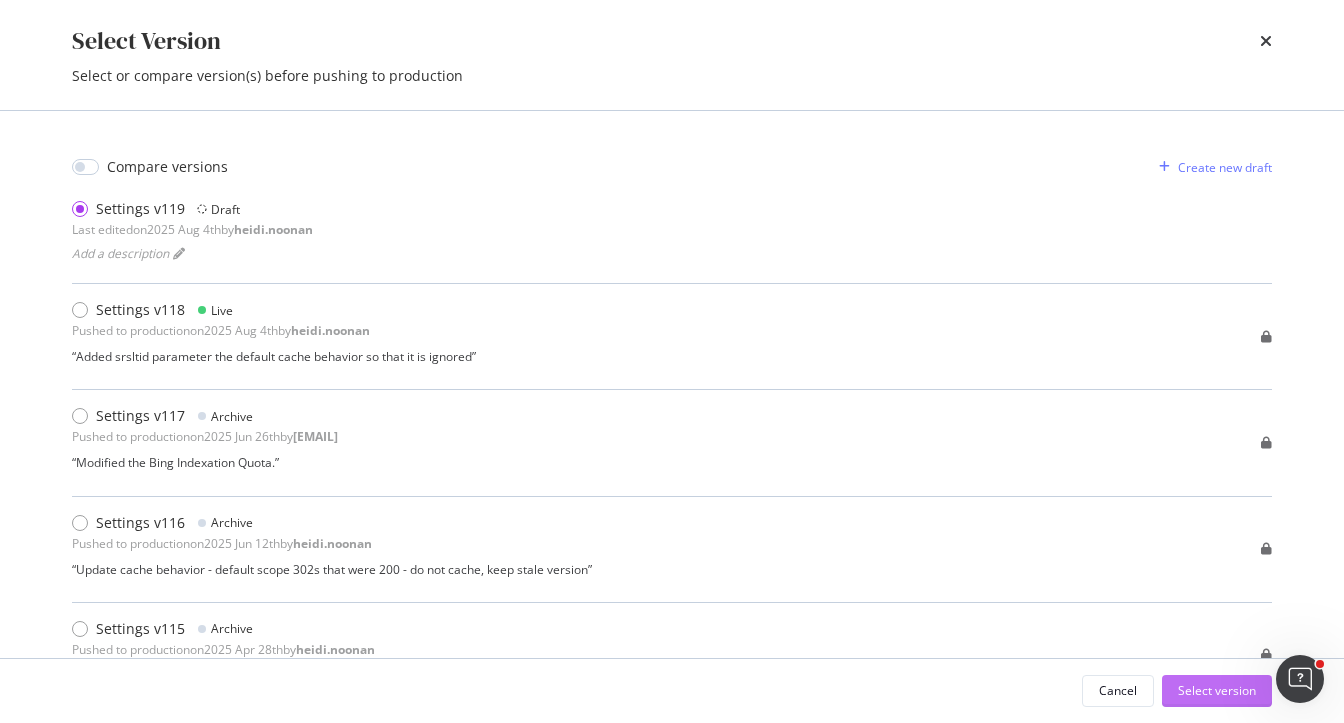 click on "Select version" at bounding box center (1217, 691) 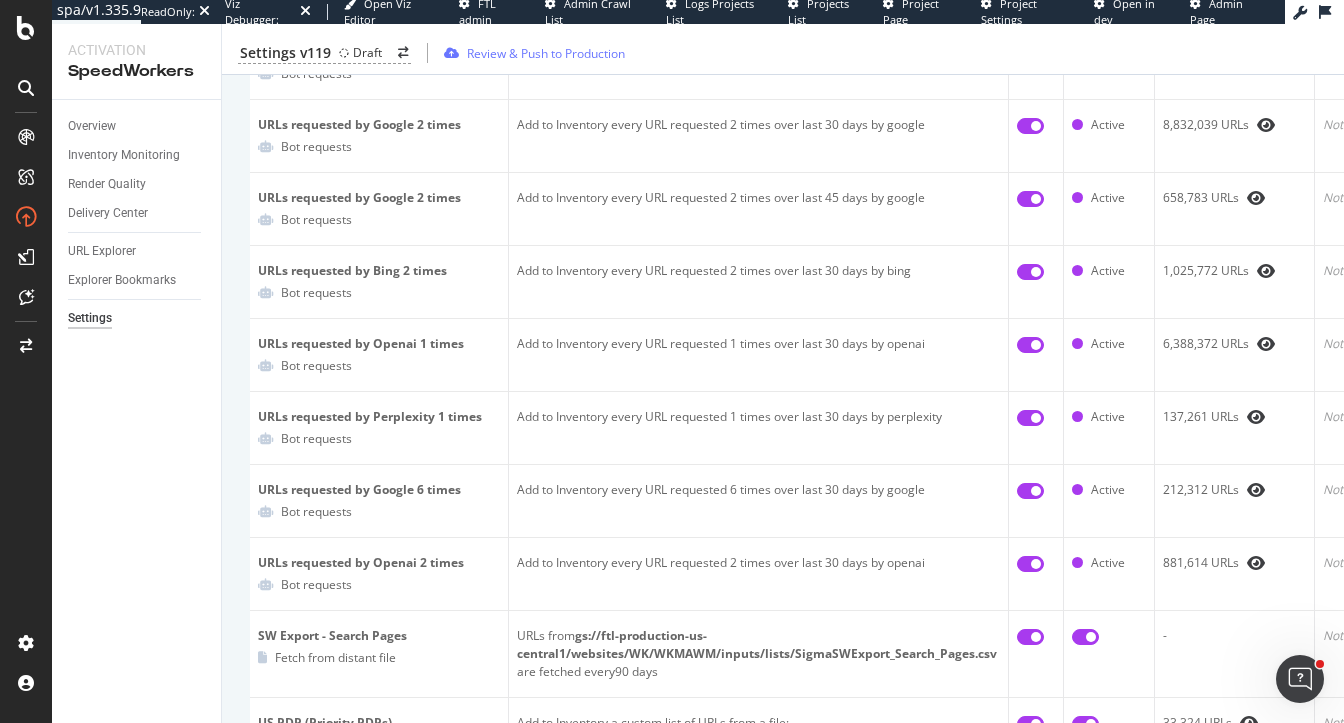 scroll, scrollTop: 686, scrollLeft: 0, axis: vertical 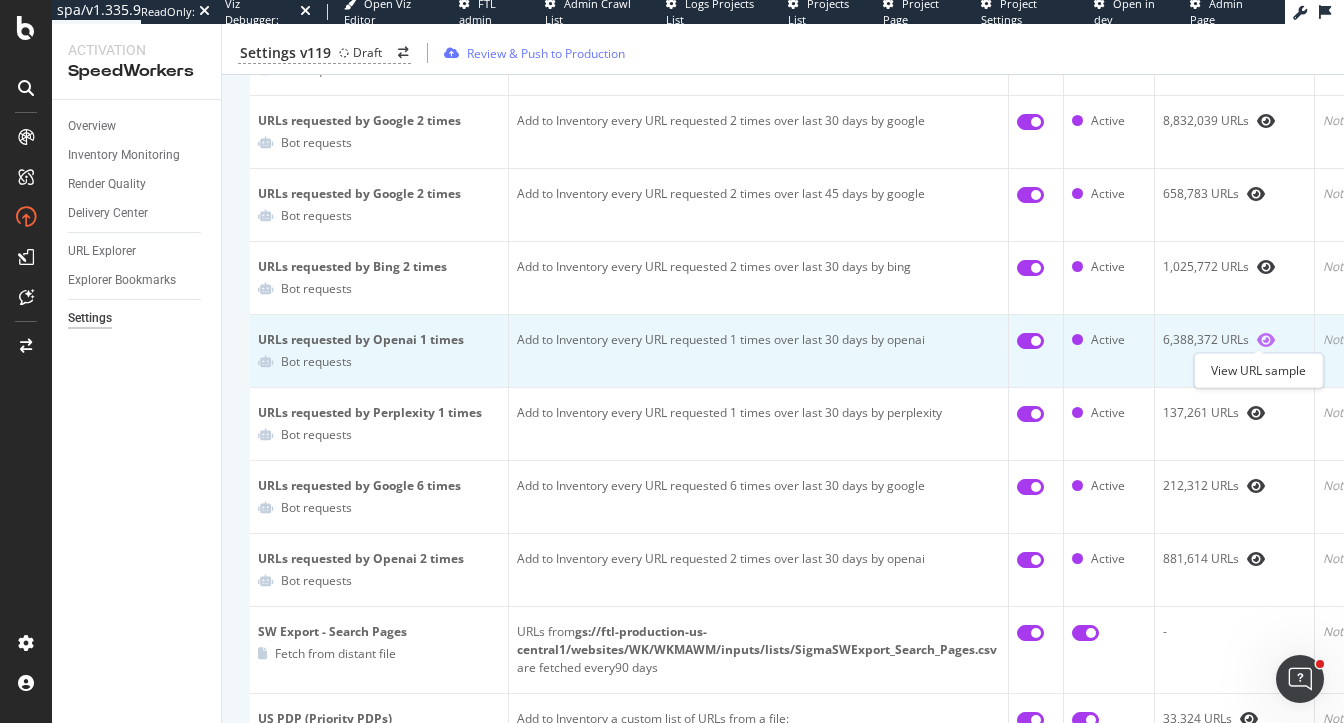 click at bounding box center (1266, 340) 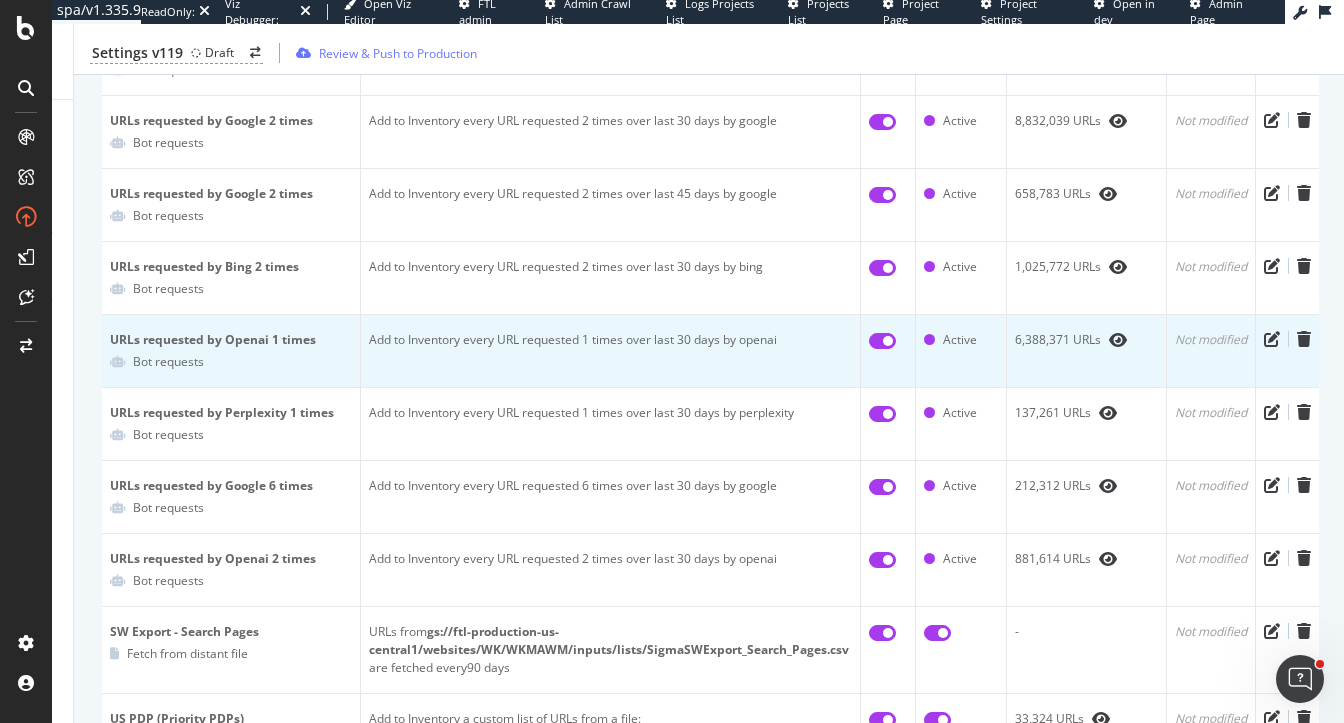 scroll, scrollTop: 0, scrollLeft: 150, axis: horizontal 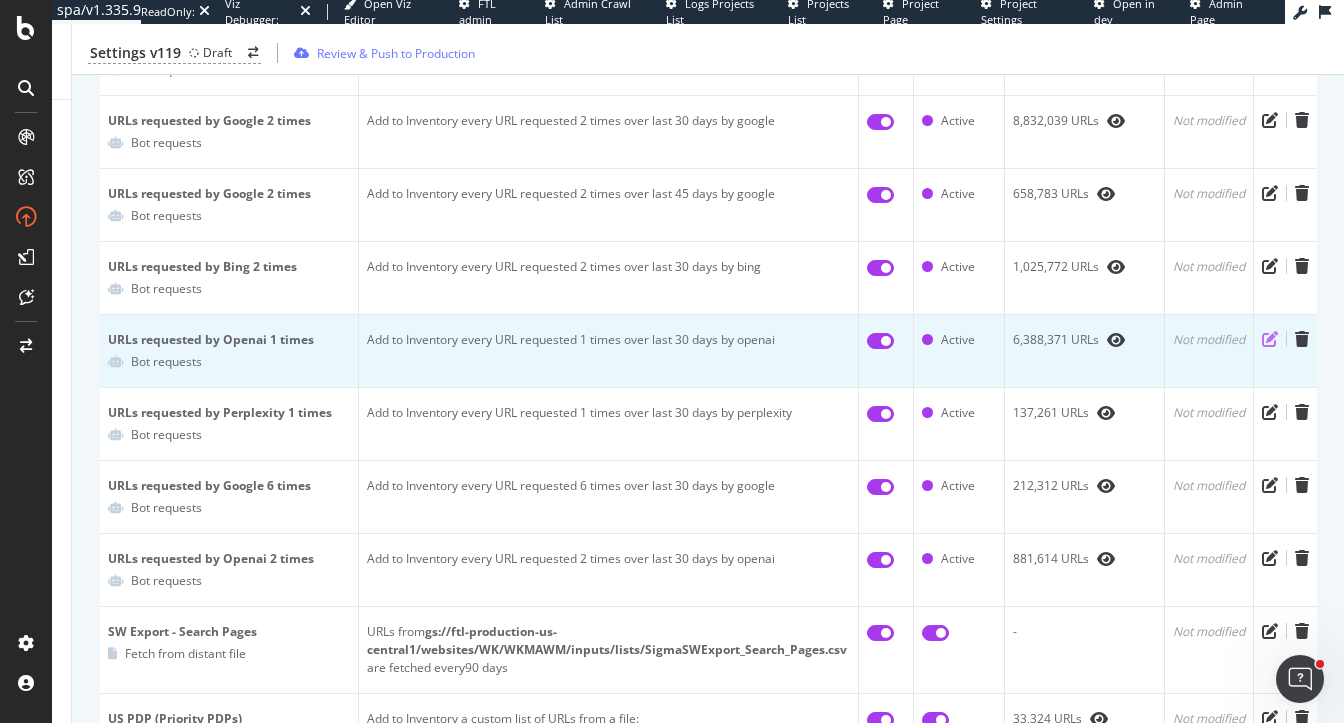 click at bounding box center (1270, 339) 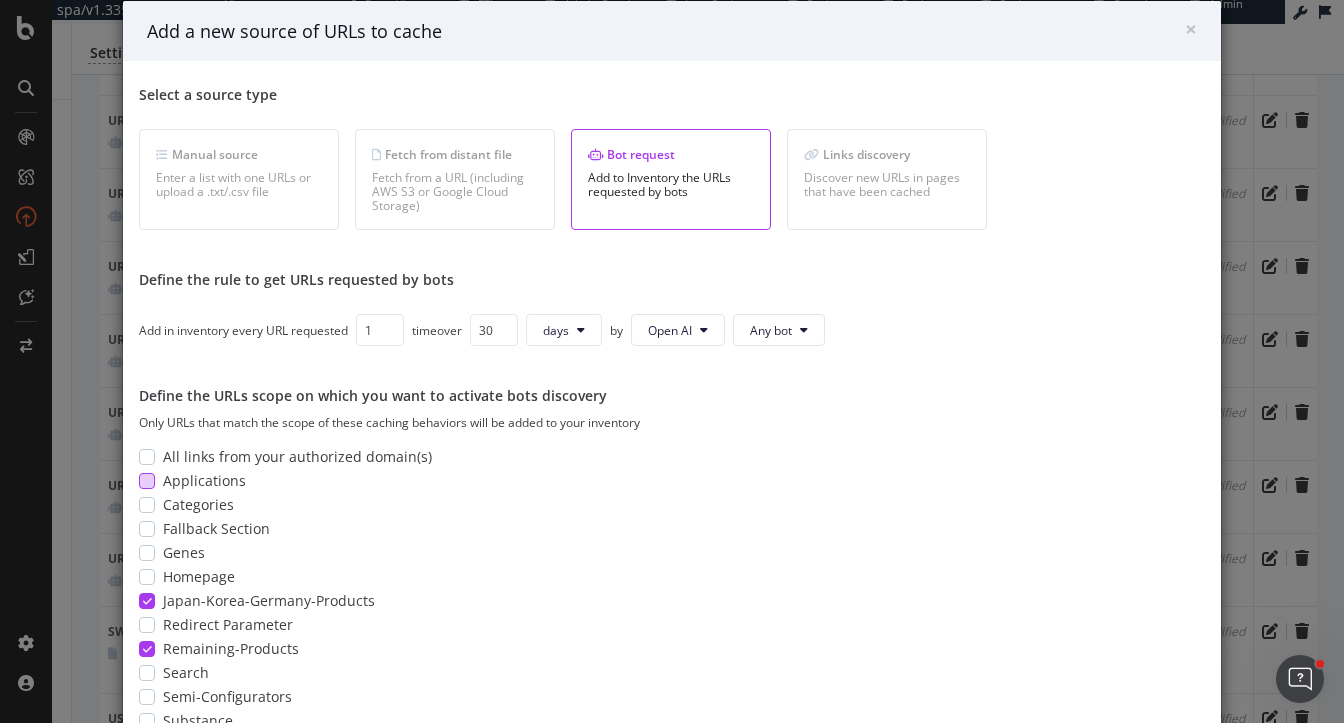 scroll, scrollTop: 48, scrollLeft: 0, axis: vertical 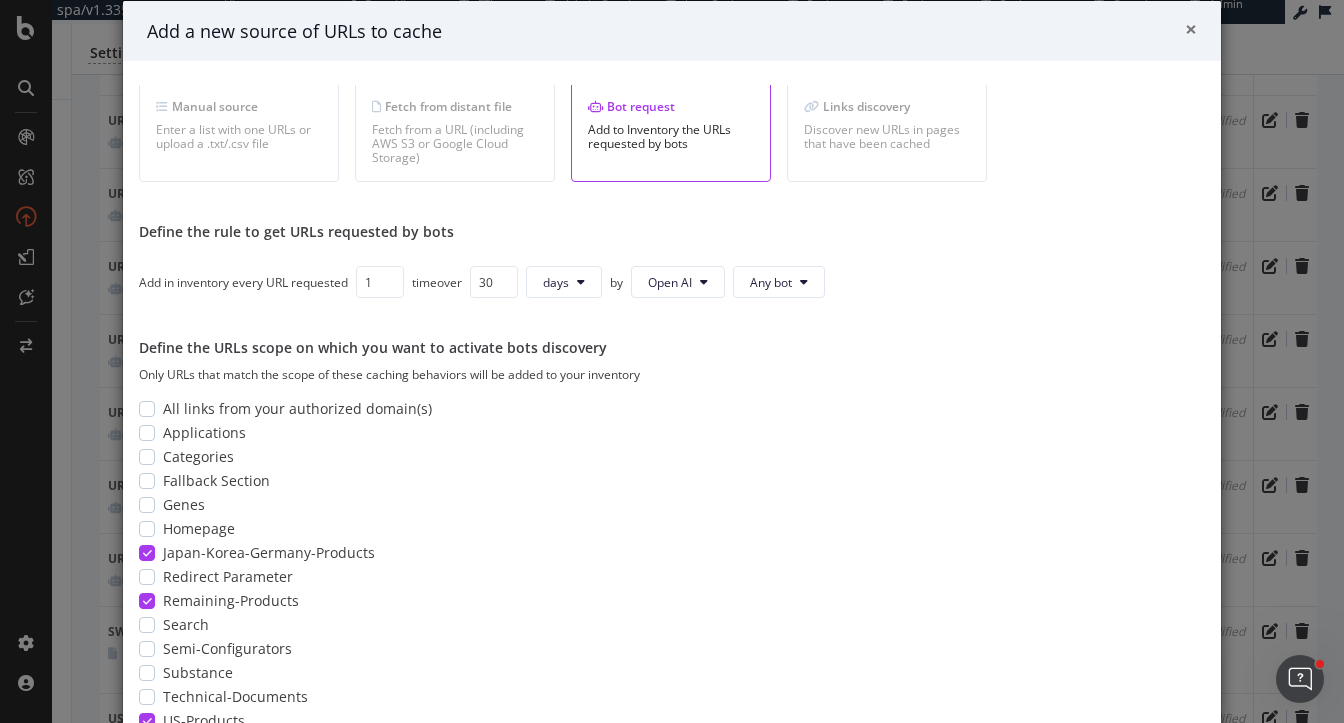 click on "×" at bounding box center [1191, 29] 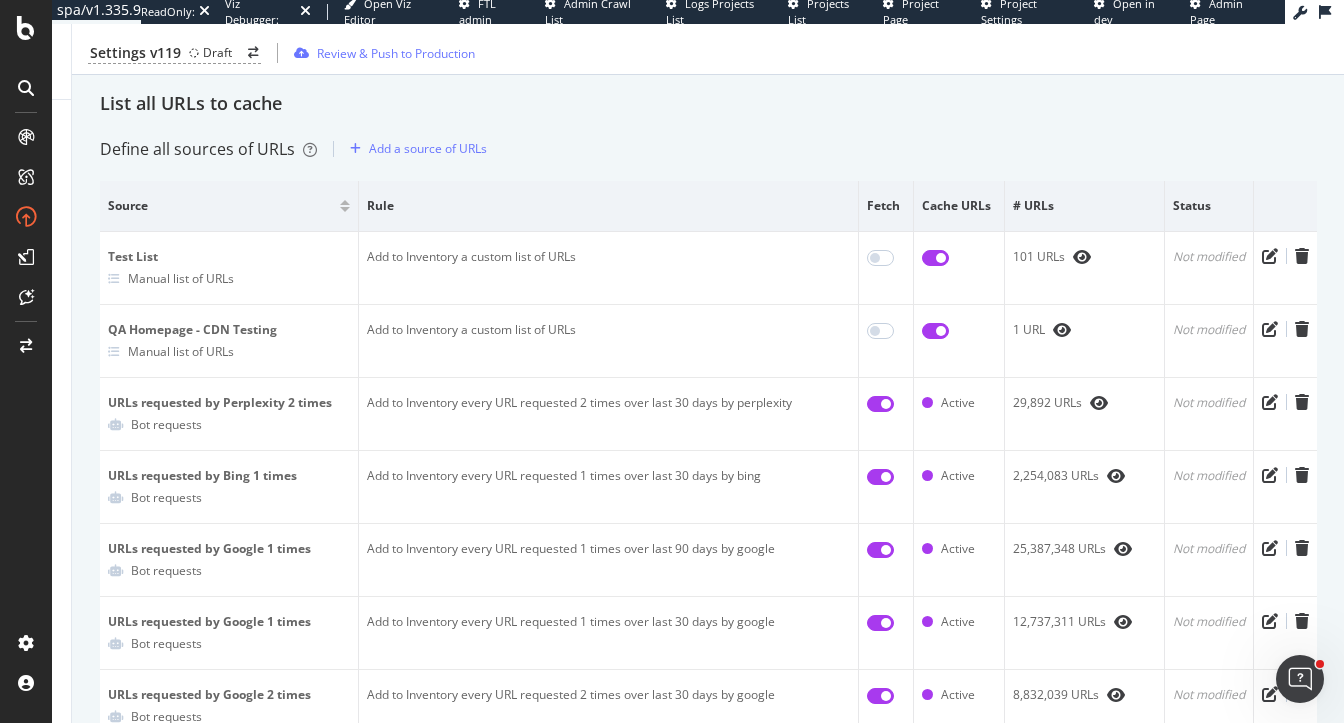 scroll, scrollTop: 0, scrollLeft: 0, axis: both 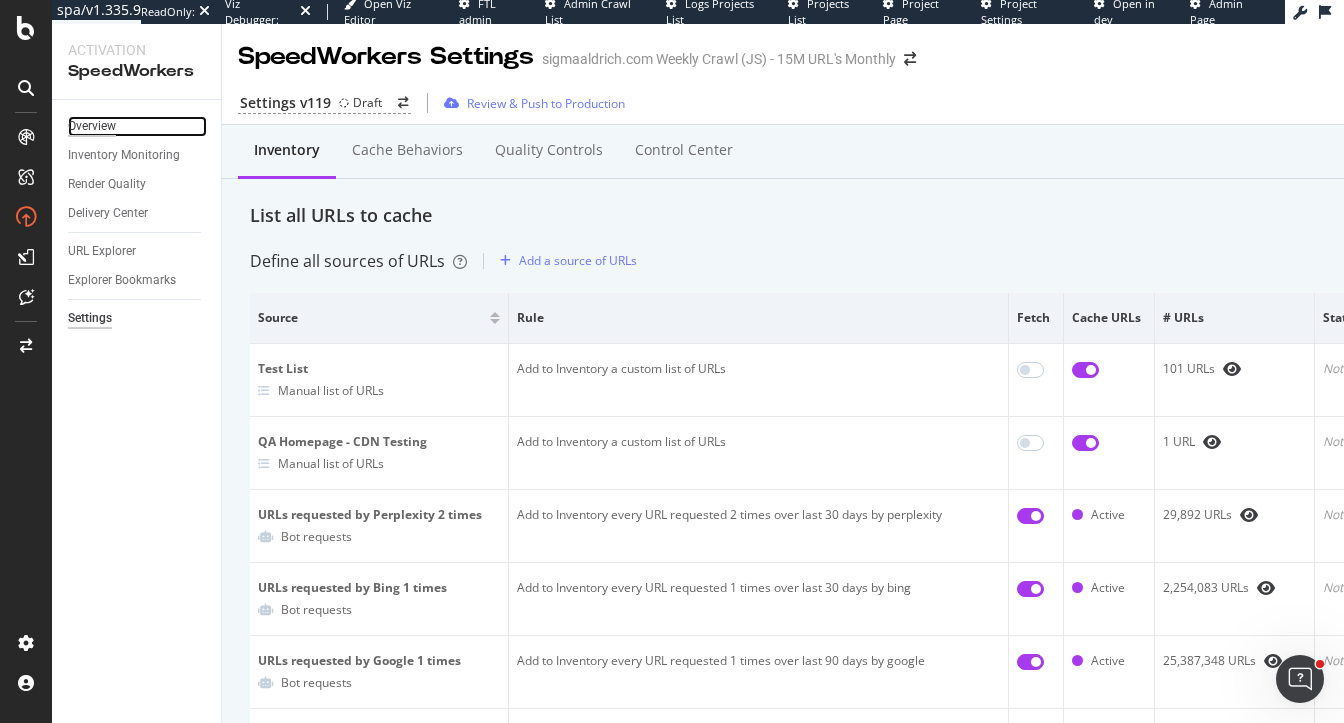 drag, startPoint x: 92, startPoint y: 121, endPoint x: 104, endPoint y: 123, distance: 12.165525 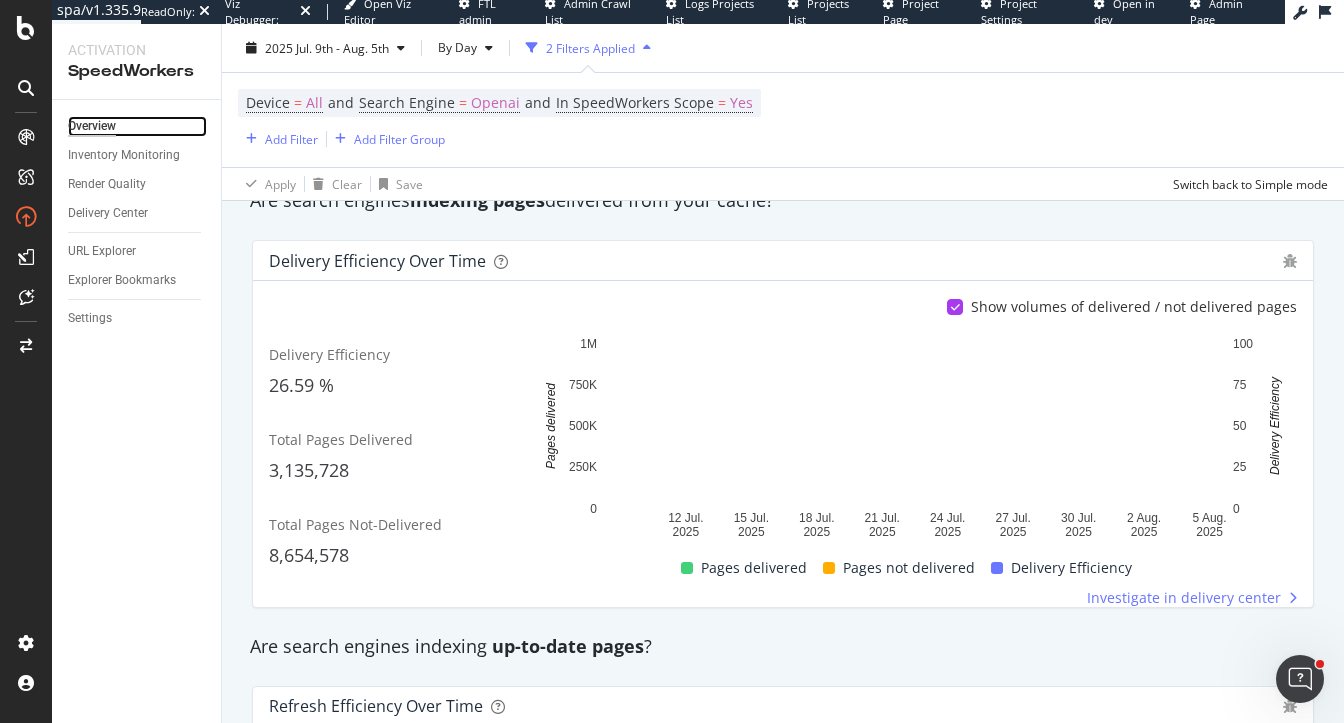 scroll, scrollTop: 404, scrollLeft: 0, axis: vertical 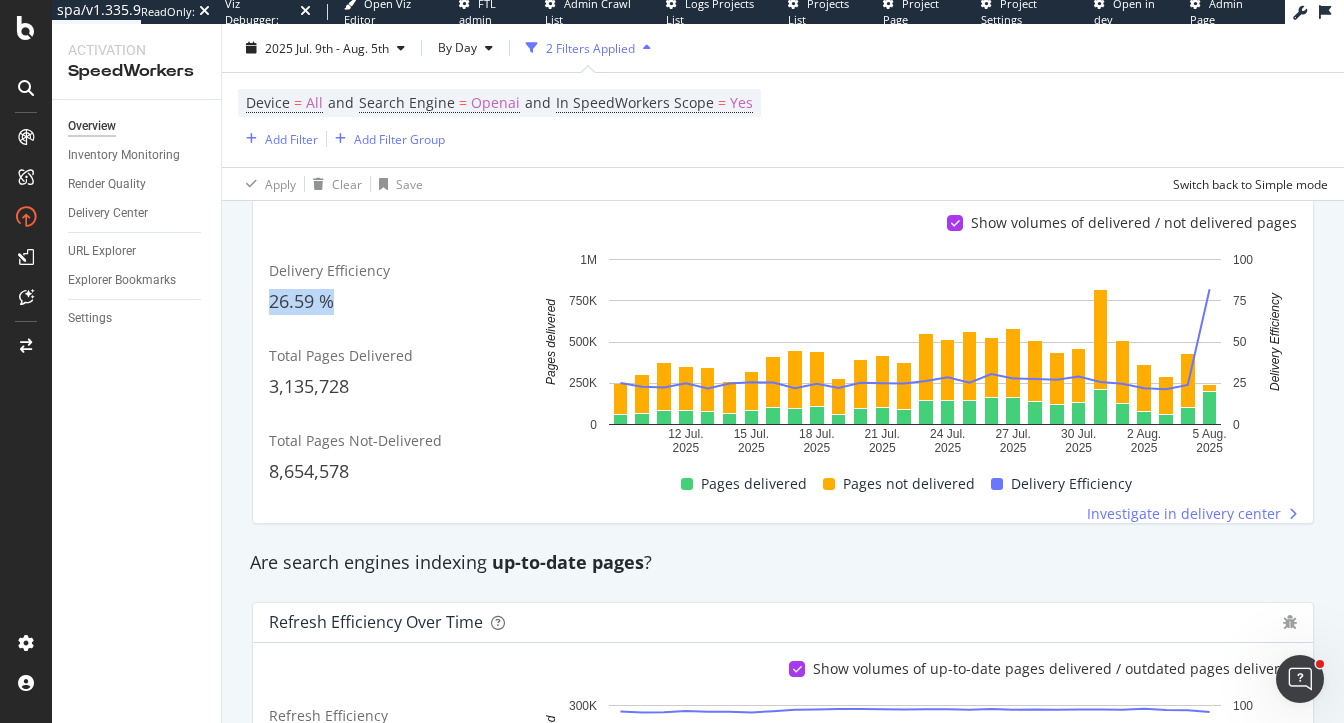 drag, startPoint x: 272, startPoint y: 301, endPoint x: 347, endPoint y: 301, distance: 75 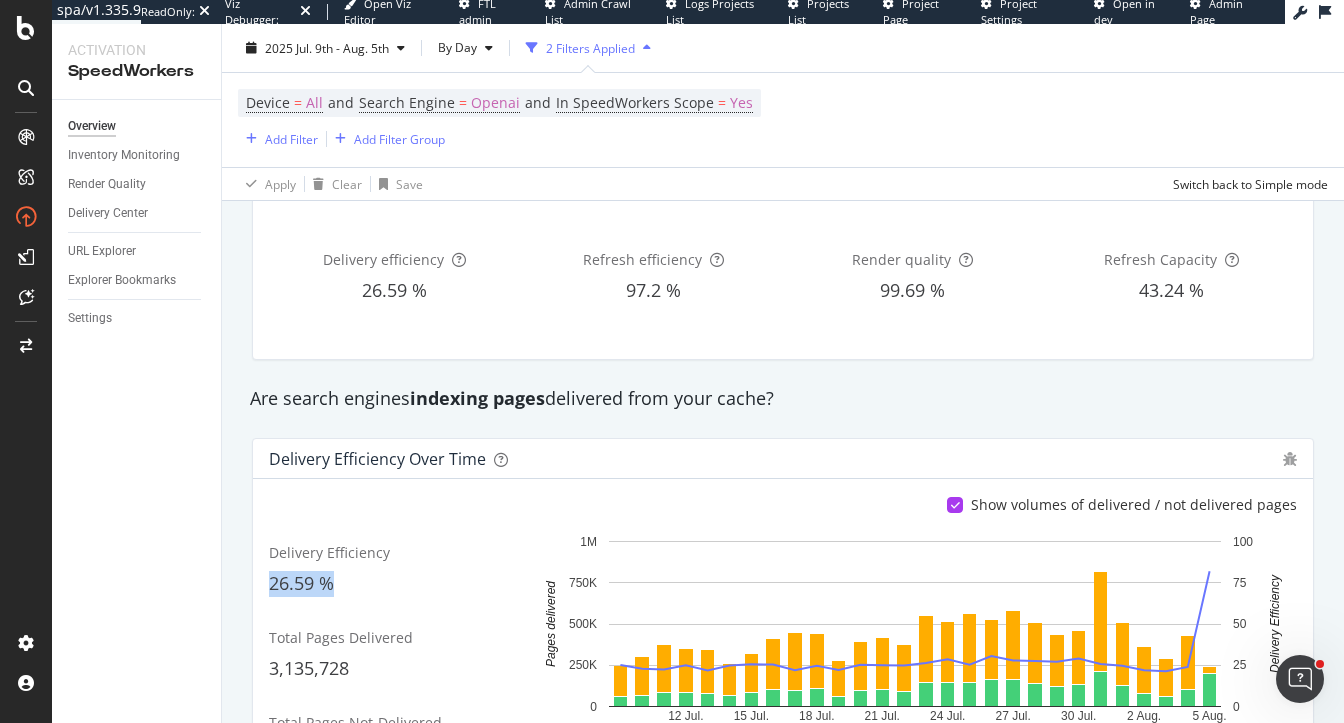 scroll, scrollTop: 0, scrollLeft: 0, axis: both 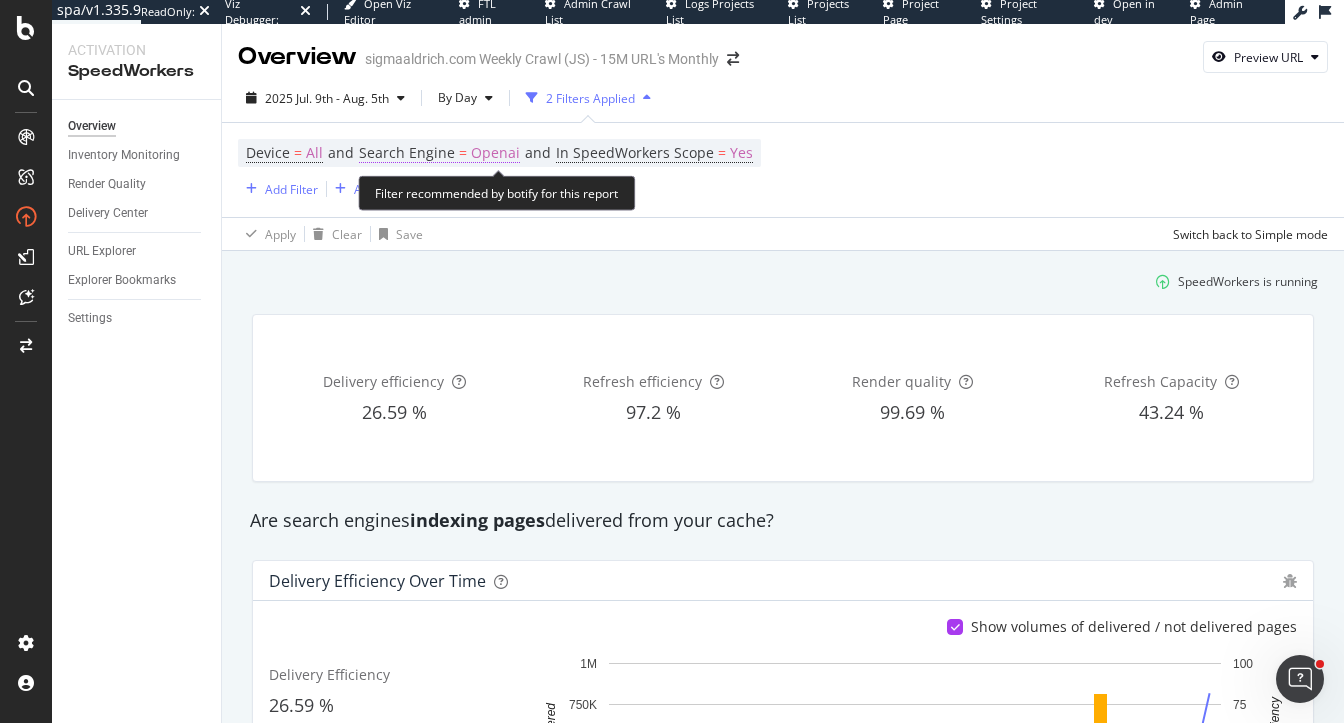 click on "Openai" at bounding box center [495, 153] 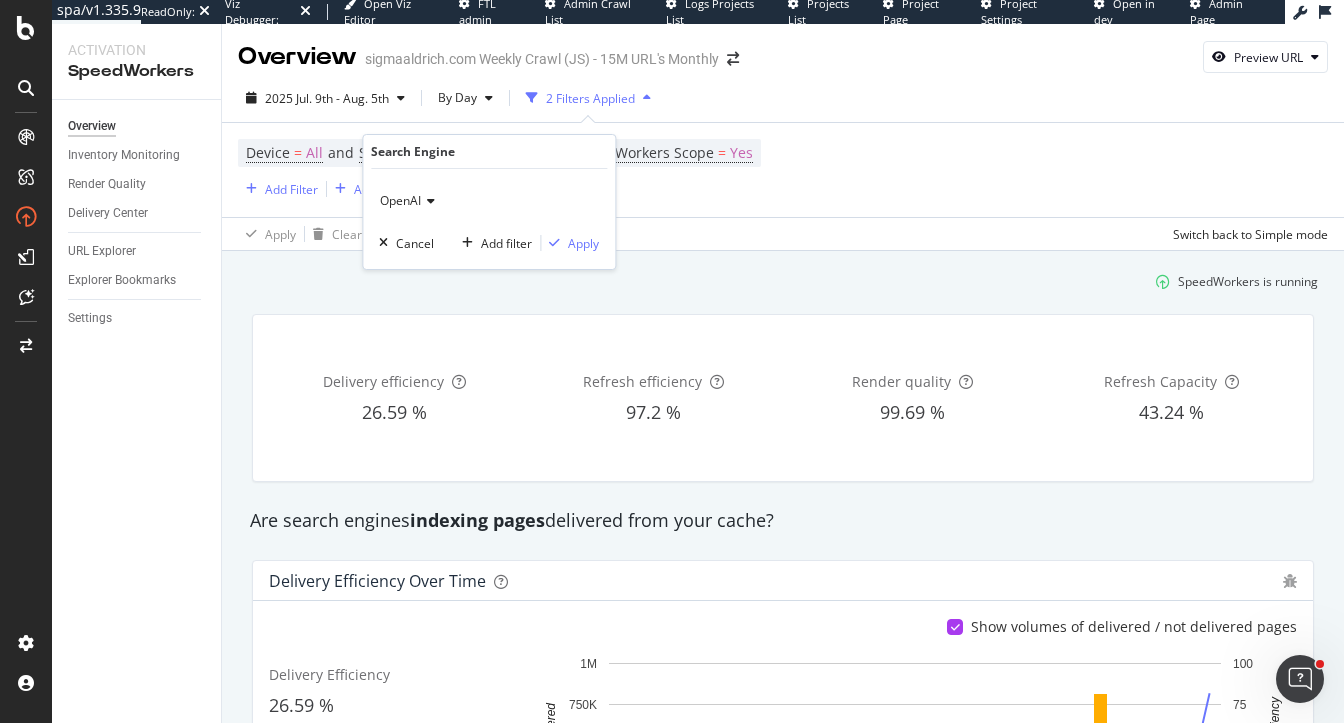 click on "OpenAI" at bounding box center (400, 200) 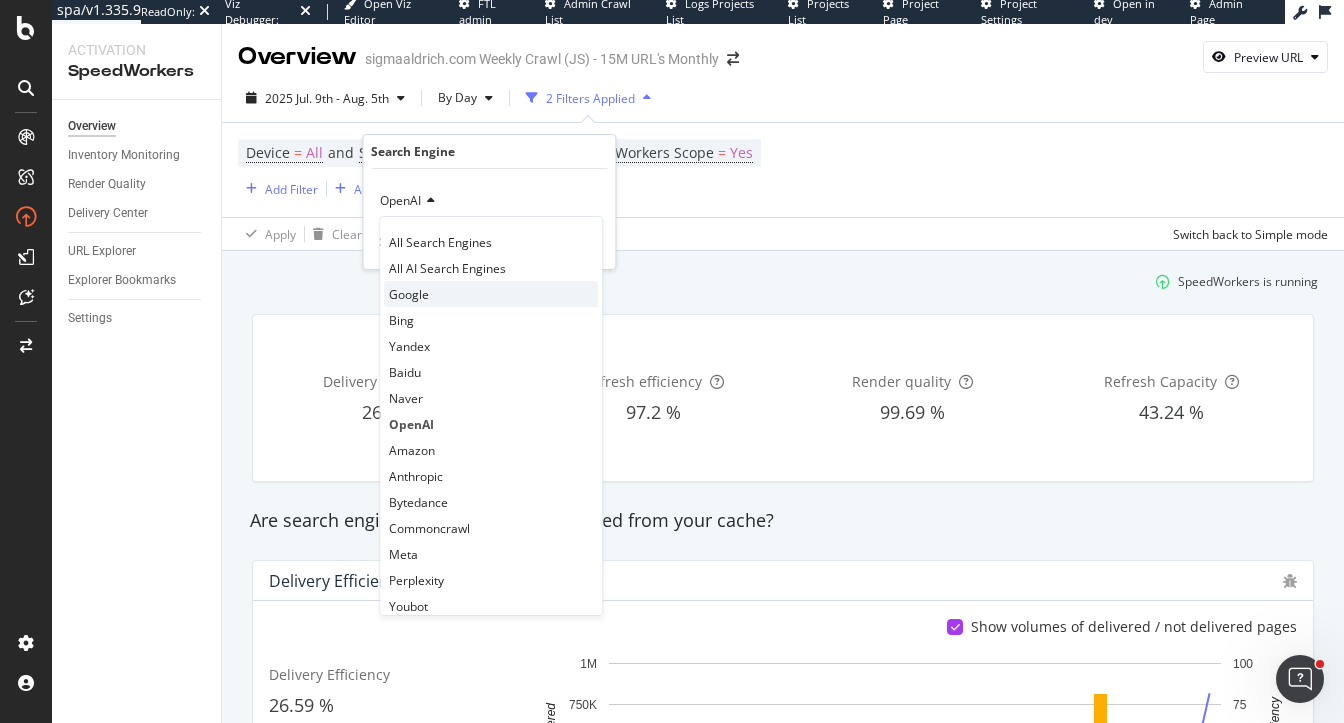 click on "Google" at bounding box center (409, 294) 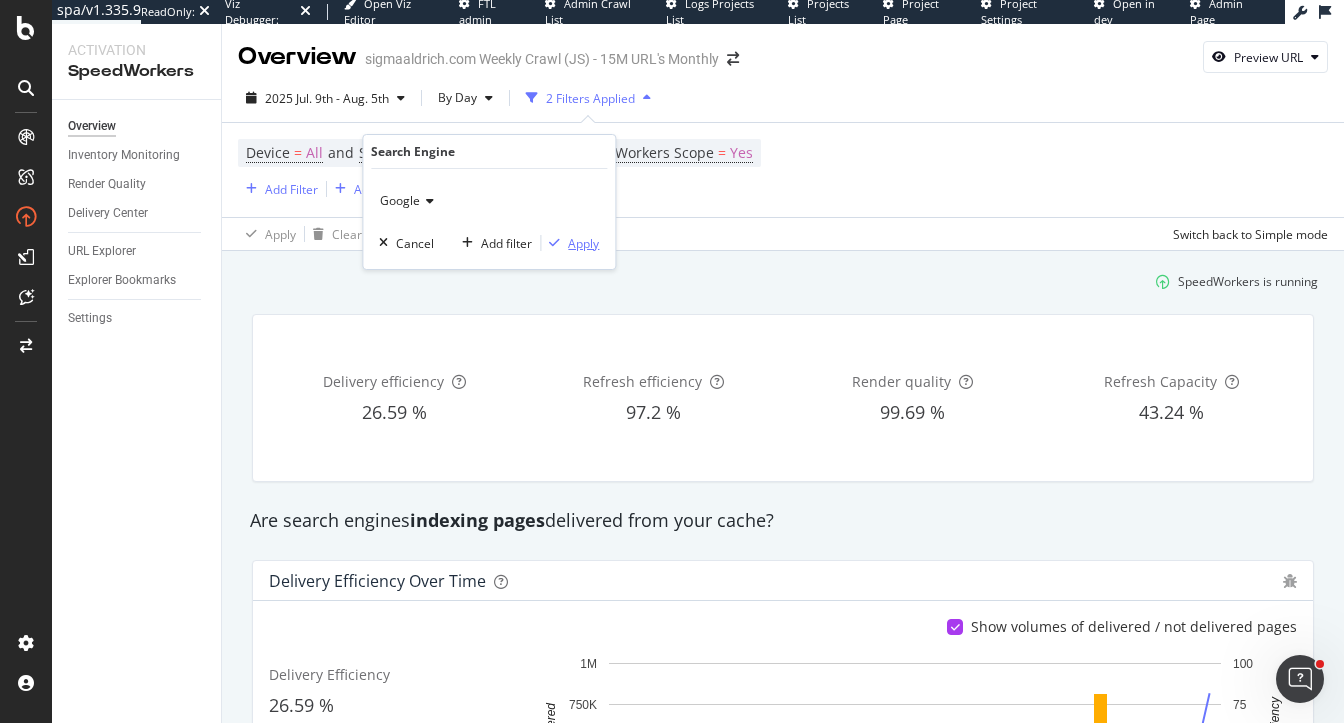 click on "Apply" at bounding box center [570, 243] 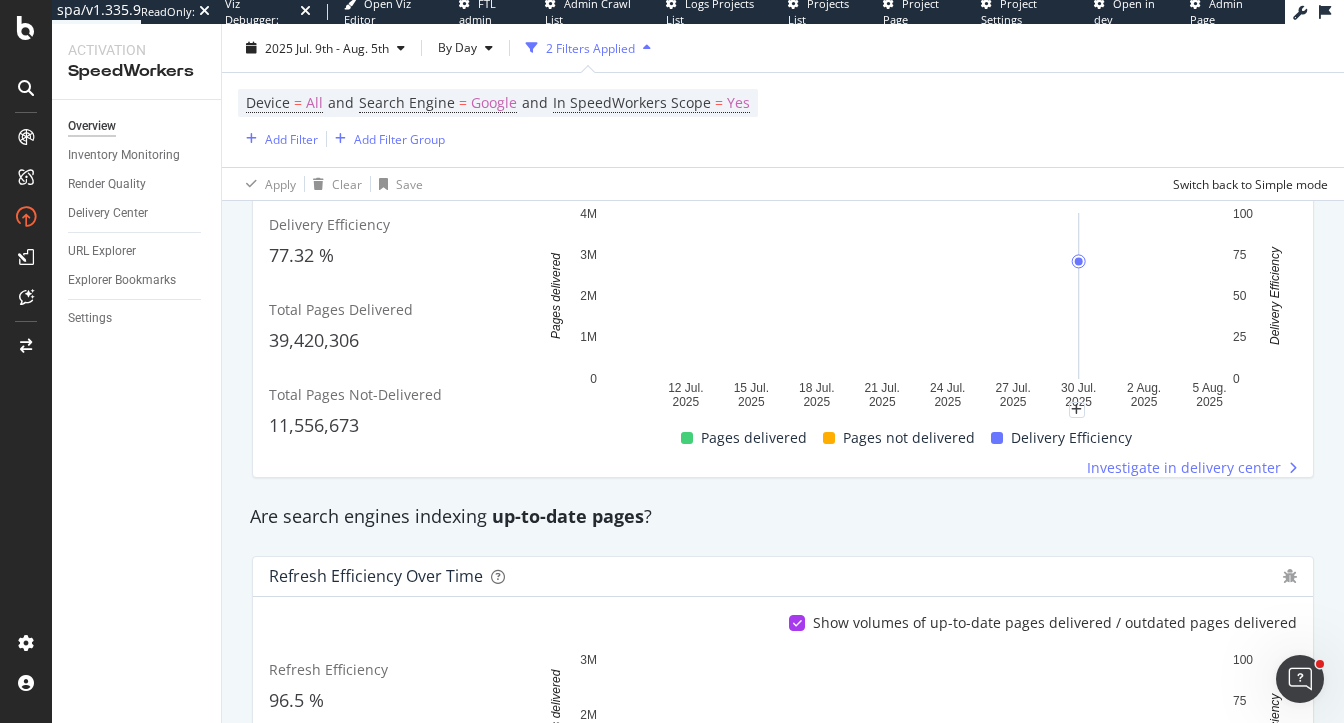 scroll, scrollTop: 438, scrollLeft: 0, axis: vertical 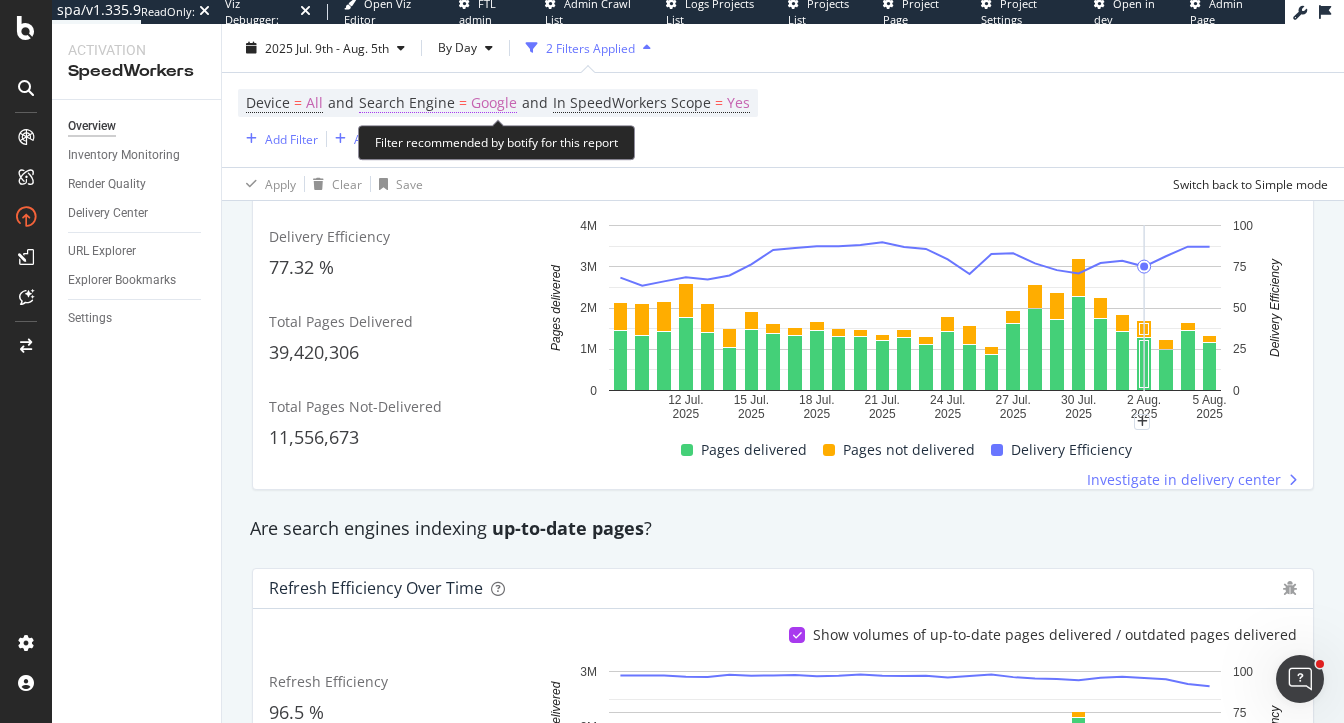 click on "Google" at bounding box center [494, 103] 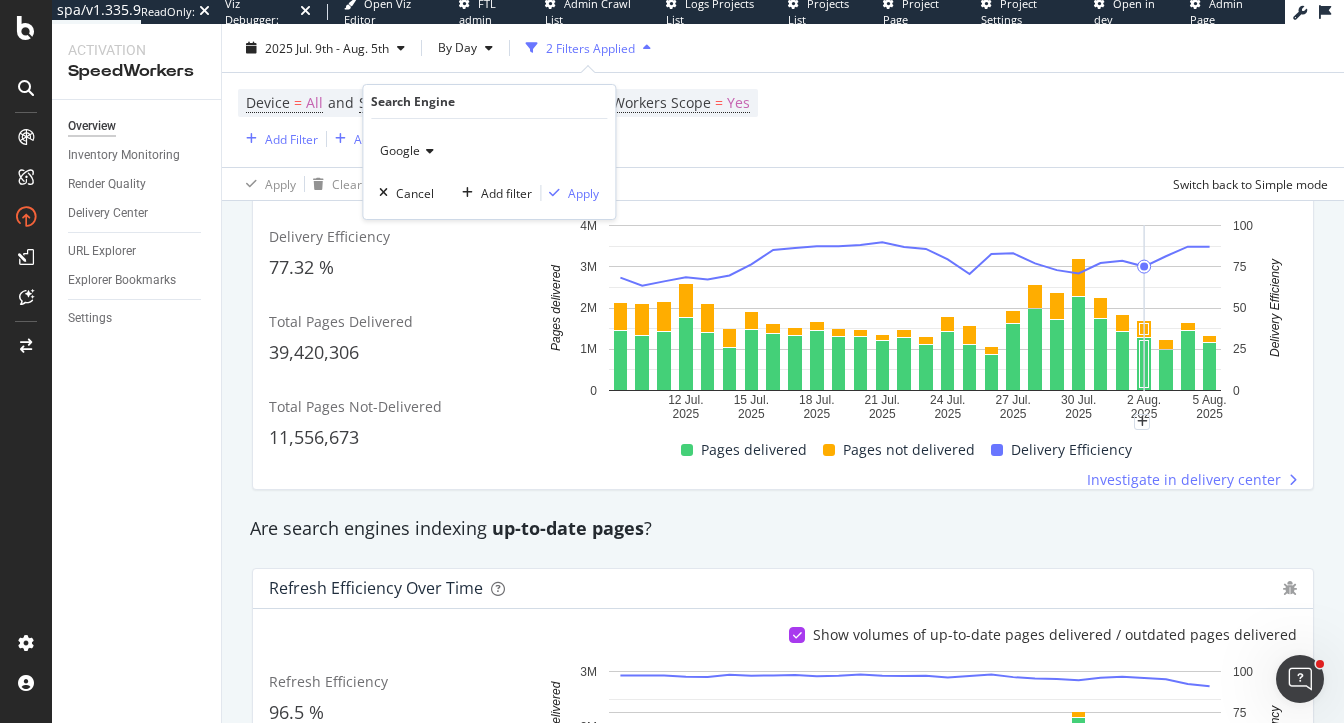 click on "Google" at bounding box center (400, 150) 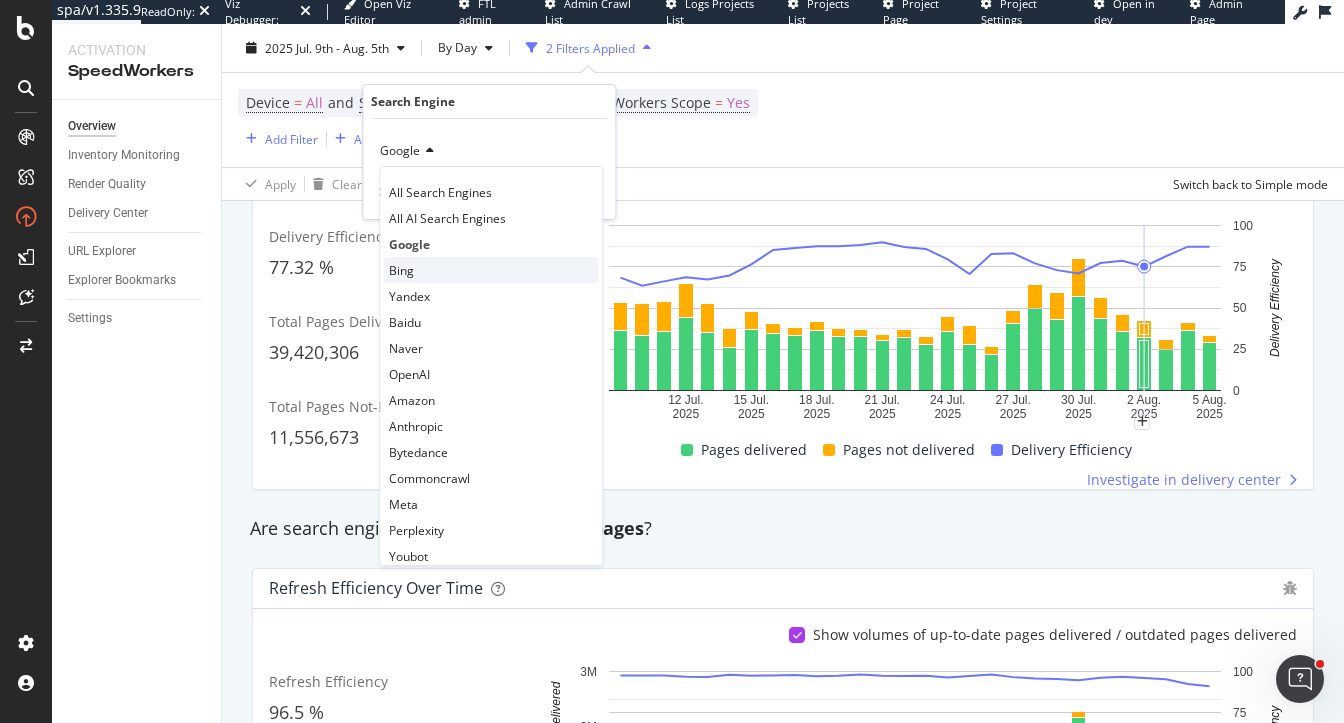 click on "Bing" at bounding box center (491, 270) 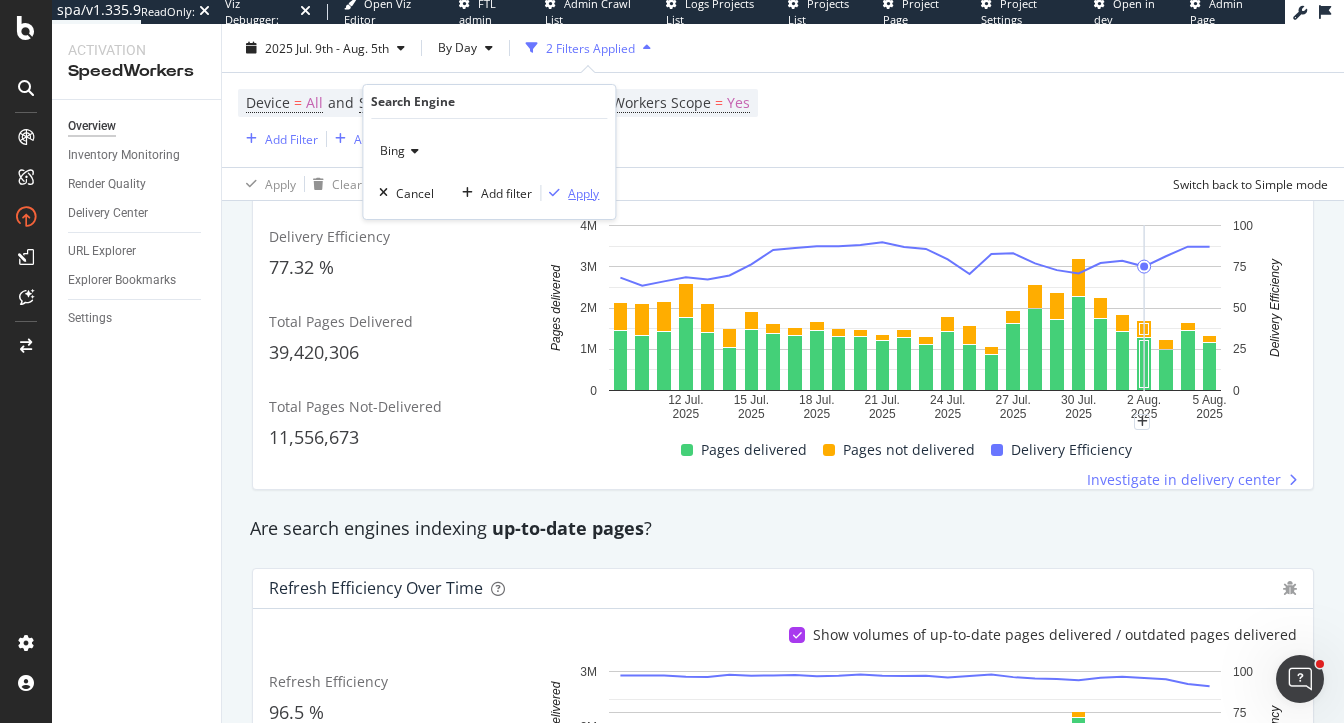 click on "Apply" at bounding box center (583, 193) 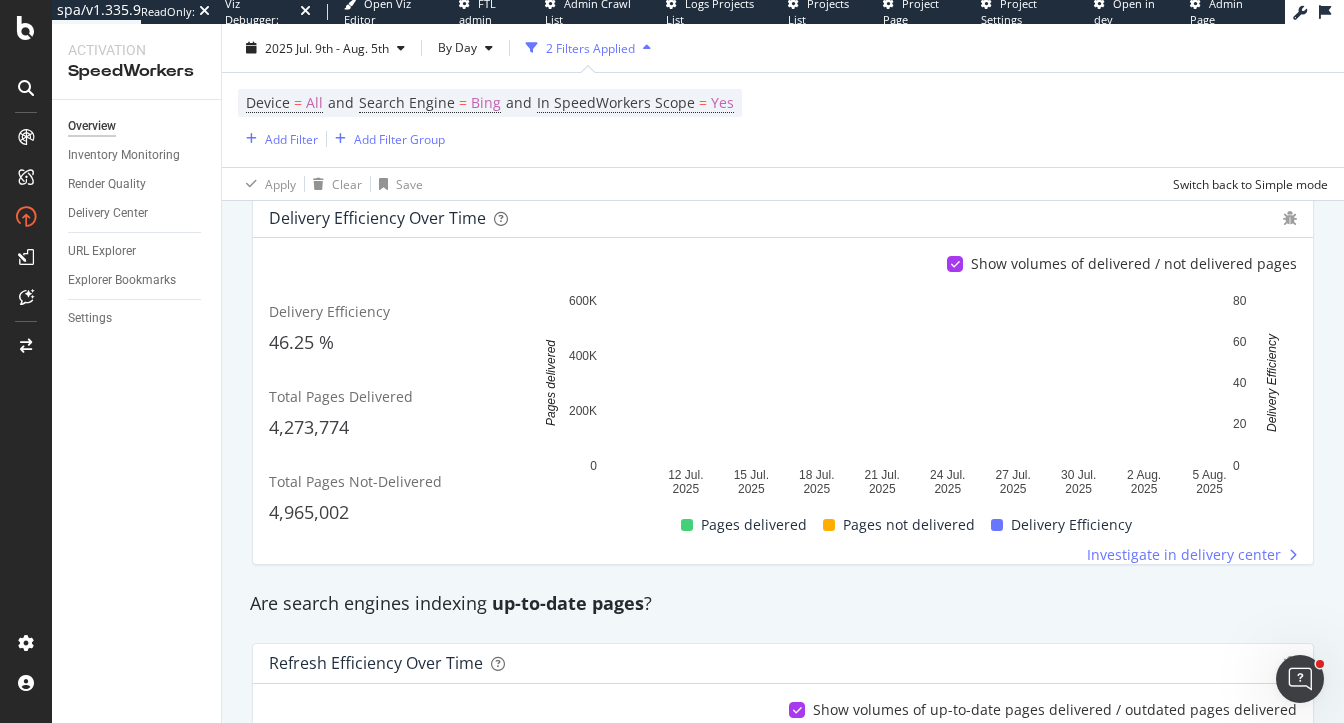 scroll, scrollTop: 358, scrollLeft: 0, axis: vertical 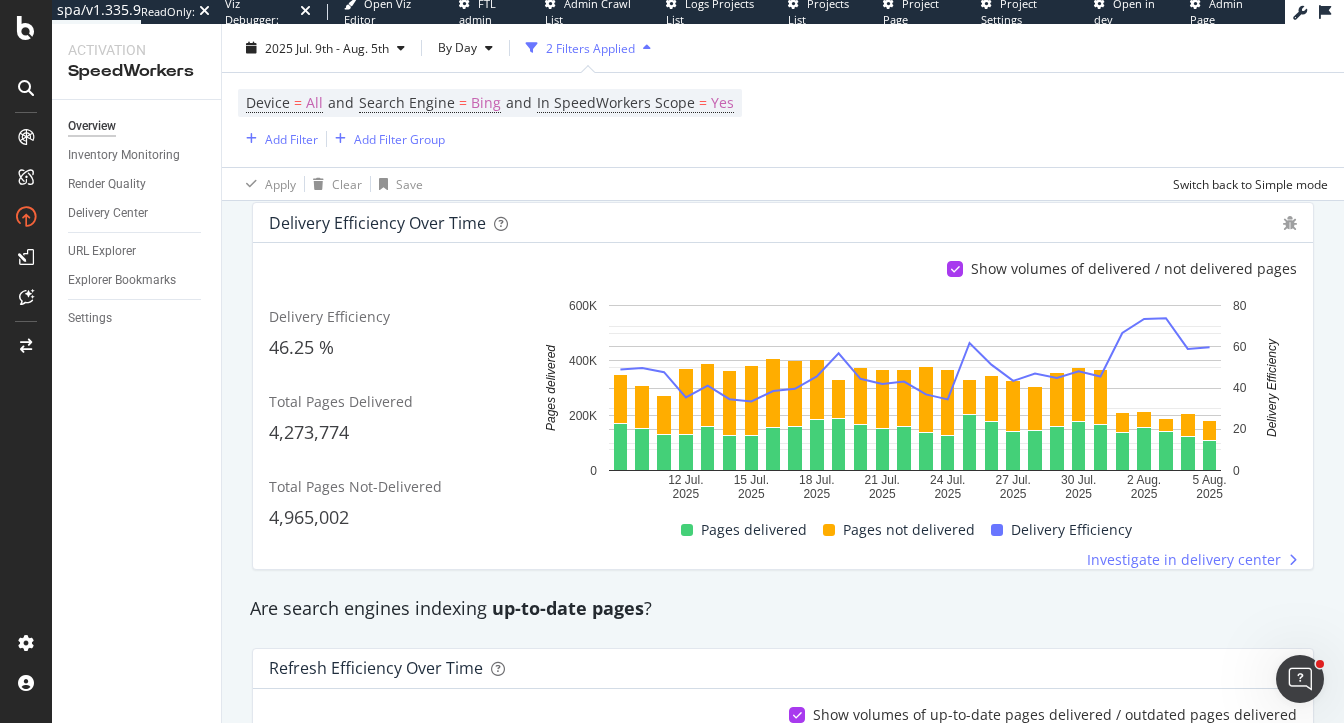 click on "2025 Jul. 9th - Aug. 5th By Day 2 Filters Applied Device   =     All  and  Search Engine   =     Bing  and  In SpeedWorkers Scope   =     Yes Add Filter Add Filter Group Apply Clear Save Switch back to Simple mode" at bounding box center [783, 112] 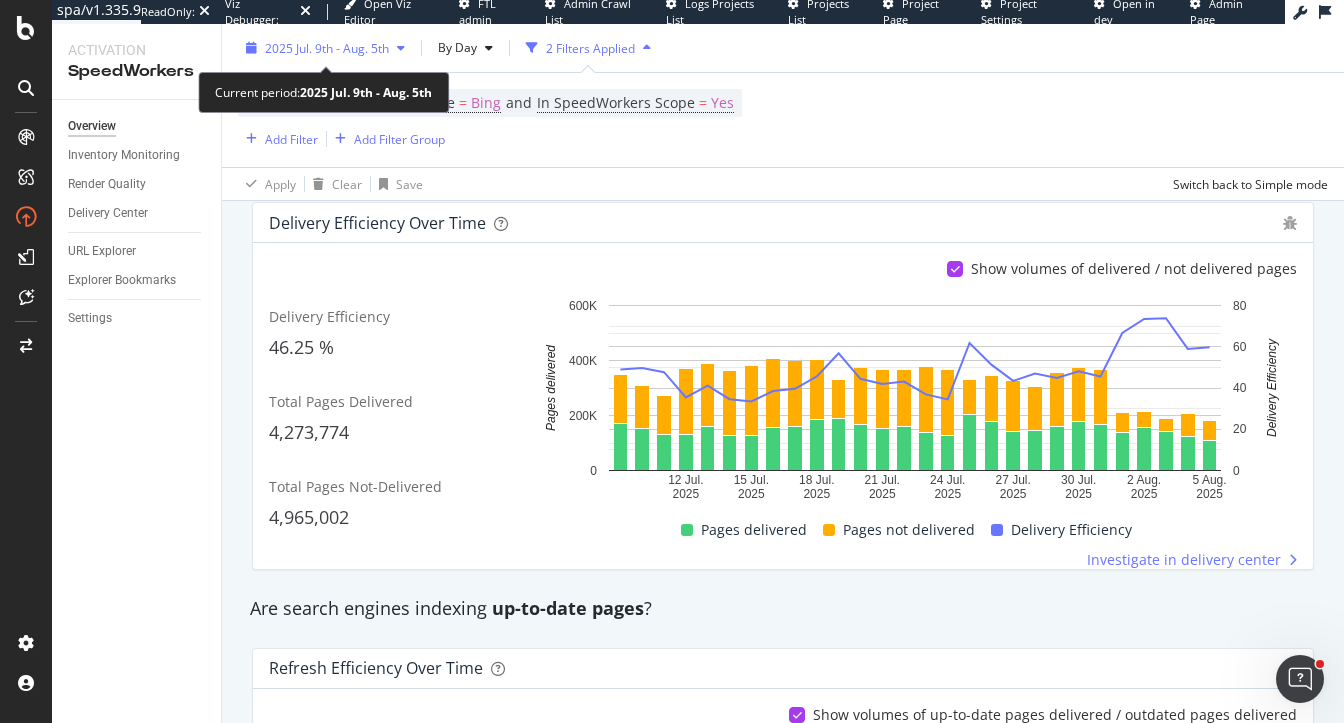 click on "2025 Jul. 9th - Aug. 5th" at bounding box center (327, 47) 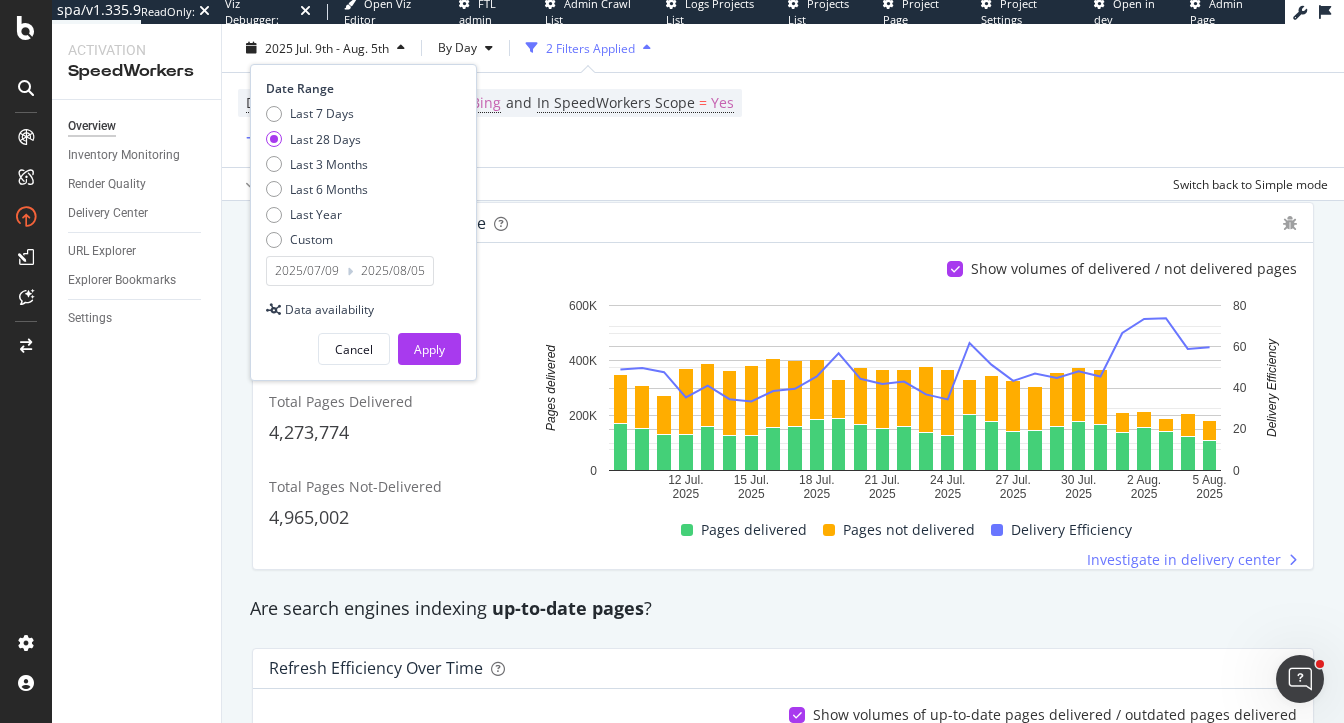click on "Overview Inventory Monitoring Render Quality Delivery Center URL Explorer Explorer Bookmarks Settings" at bounding box center [136, 411] 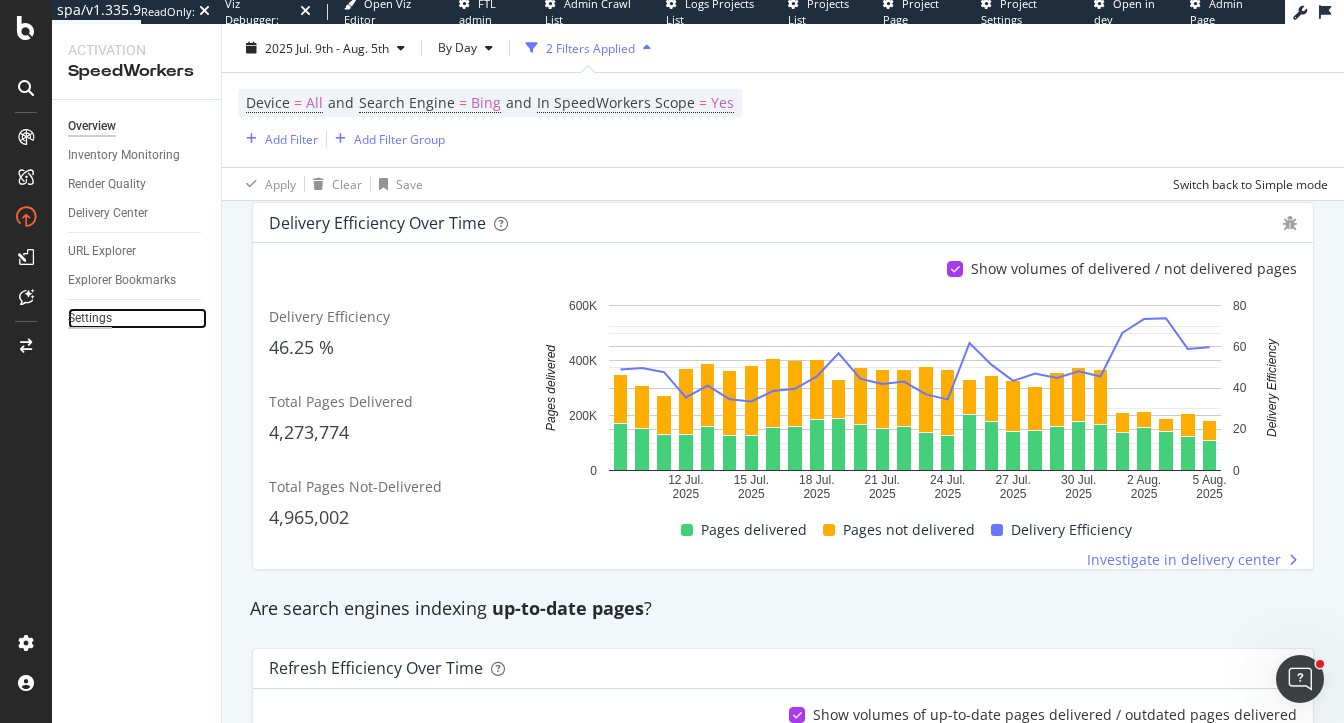 click on "Settings" at bounding box center [90, 318] 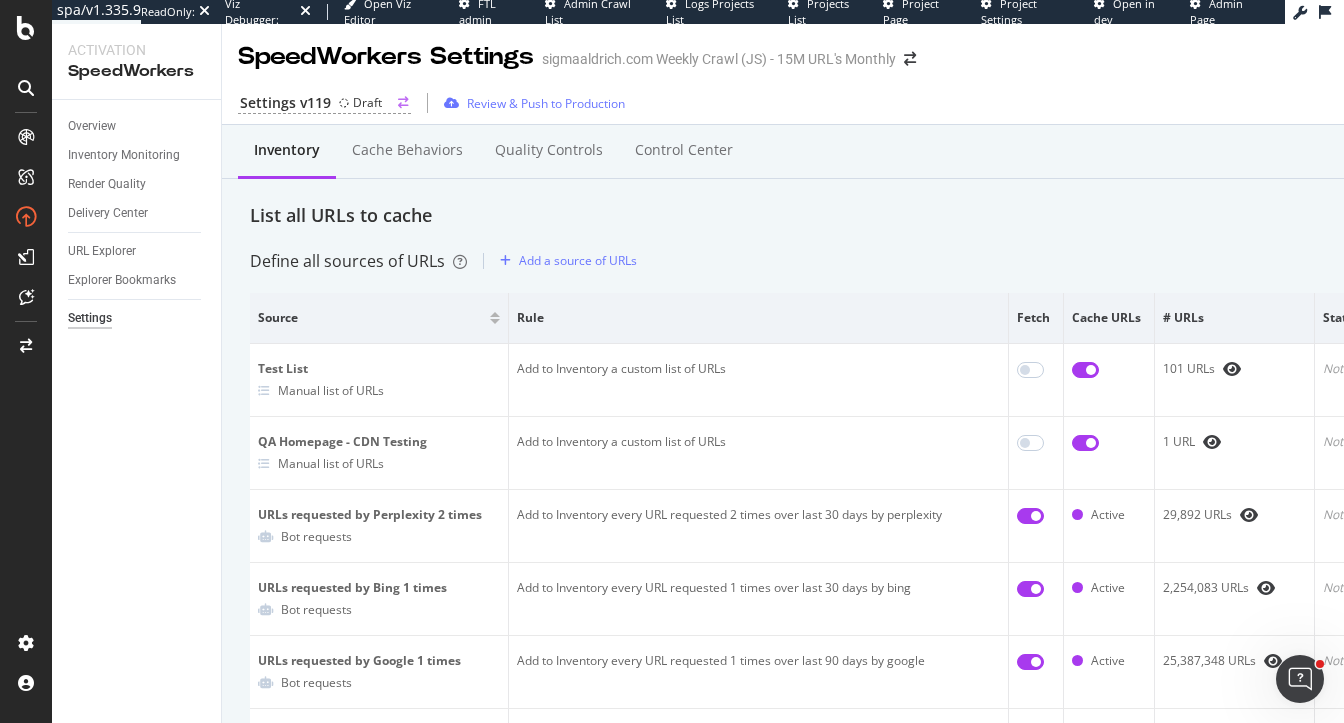 click on "Settings v119" at bounding box center (285, 103) 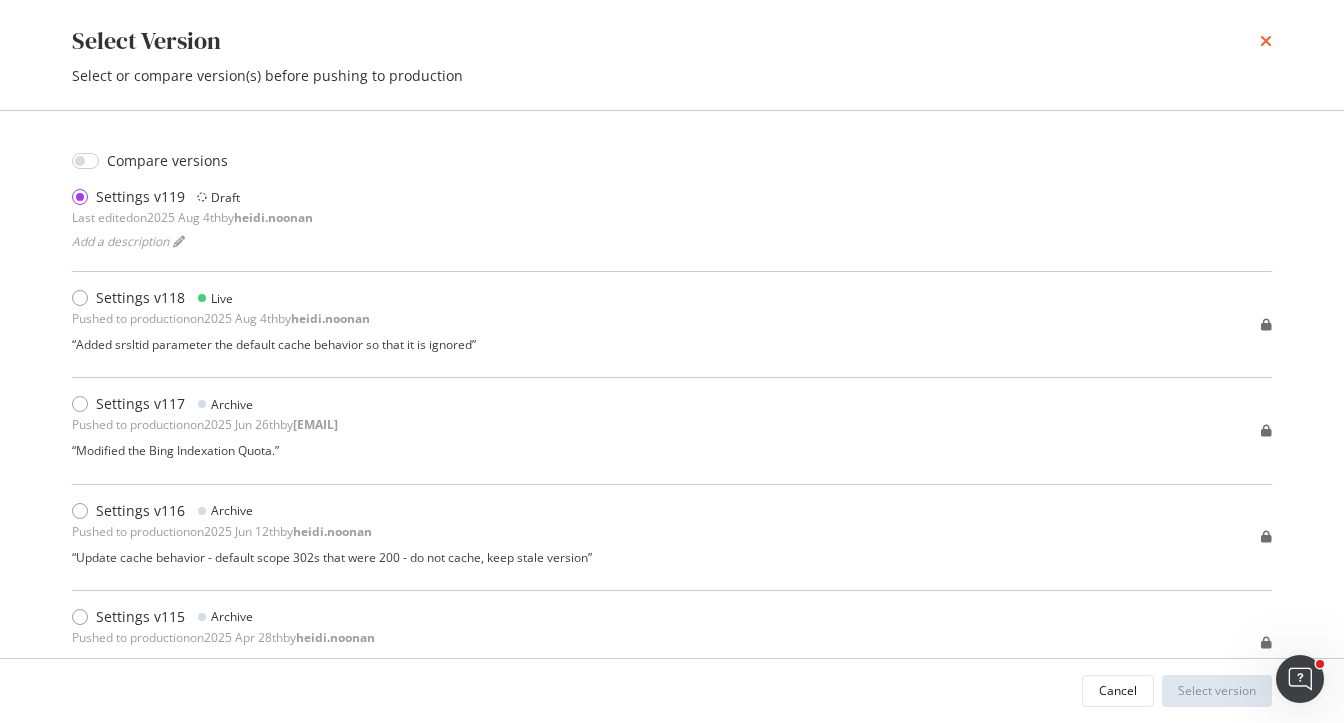 click at bounding box center (1266, 41) 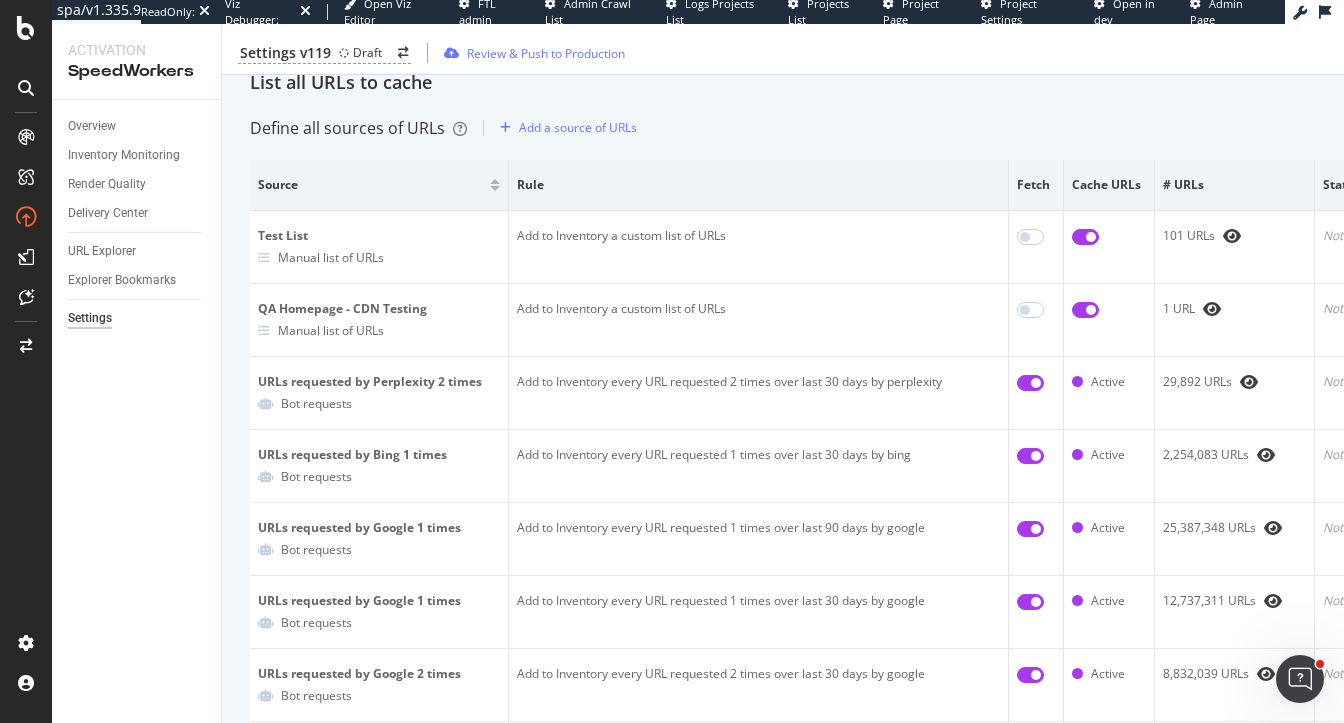 scroll, scrollTop: 156, scrollLeft: 0, axis: vertical 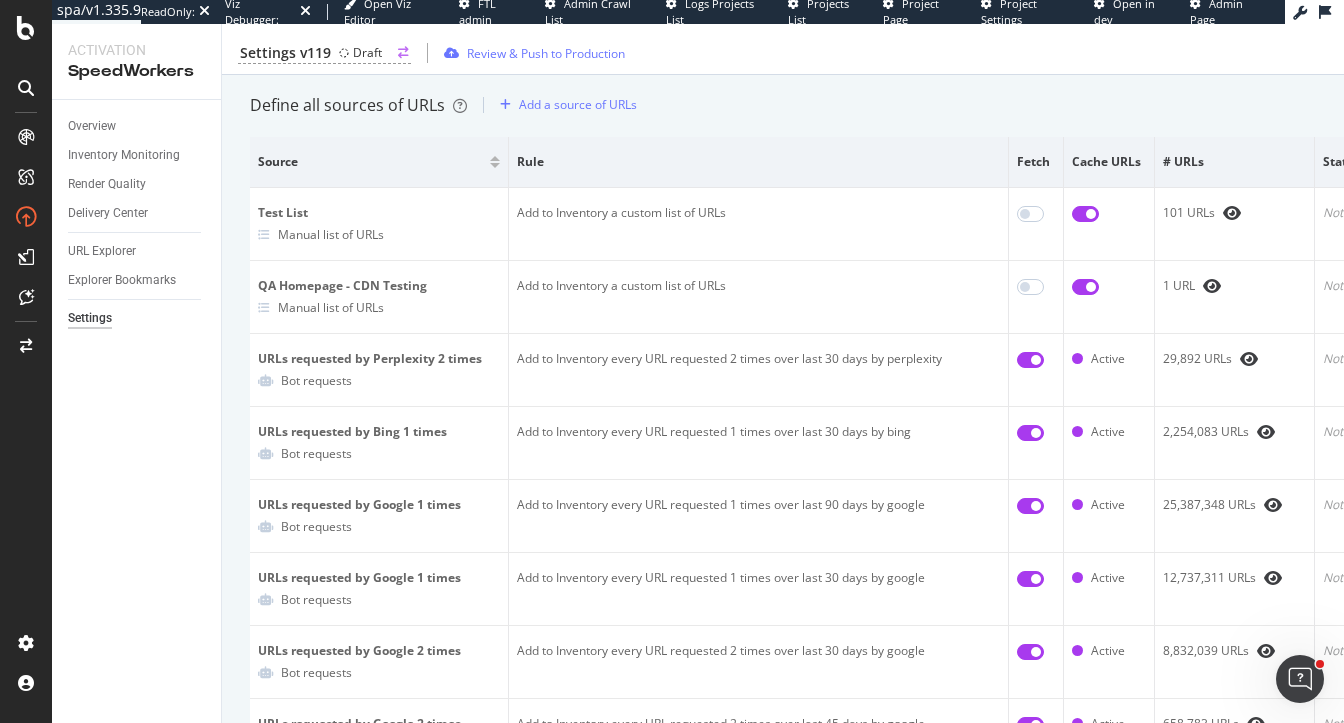 click on "Settings v119" at bounding box center [285, 53] 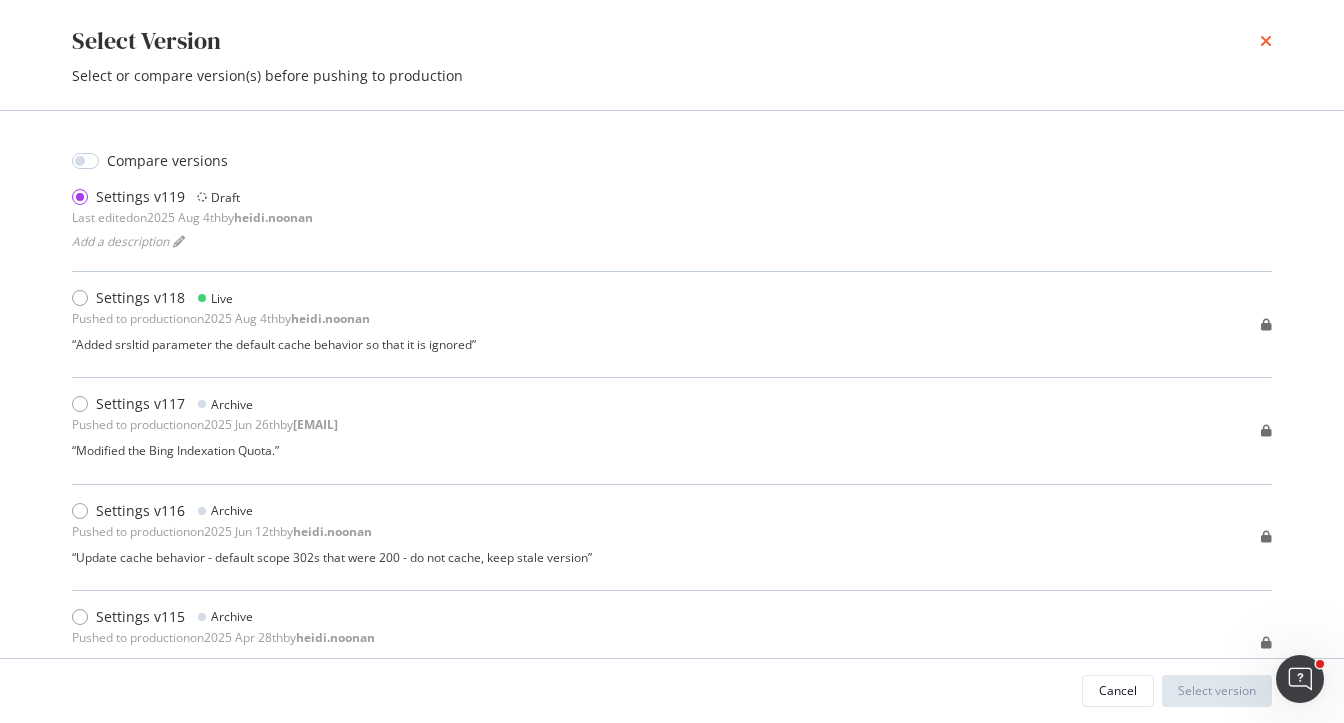 click at bounding box center [1266, 41] 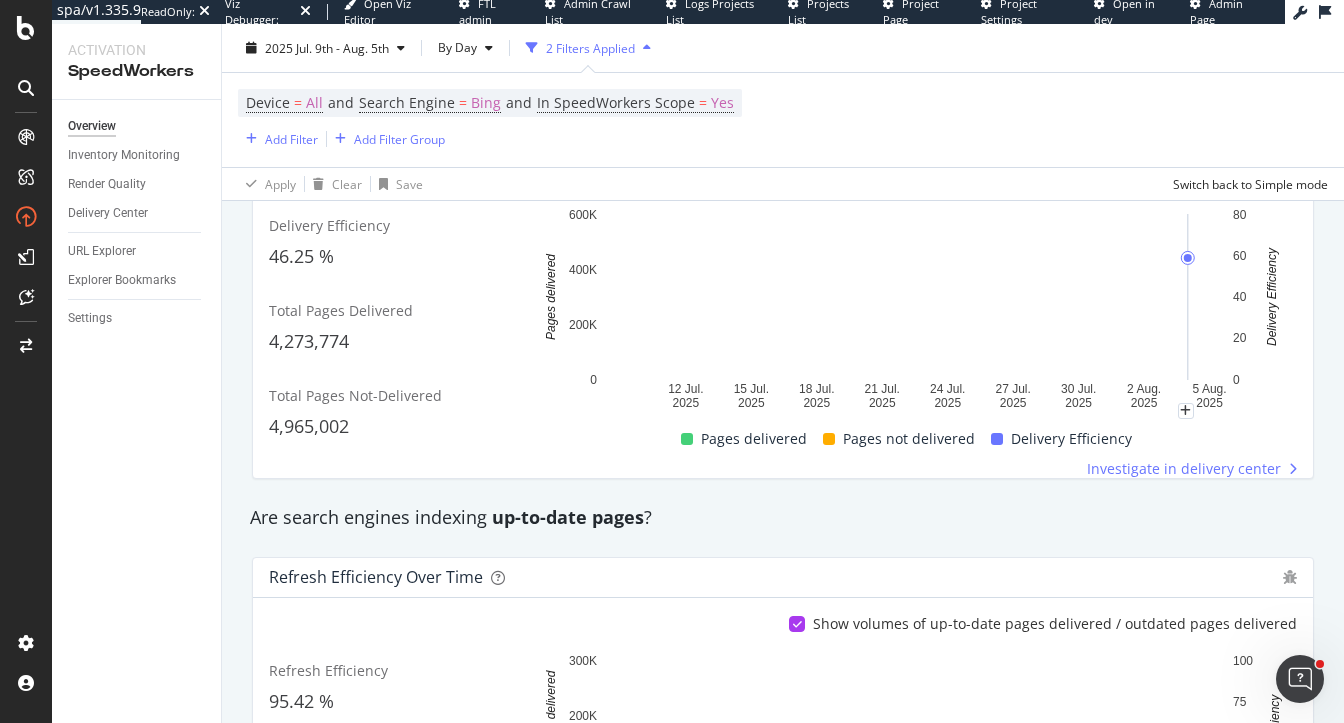 scroll, scrollTop: 448, scrollLeft: 0, axis: vertical 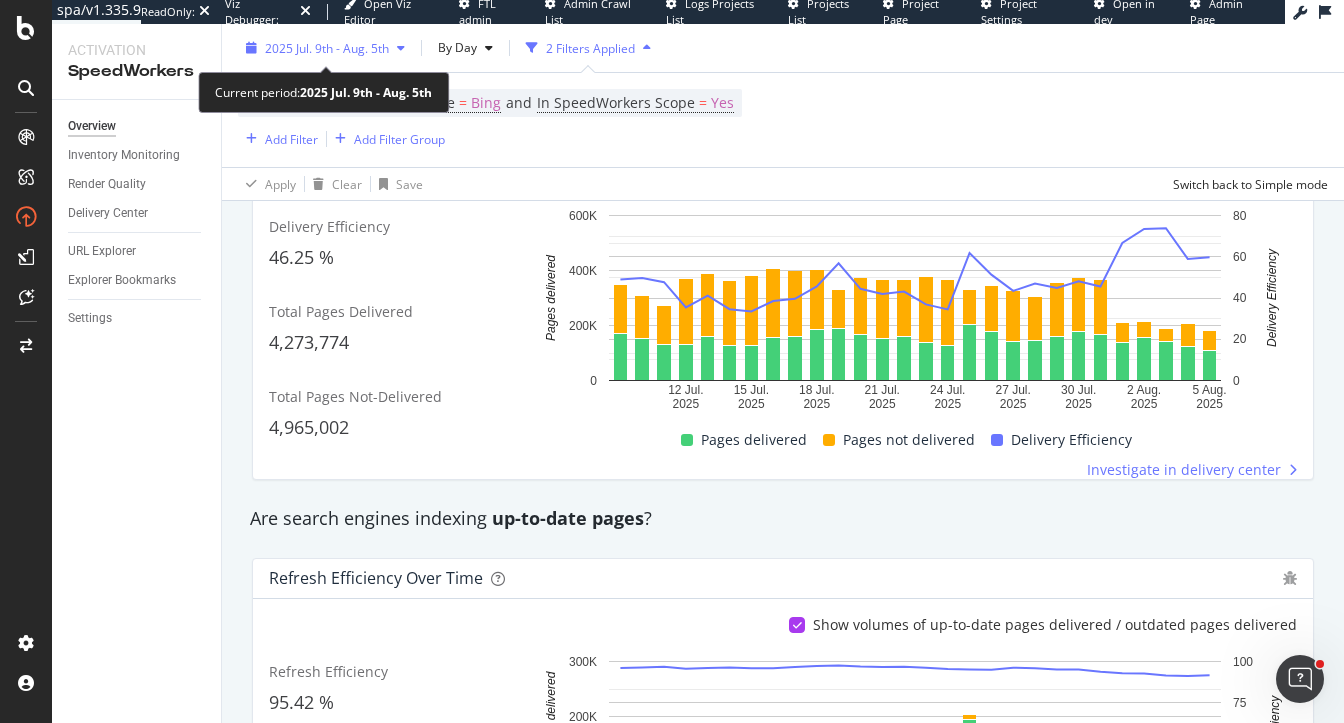 click on "2025 Jul. 9th - Aug. 5th" at bounding box center (327, 47) 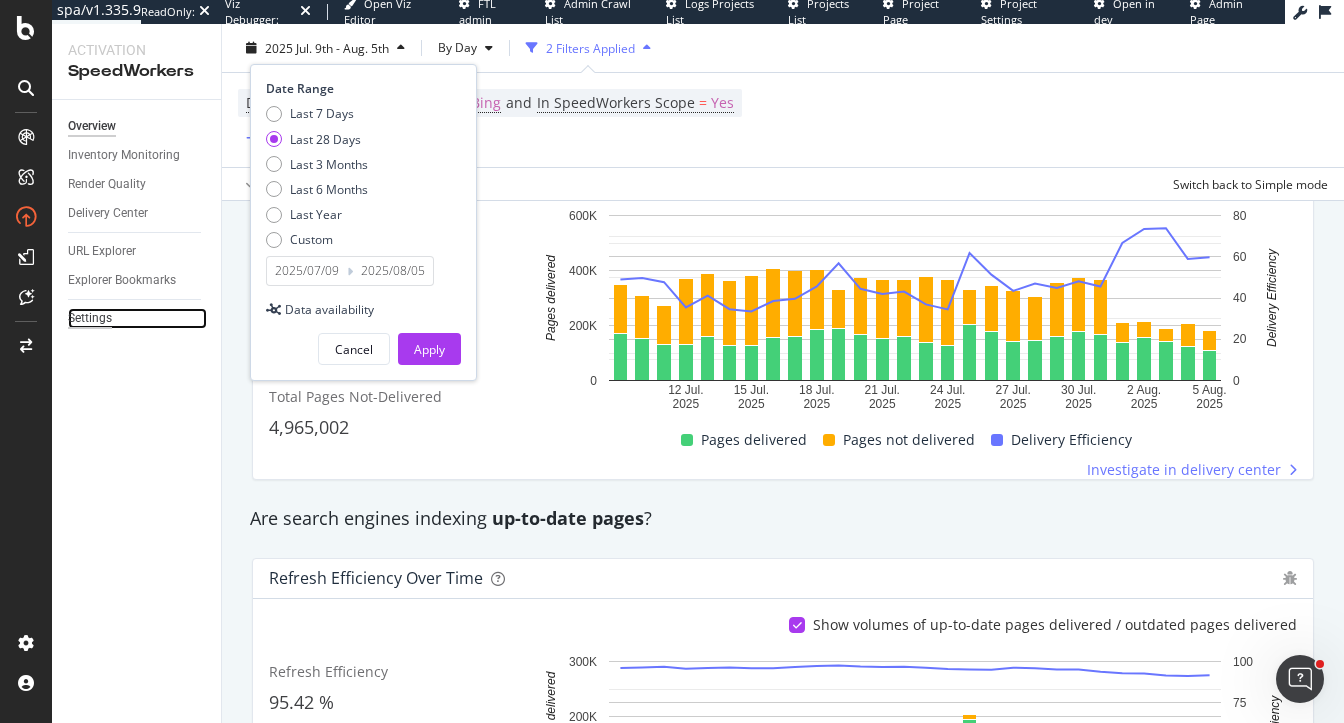 click on "Settings" at bounding box center [90, 318] 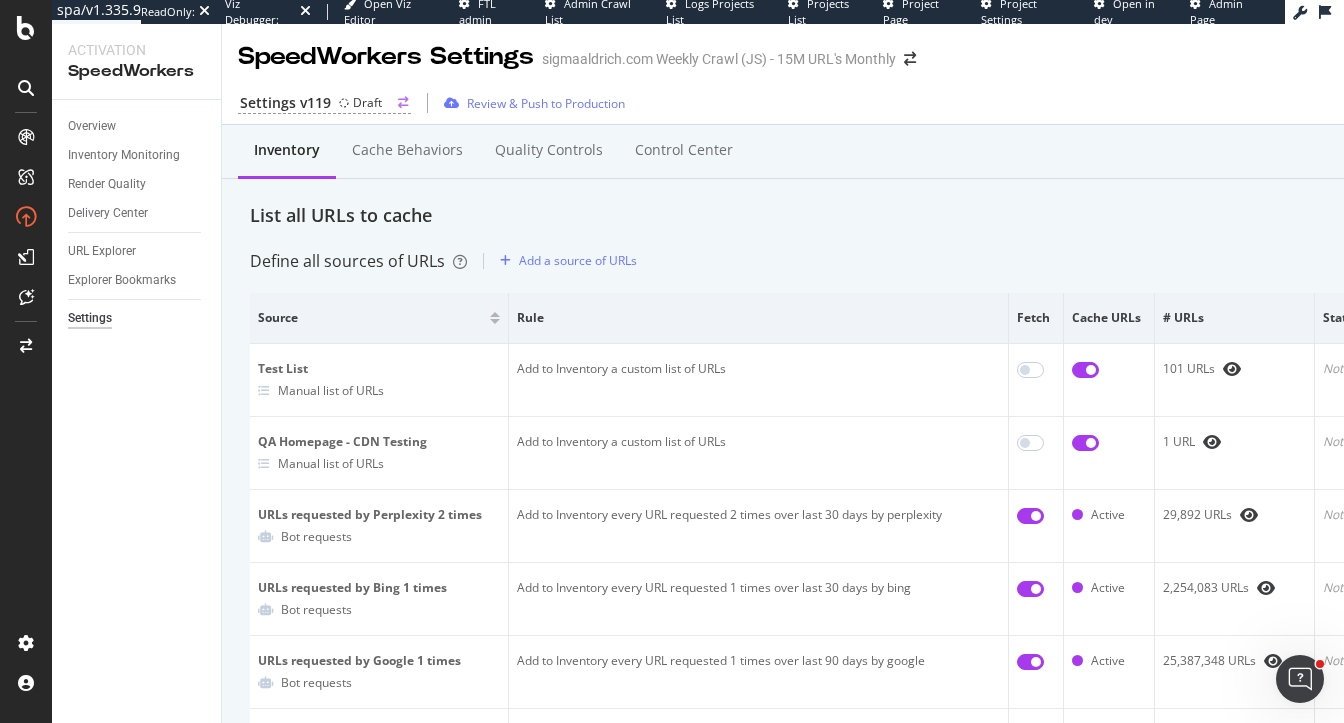click on "Settings v119" at bounding box center (285, 103) 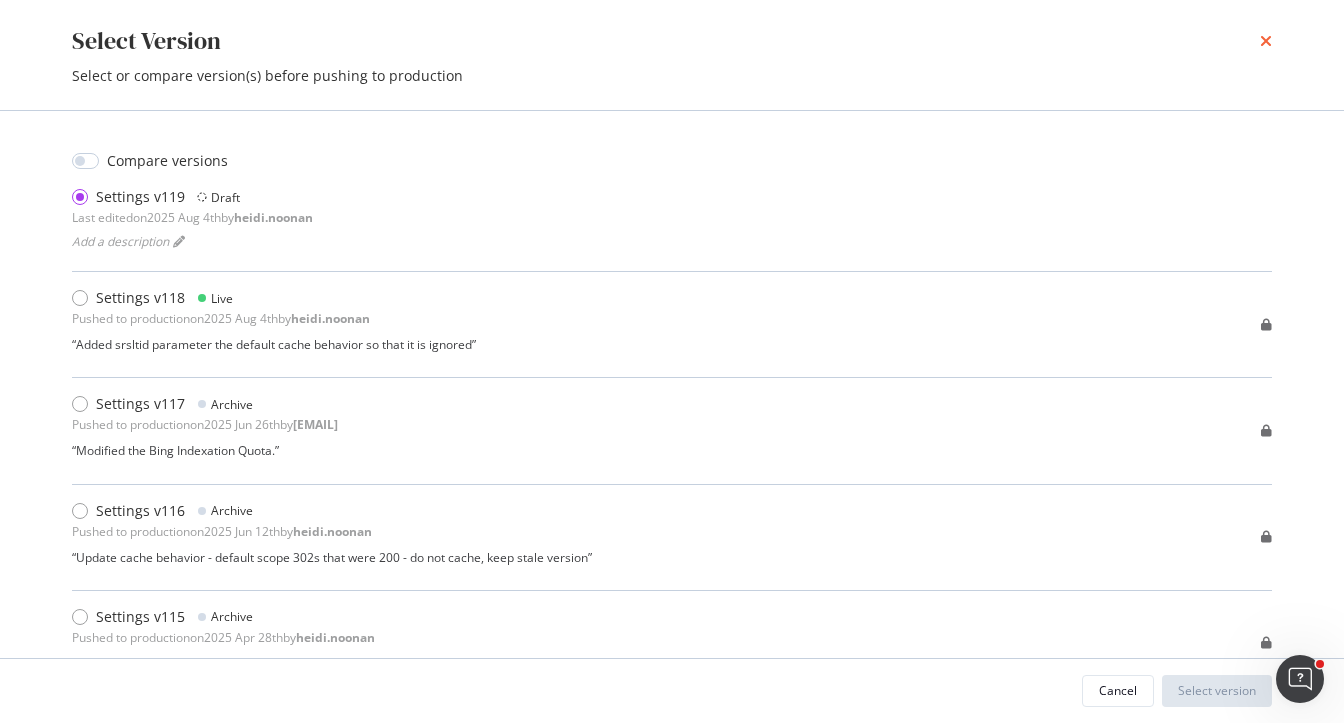 click at bounding box center [1266, 41] 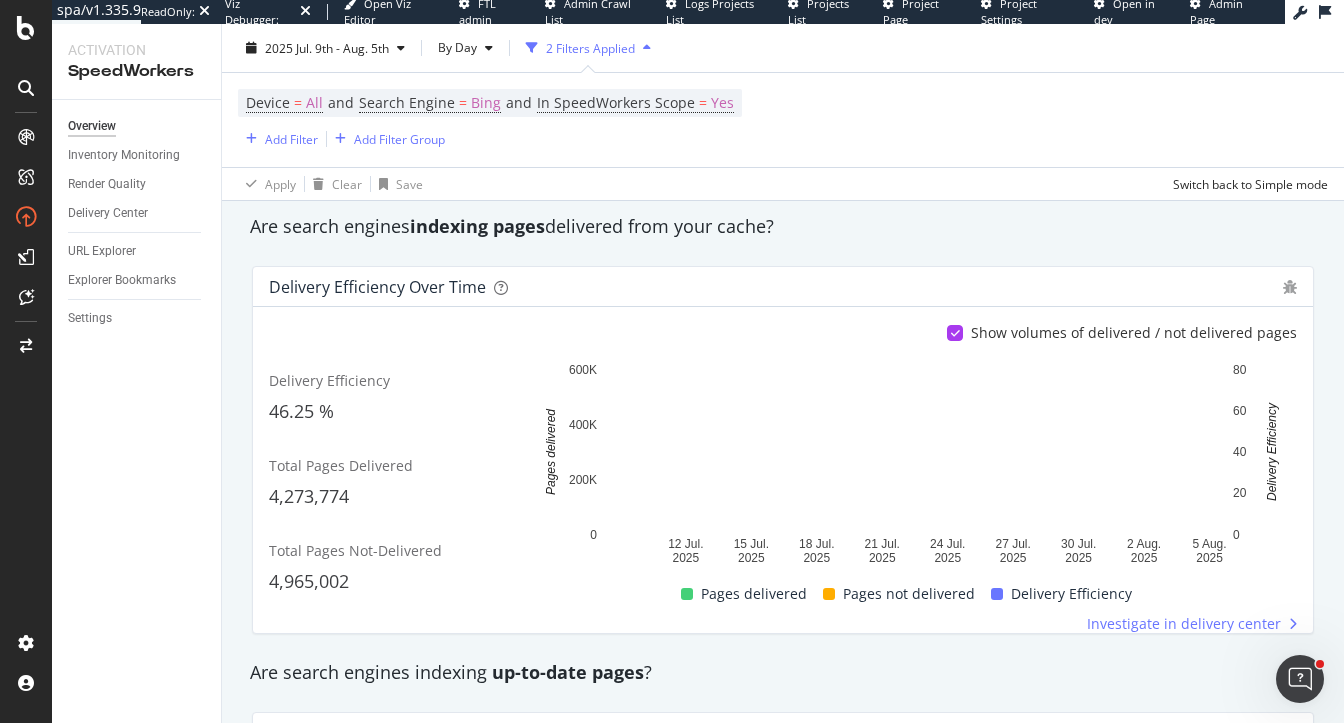 scroll, scrollTop: 322, scrollLeft: 0, axis: vertical 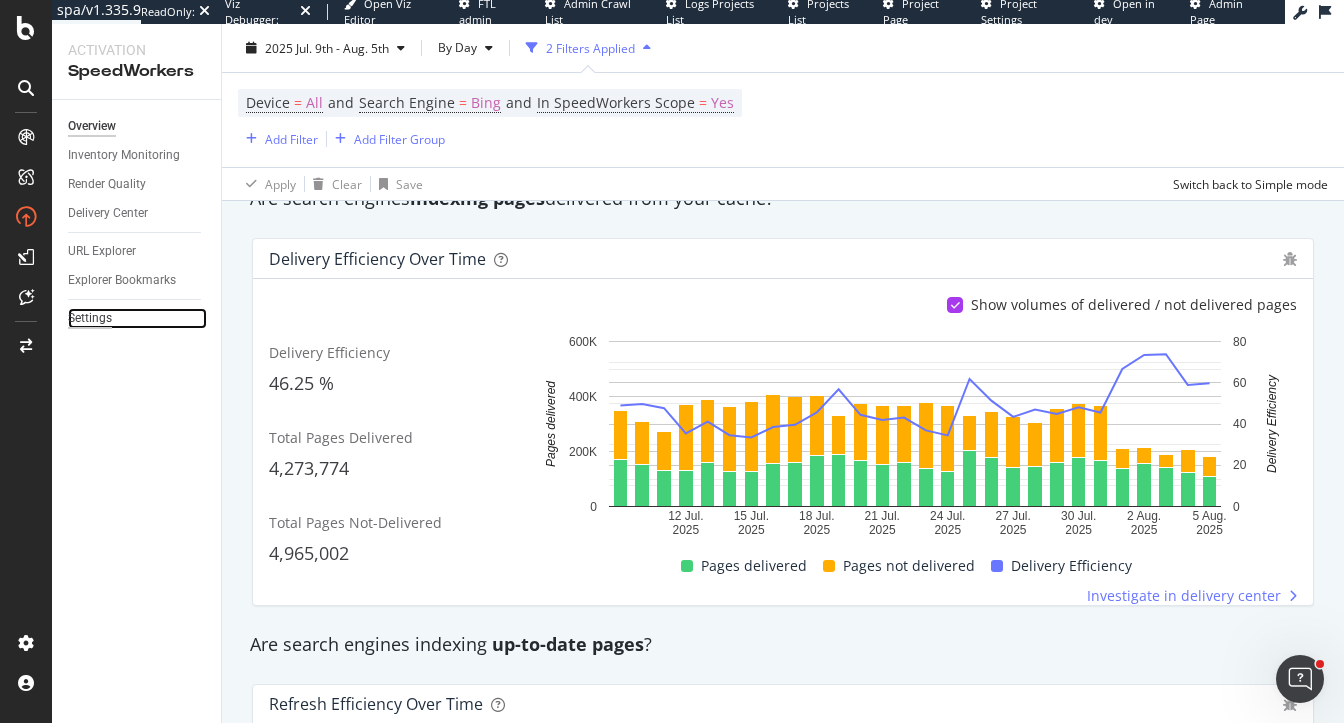click on "Settings" at bounding box center [90, 318] 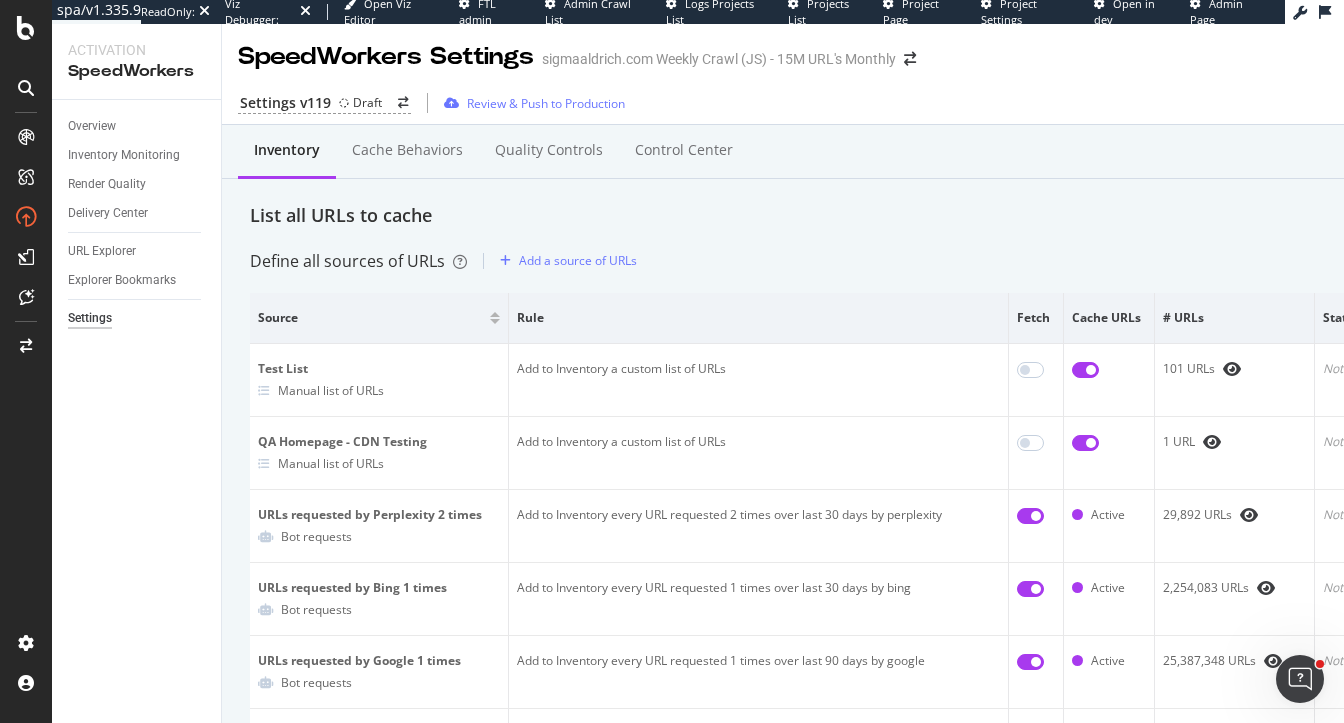 drag, startPoint x: 347, startPoint y: 110, endPoint x: 326, endPoint y: 249, distance: 140.57738 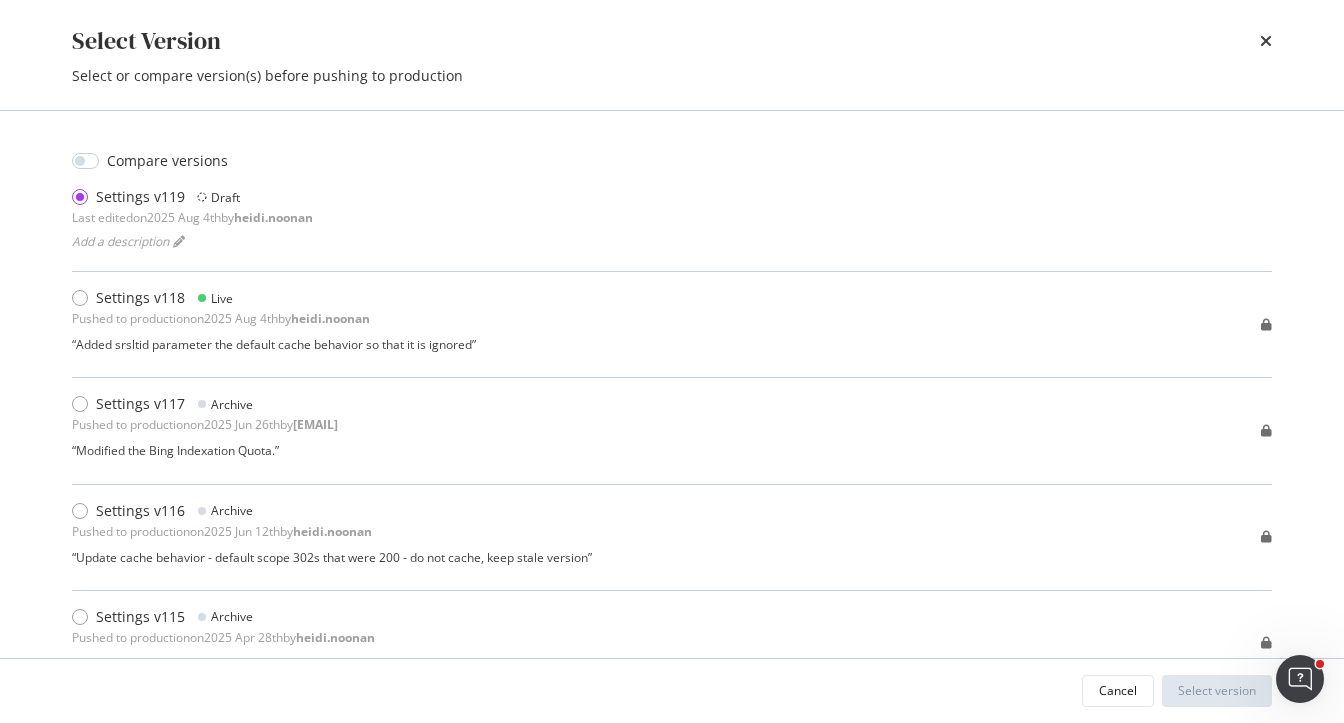 click on "Select Version Select or compare version(s) before pushing to production" at bounding box center [672, 55] 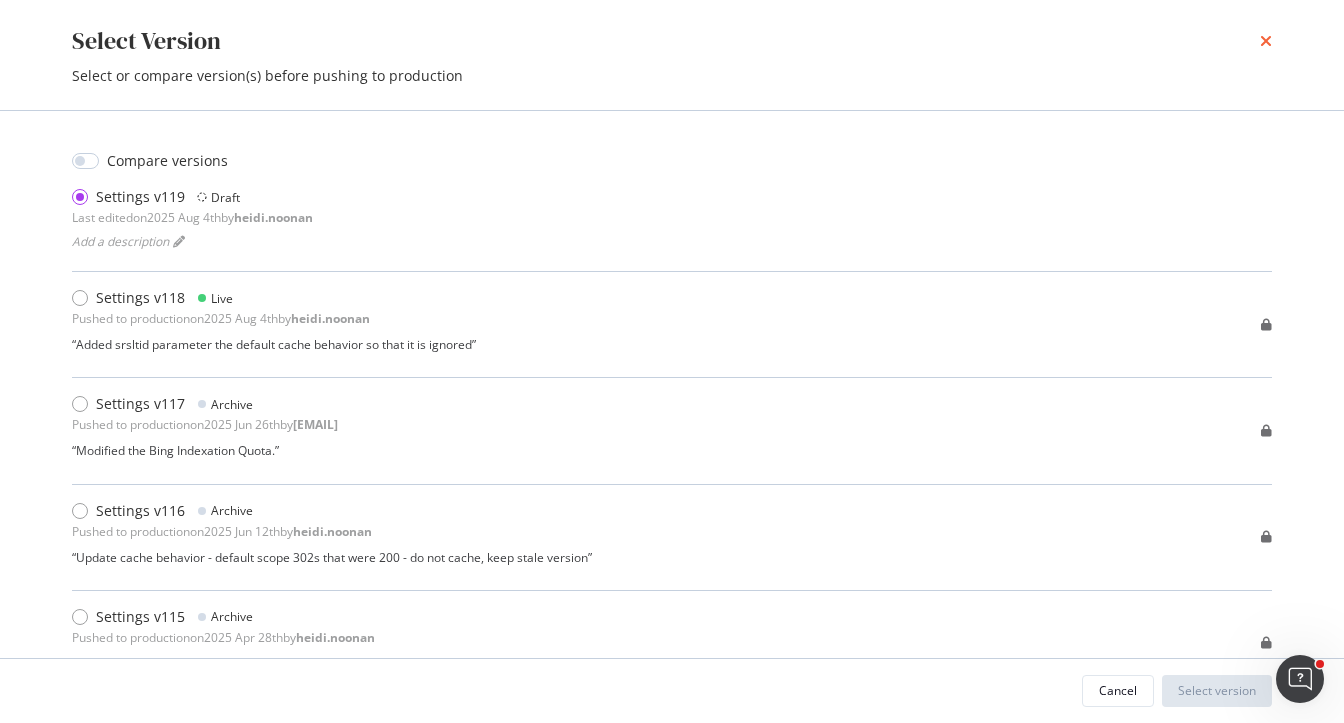 click at bounding box center (1266, 41) 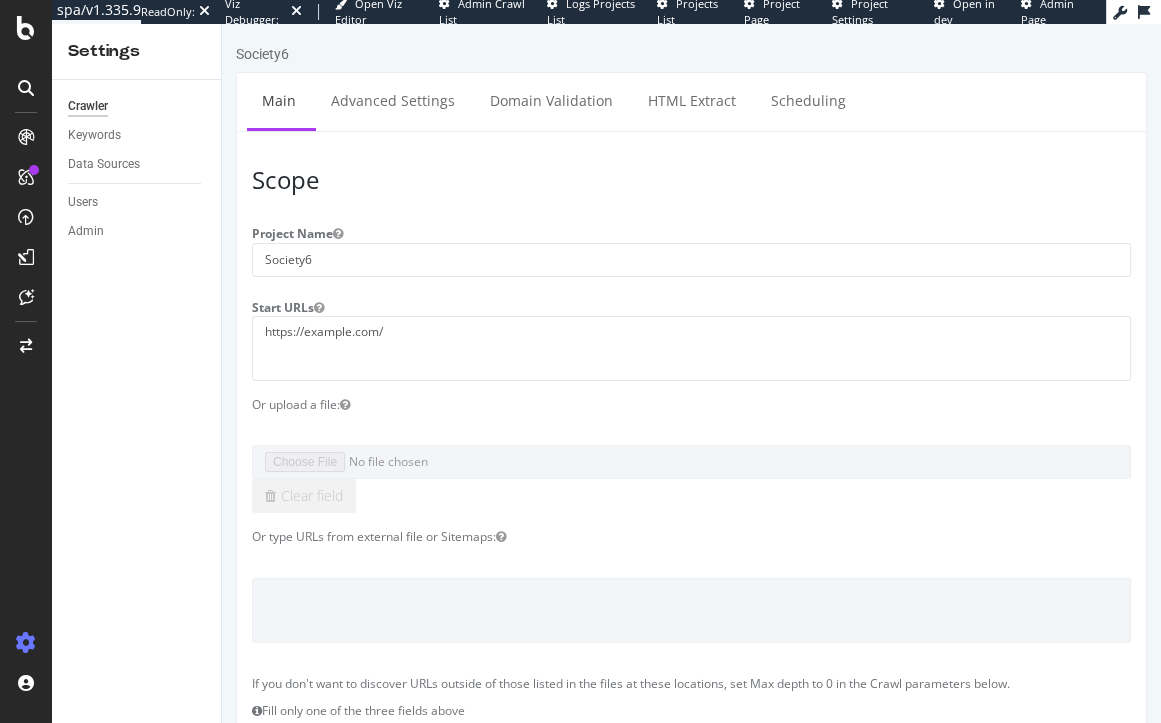 scroll, scrollTop: 0, scrollLeft: 0, axis: both 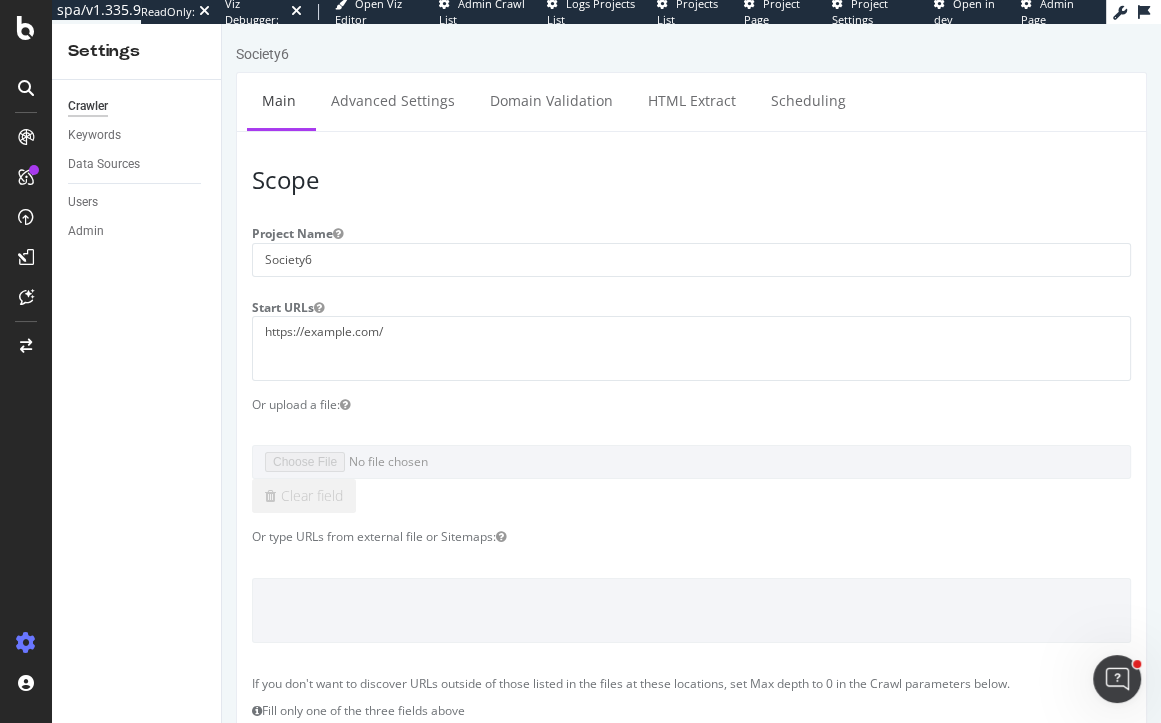 drag, startPoint x: 2, startPoint y: 275, endPoint x: -74, endPoint y: 274, distance: 76.00658 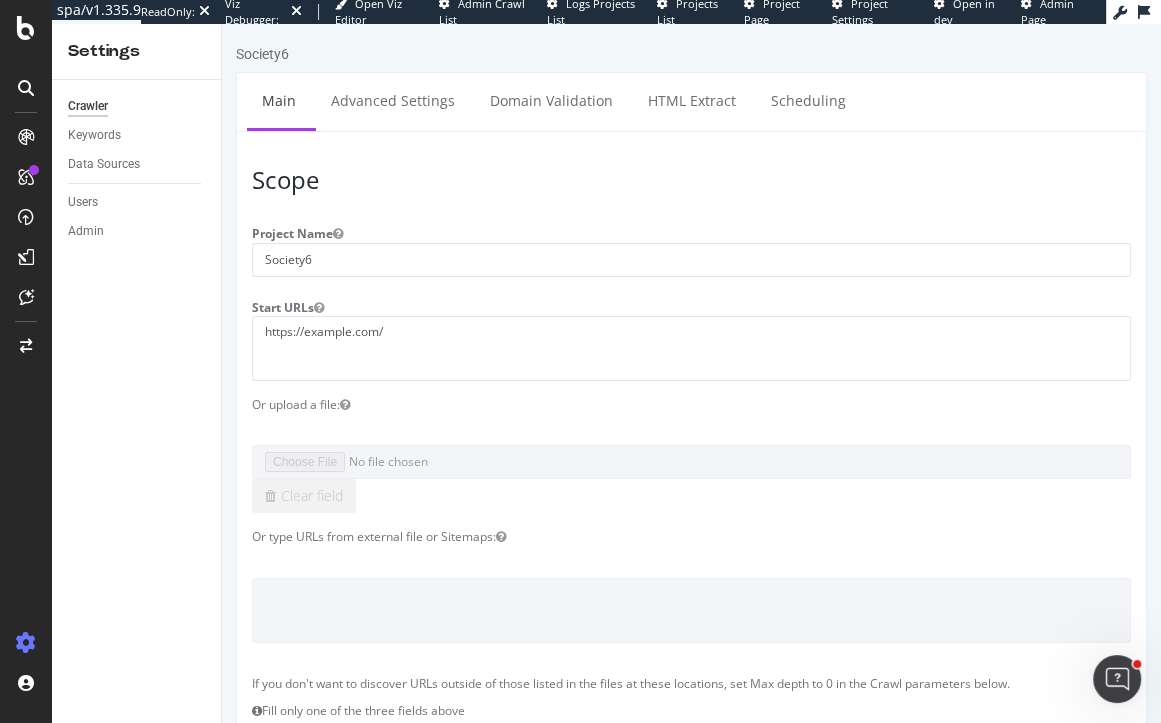 click on "spa/v1.335.9 ReadOnly: Viz Debugger: Open Viz Editor Admin Crawl List Logs Projects List Projects List Project Page Project Settings Open in dev Admin Page Settings Crawler Keywords Data Sources Users Admin" at bounding box center (580, 361) 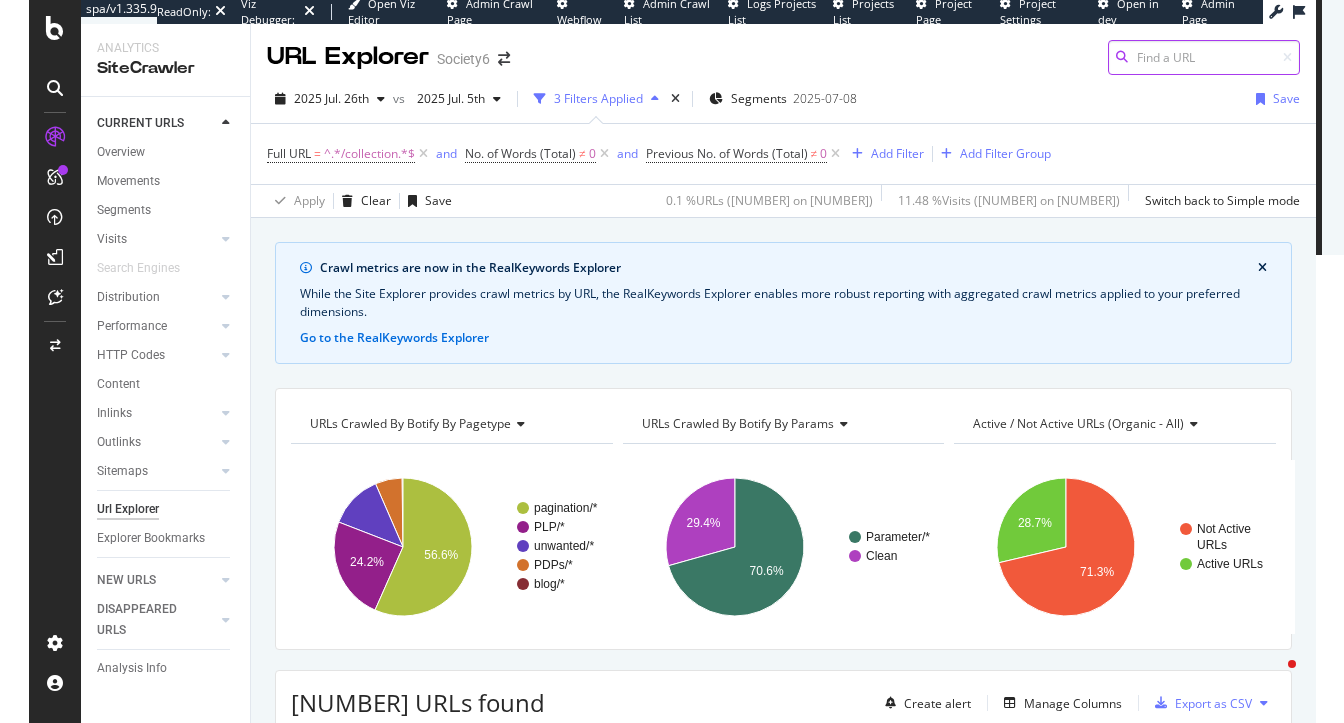 scroll, scrollTop: 0, scrollLeft: 0, axis: both 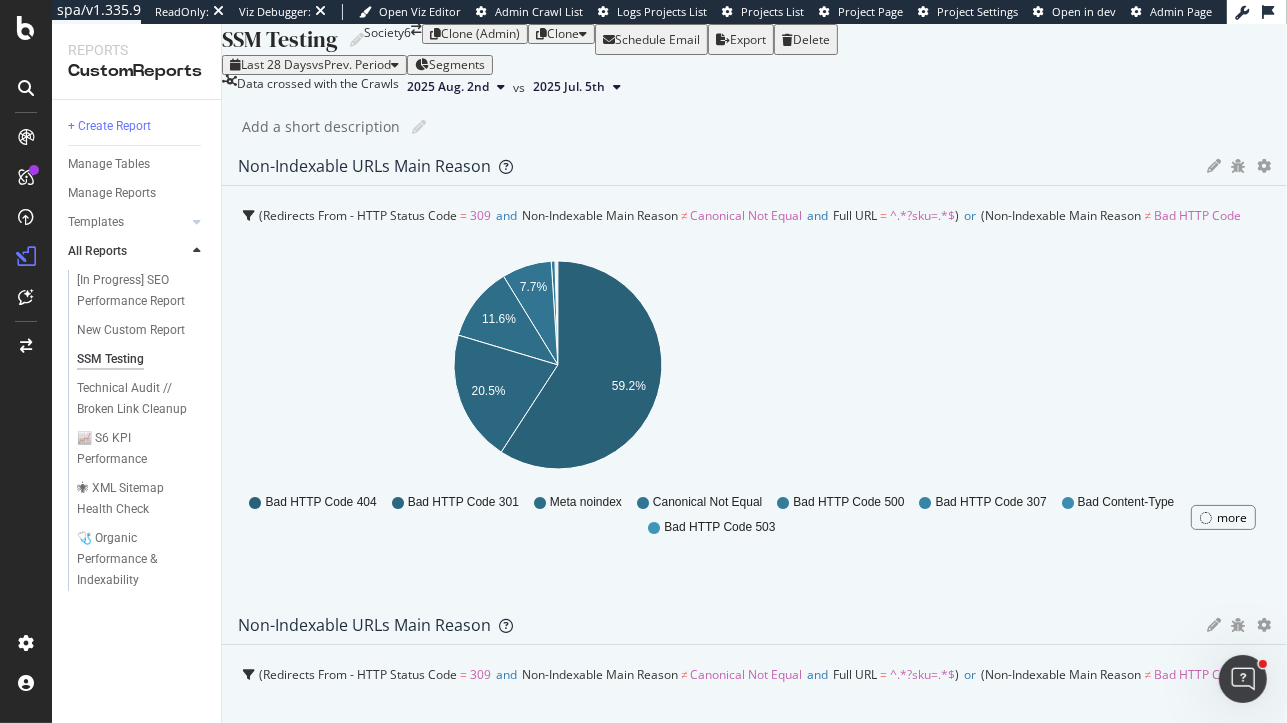drag, startPoint x: 914, startPoint y: 288, endPoint x: 639, endPoint y: 291, distance: 275.01636 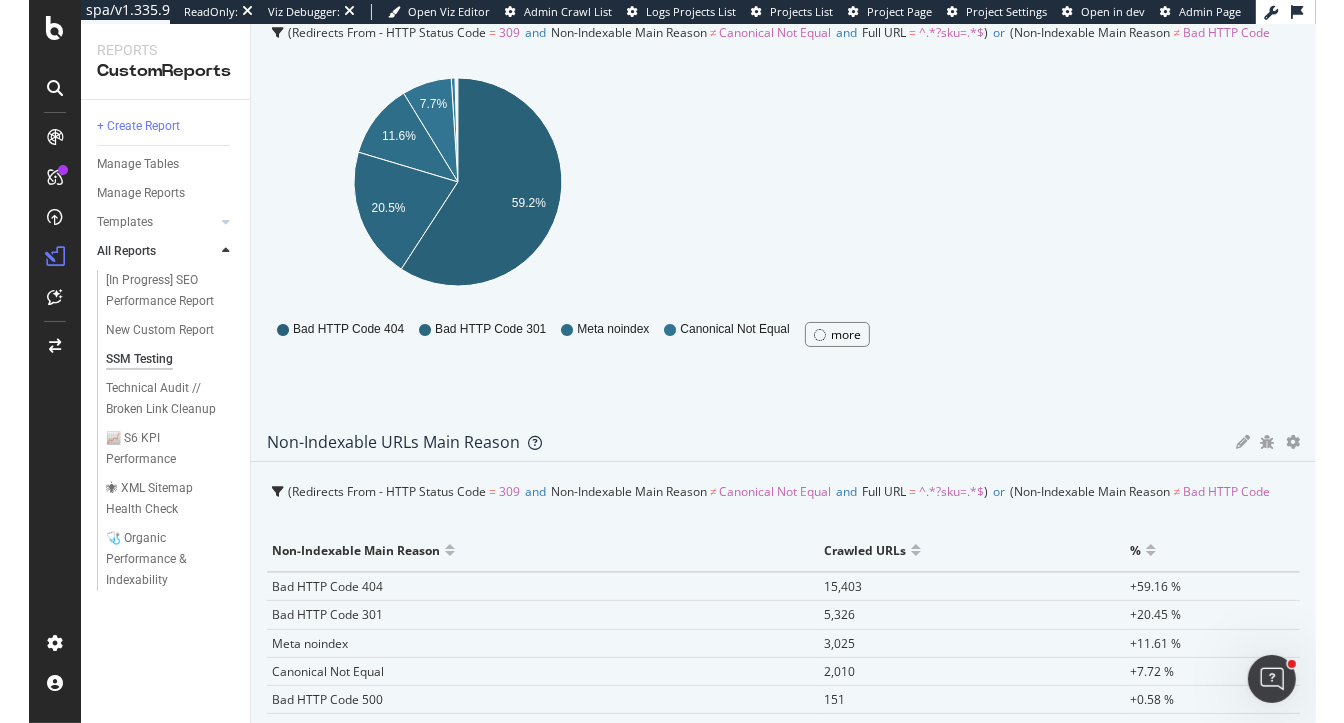 scroll, scrollTop: 213, scrollLeft: 0, axis: vertical 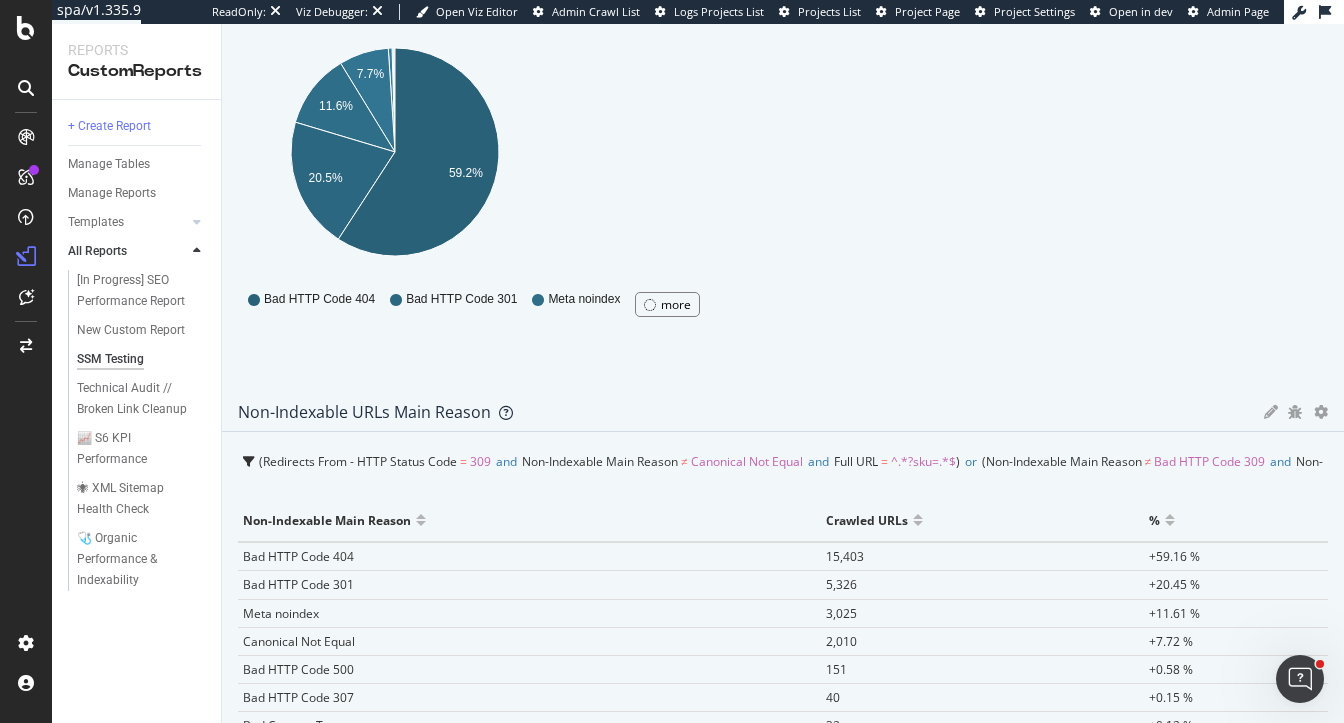 drag, startPoint x: 1314, startPoint y: 347, endPoint x: 591, endPoint y: 317, distance: 723.62213 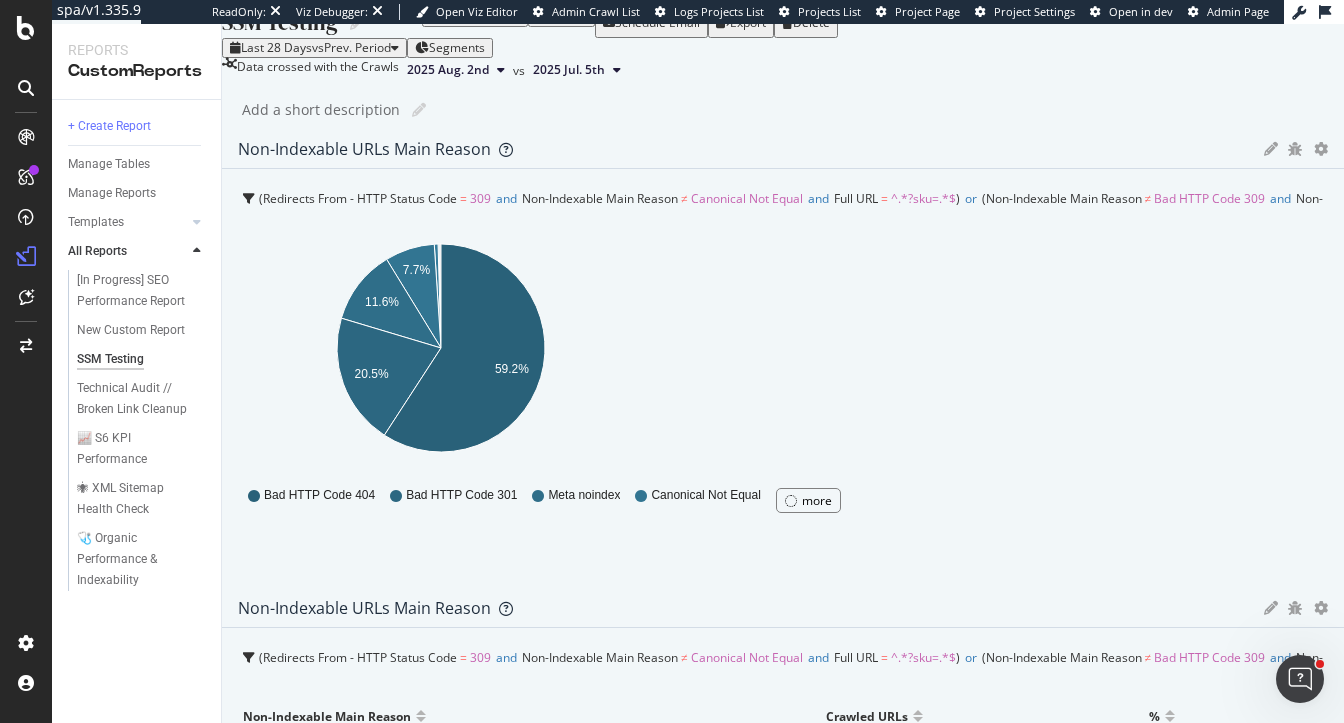 scroll, scrollTop: 0, scrollLeft: 0, axis: both 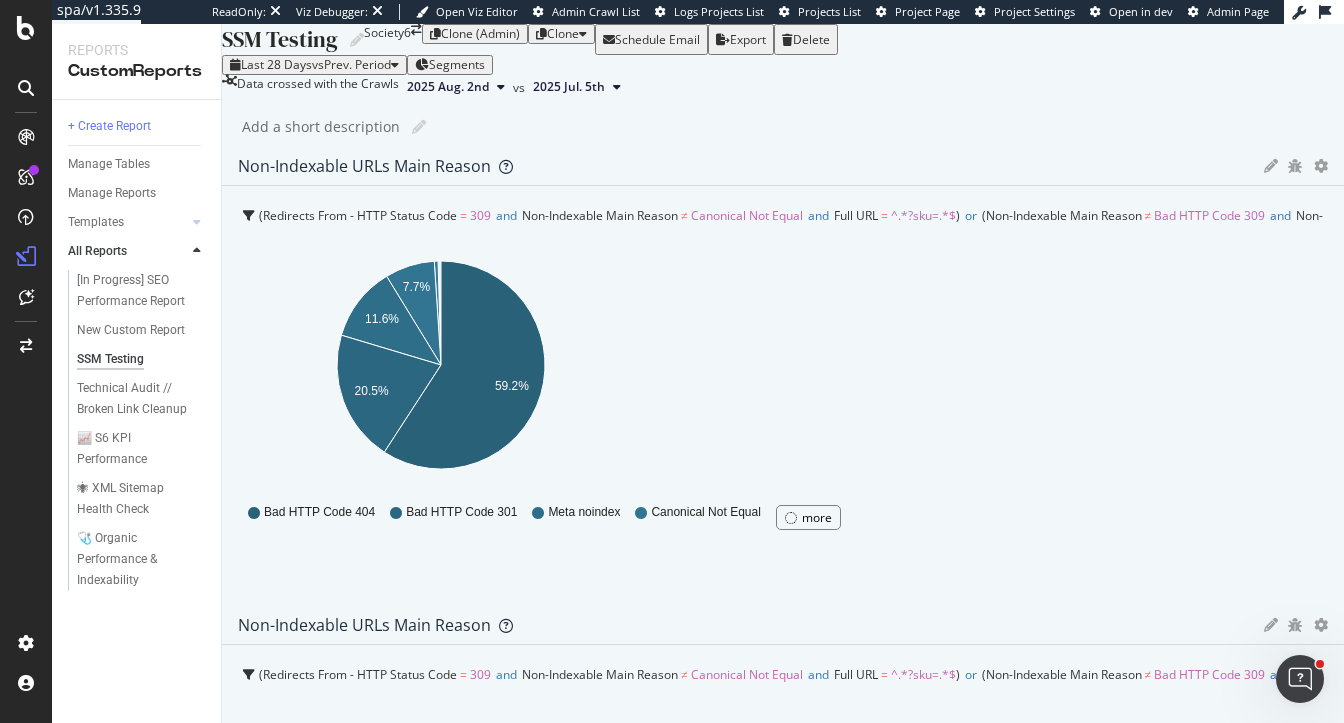 click on "2025 Aug. 2nd" at bounding box center (448, 87) 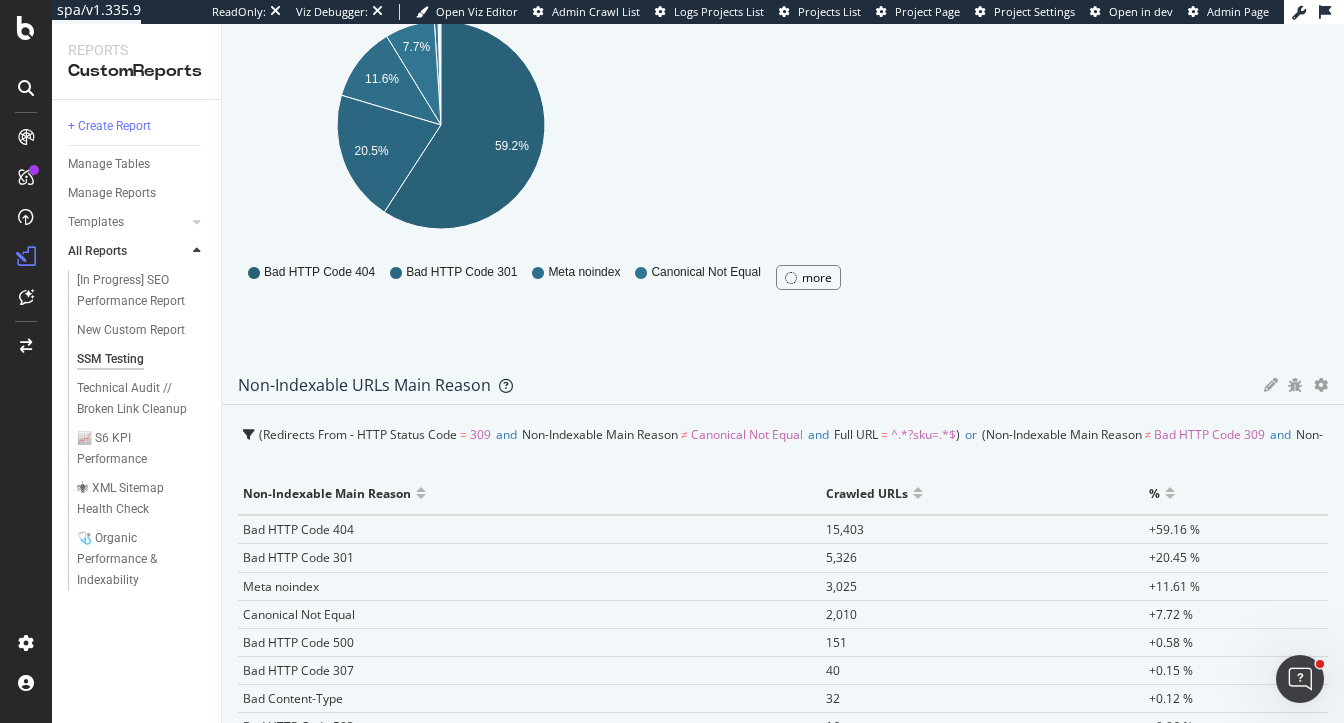 scroll, scrollTop: 316, scrollLeft: 0, axis: vertical 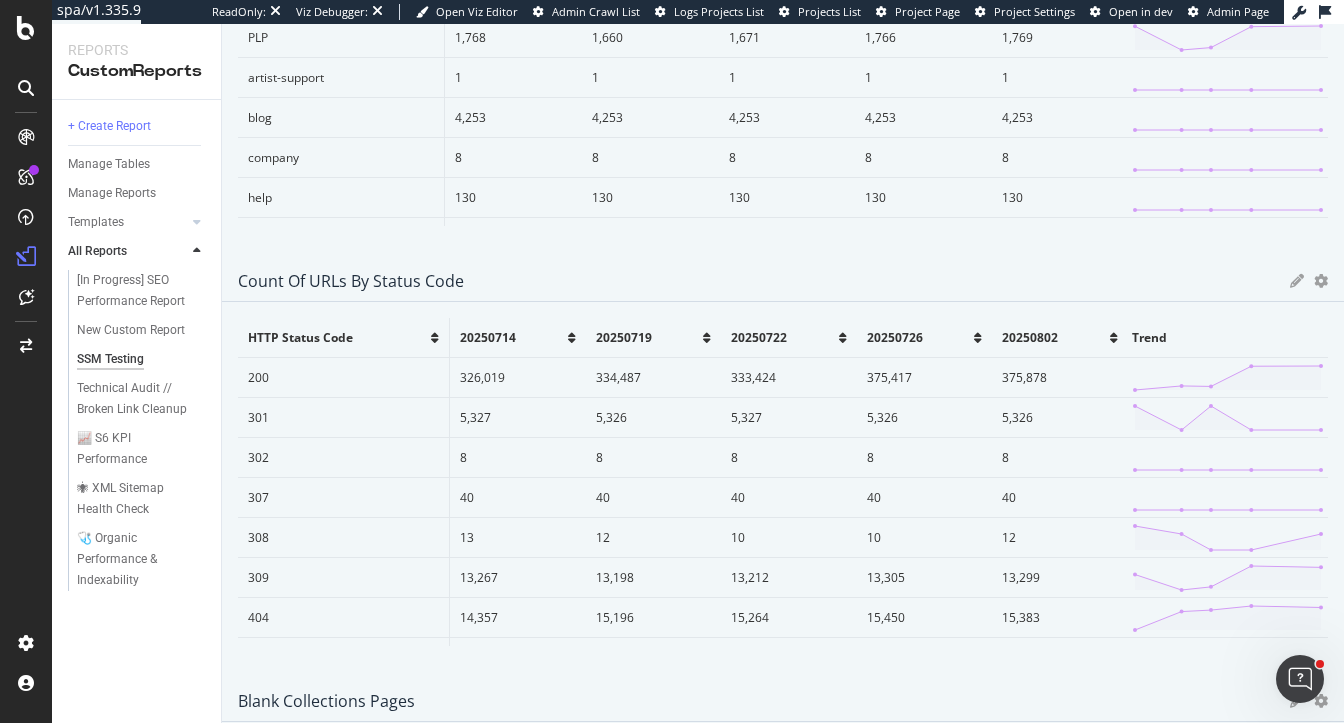 click on "Segments" at bounding box center [457, -4453] 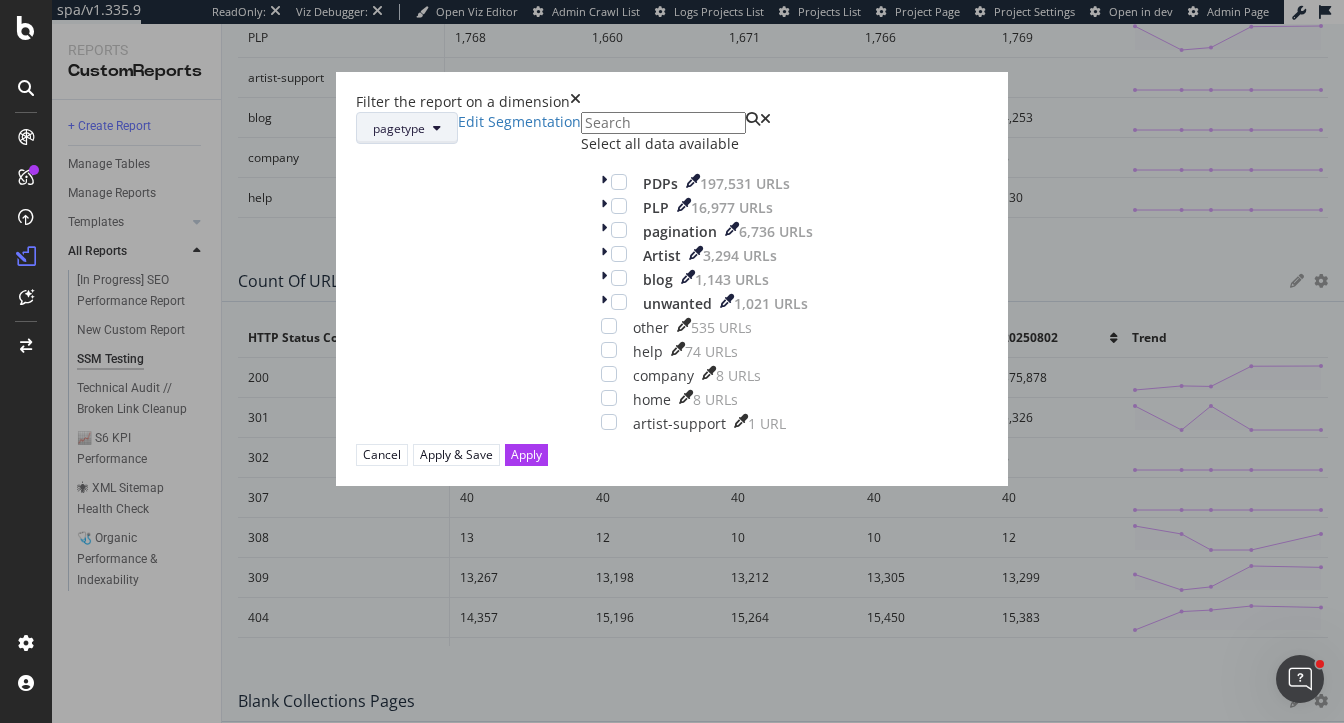 click on "pagetype" at bounding box center (399, 128) 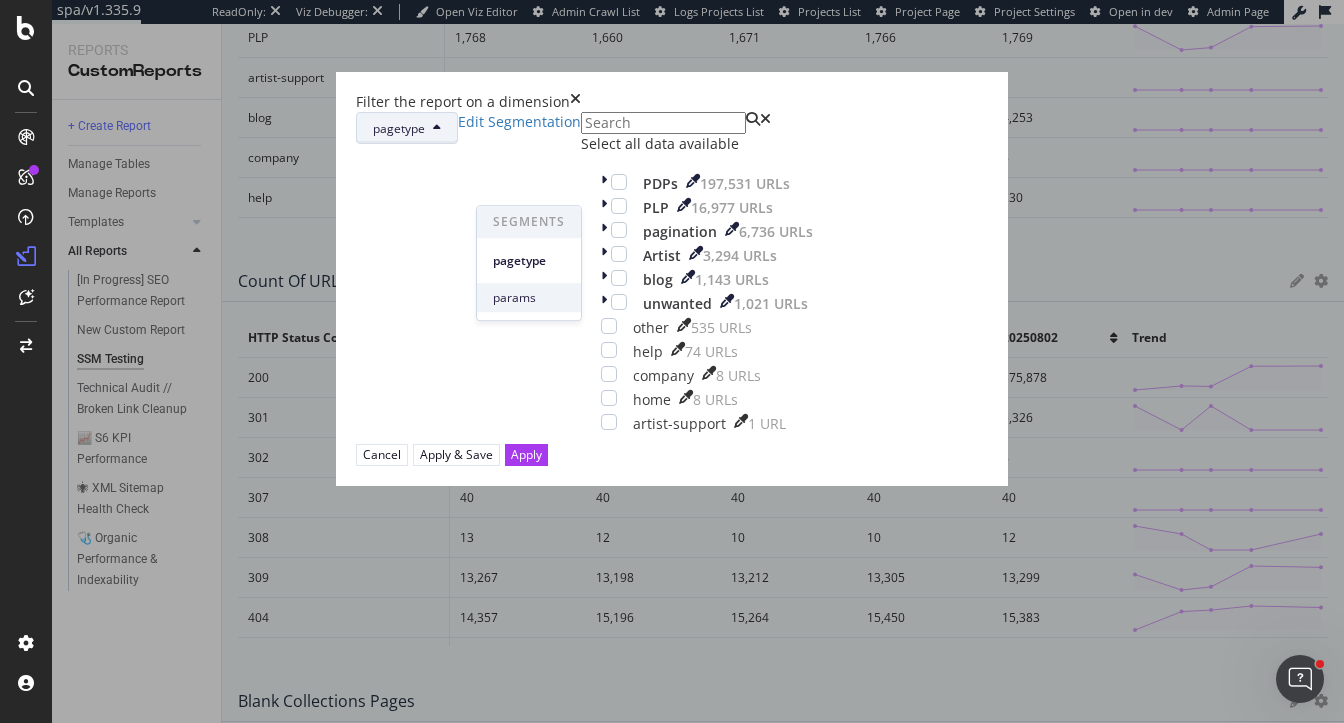 click on "params" at bounding box center (529, 298) 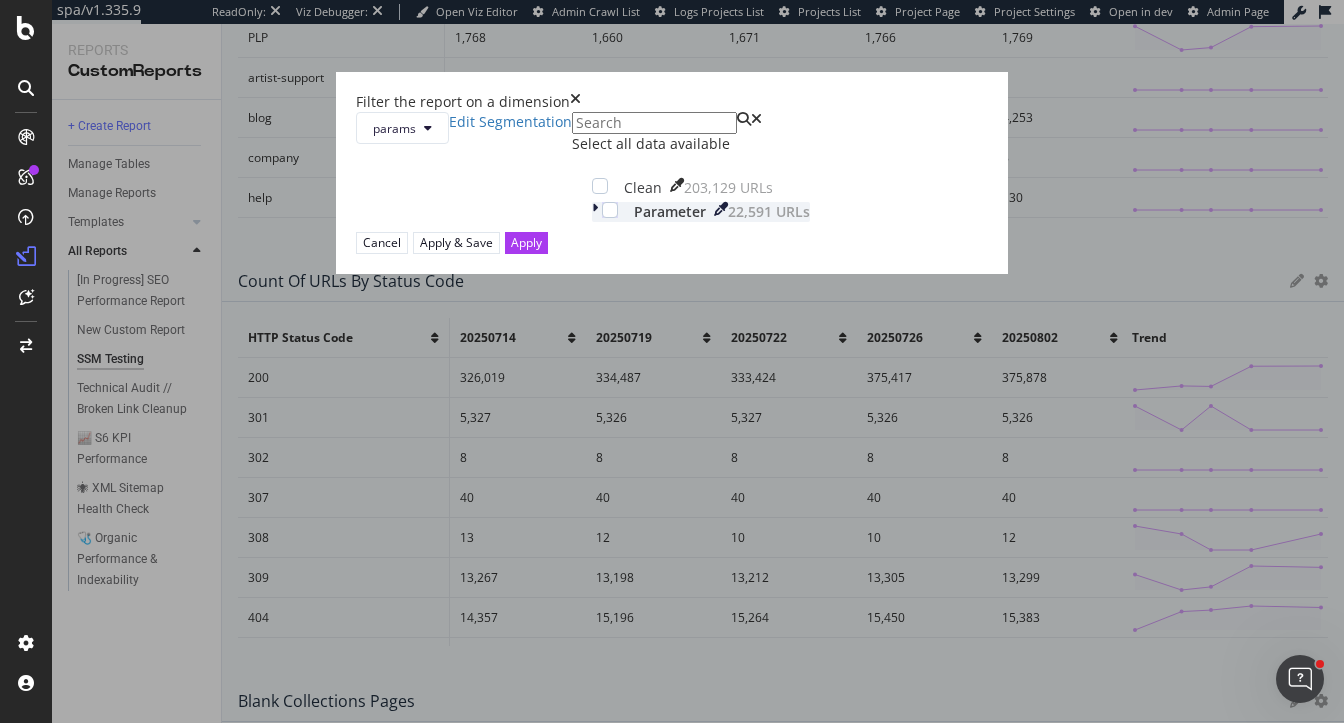 click at bounding box center (595, 212) 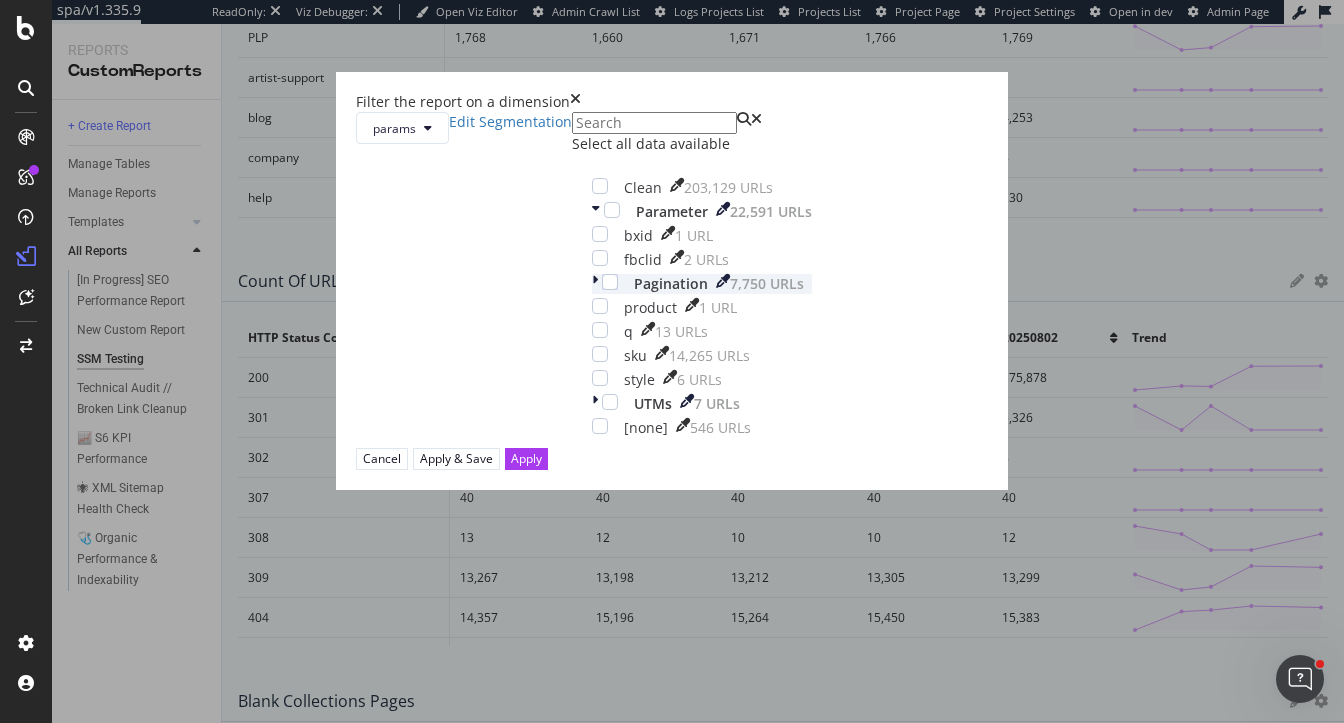 click at bounding box center [595, 284] 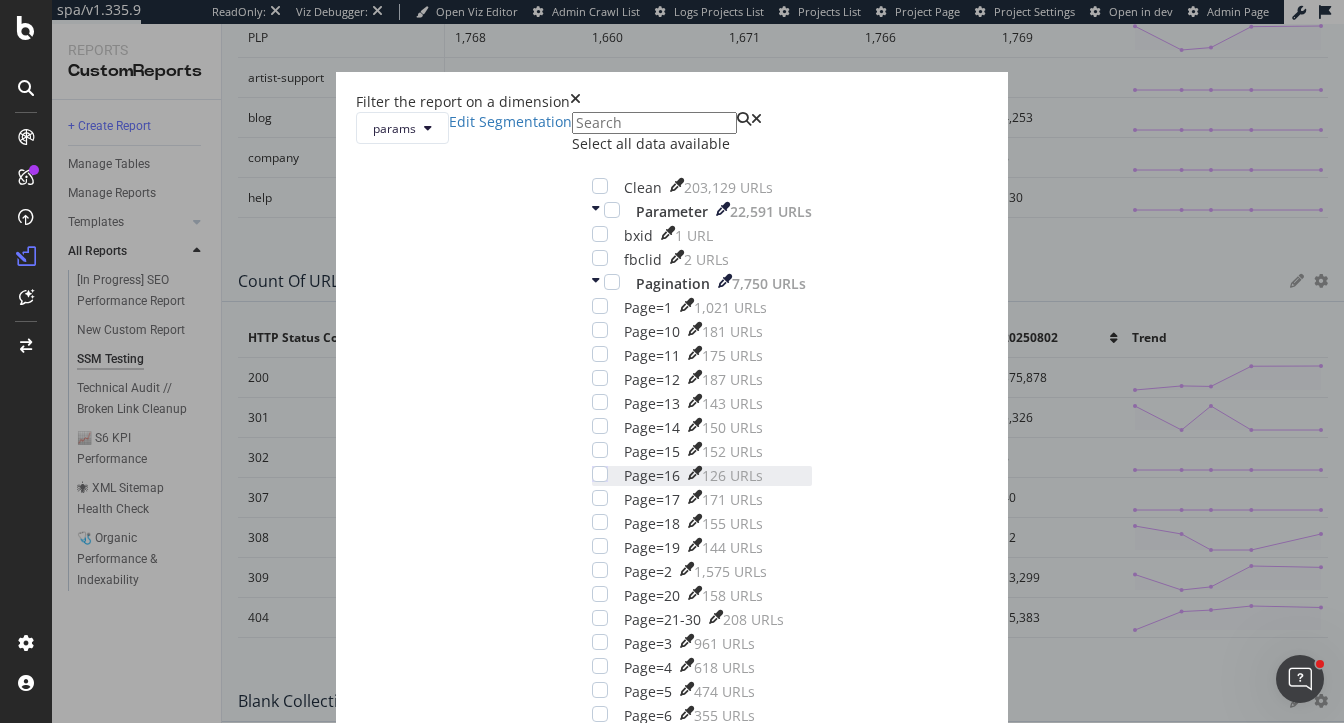 scroll, scrollTop: 102, scrollLeft: 0, axis: vertical 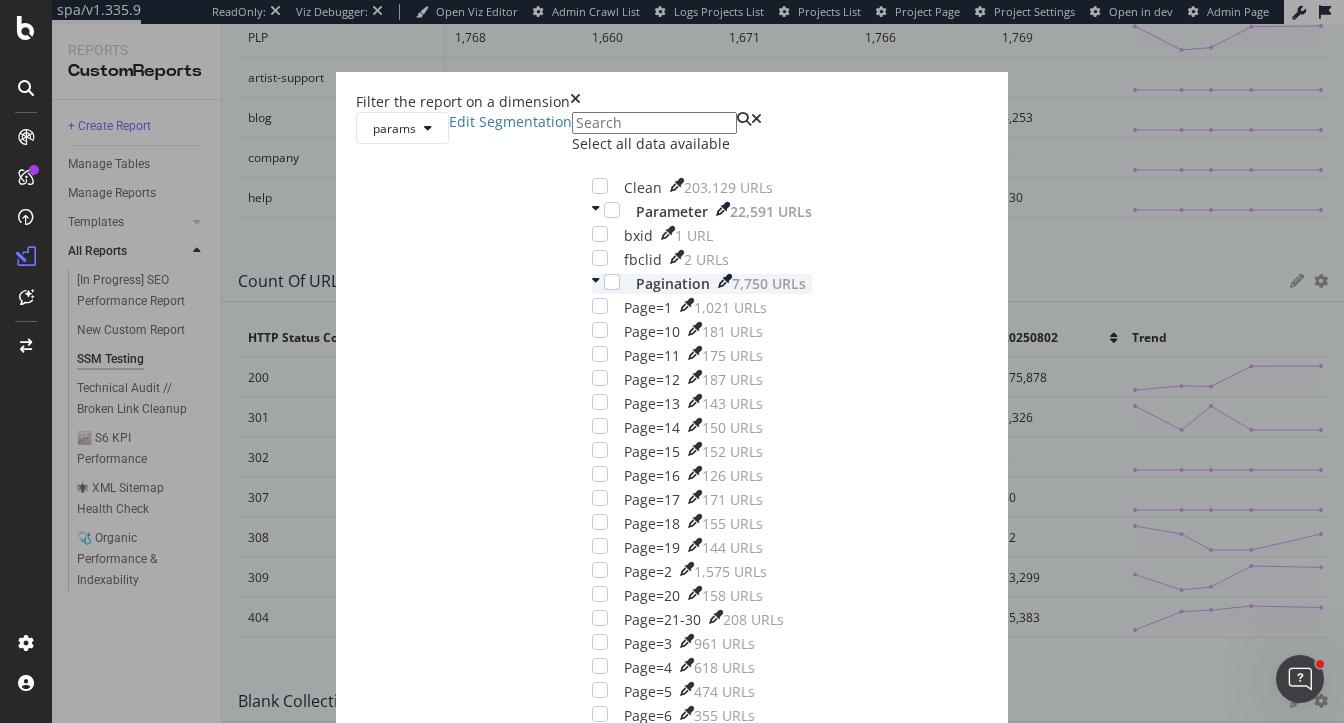 click on "Pagination 7,750   URLs" at bounding box center [702, 284] 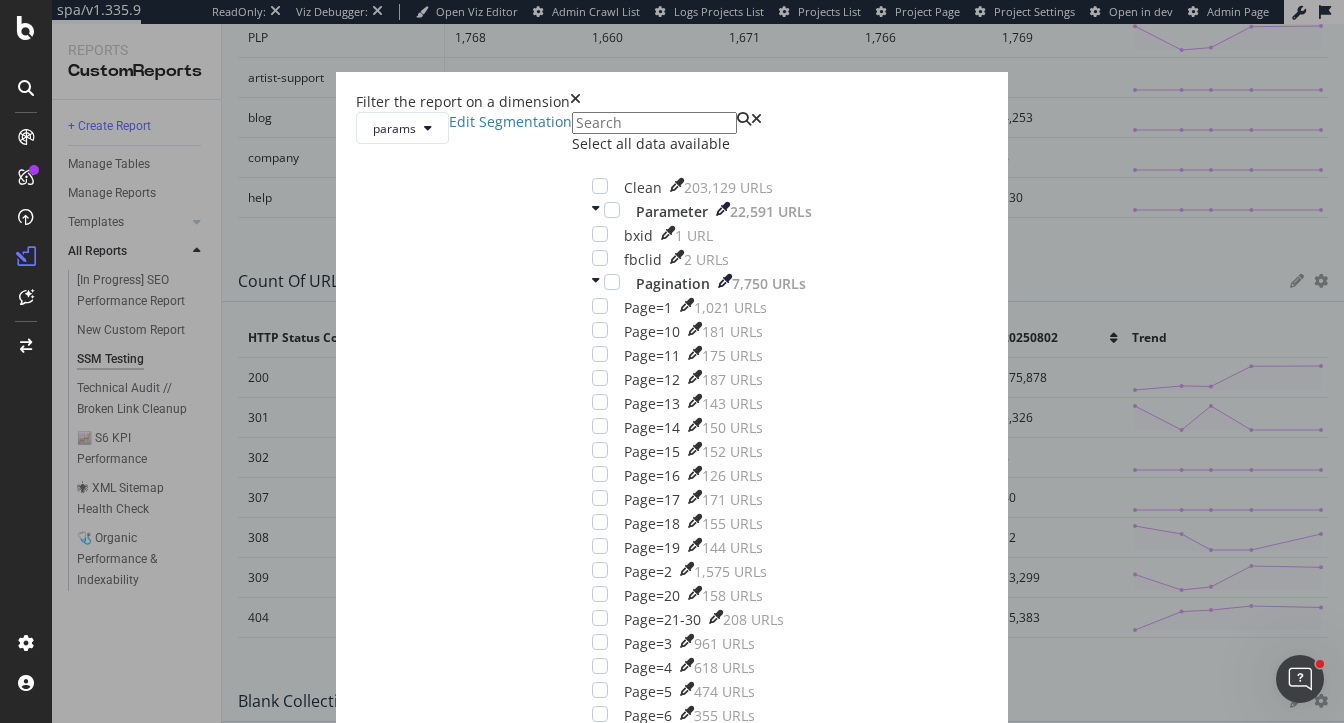 scroll, scrollTop: 0, scrollLeft: 0, axis: both 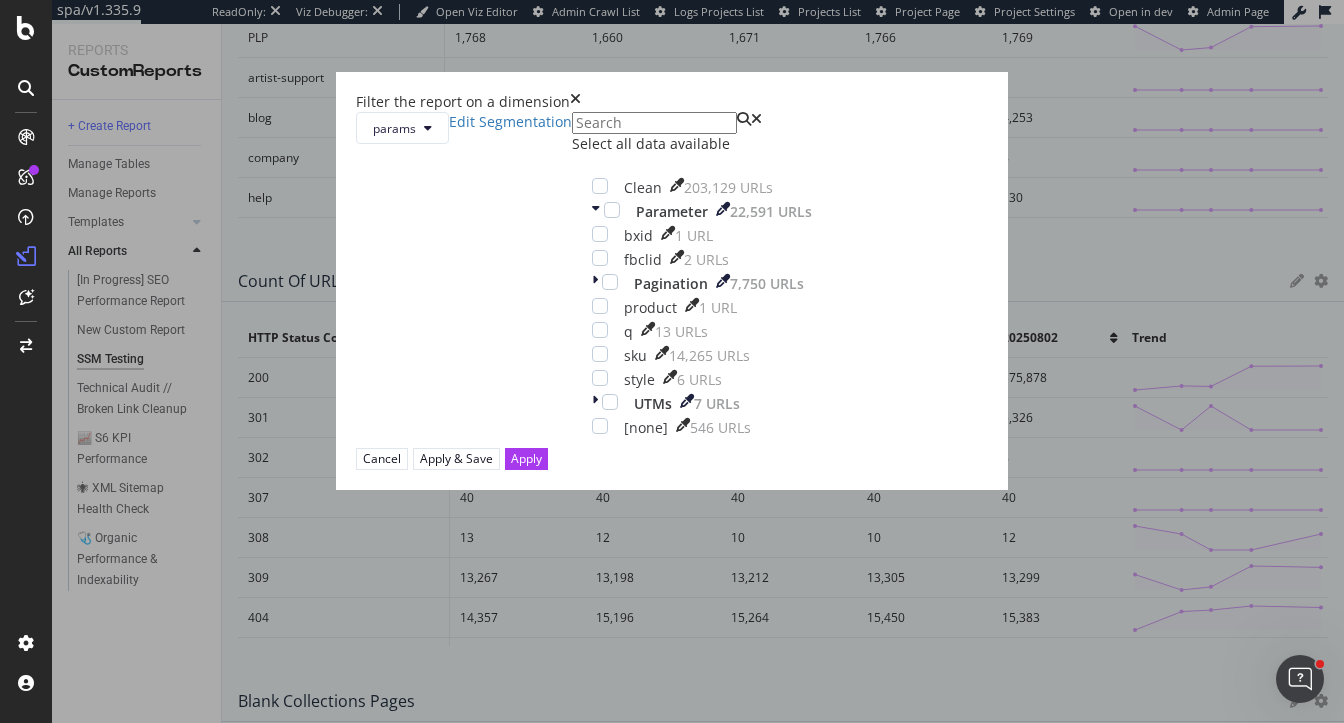 click at bounding box center [575, 102] 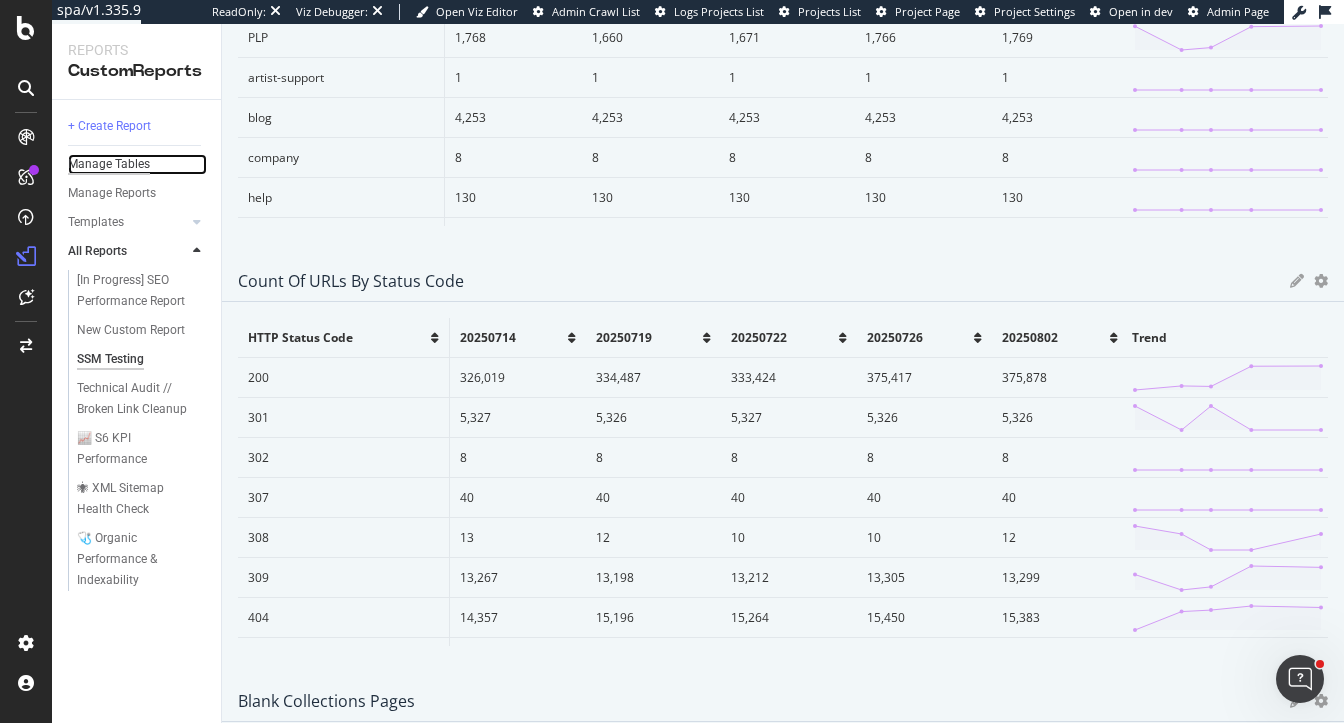 click on "Manage Tables" at bounding box center [109, 164] 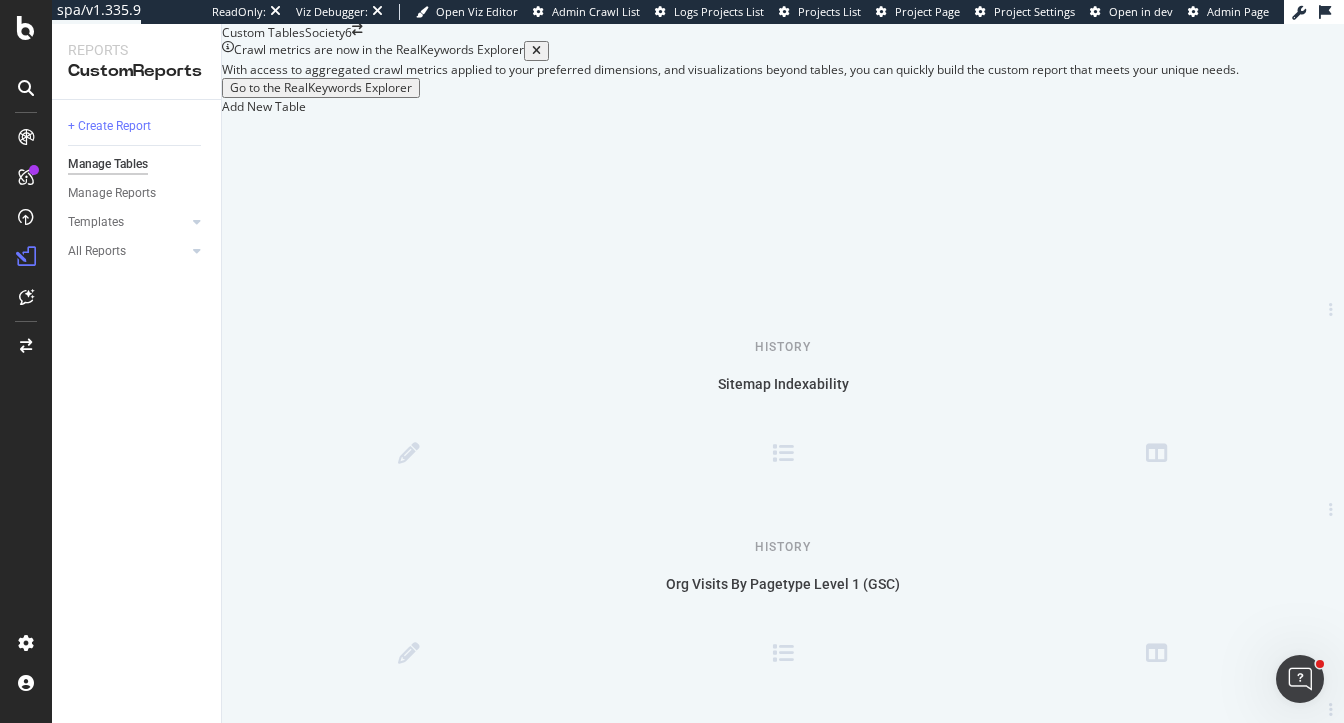 click at bounding box center (222, 106) 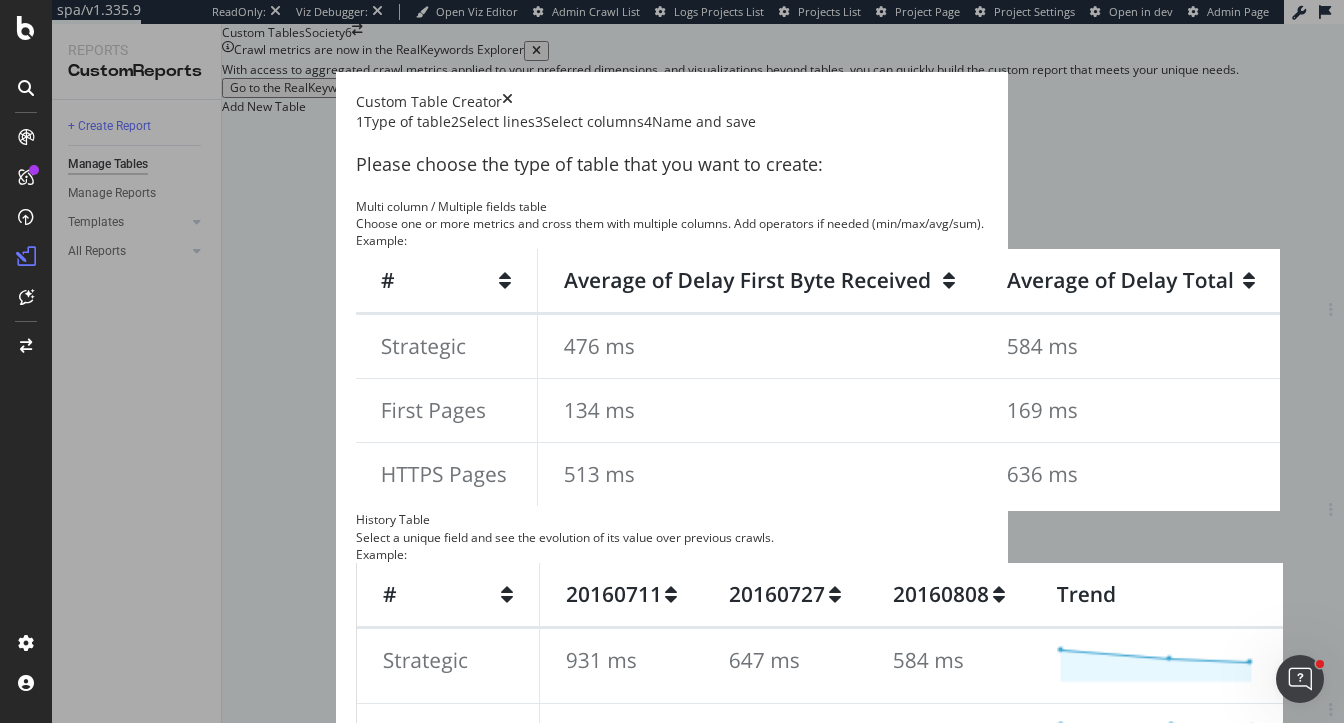 click on "Select a unique field and see the evolution of its value over previous crawls." at bounding box center (672, 537) 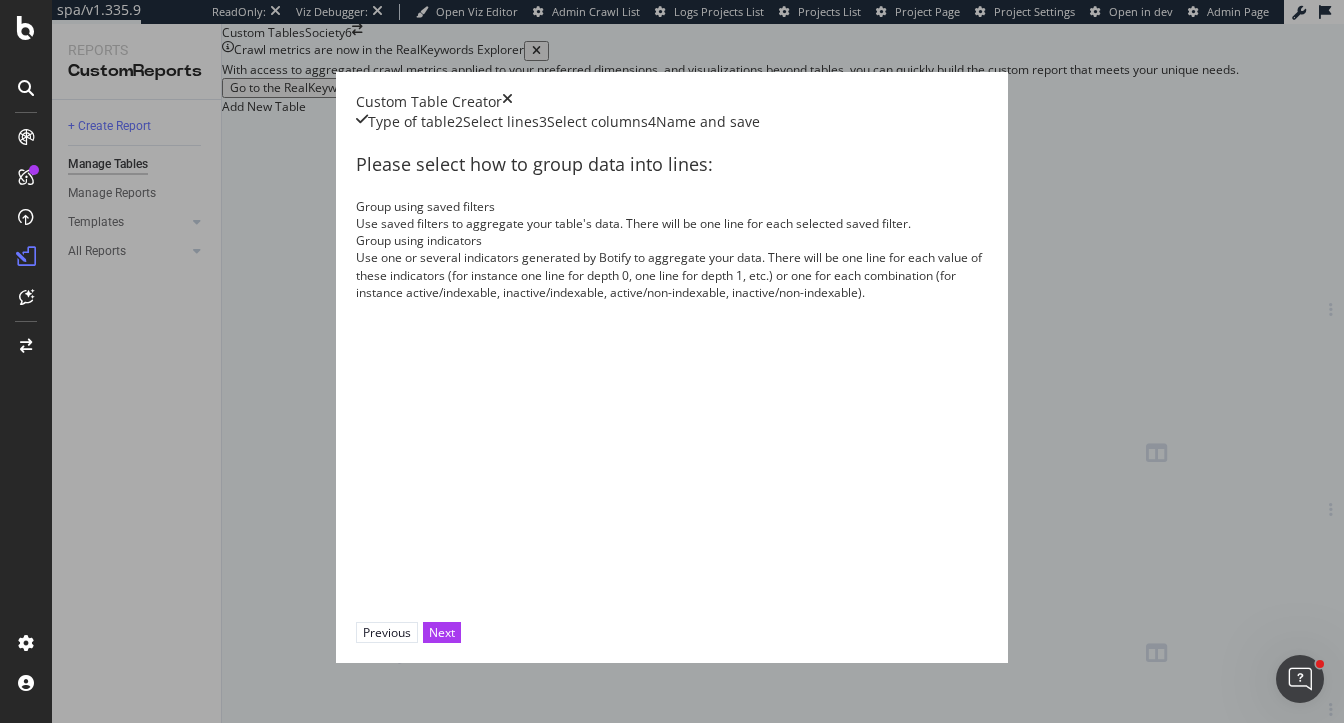 click on "Use one or several indicators generated by Botify to aggregate your data. There will be one line for each value of these indicators (for instance one line for depth 0, one line for depth 1, etc.) or one for each combination (for instance active/indexable, inactive/indexable, active/non-indexable, inactive/non-indexable)." at bounding box center (672, 274) 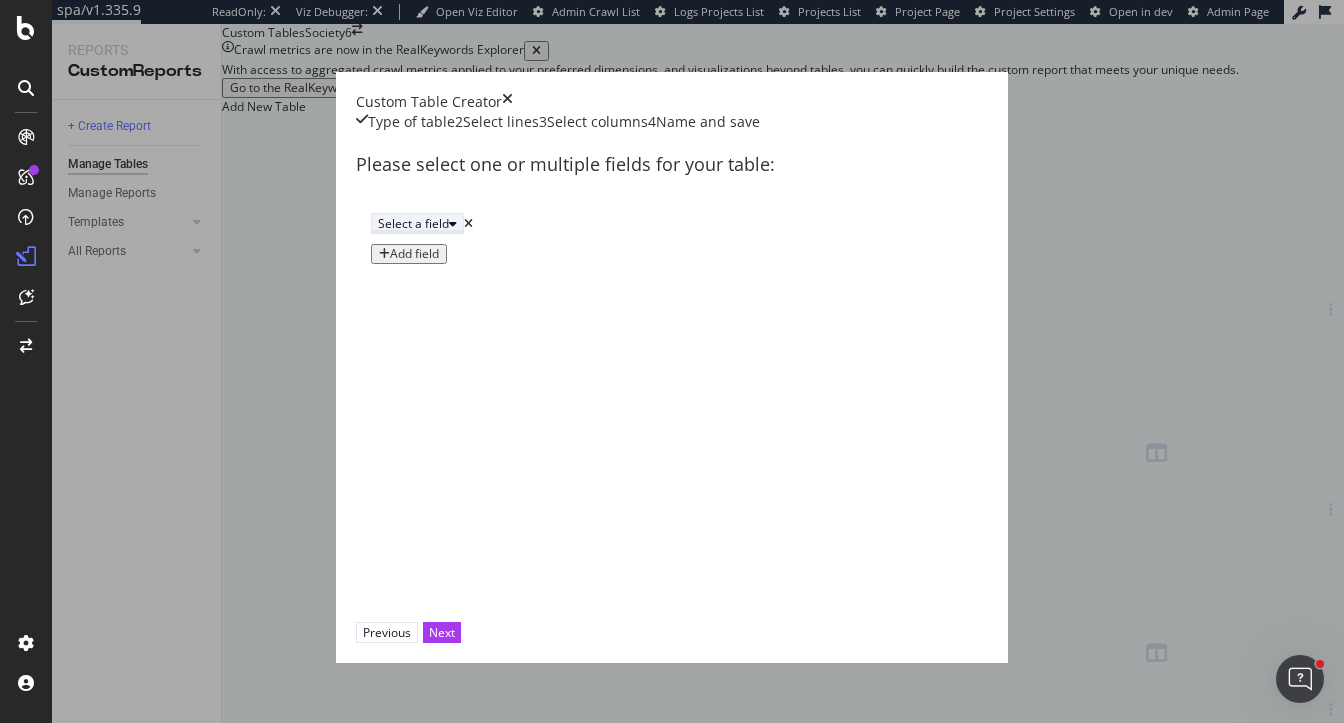 click on "Select a field" at bounding box center (413, 223) 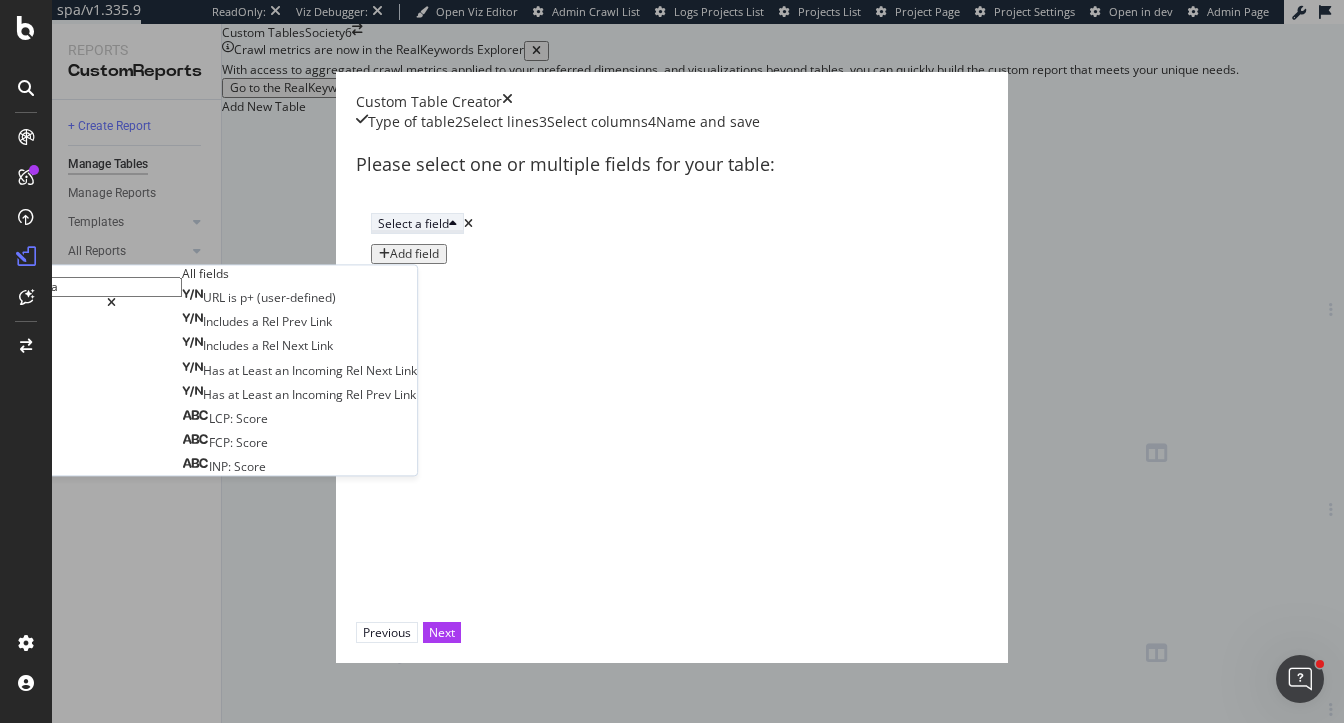 type on "p" 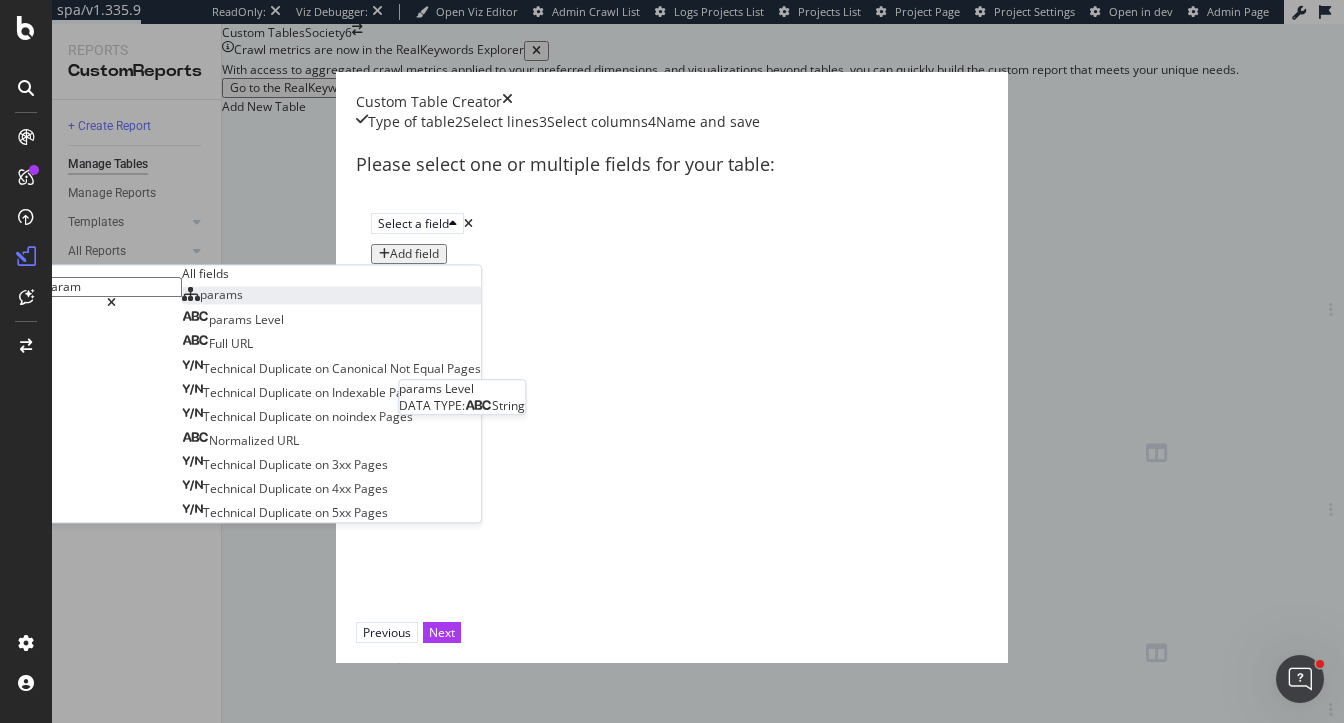type on "param" 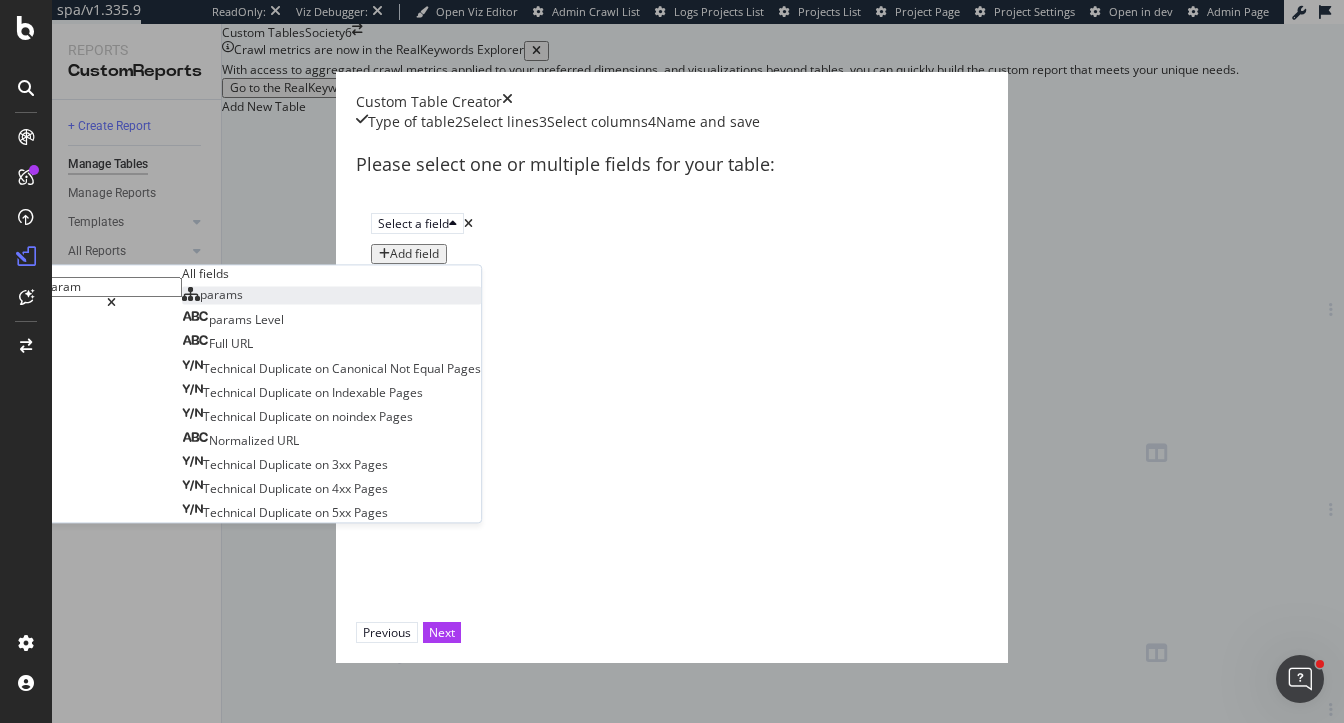 click on "params" at bounding box center [212, 295] 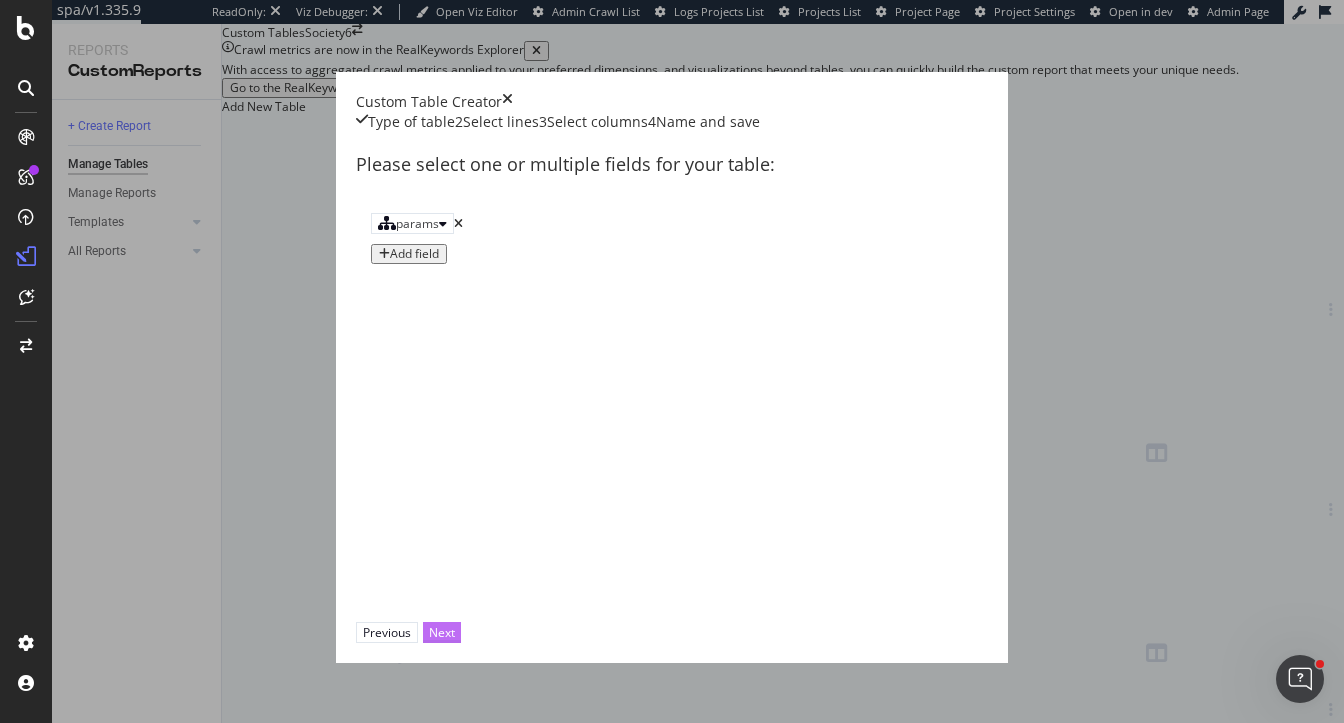 click on "Next" at bounding box center [442, 632] 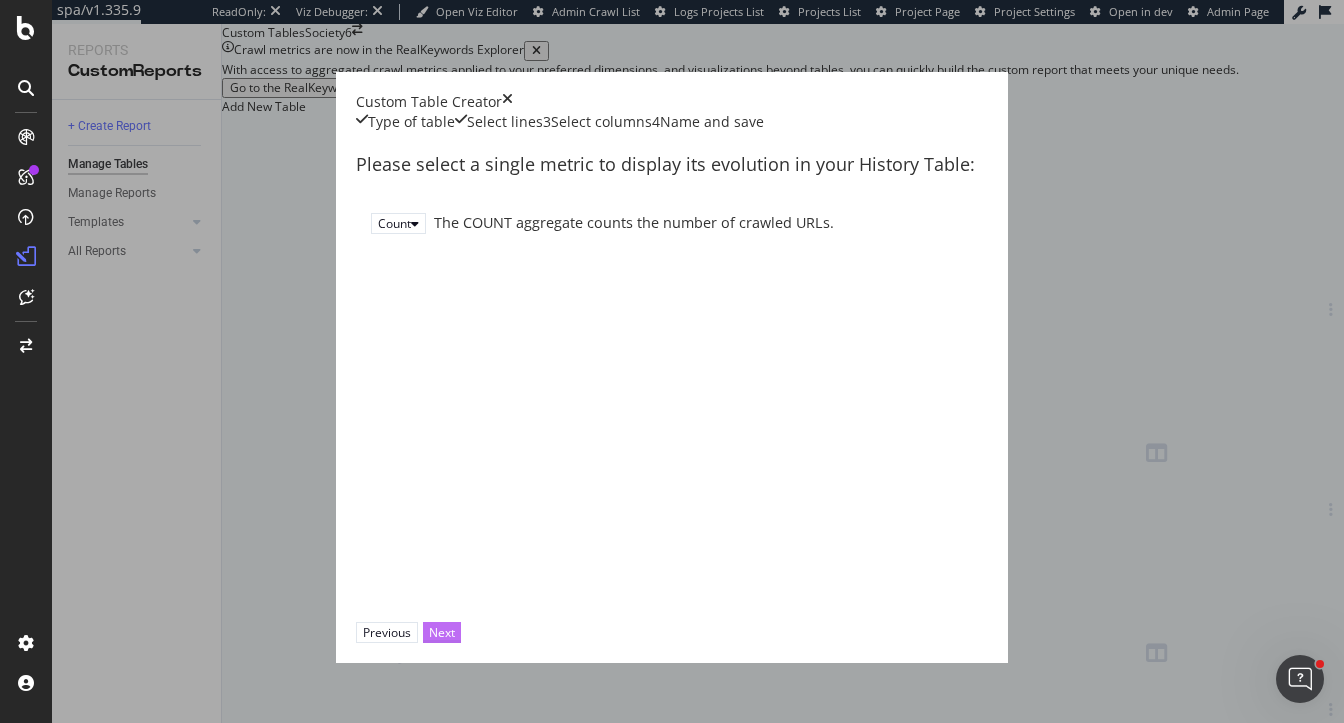 click on "Next" at bounding box center [442, 632] 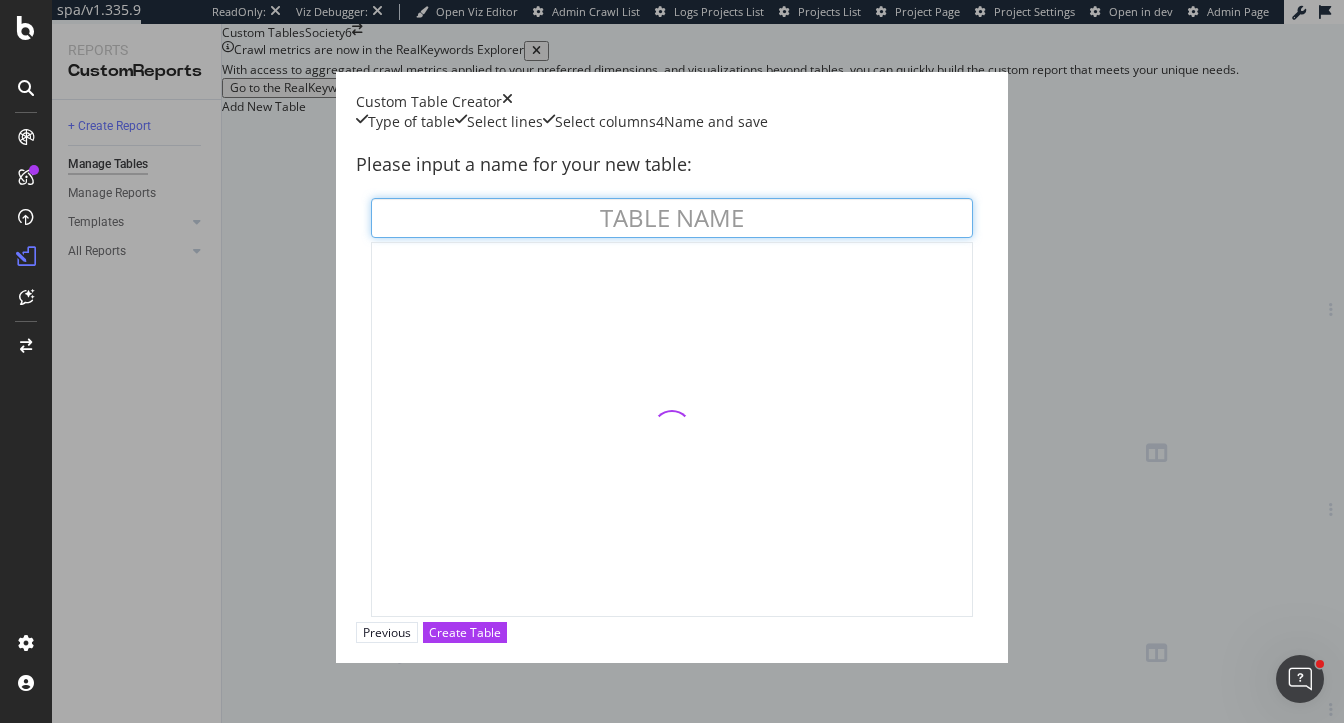 click at bounding box center [672, 218] 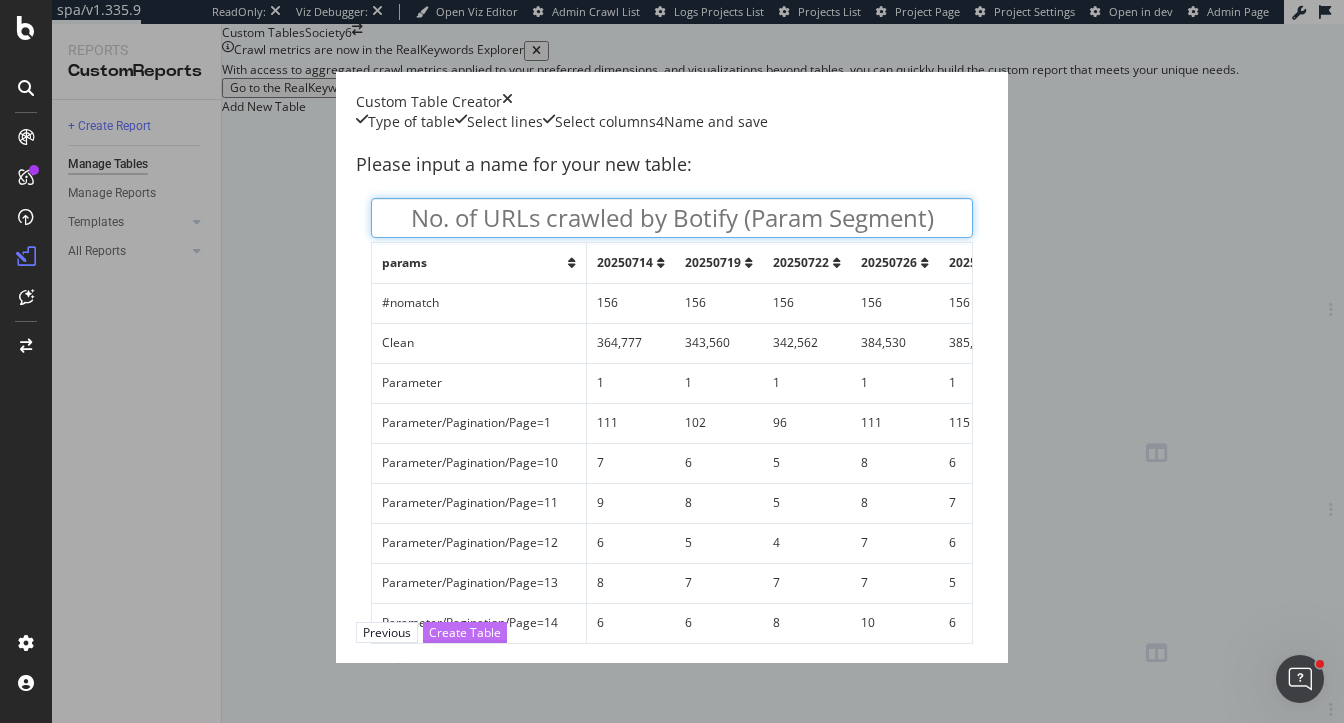 type on "No. of URLs crawled by Botify (Param Segment)" 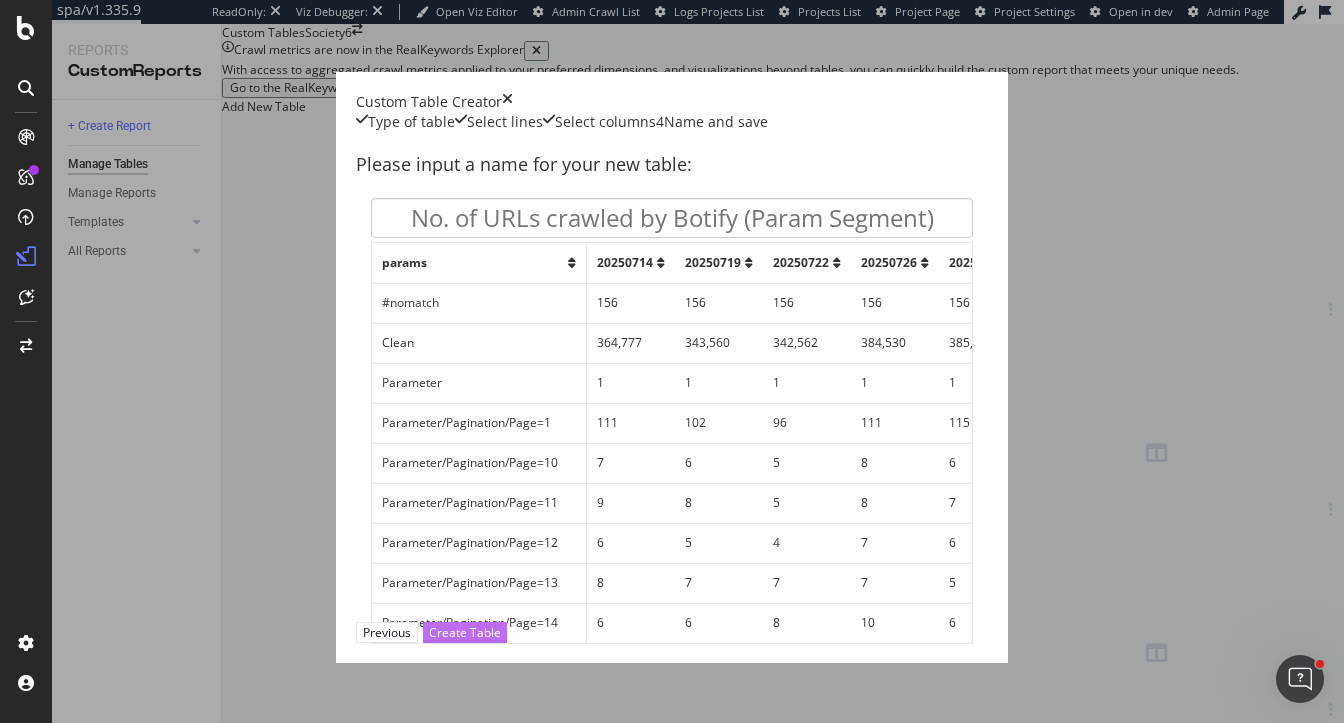 click on "Create Table" at bounding box center (465, 632) 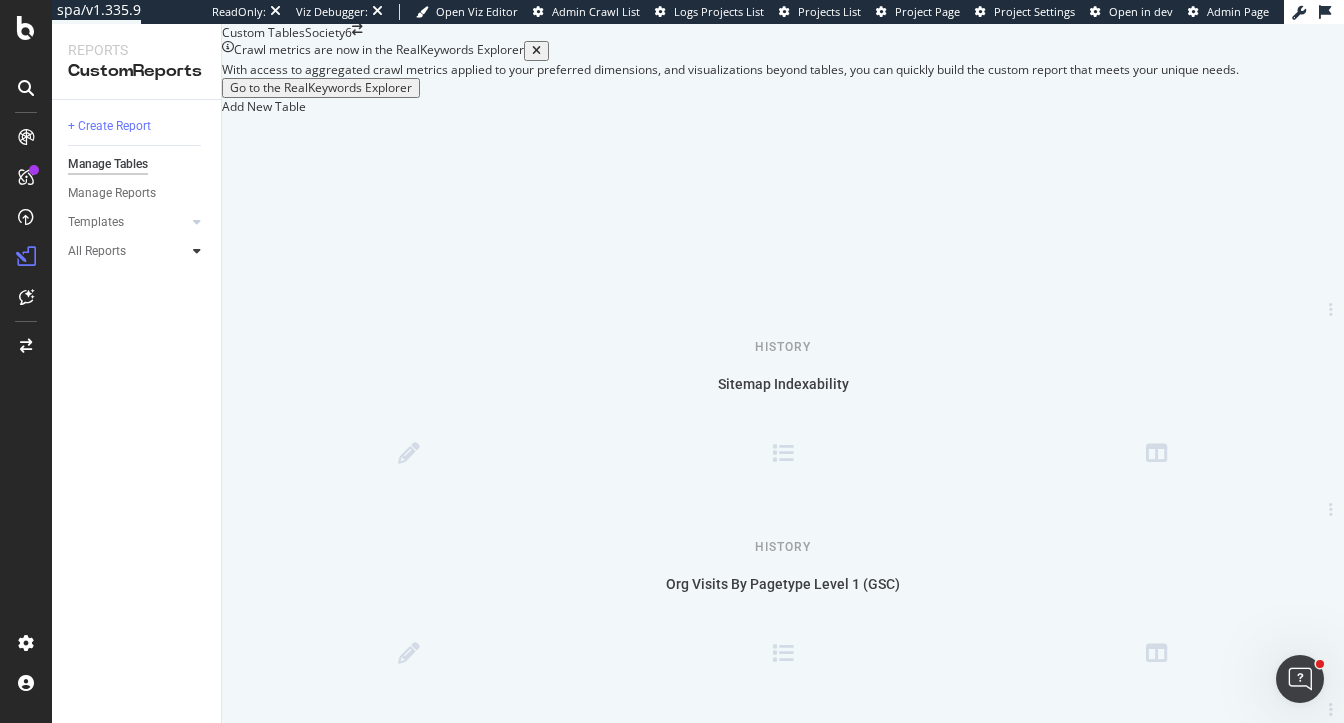 click at bounding box center (197, 251) 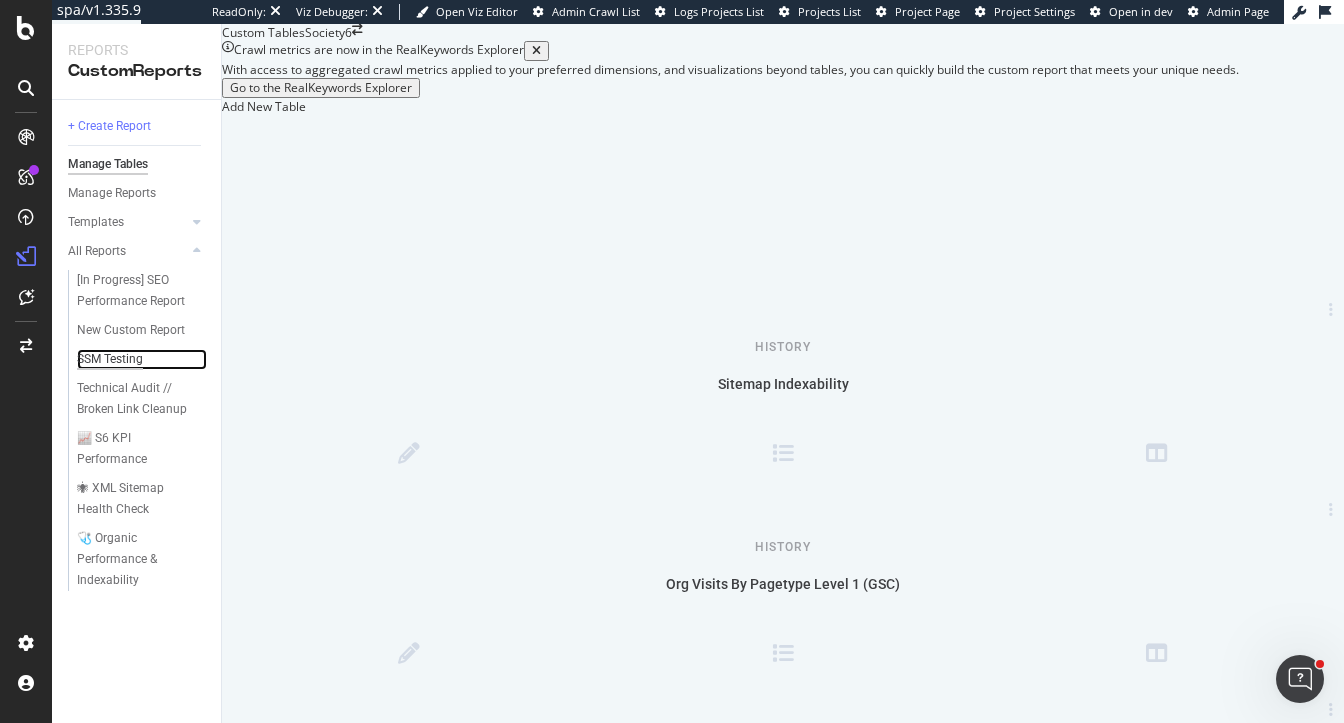 click on "SSM Testing" at bounding box center (110, 359) 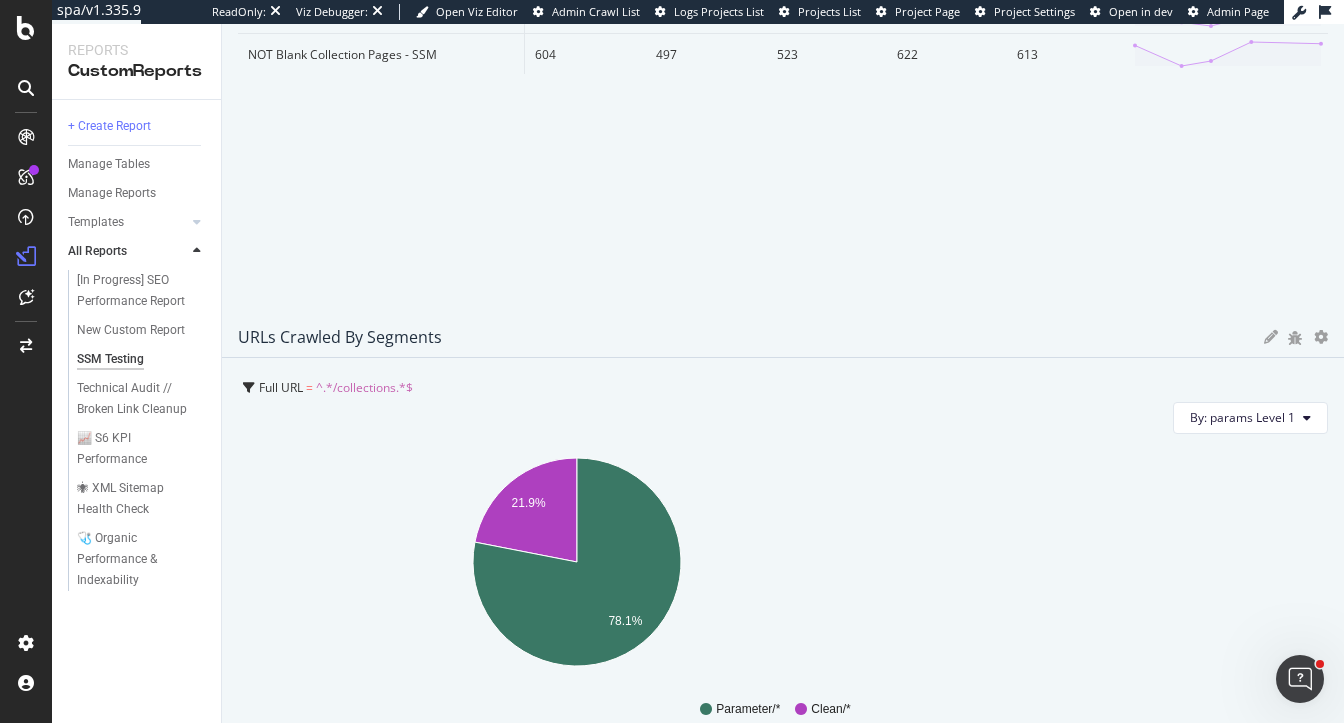 scroll, scrollTop: 7442, scrollLeft: 0, axis: vertical 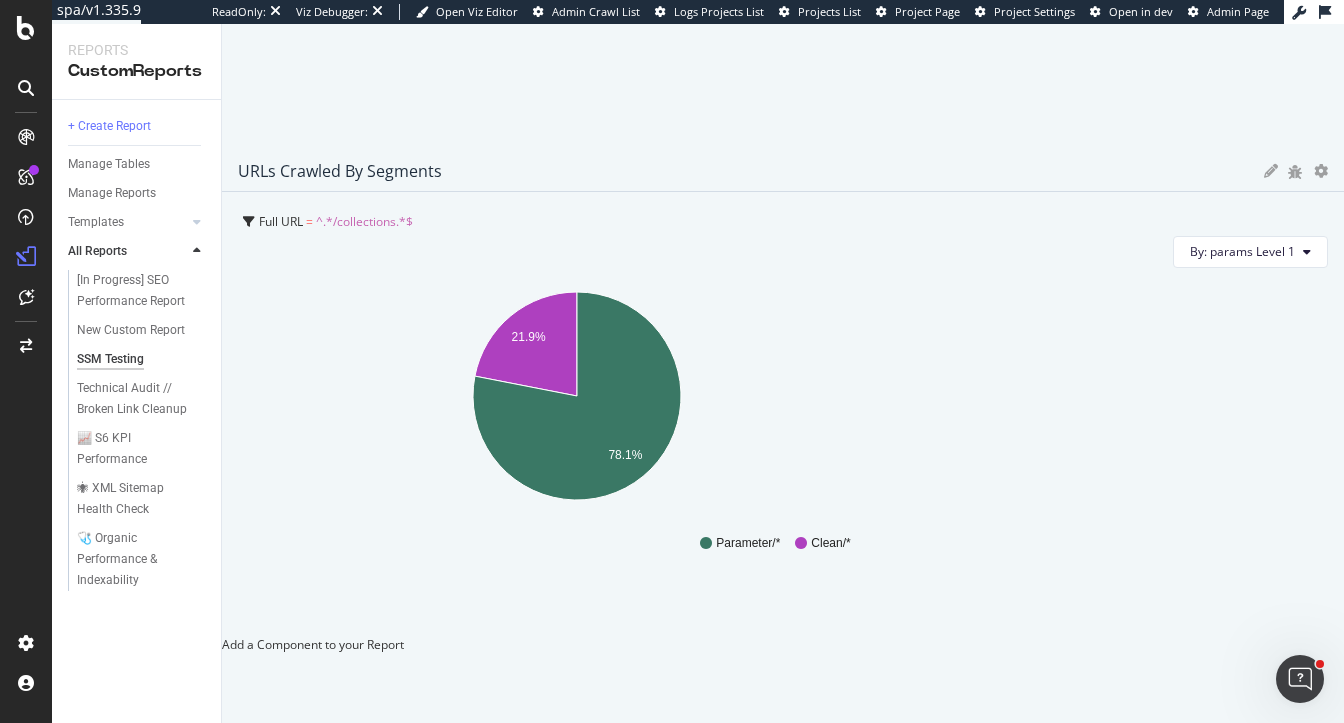 click at bounding box center [222, 644] 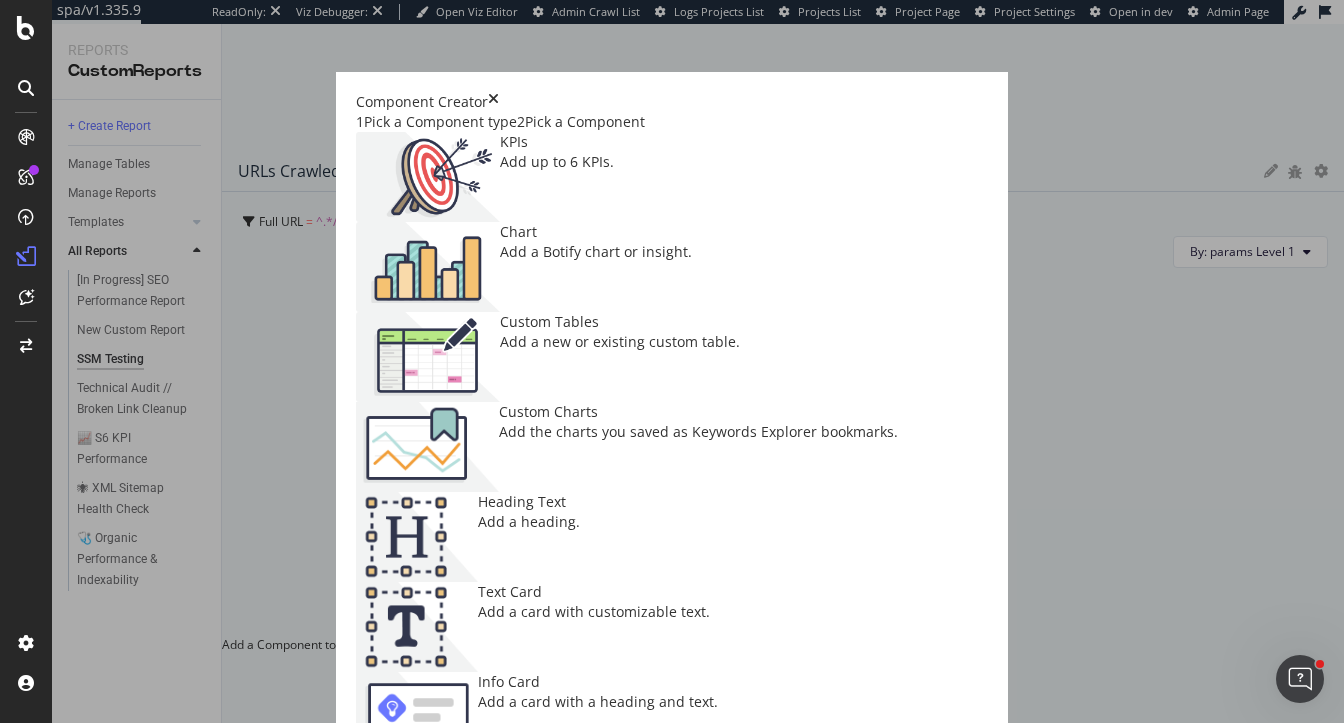 click on "Custom Tables Add a new or existing custom table." at bounding box center [620, 357] 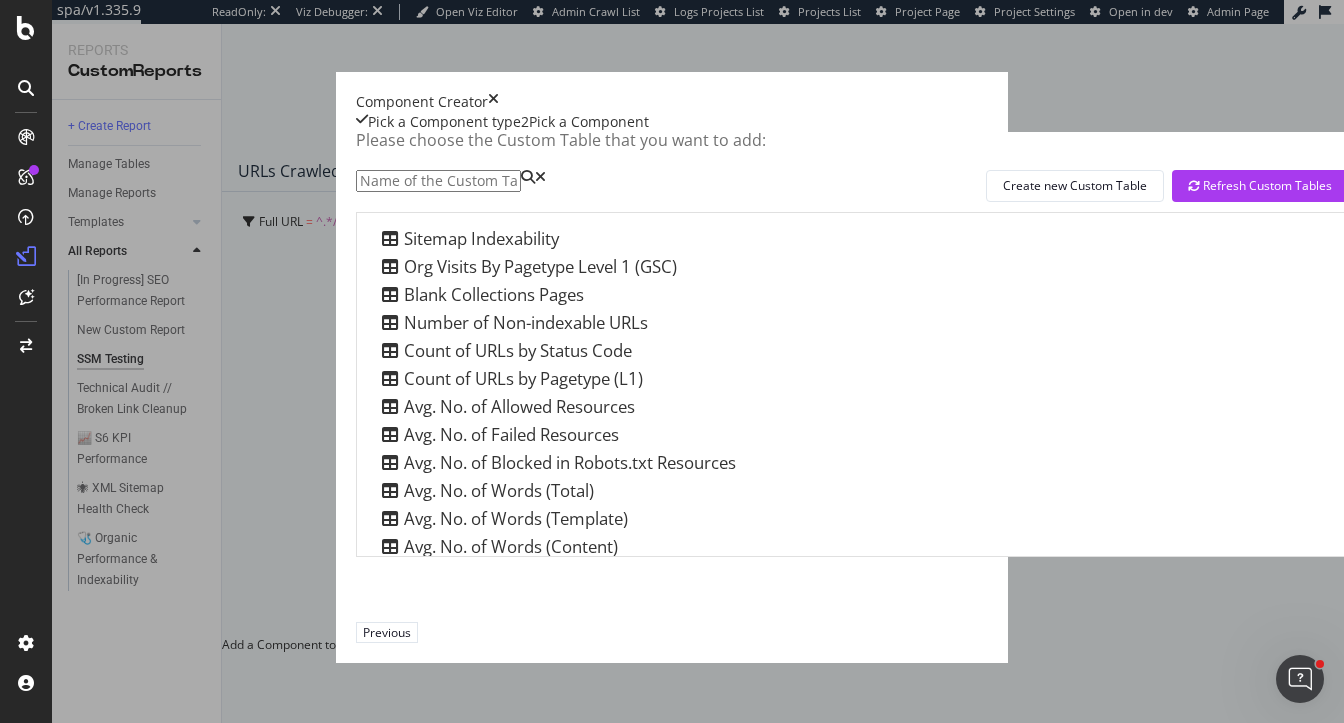 scroll, scrollTop: 70, scrollLeft: 0, axis: vertical 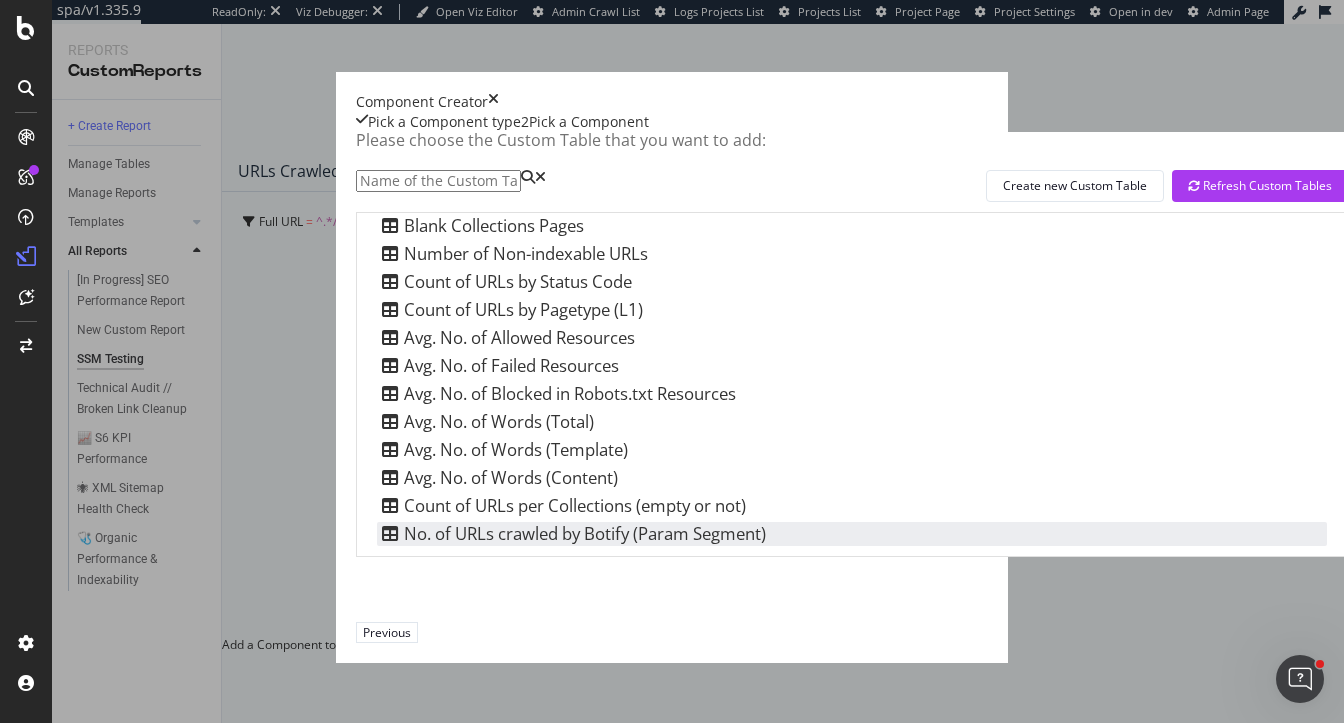 click on "No. of URLs crawled by Botify (Param Segment)" at bounding box center (571, 534) 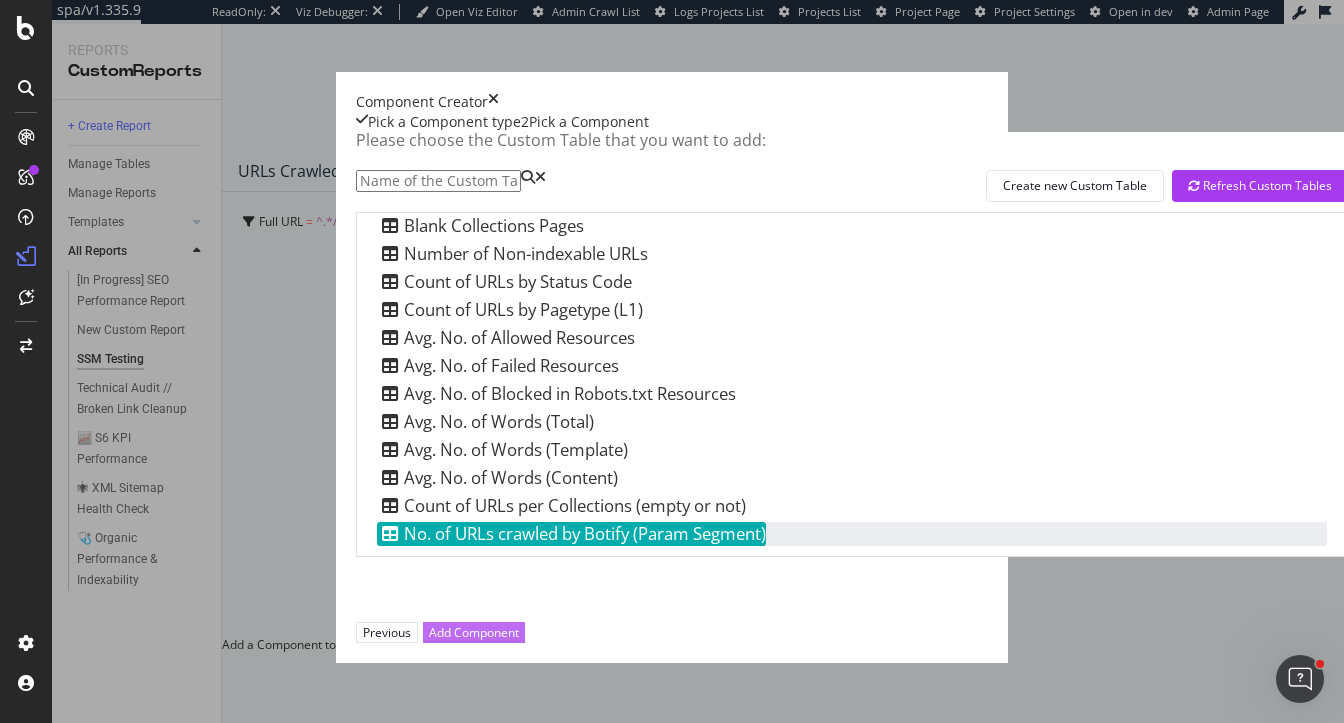 click on "Add Component" at bounding box center (474, 632) 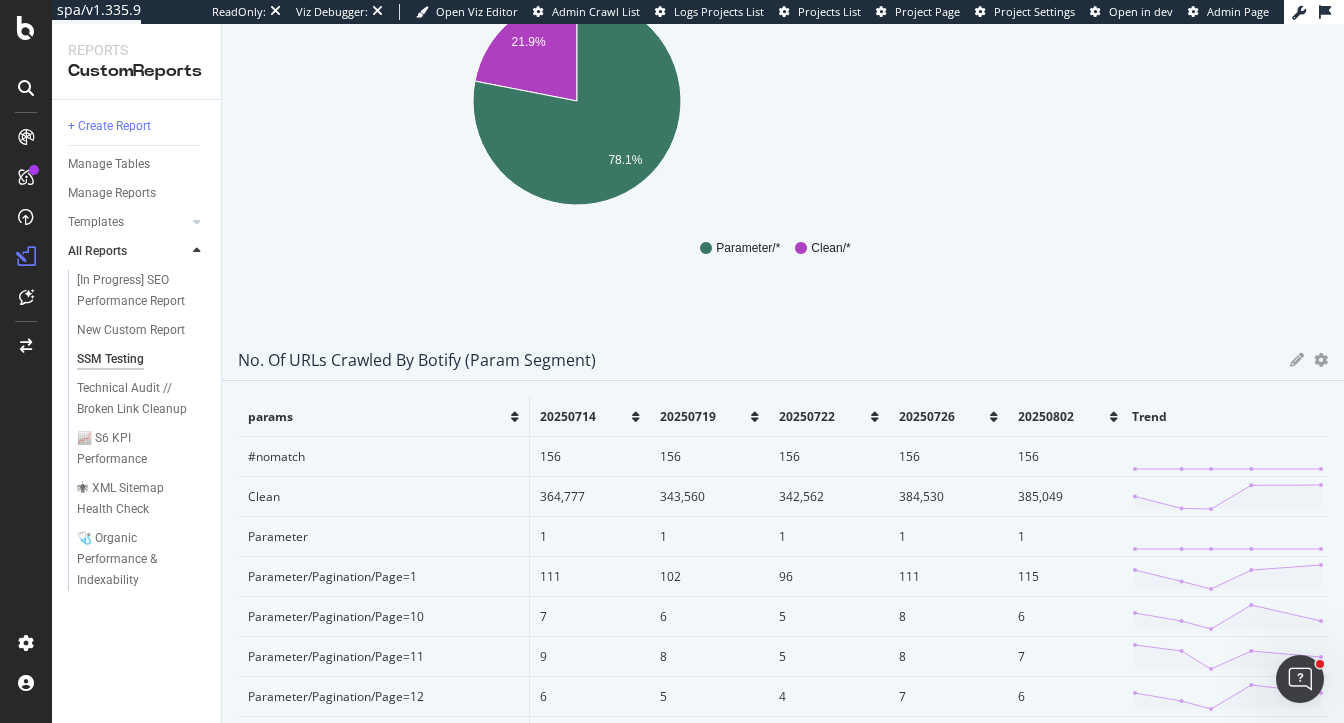 drag, startPoint x: 763, startPoint y: 348, endPoint x: 566, endPoint y: 476, distance: 234.9319 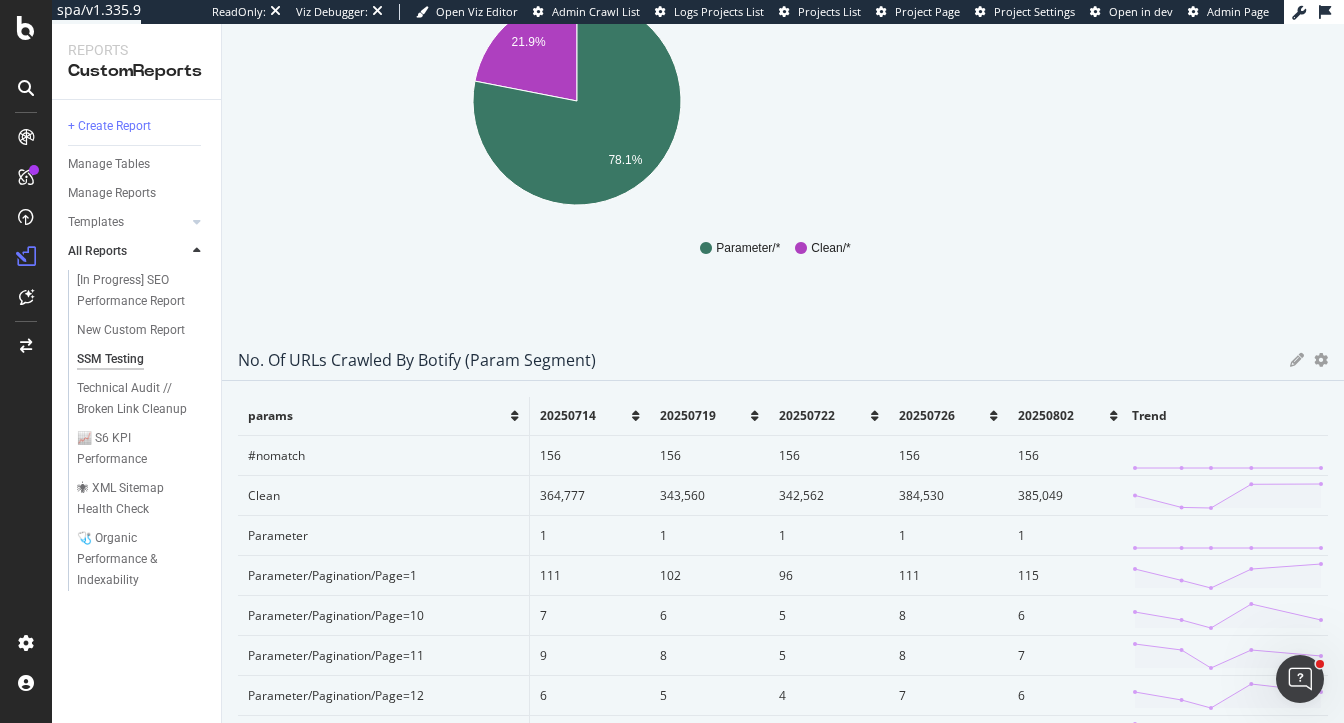 click on "2025 Aug. 2nd" at bounding box center [448, -7355] 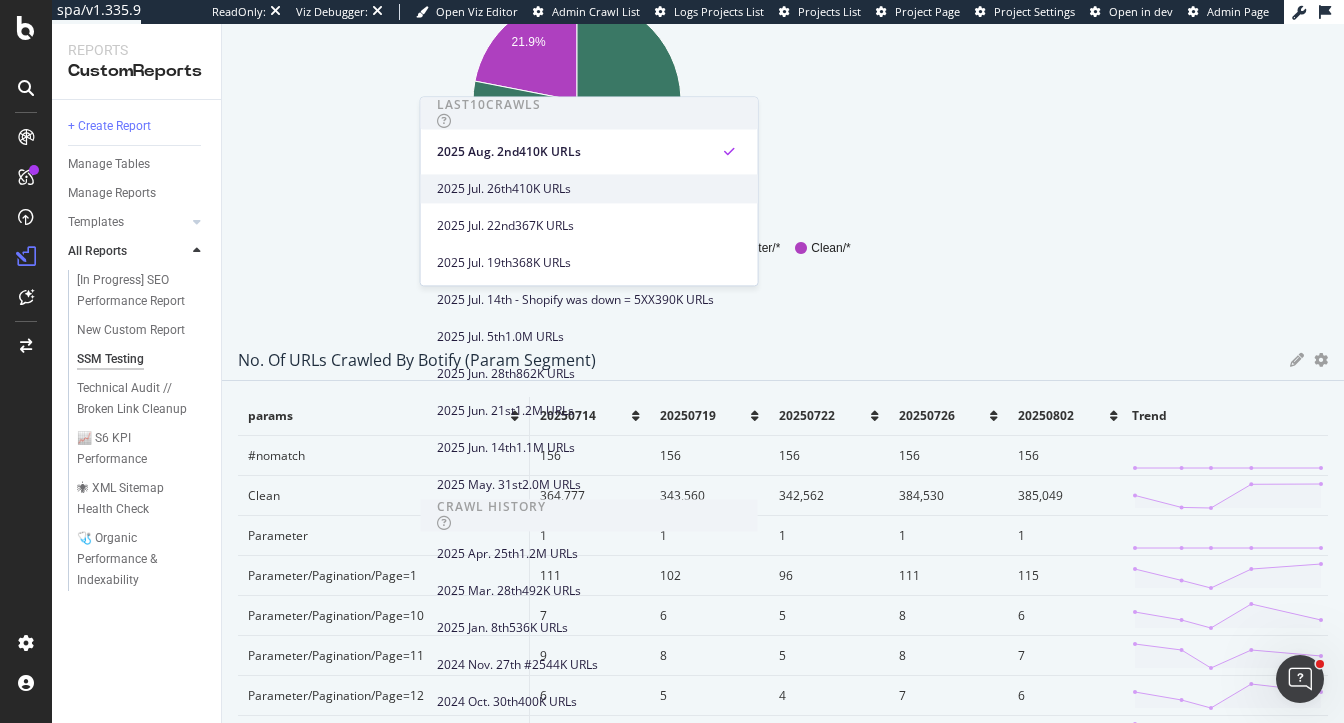 scroll, scrollTop: 49, scrollLeft: 0, axis: vertical 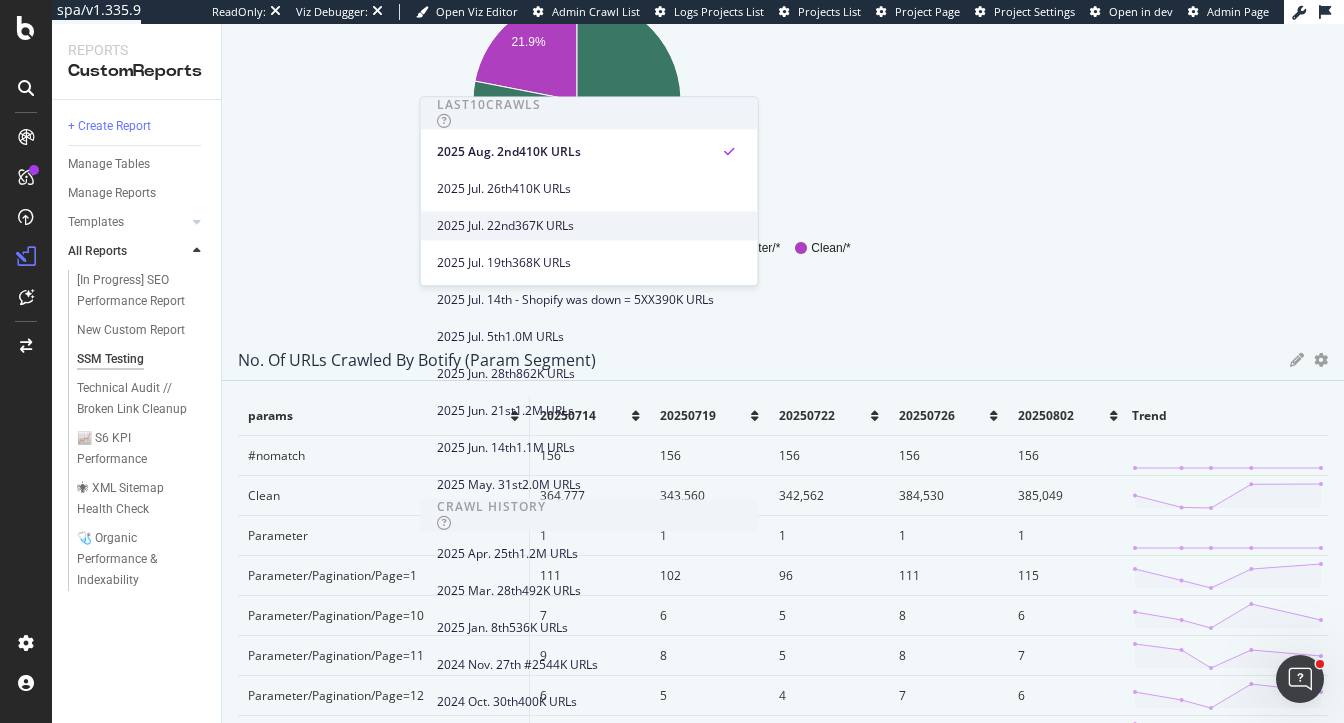 click on "2025 Jul. 22nd" at bounding box center [476, 226] 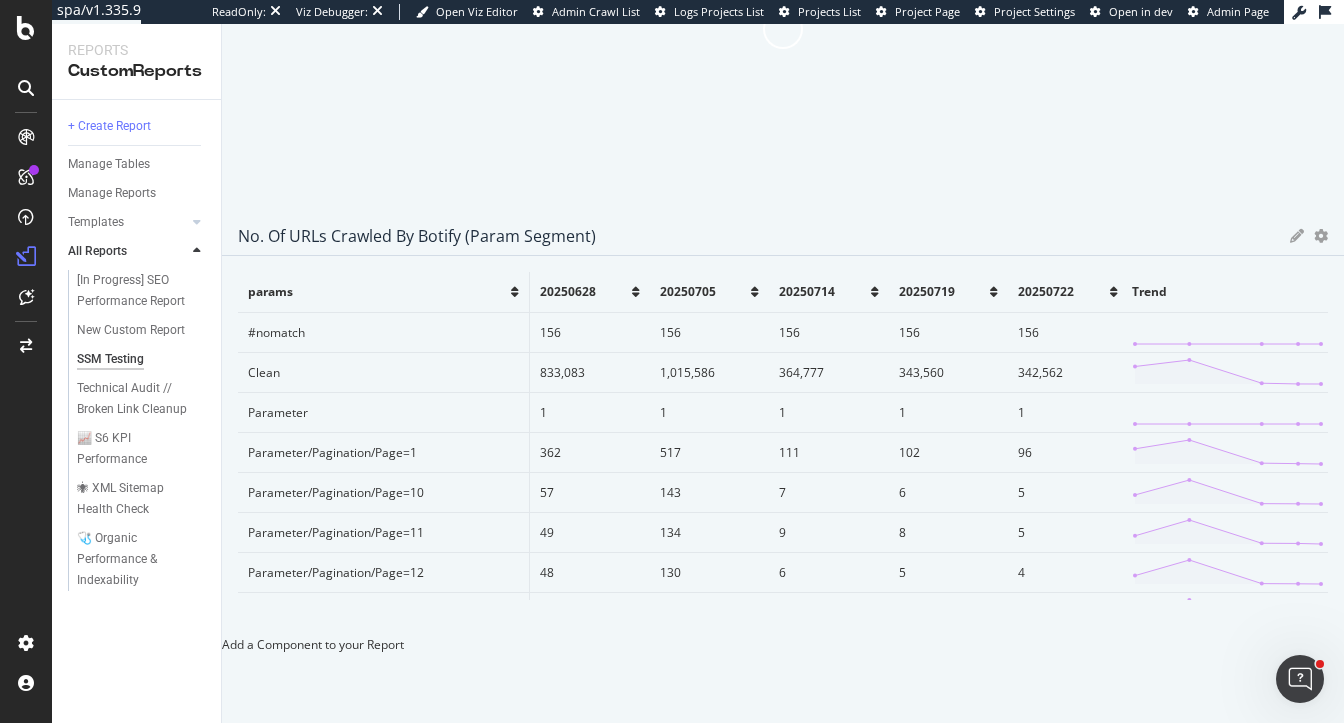 scroll, scrollTop: 7908, scrollLeft: 0, axis: vertical 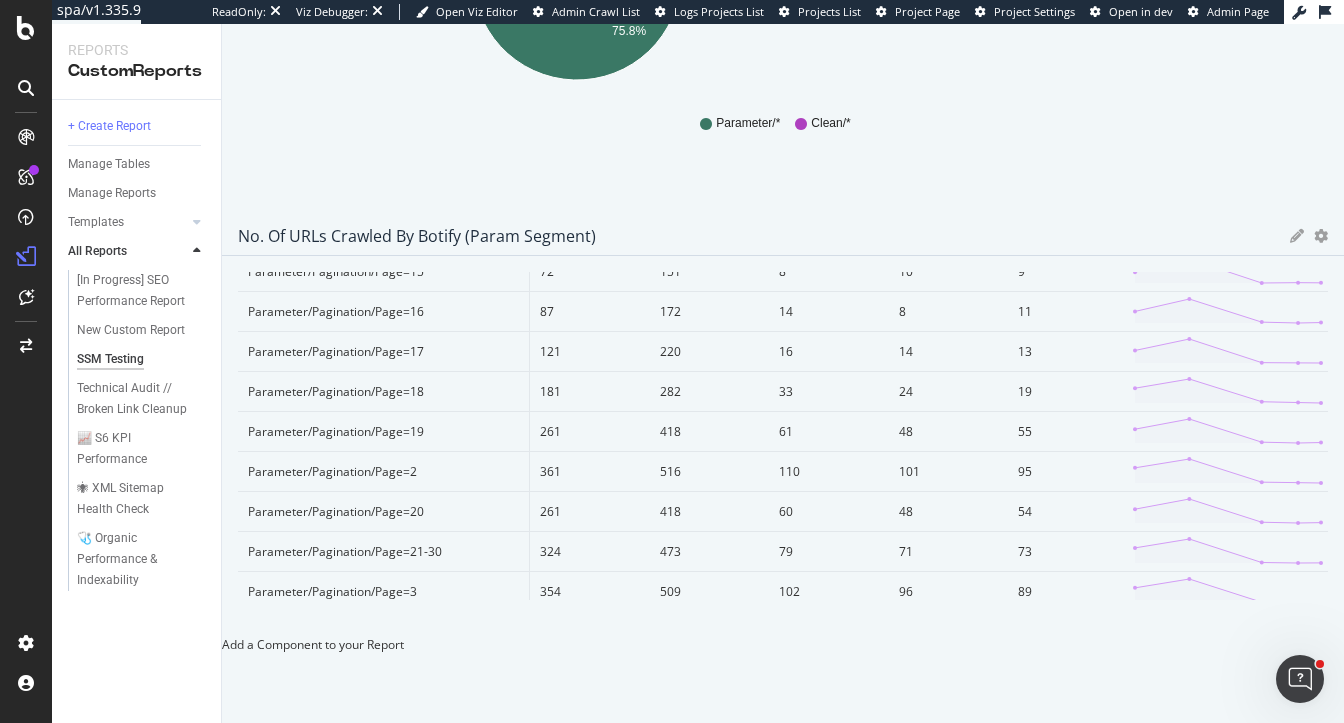 click at bounding box center [222, 644] 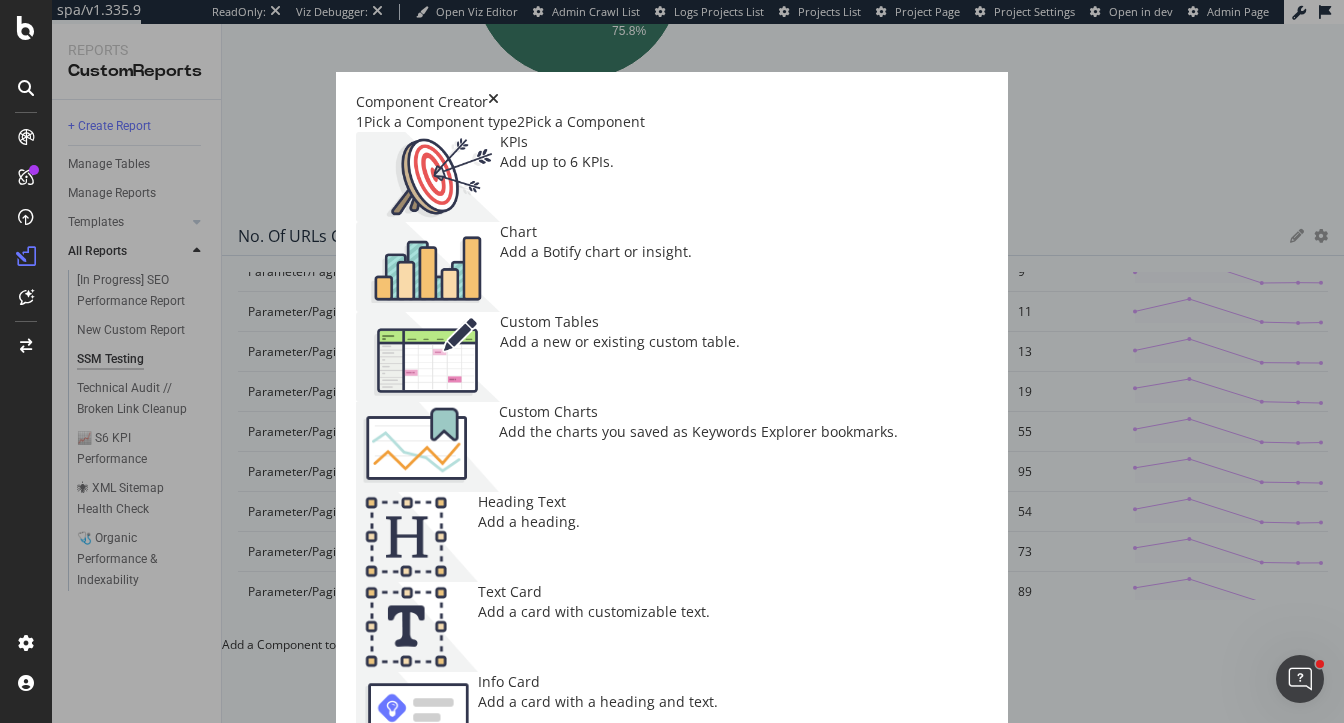 click at bounding box center [493, 102] 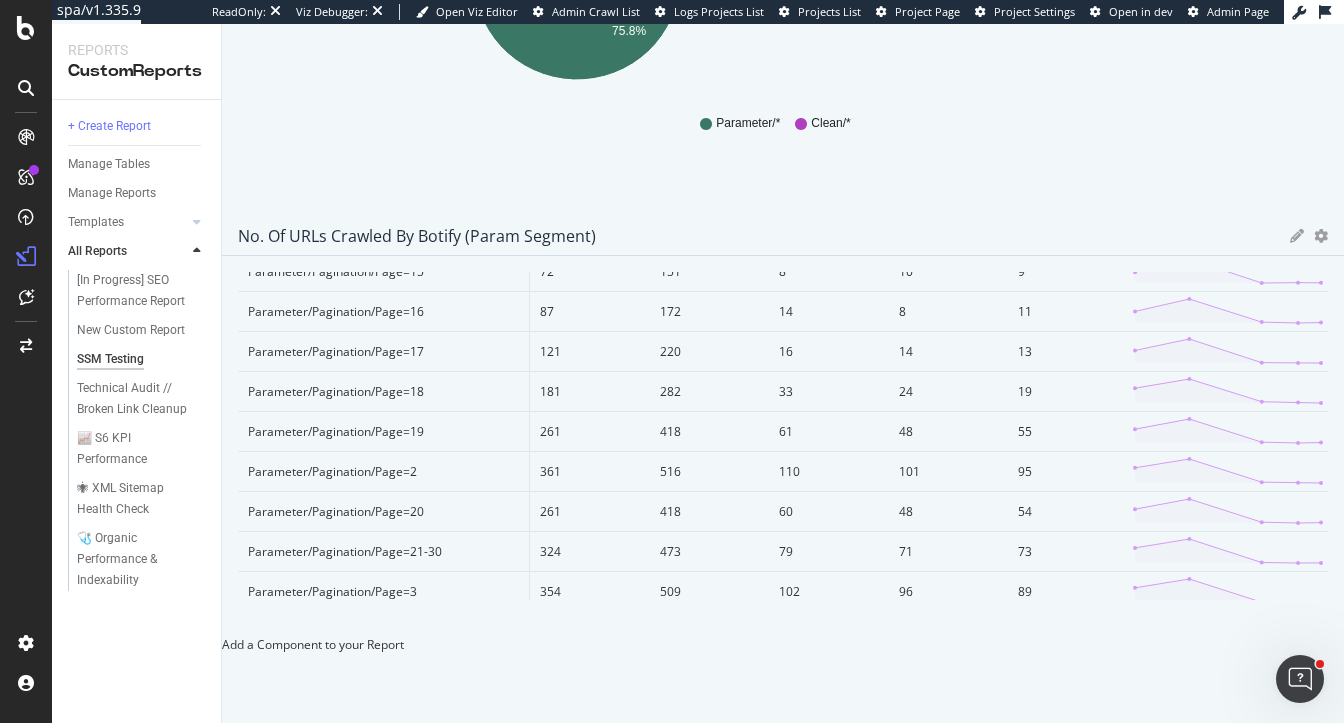scroll, scrollTop: 7631, scrollLeft: 0, axis: vertical 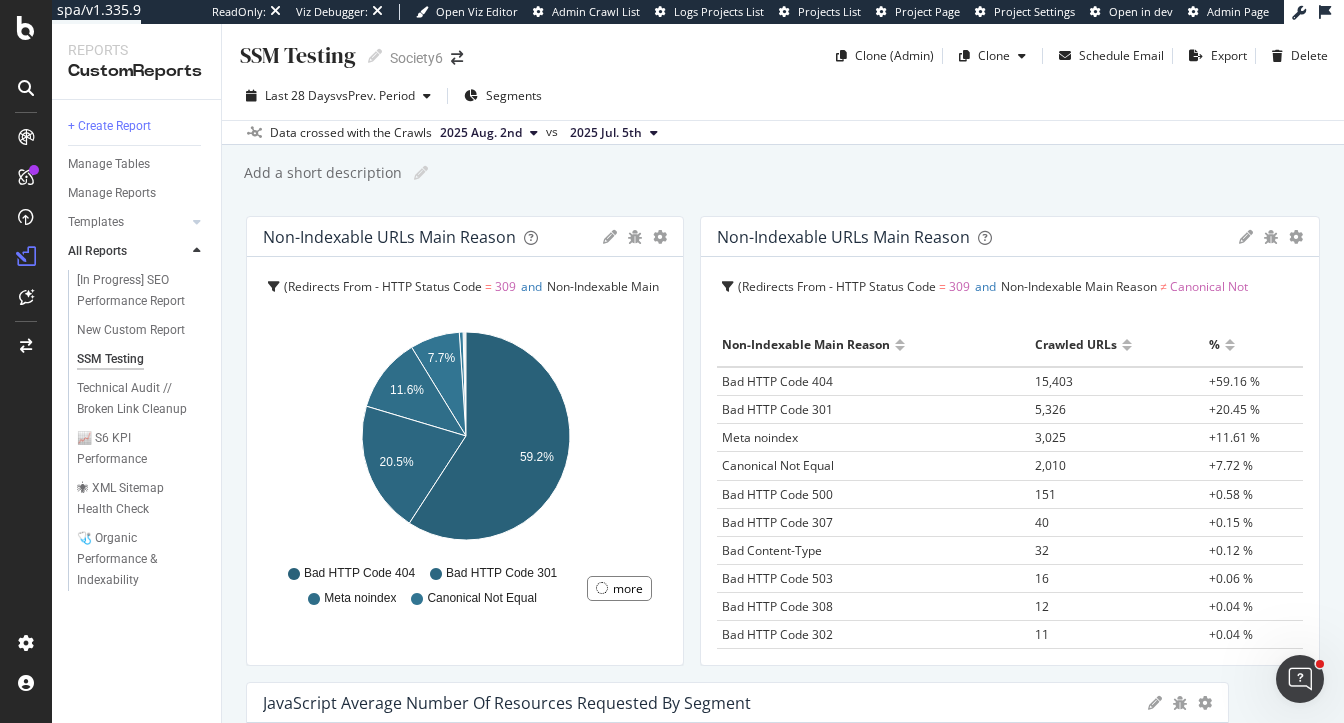 click on "2025 Aug. 2nd" at bounding box center [481, 133] 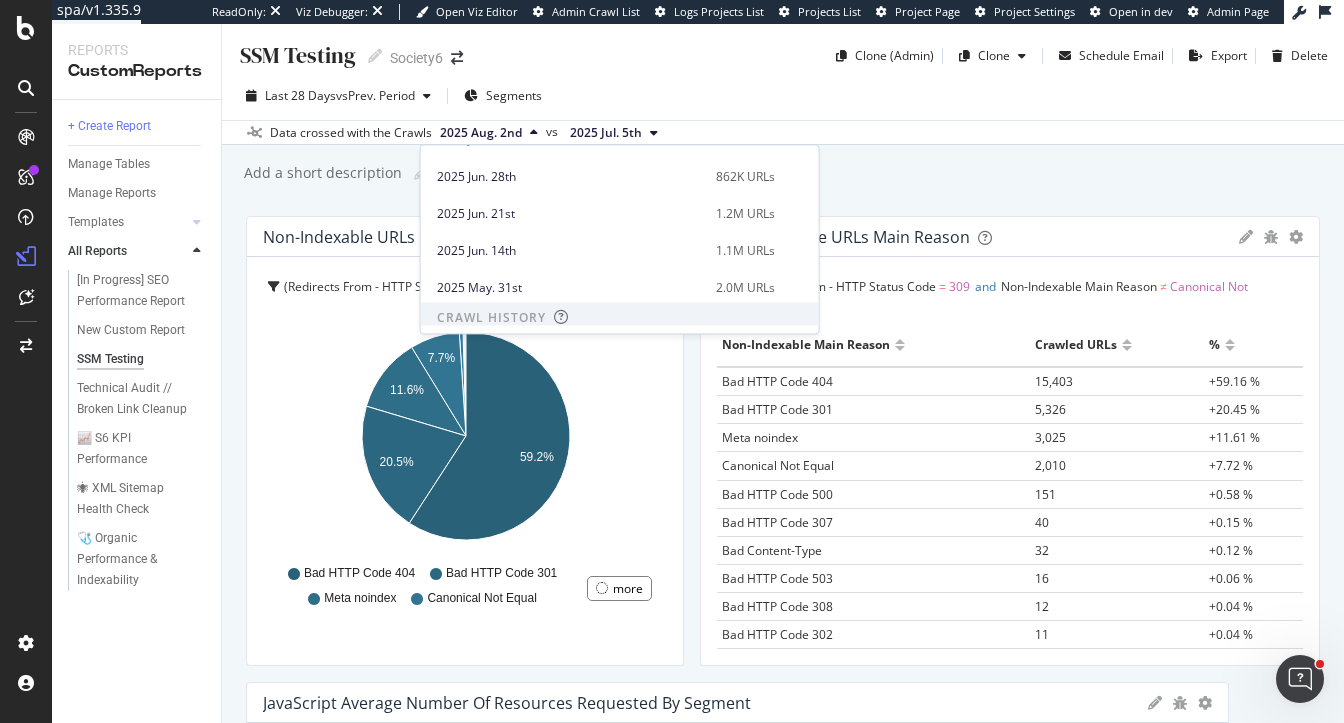 scroll, scrollTop: 248, scrollLeft: 0, axis: vertical 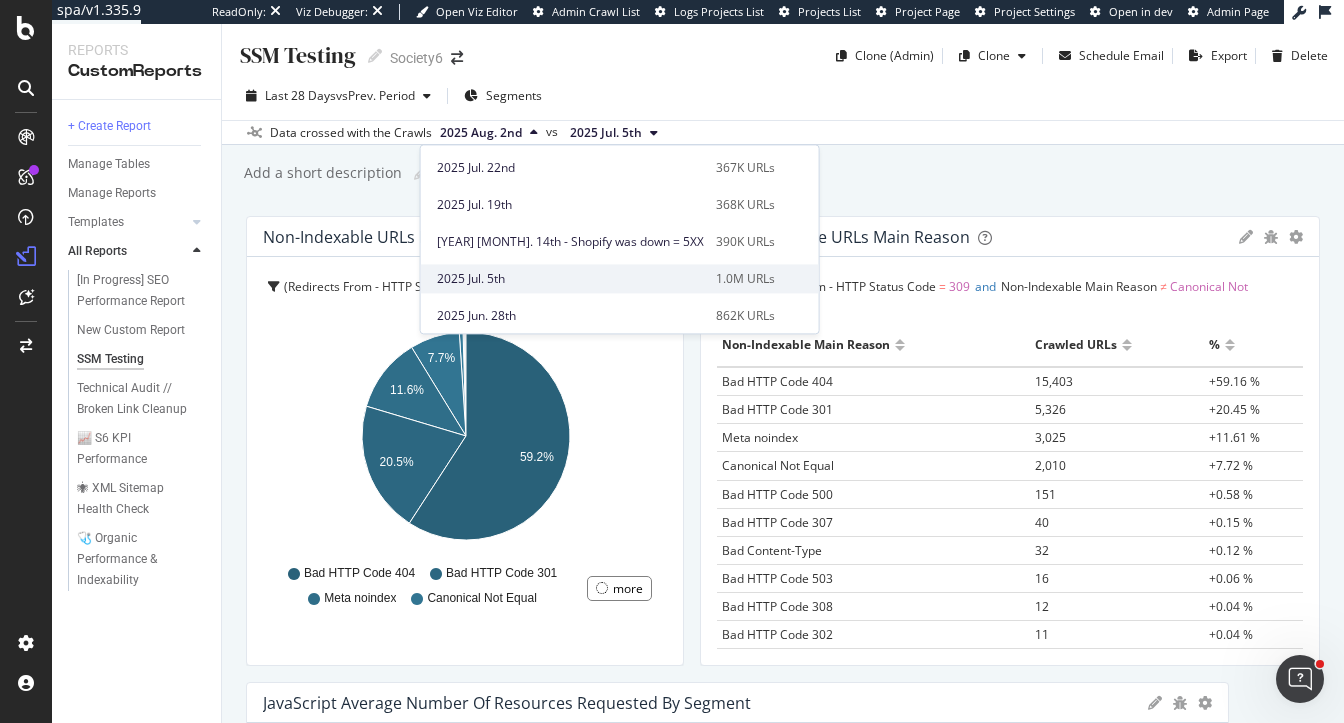 click on "2025 Jul. 5th" at bounding box center [570, 279] 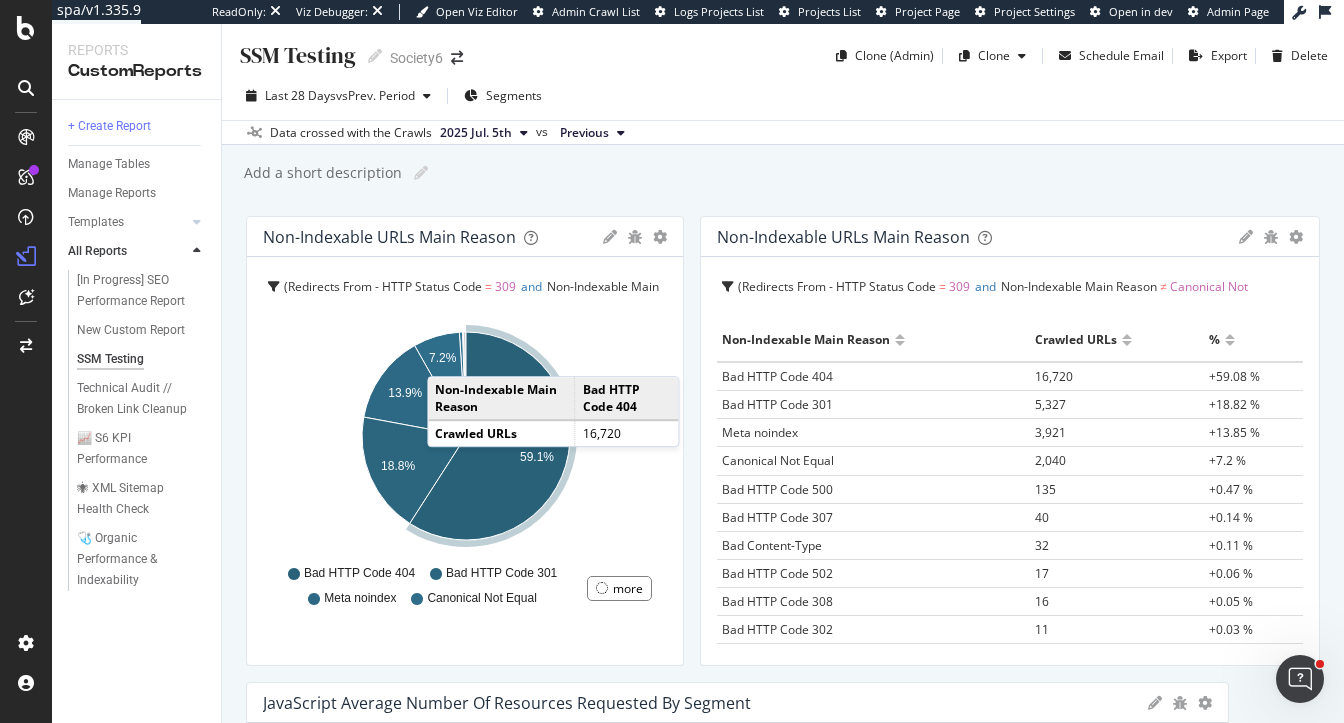 scroll, scrollTop: 0, scrollLeft: 0, axis: both 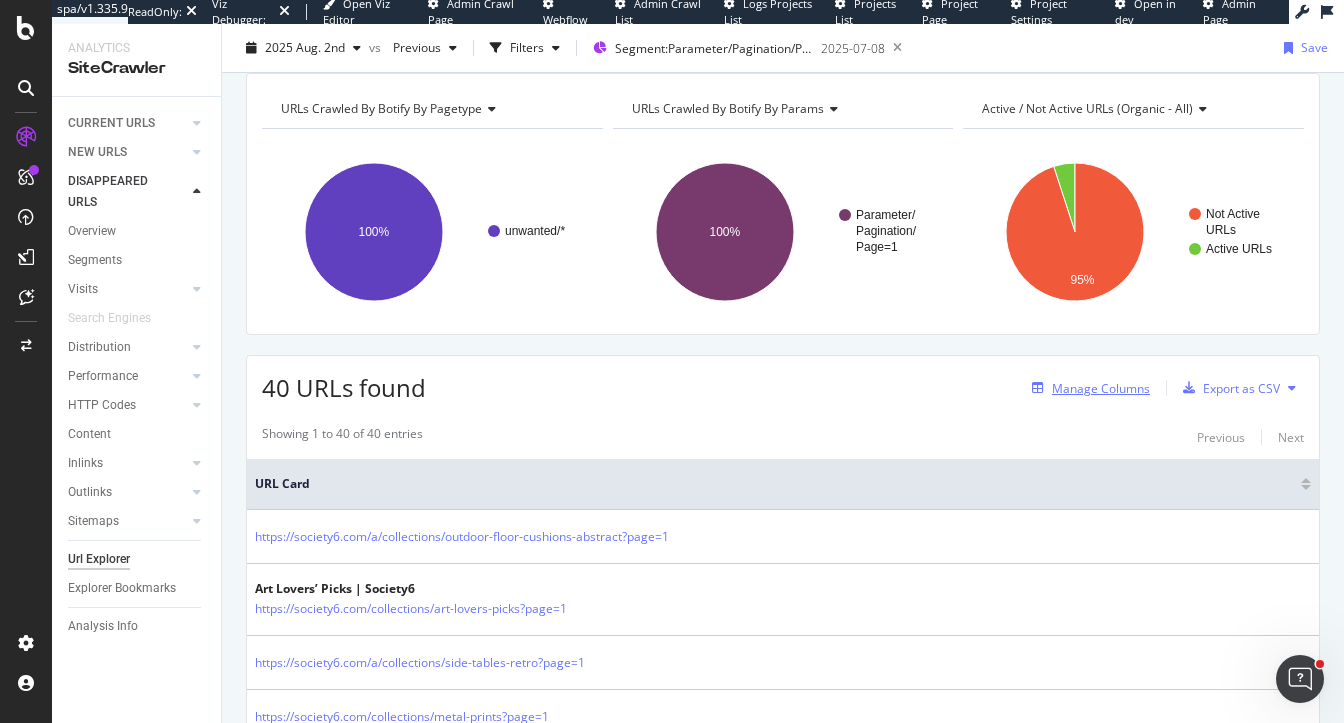 click on "Manage Columns" at bounding box center (1101, 388) 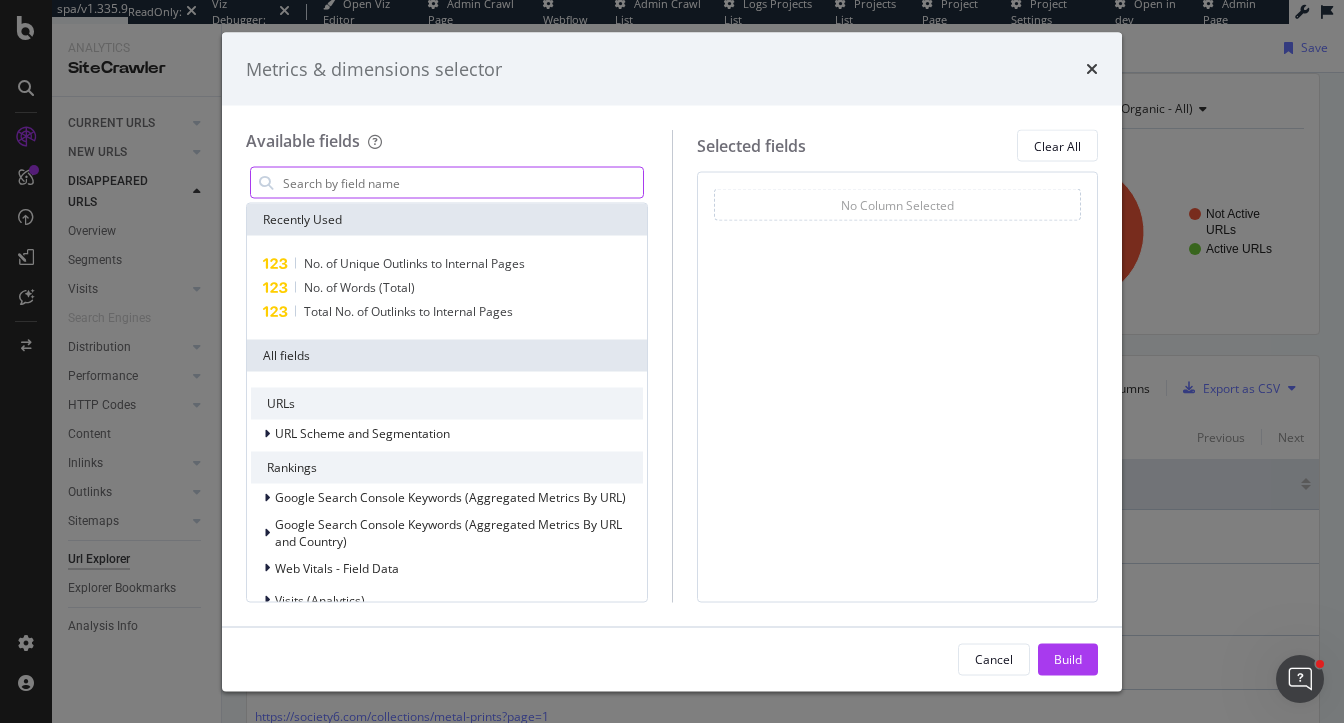 click at bounding box center (462, 183) 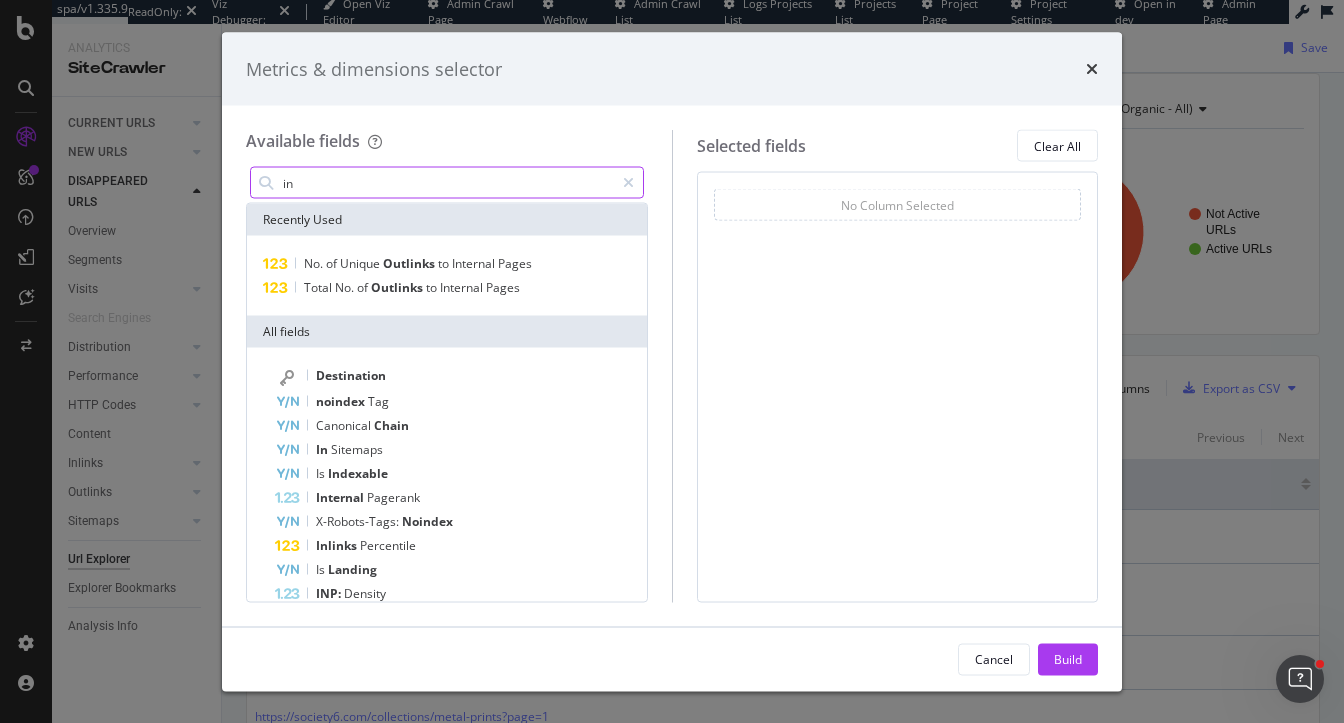 type on "i" 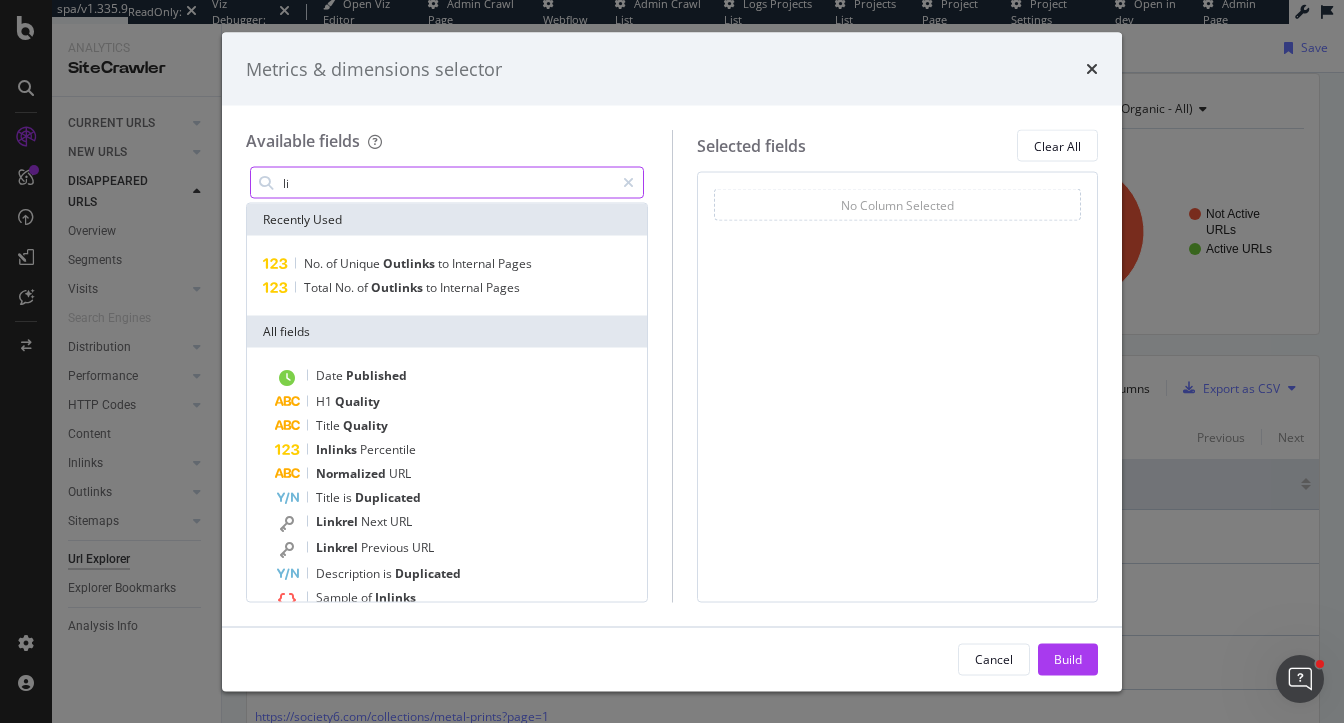 type on "l" 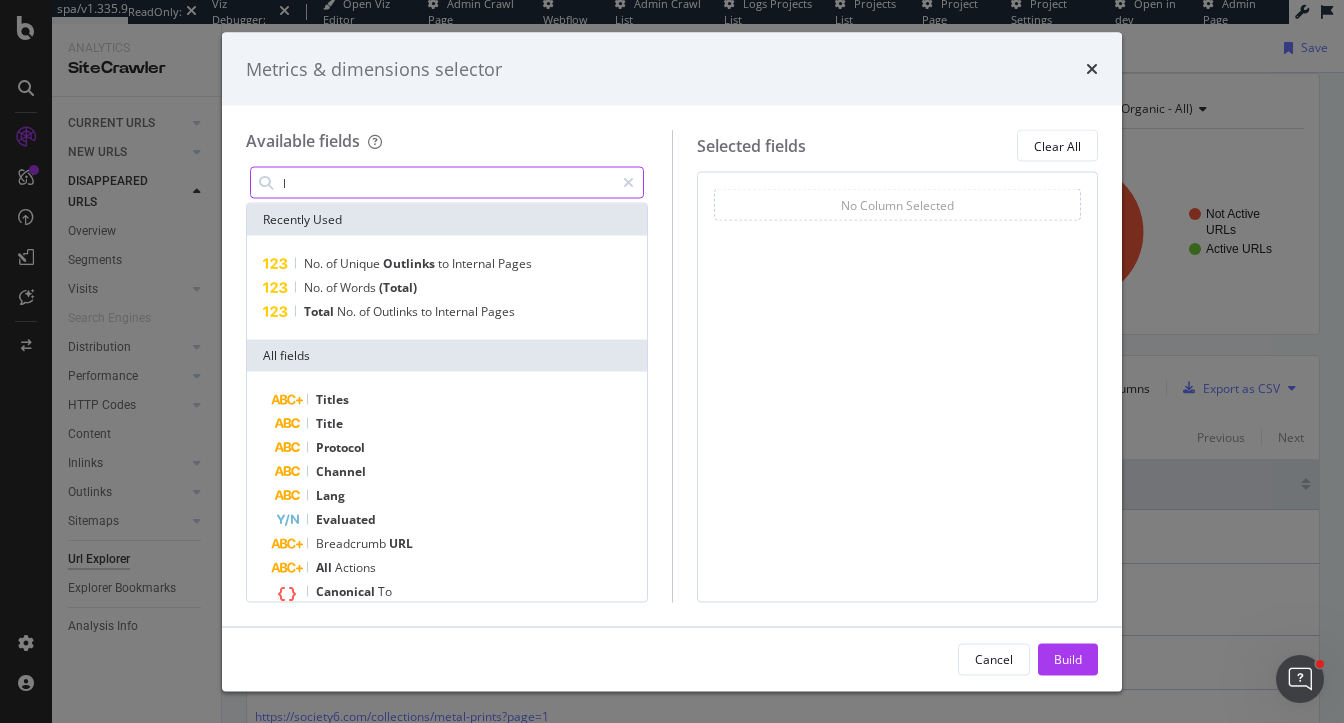 type 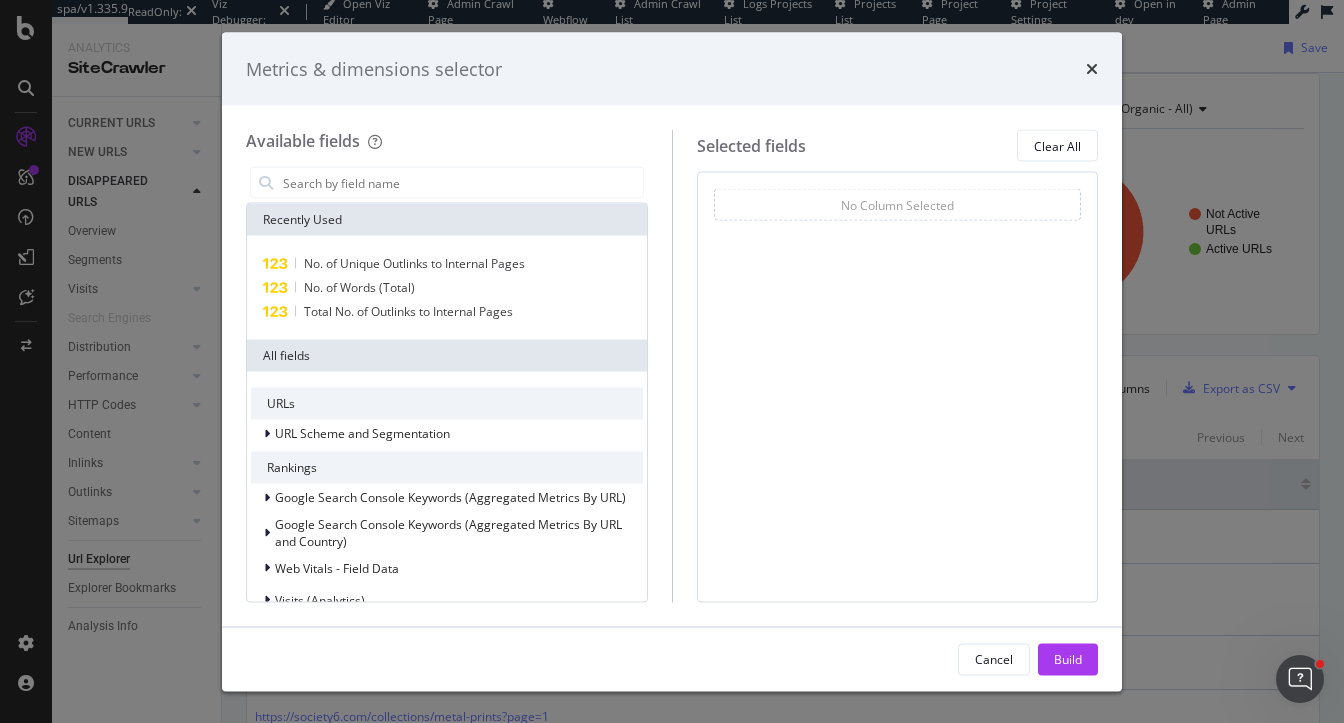 click on "Metrics & dimensions selector" at bounding box center [672, 69] 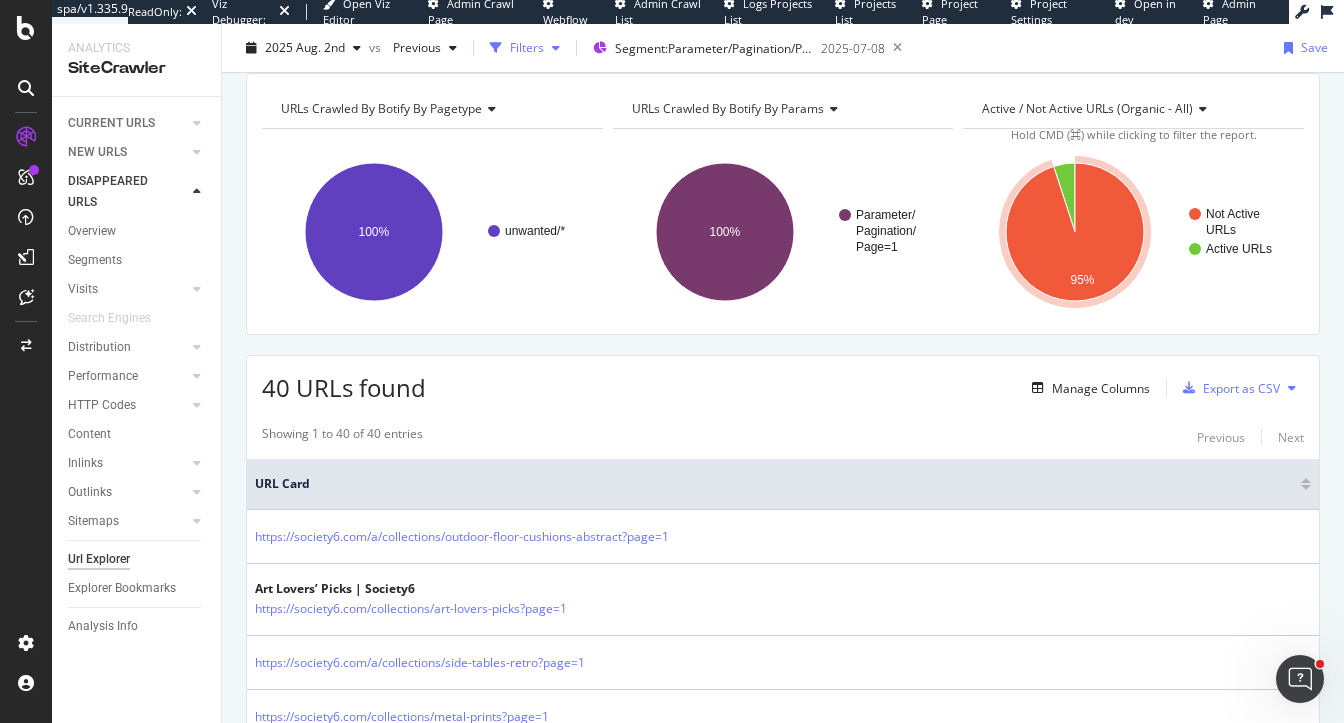 drag, startPoint x: 521, startPoint y: 50, endPoint x: 514, endPoint y: 60, distance: 12.206555 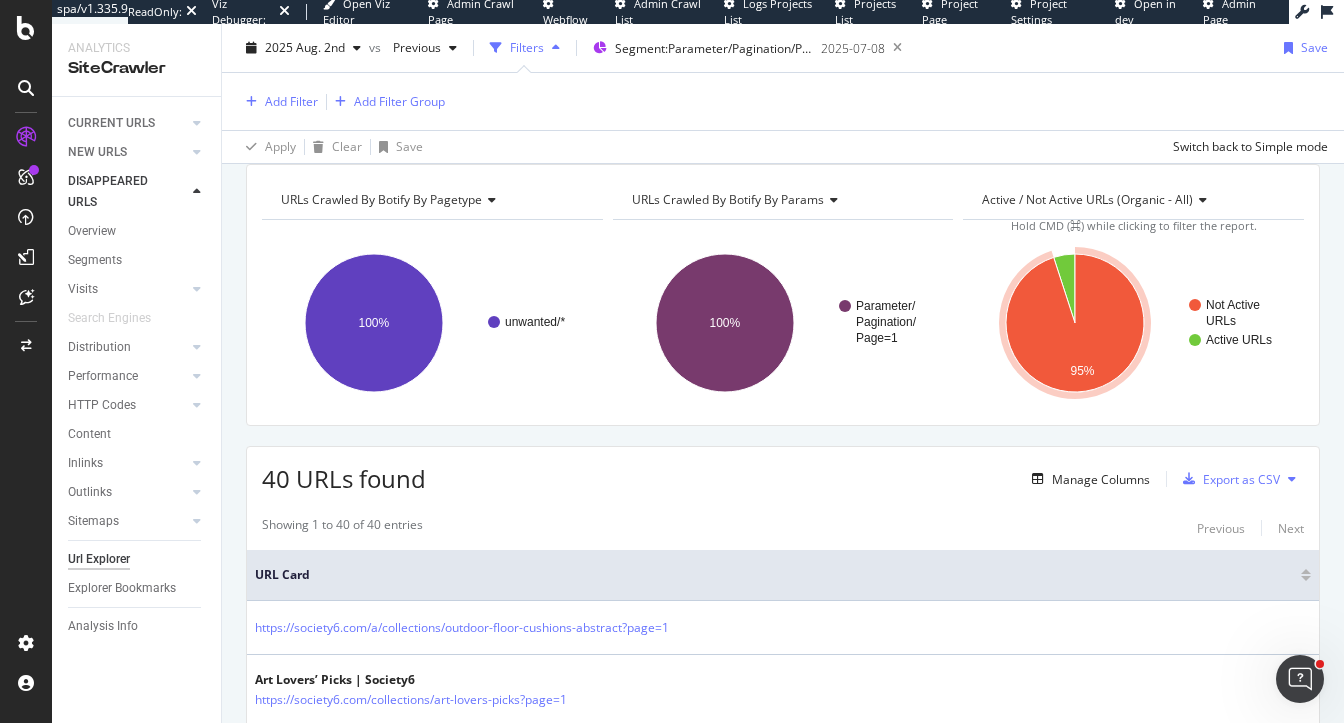 scroll, scrollTop: 294, scrollLeft: 0, axis: vertical 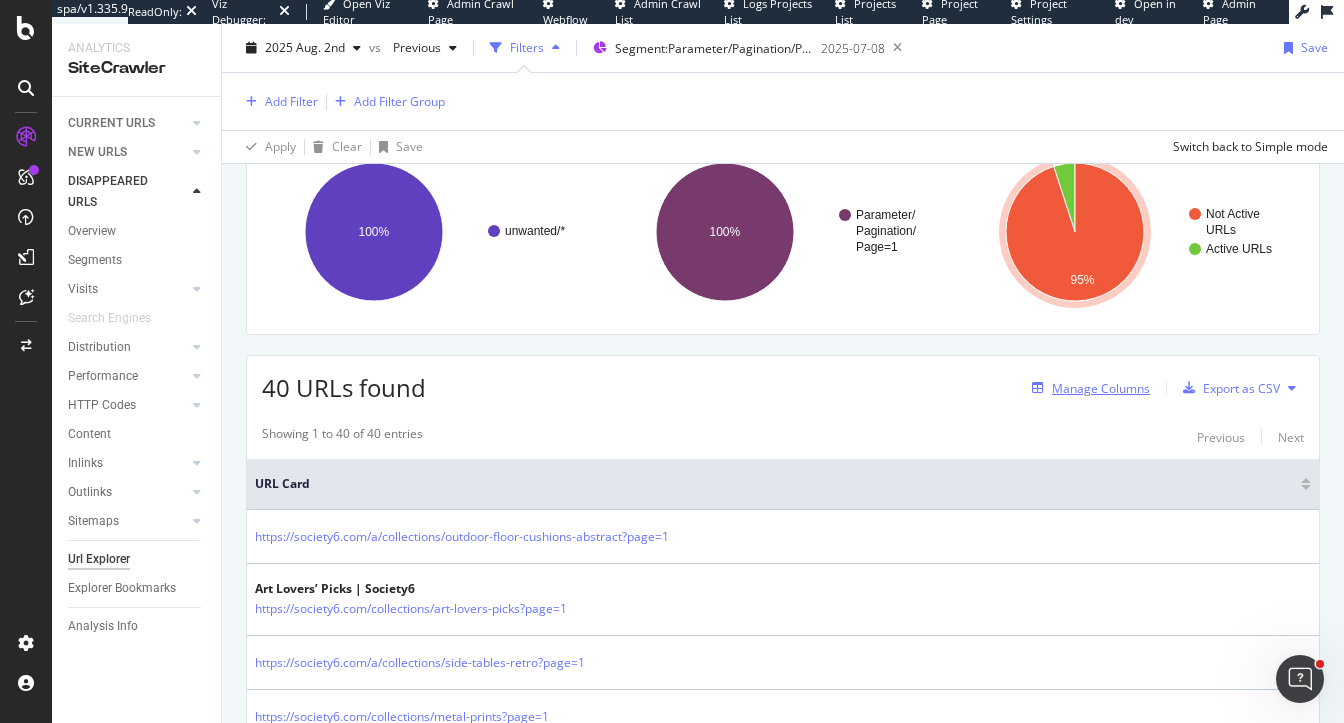 click on "Manage Columns" at bounding box center [1101, 388] 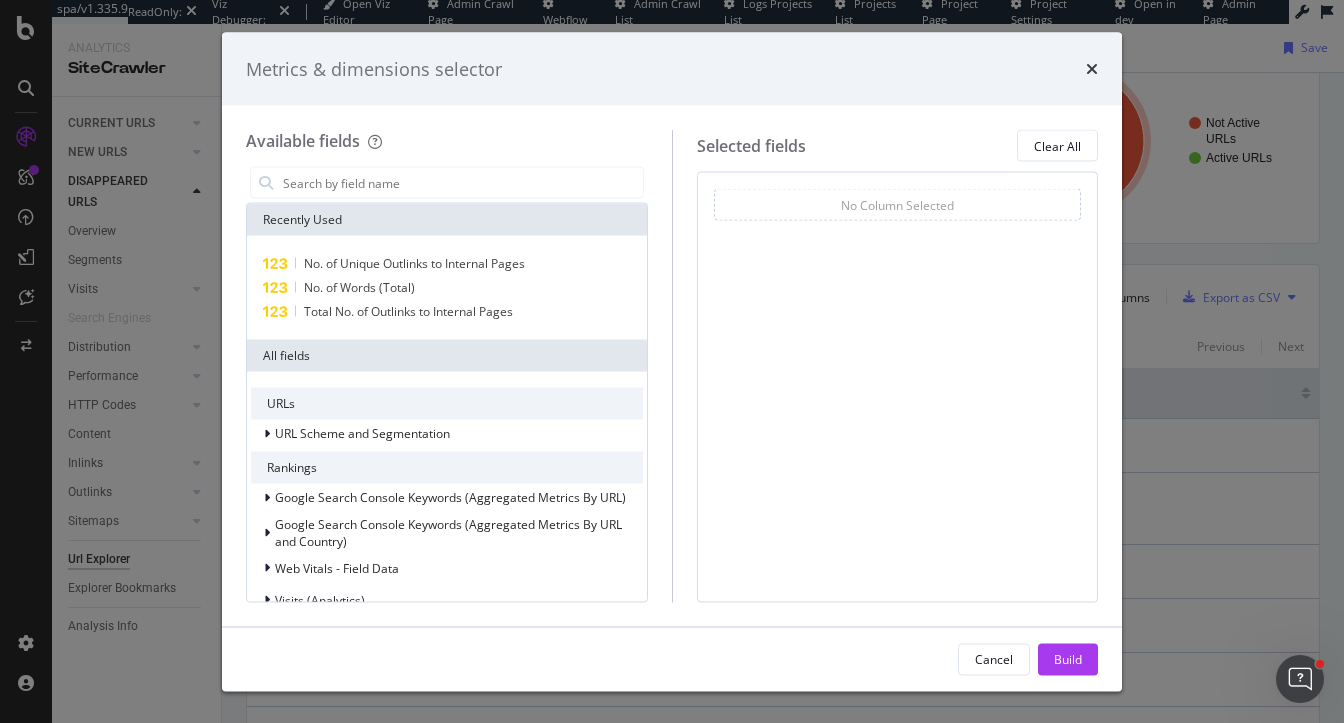 scroll, scrollTop: 203, scrollLeft: 0, axis: vertical 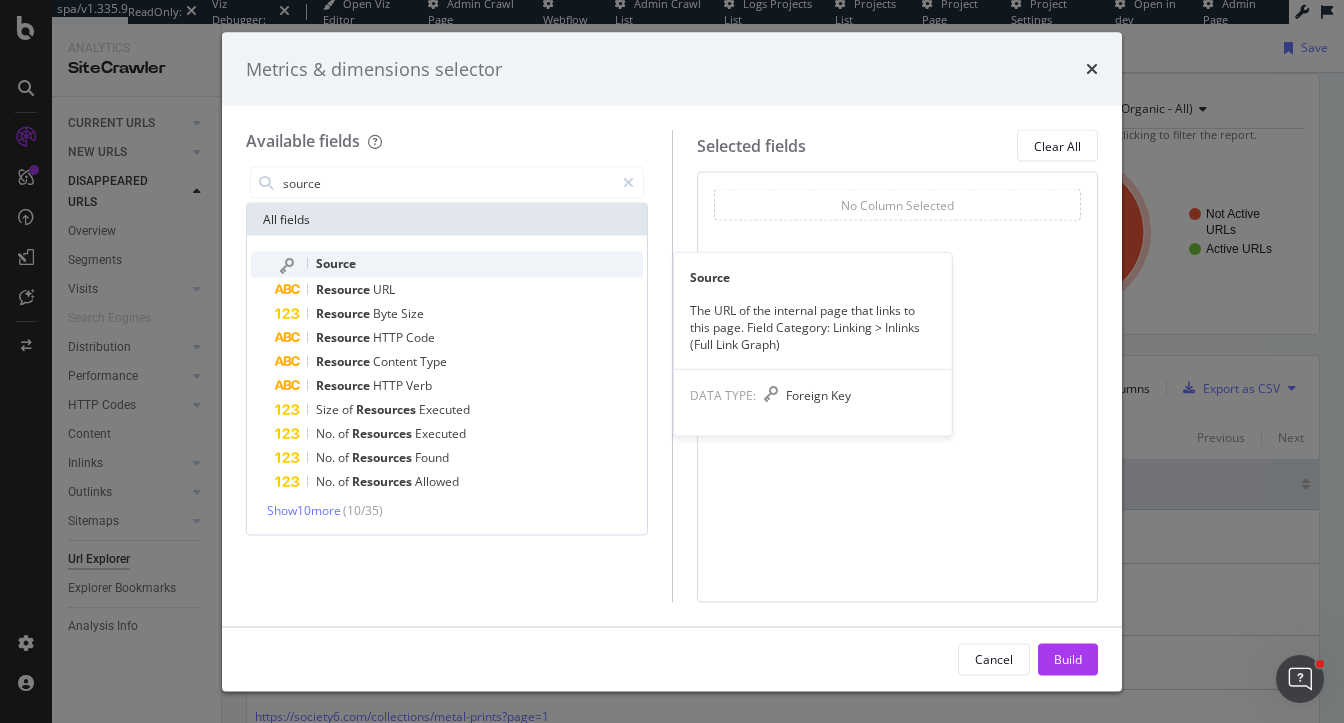 type on "source" 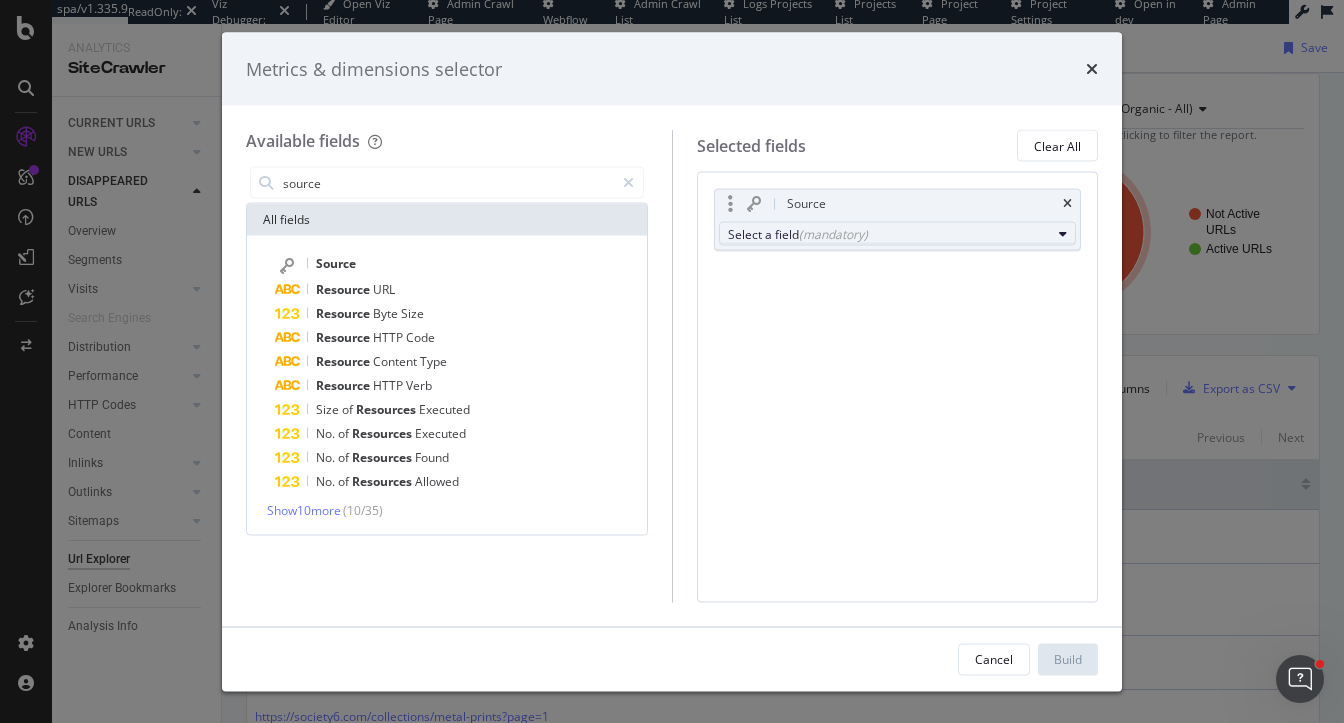 click on "Select a field (mandatory)" at bounding box center (890, 233) 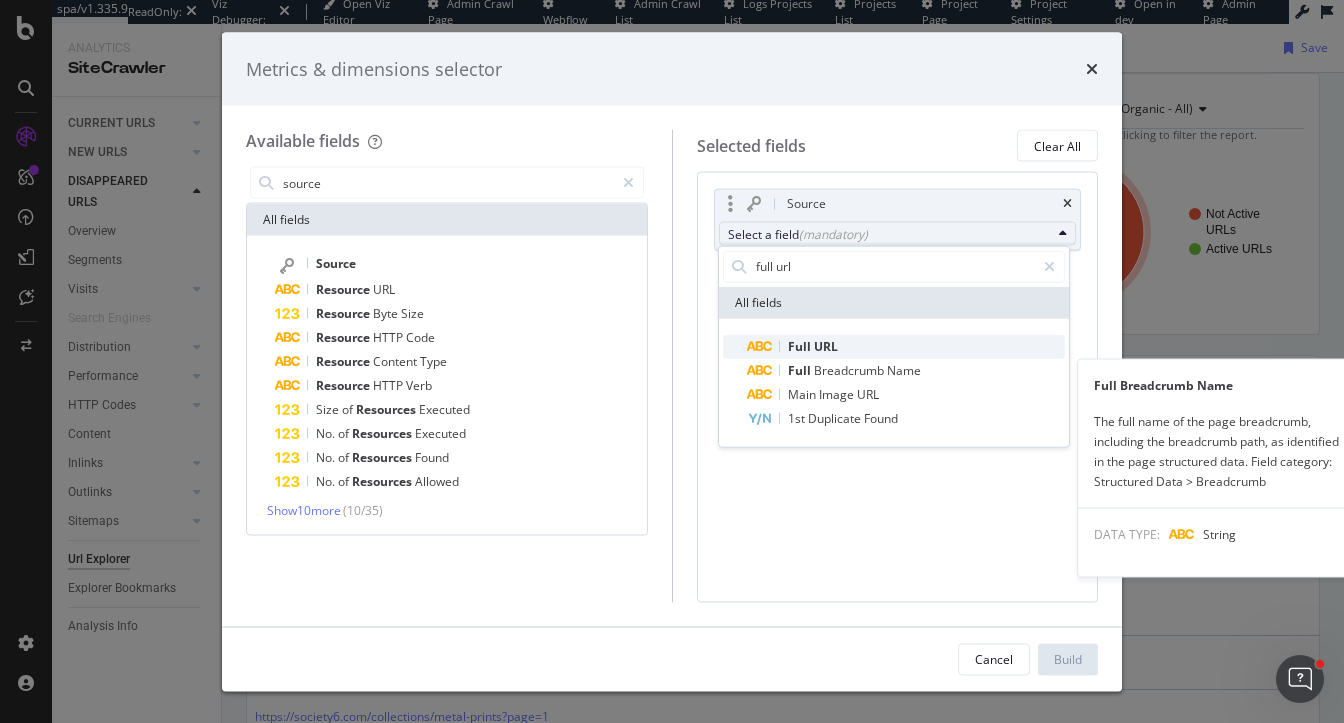 type on "full url" 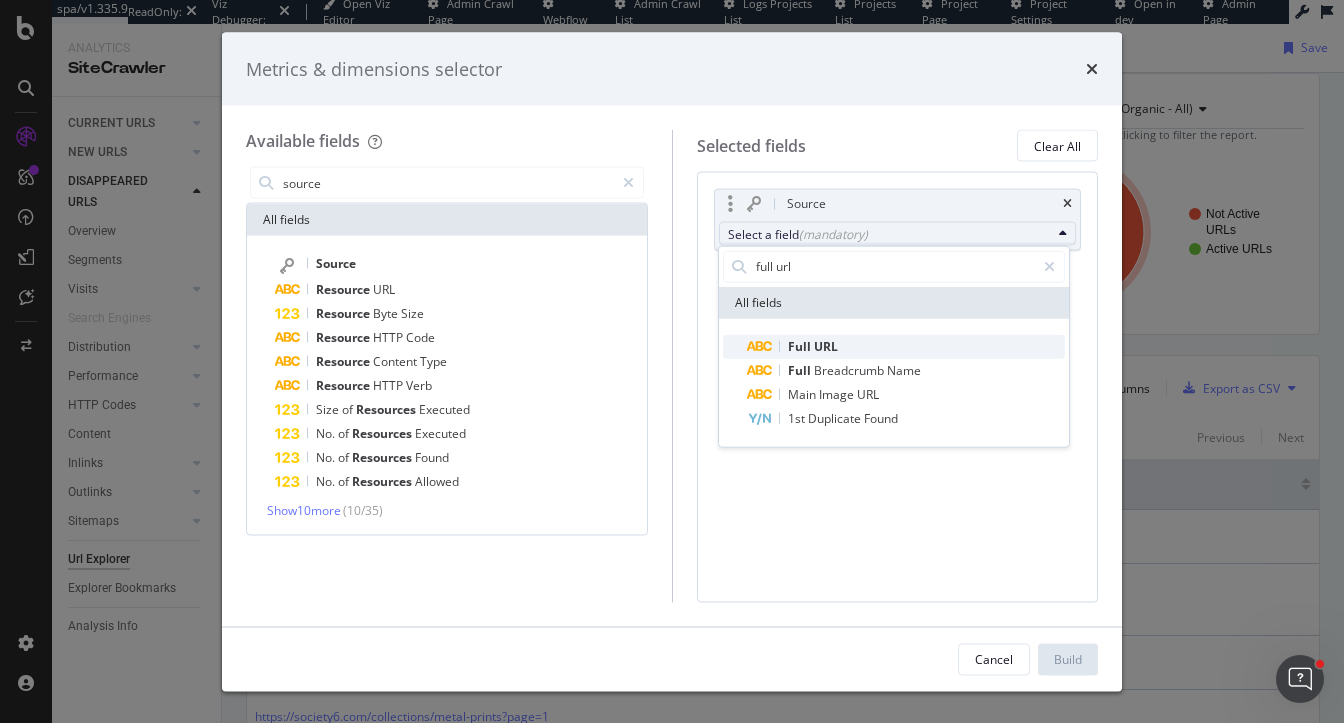 click on "Full   URL" at bounding box center [906, 346] 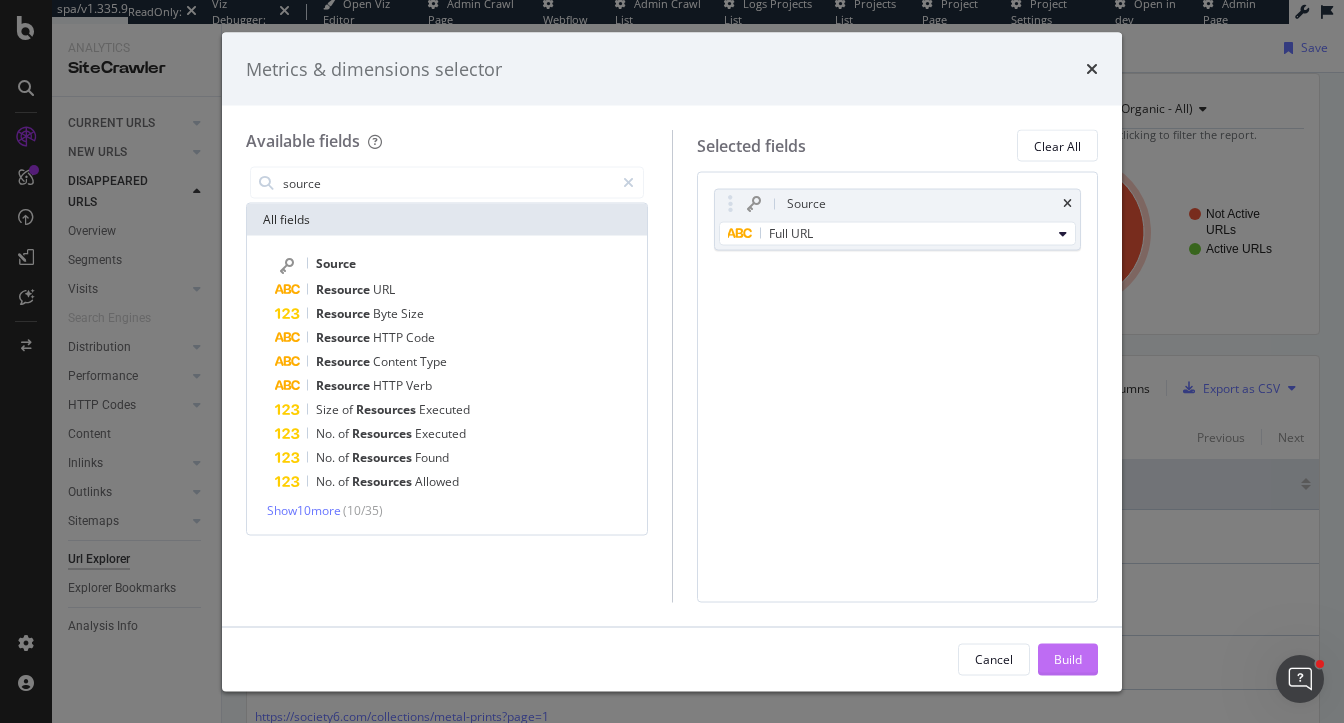 click on "Build" at bounding box center (1068, 659) 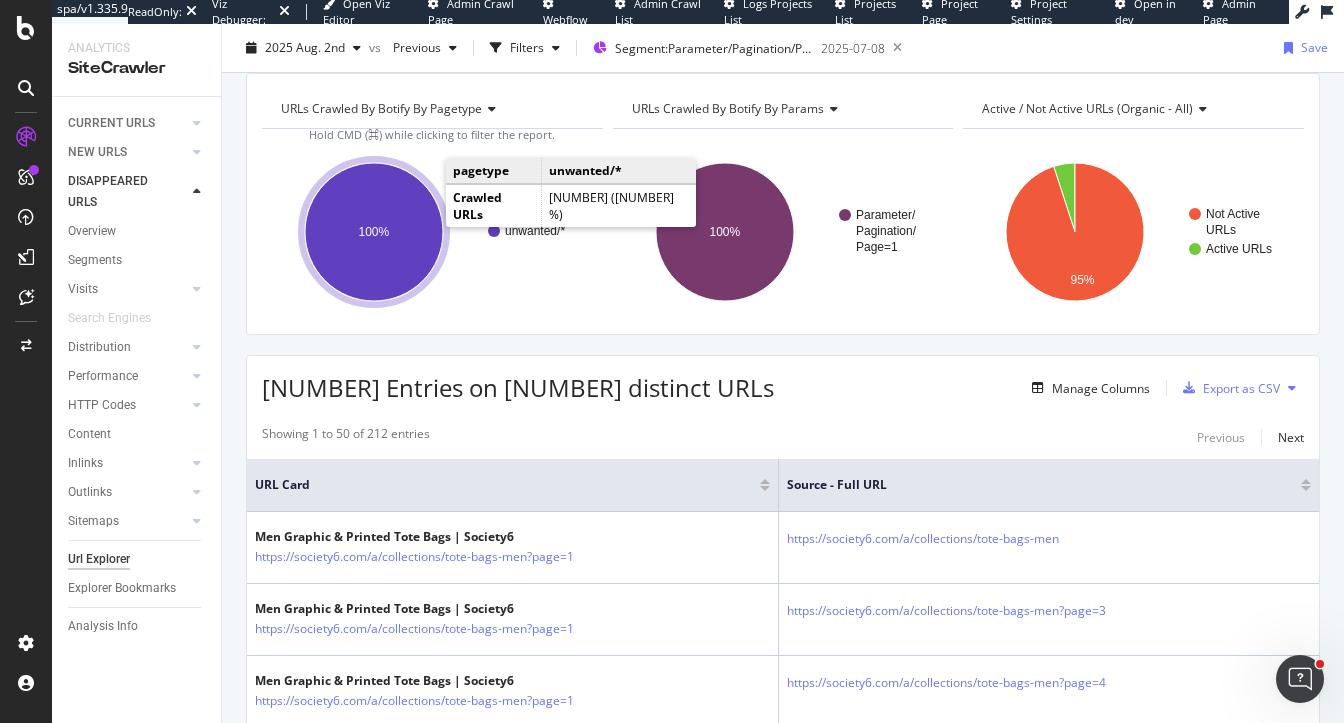 scroll, scrollTop: 0, scrollLeft: 0, axis: both 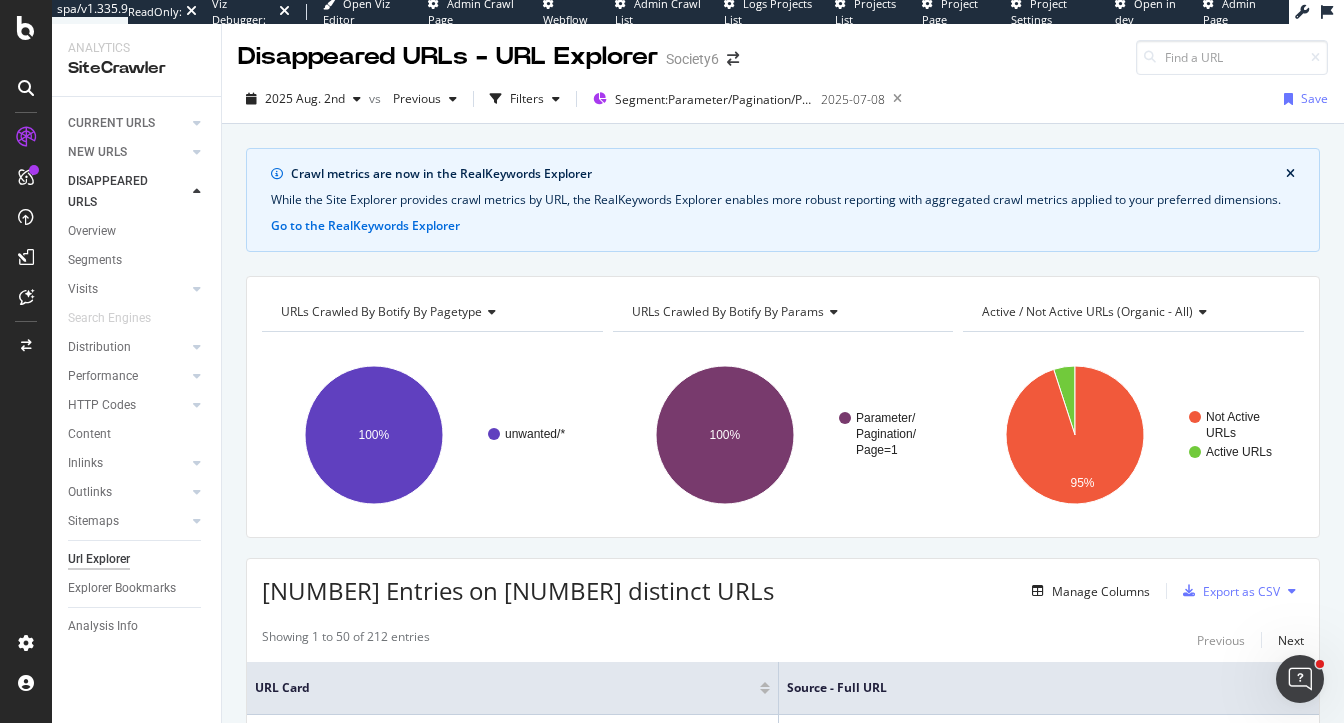 drag, startPoint x: 894, startPoint y: 99, endPoint x: 998, endPoint y: 575, distance: 487.2289 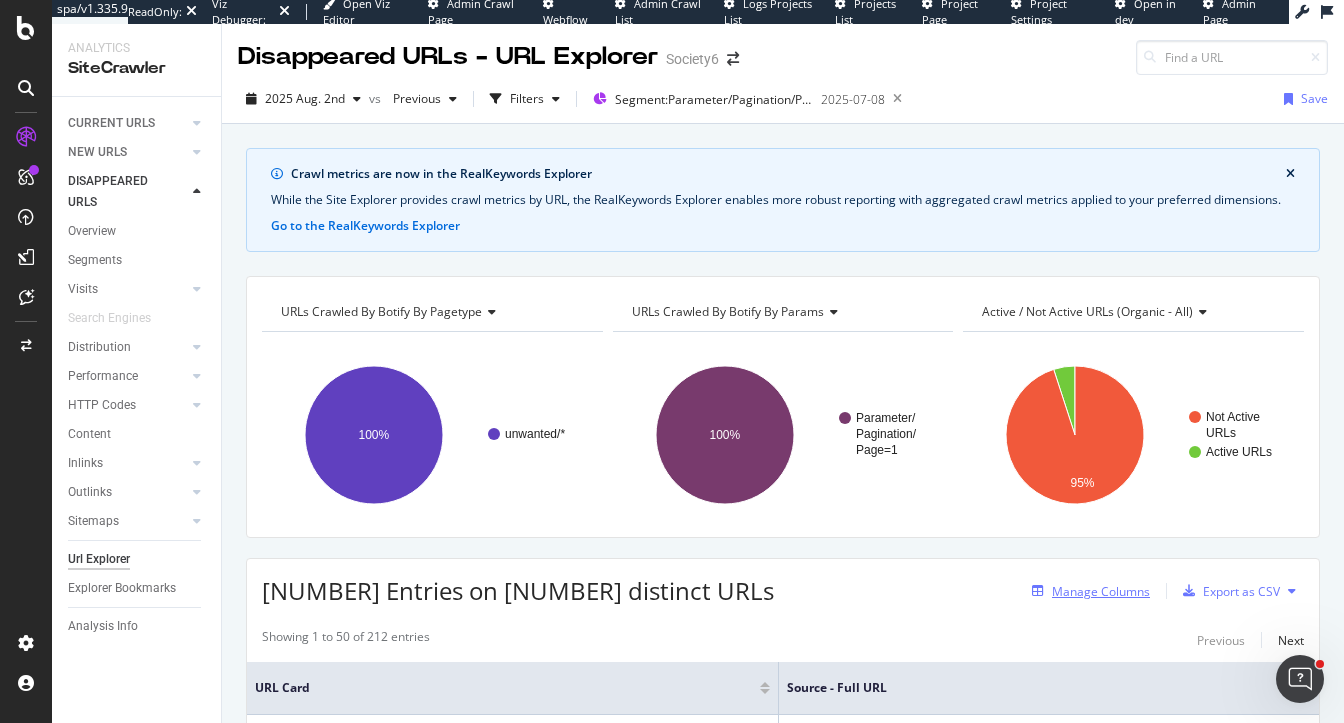 click on "Manage Columns" at bounding box center [1101, 591] 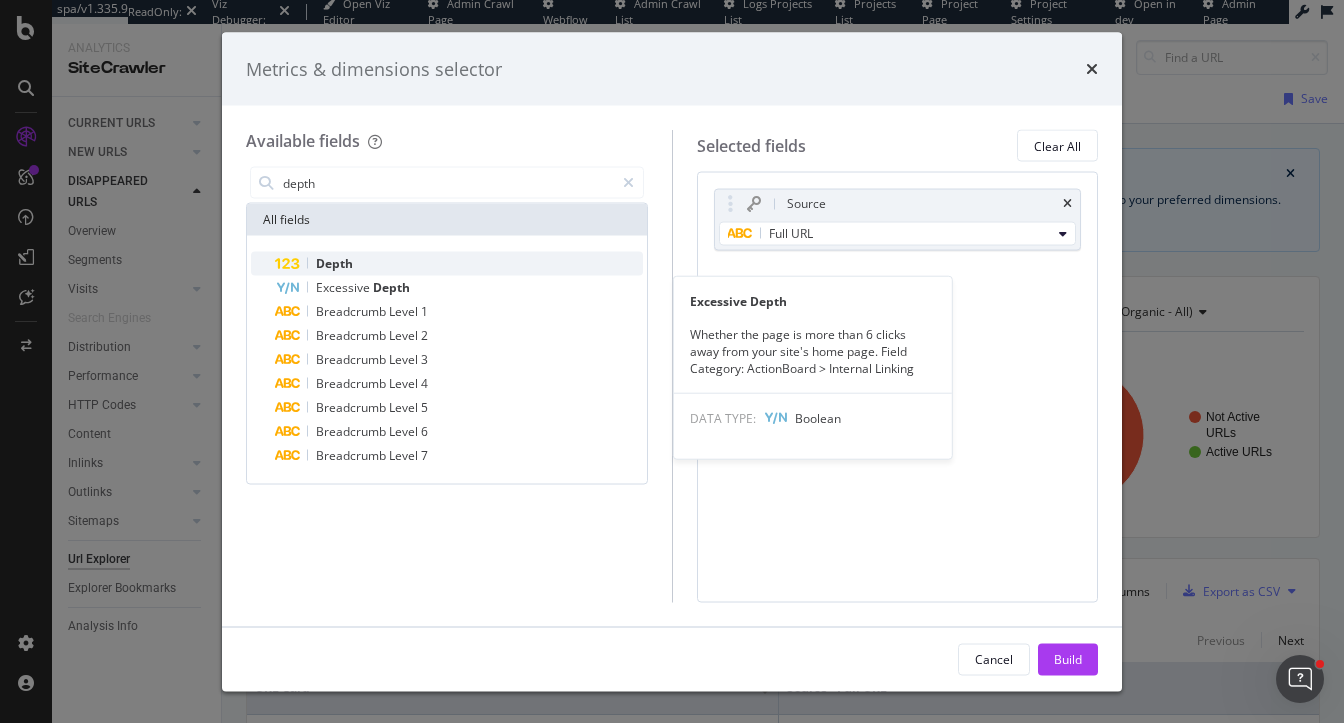 type on "depth" 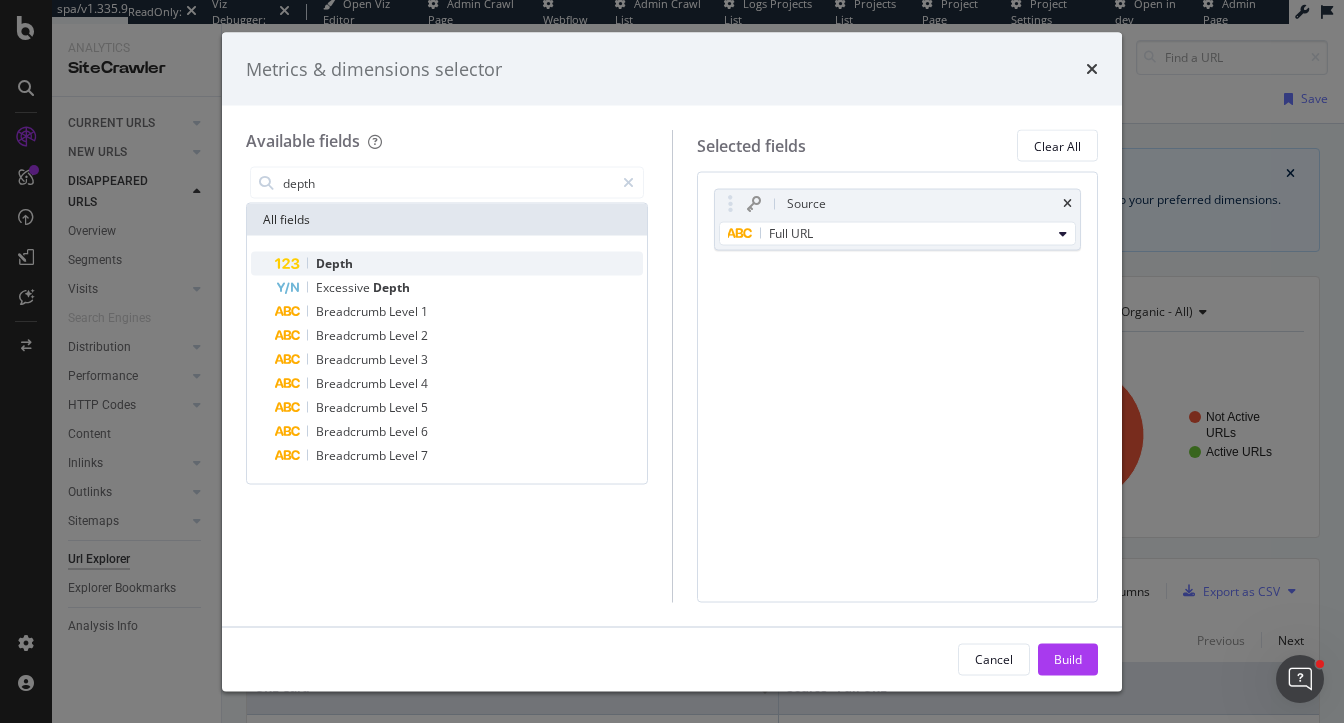 click on "Depth" at bounding box center [459, 264] 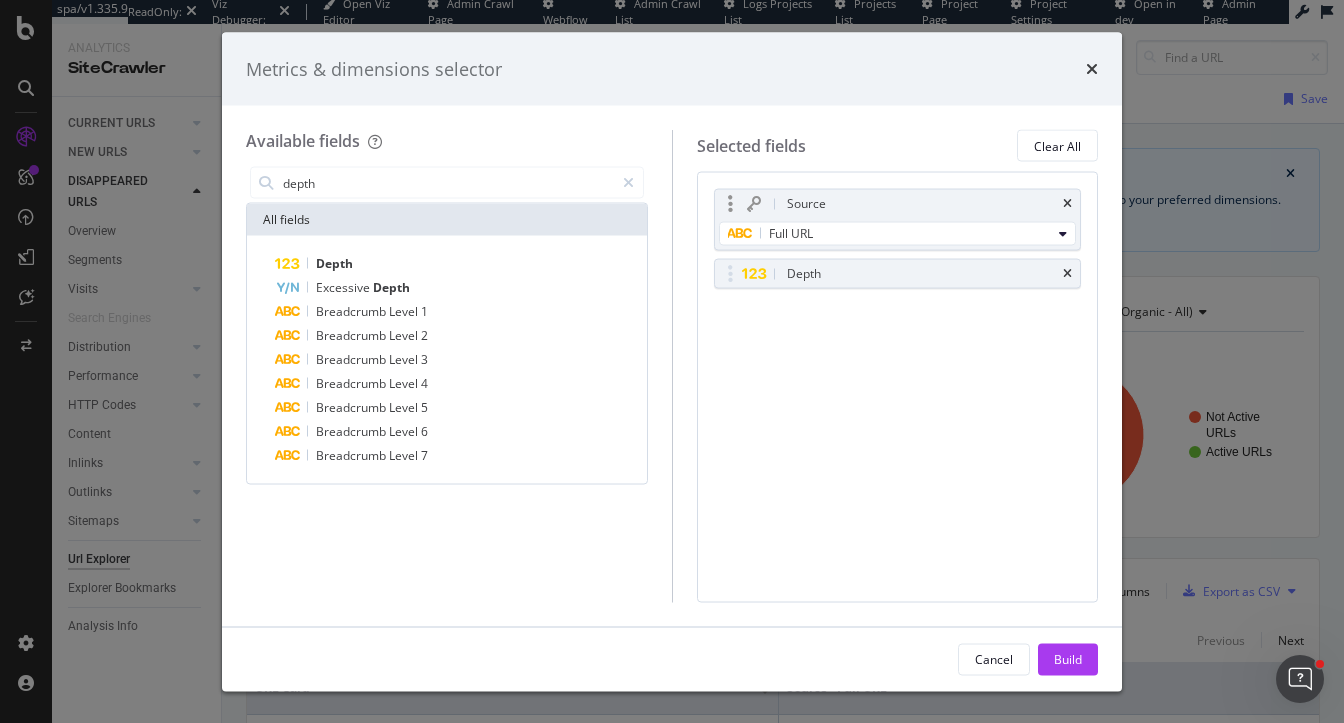 click on "Source" at bounding box center (898, 204) 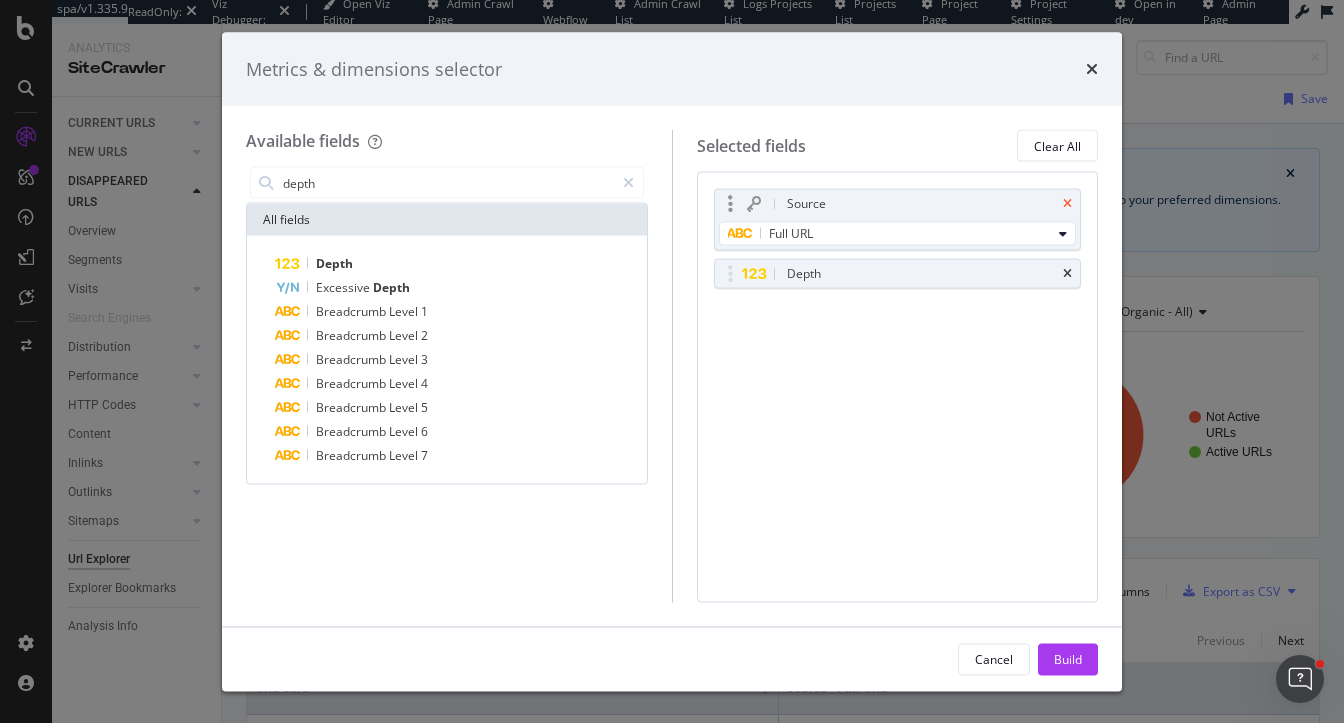 click at bounding box center (1067, 204) 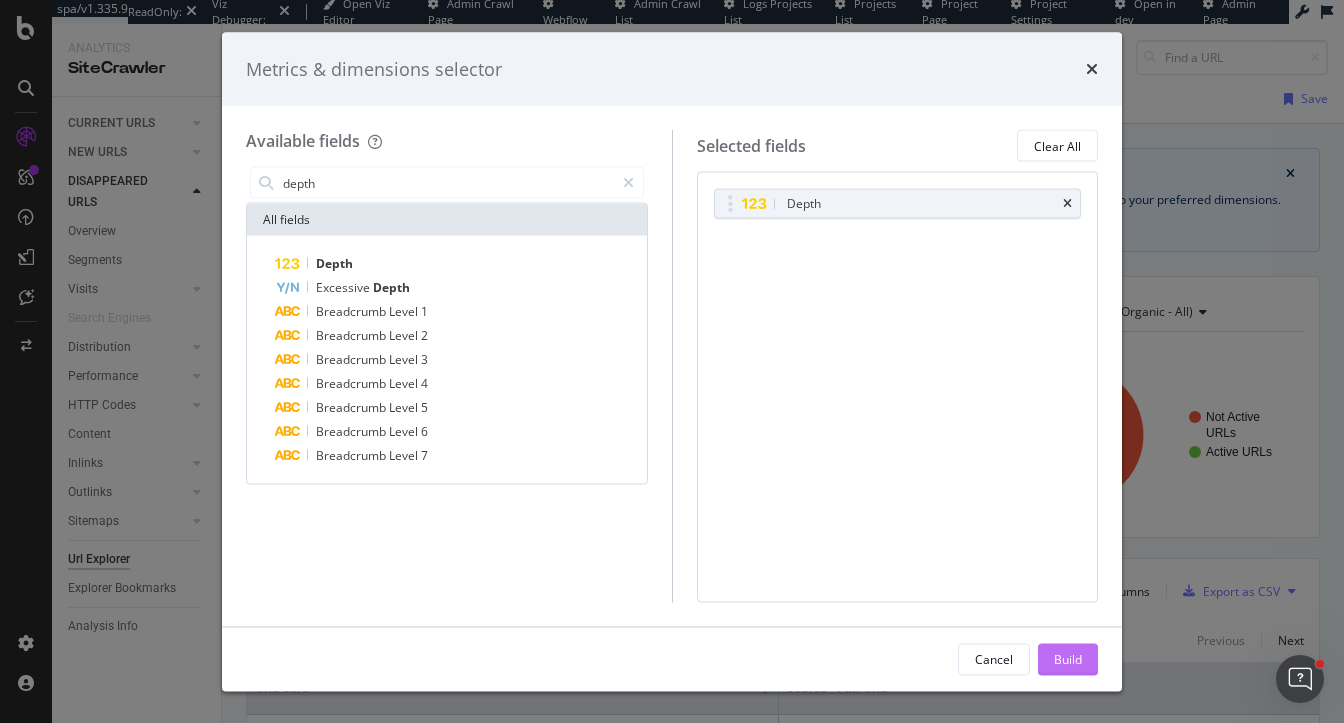 click on "Build" at bounding box center [1068, 659] 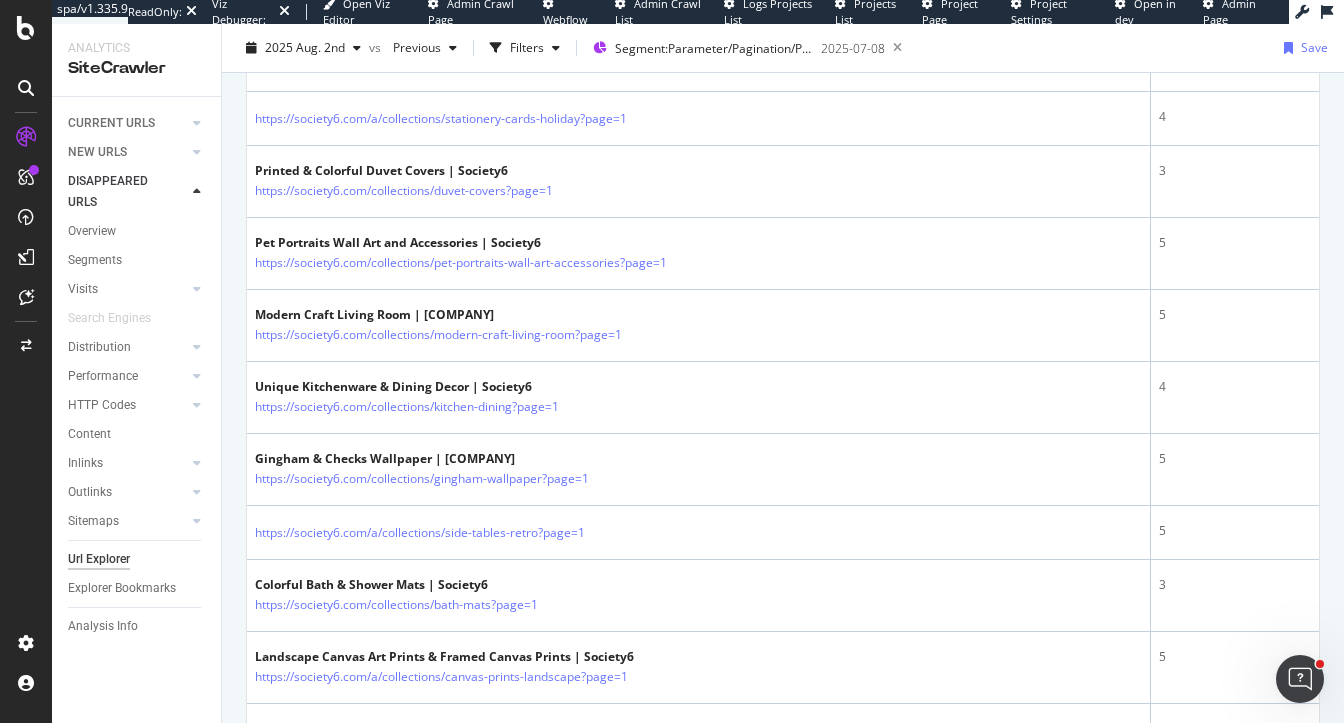 scroll, scrollTop: 0, scrollLeft: 0, axis: both 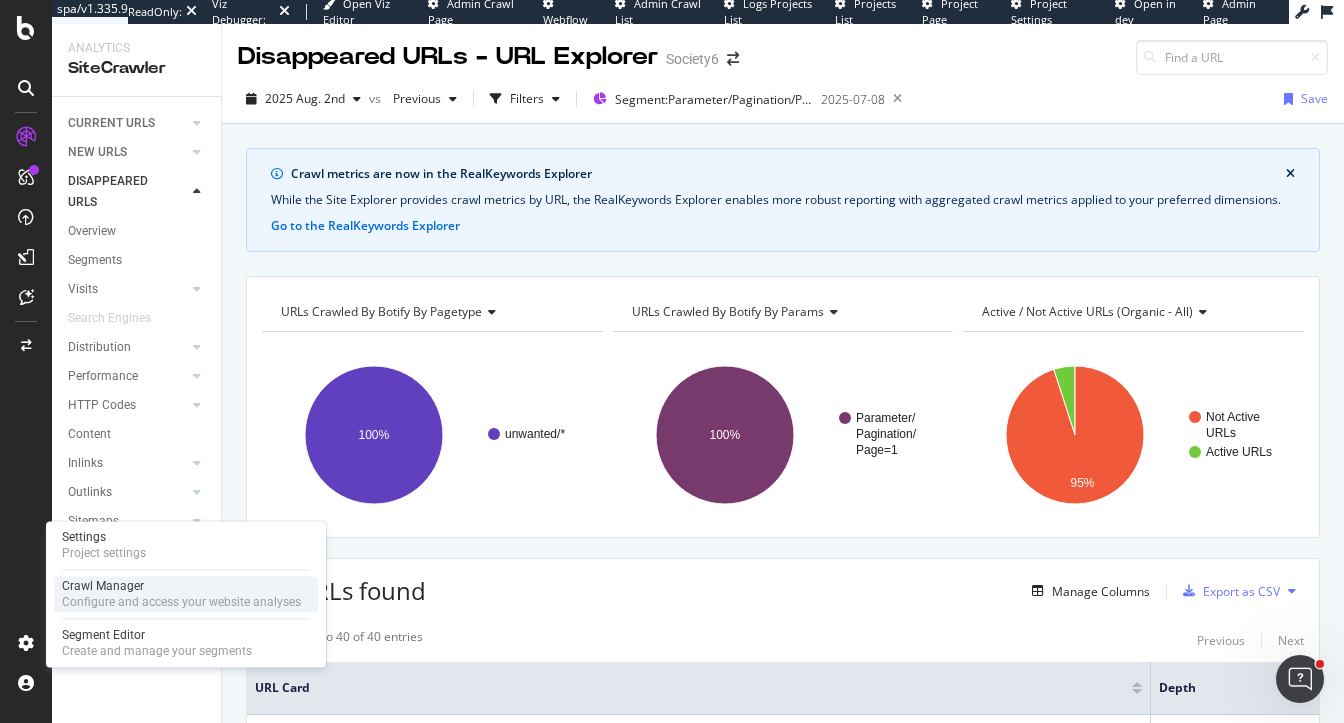 click on "Crawl Manager" at bounding box center (181, 586) 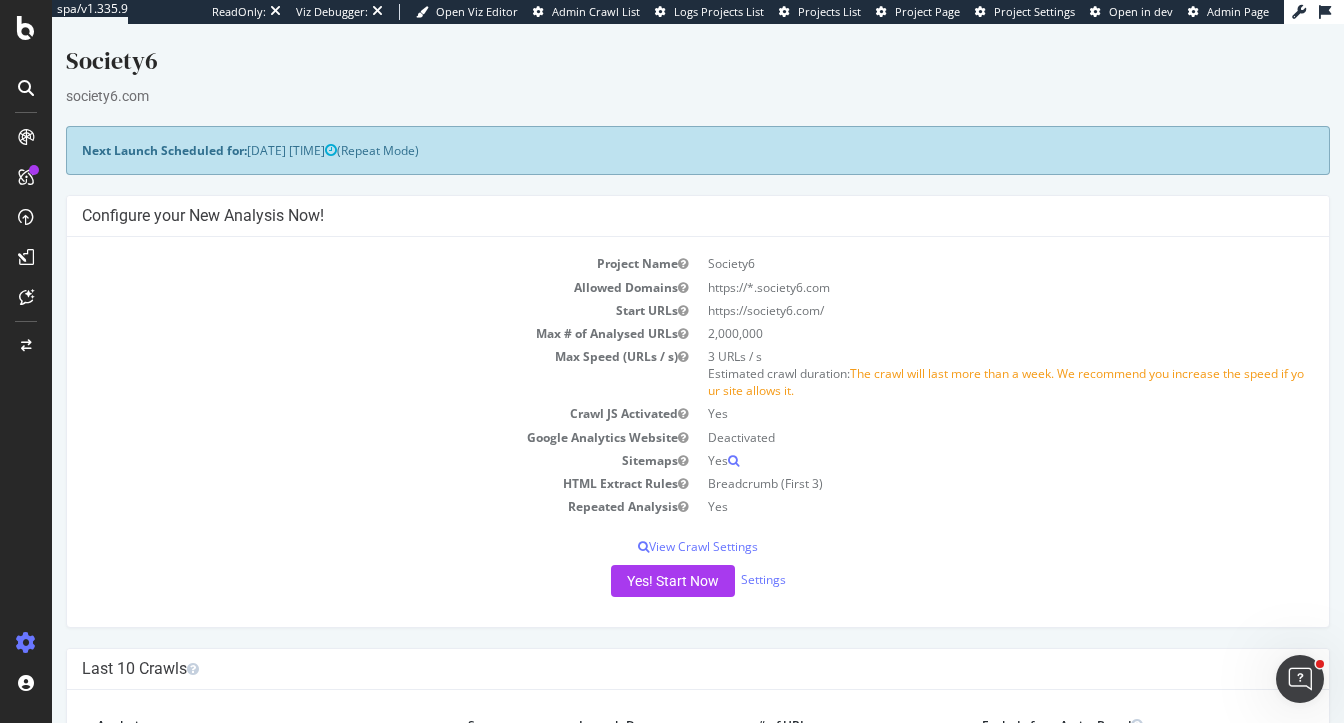 scroll, scrollTop: 0, scrollLeft: 0, axis: both 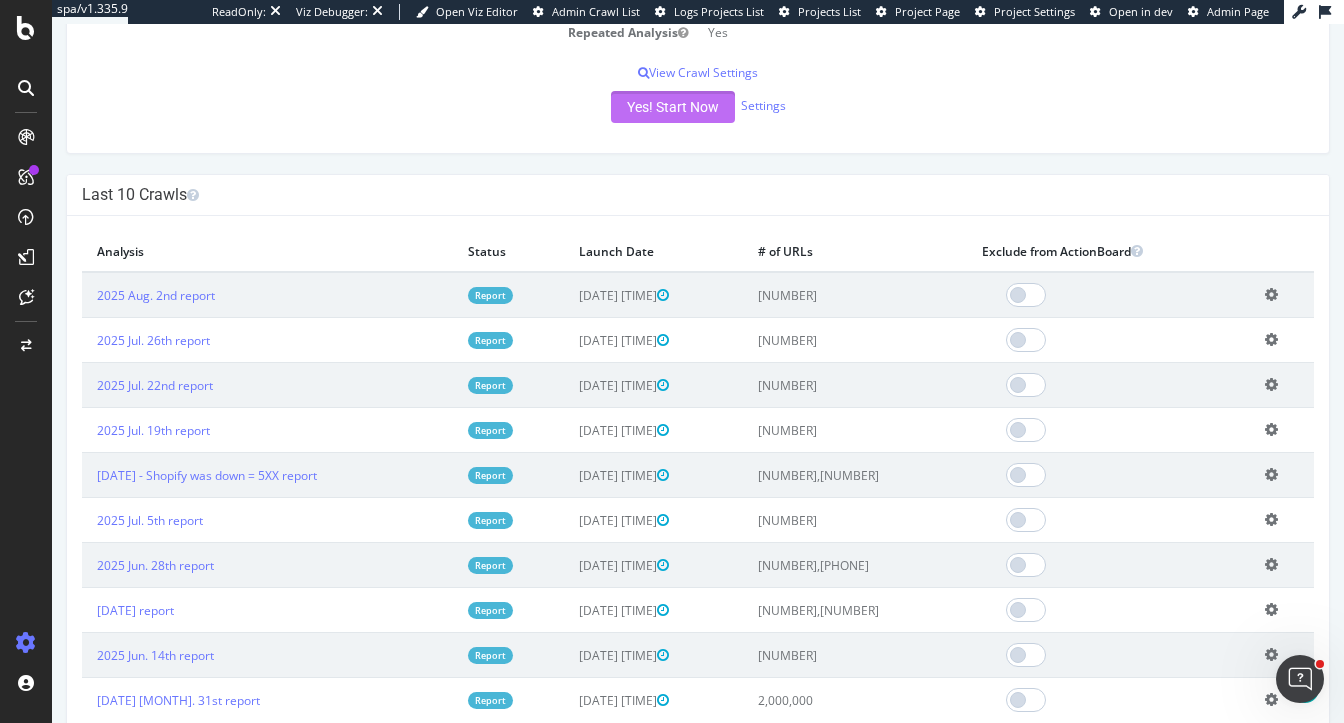 click on "Yes! Start Now" at bounding box center (673, 107) 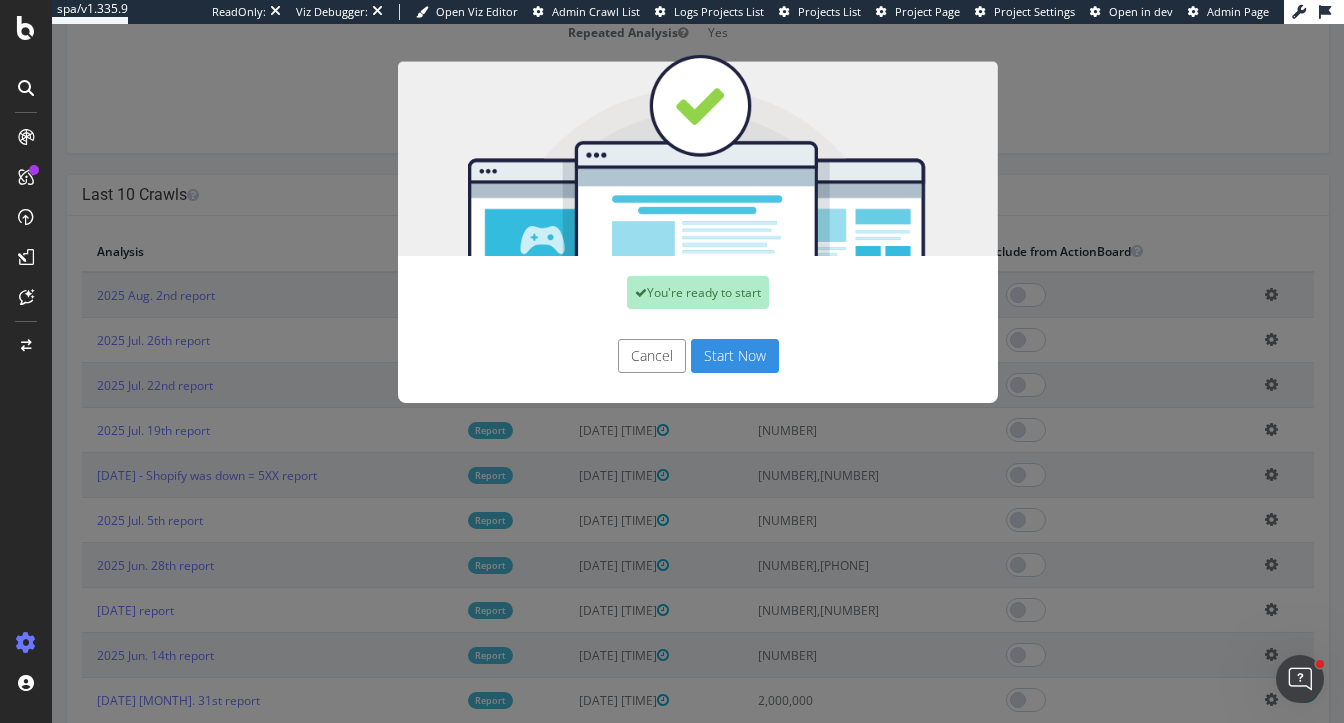click on "Start Now" at bounding box center (735, 356) 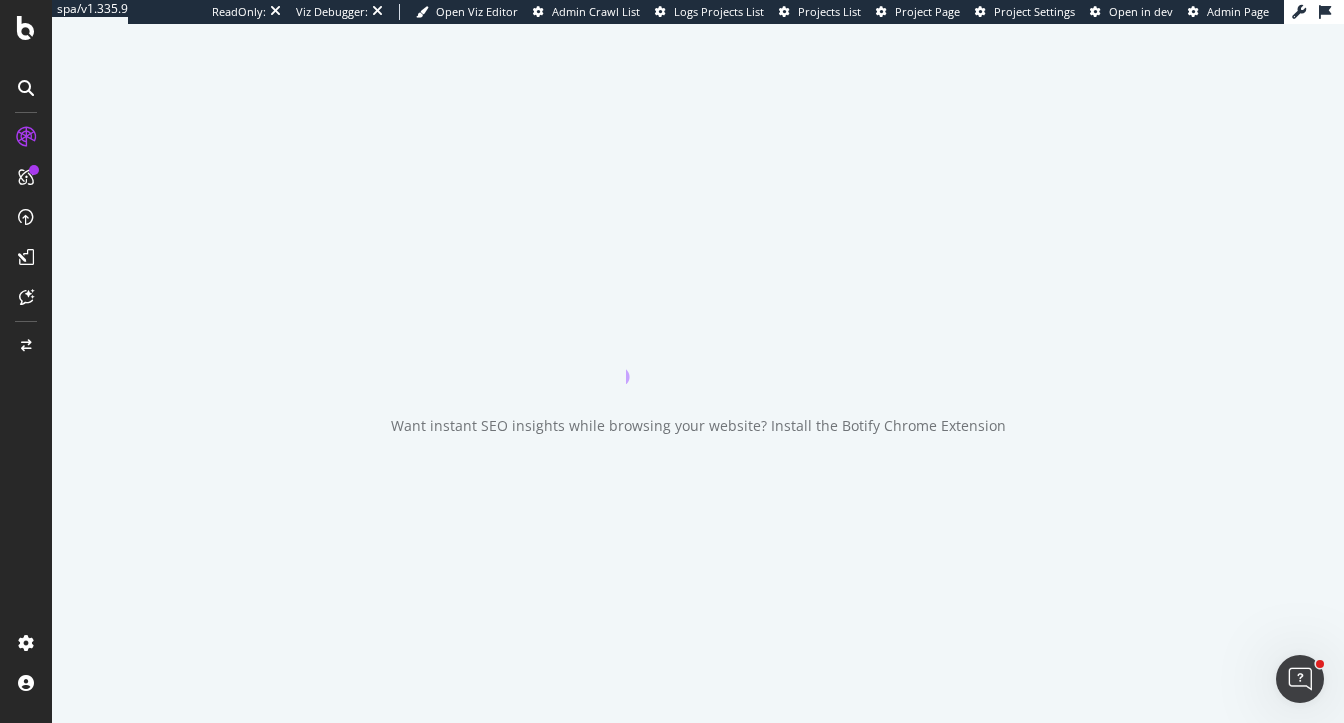scroll, scrollTop: 0, scrollLeft: 0, axis: both 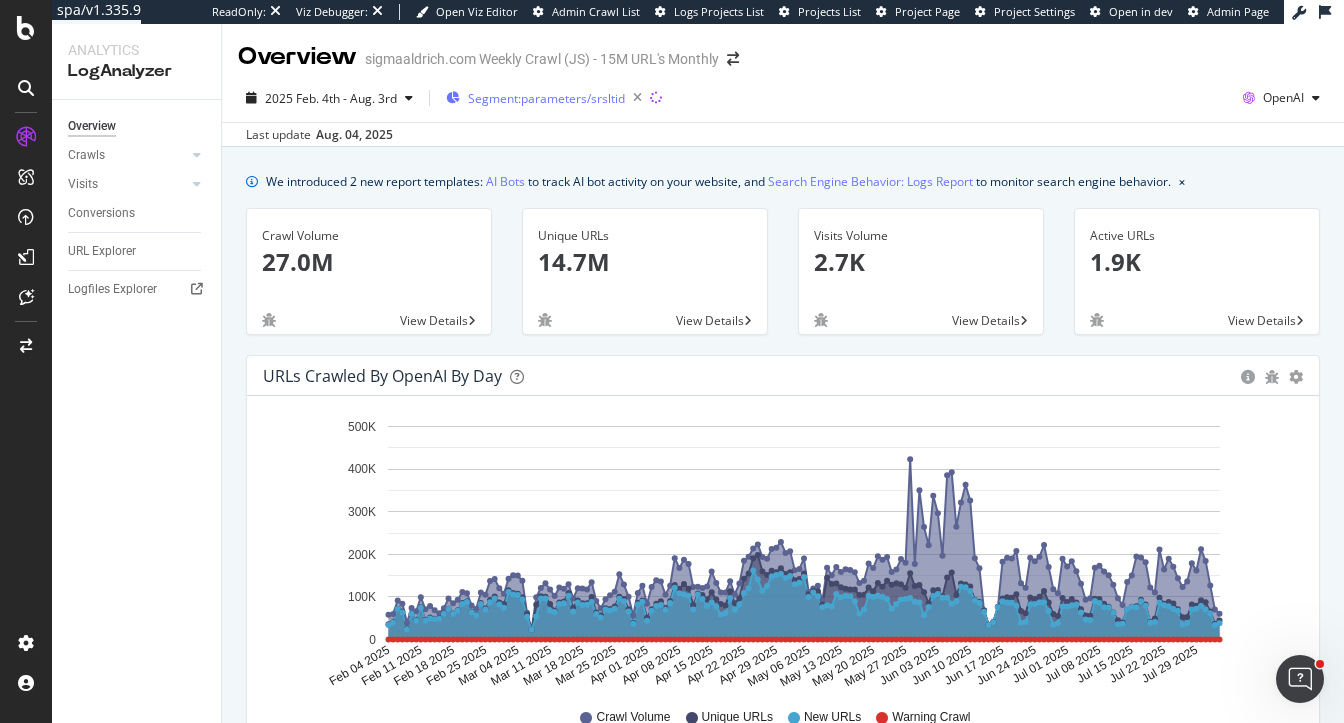 click on "Segment:  parameters/srsltid" at bounding box center [546, 98] 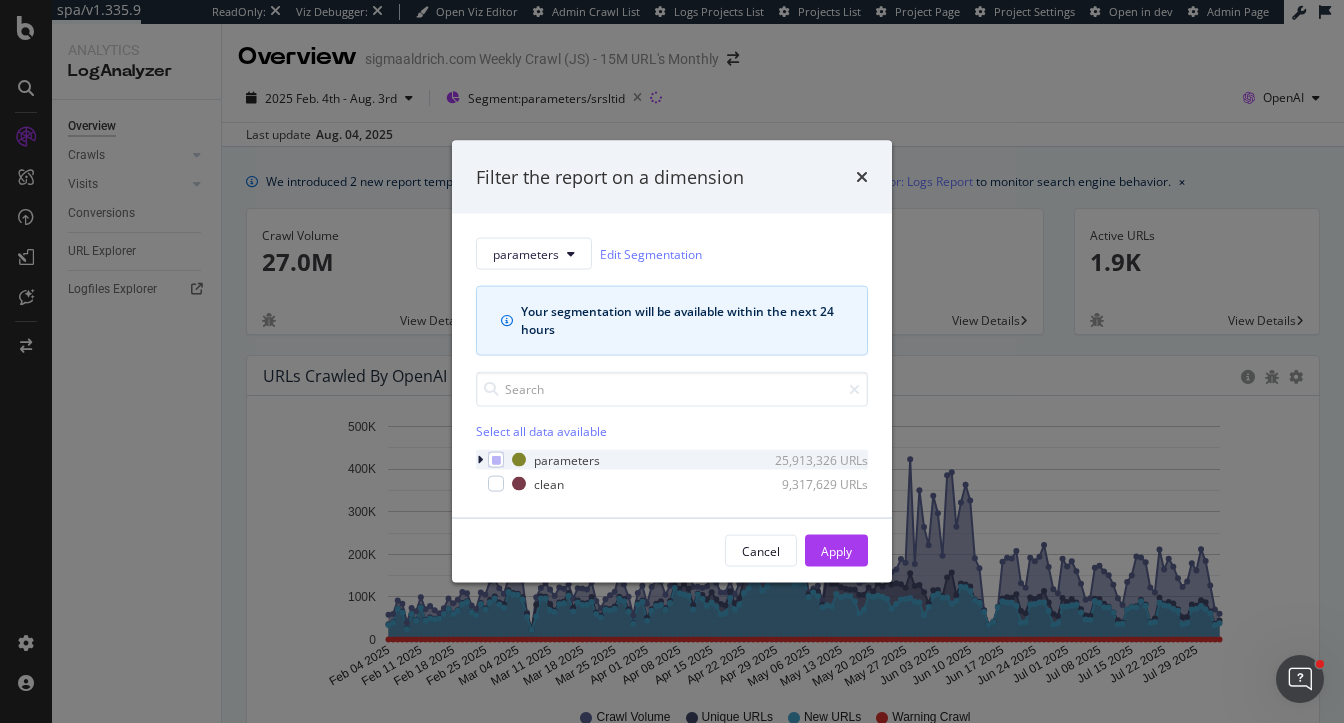 click at bounding box center (482, 460) 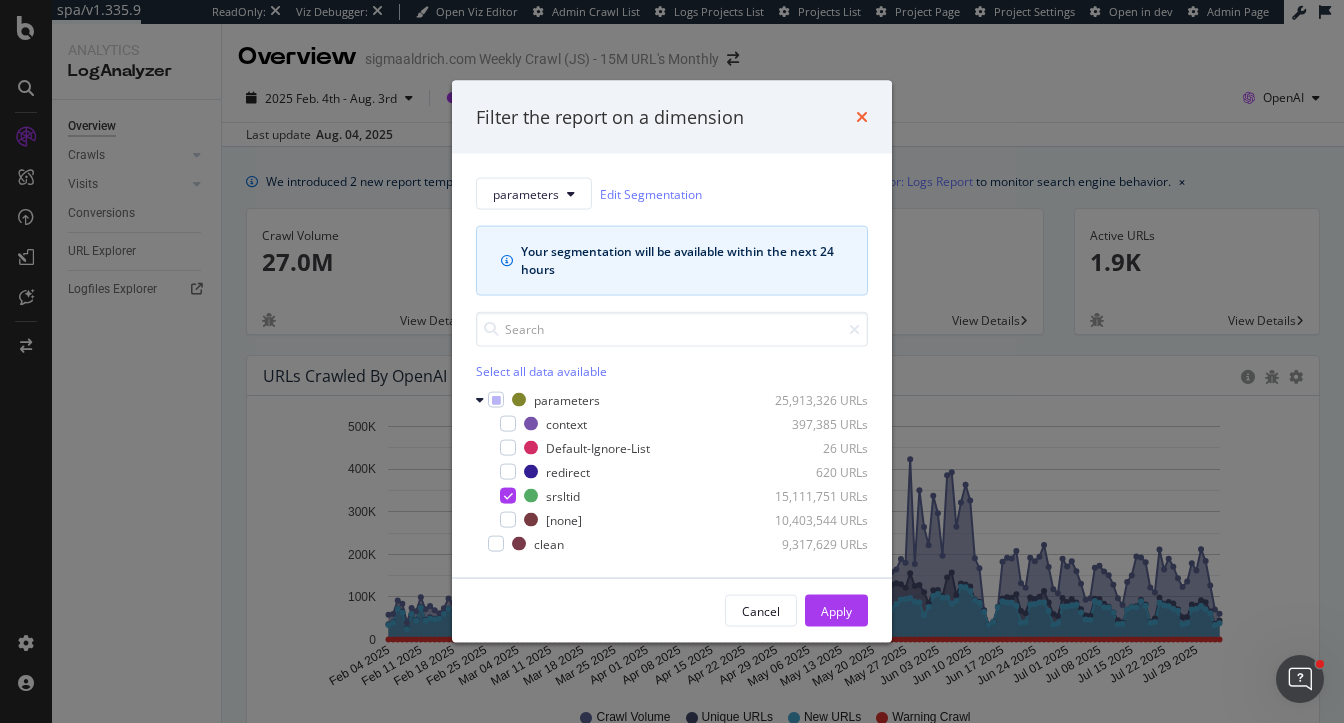 click at bounding box center (862, 117) 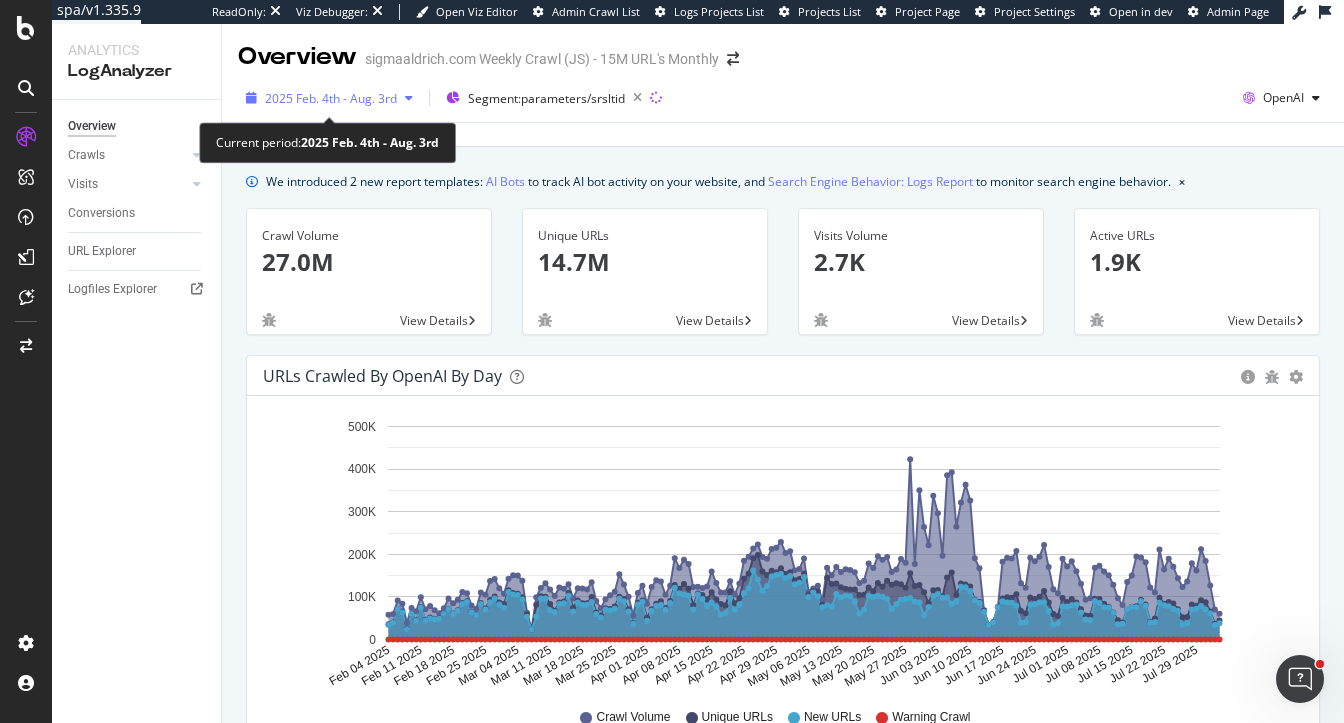 click on "2025 Feb. 4th - Aug. 3rd" at bounding box center (331, 98) 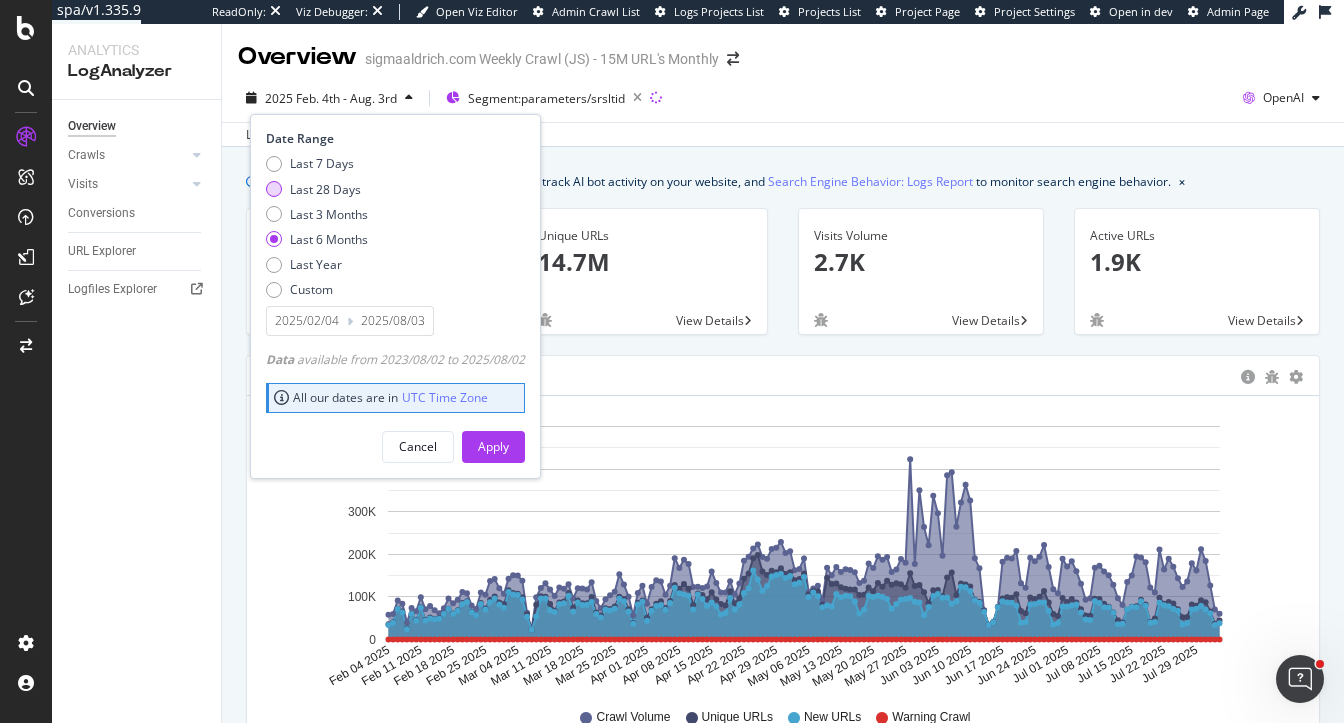 click on "Last 28 Days" at bounding box center [325, 189] 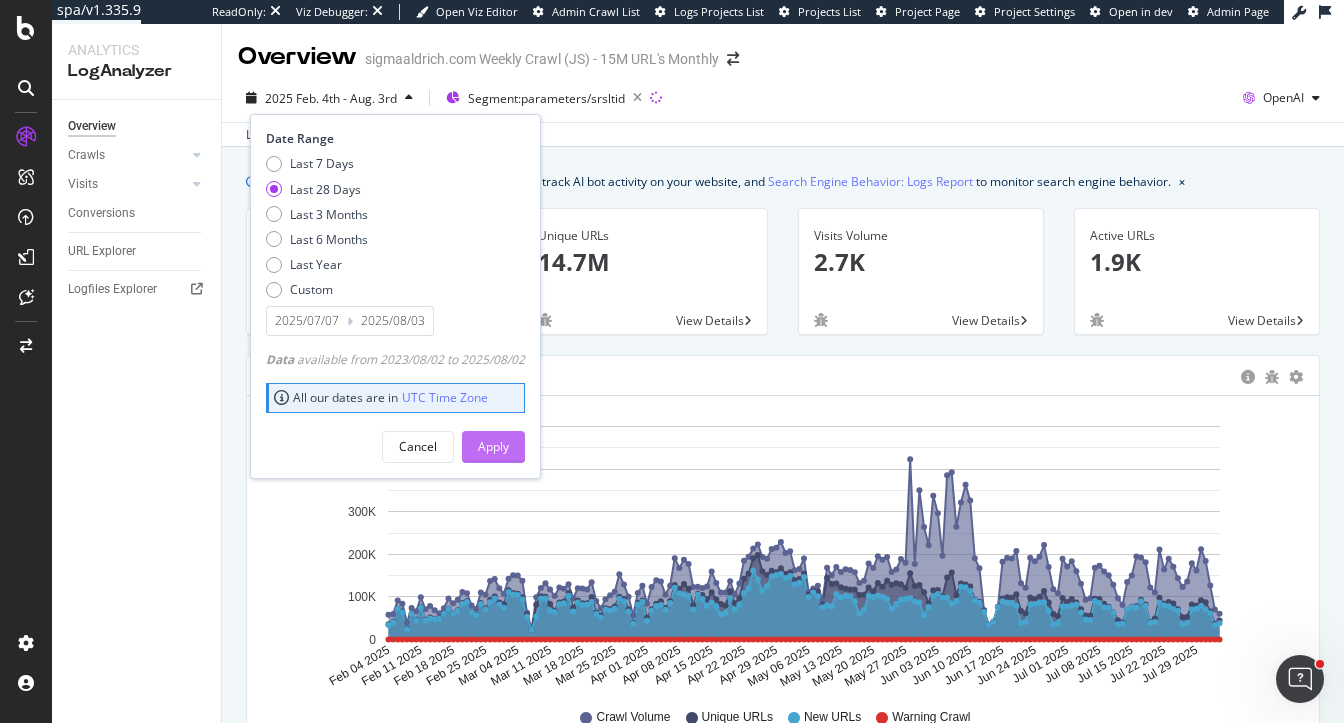 click on "Apply" at bounding box center [493, 446] 